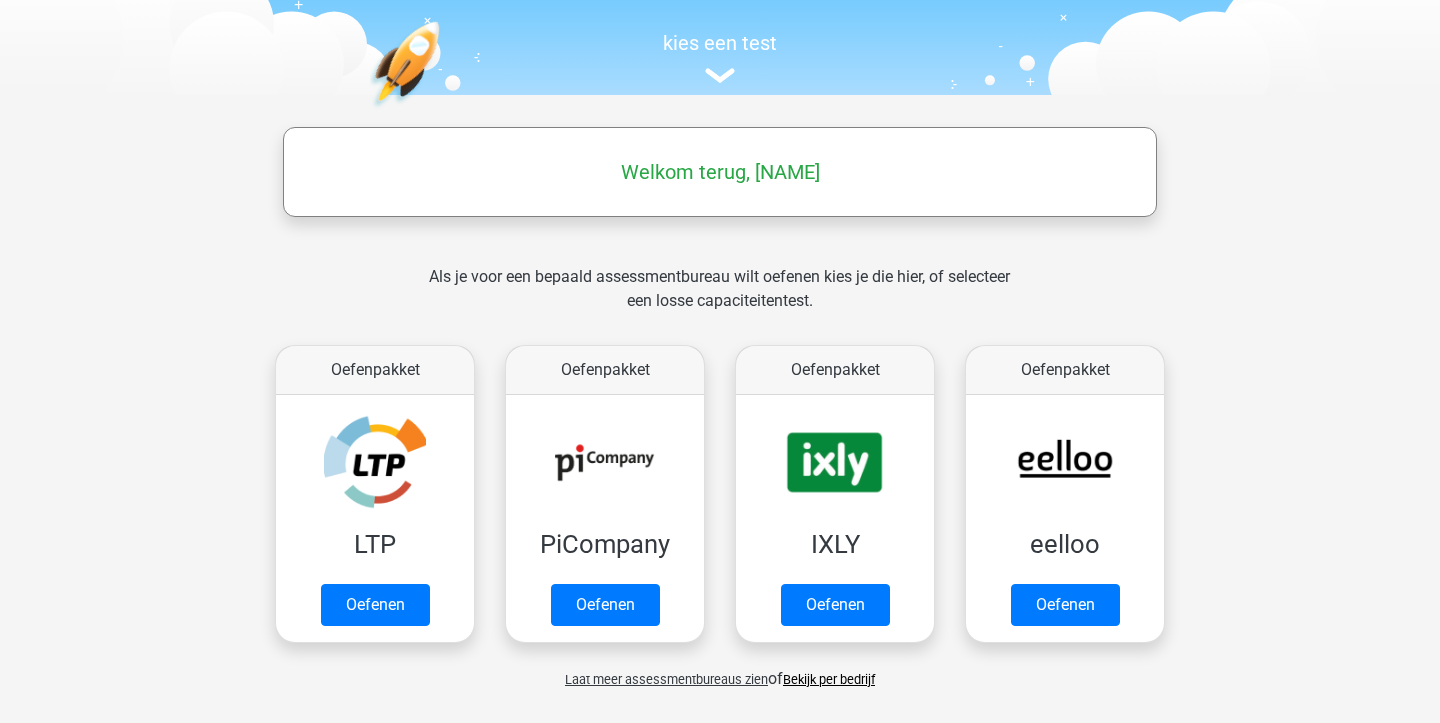 scroll, scrollTop: 192, scrollLeft: 0, axis: vertical 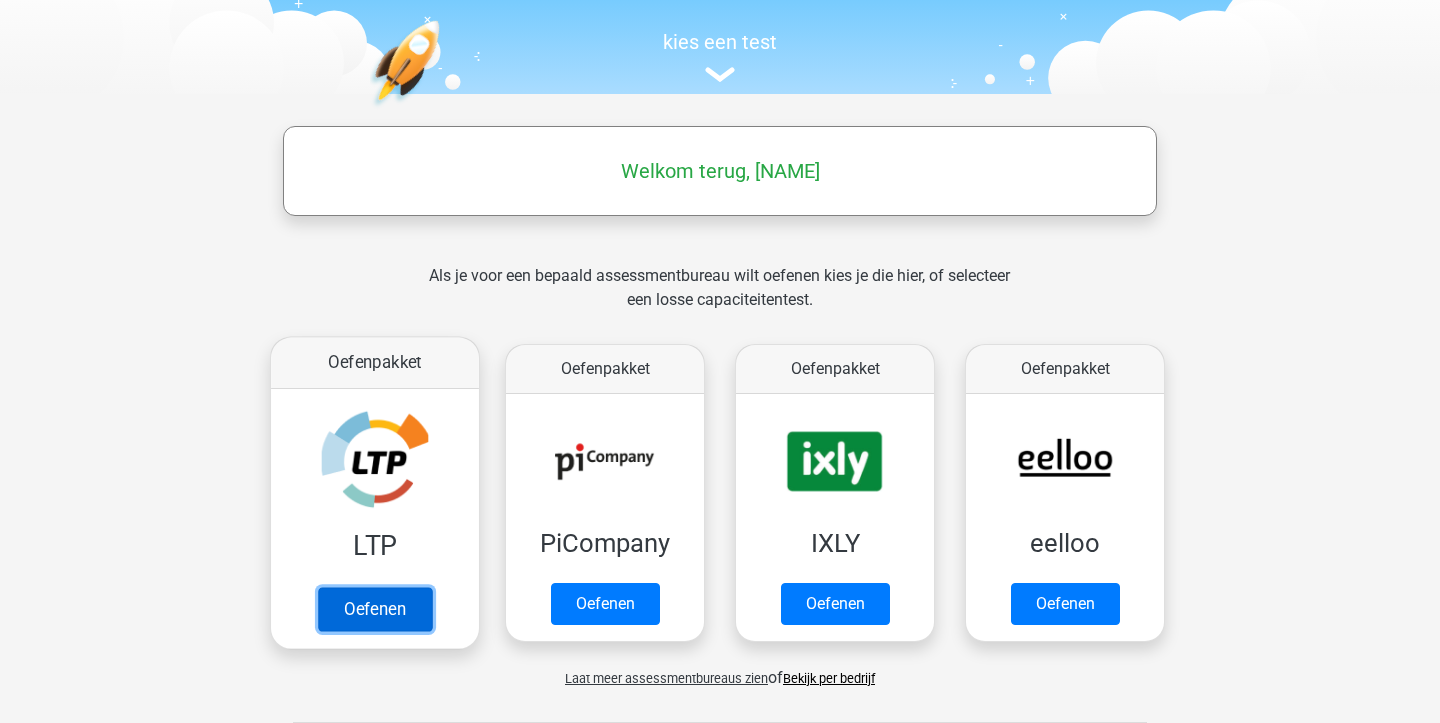 click on "Oefenen" at bounding box center [375, 609] 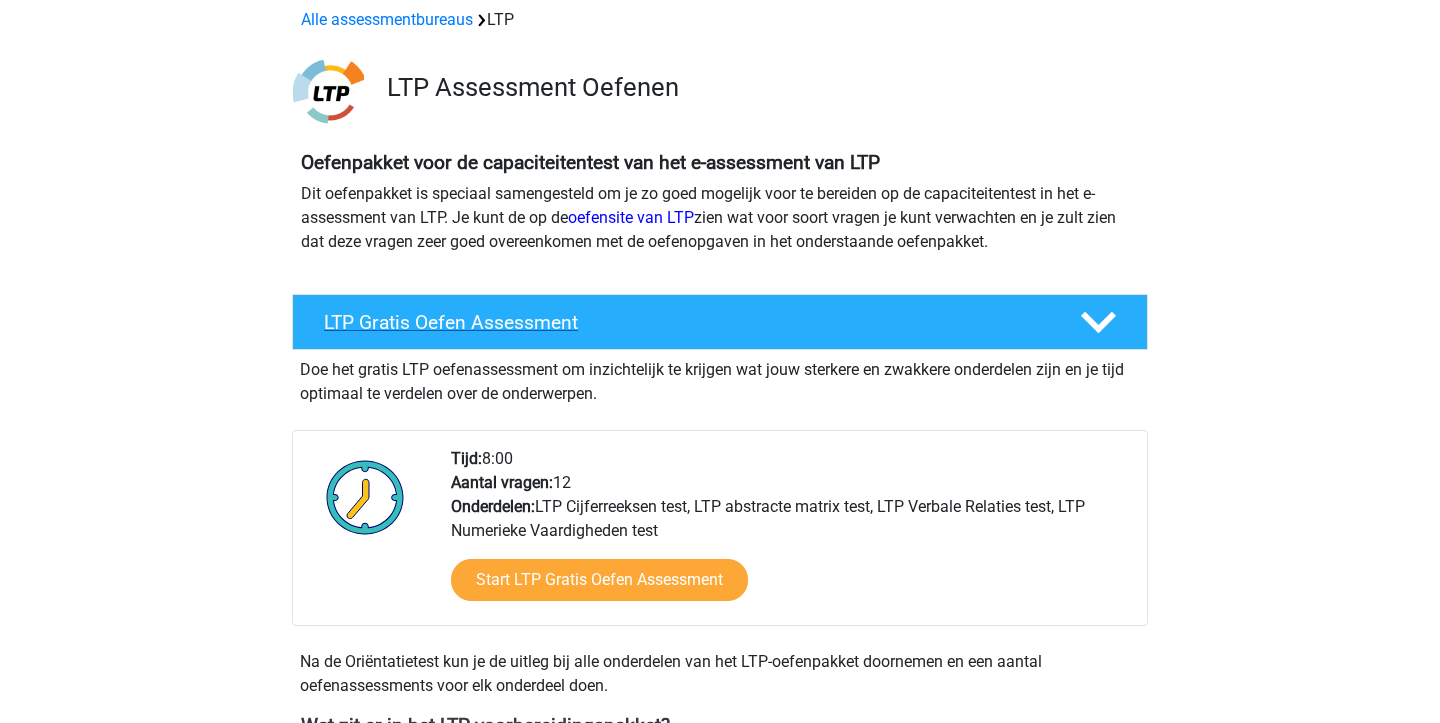 scroll, scrollTop: 103, scrollLeft: 0, axis: vertical 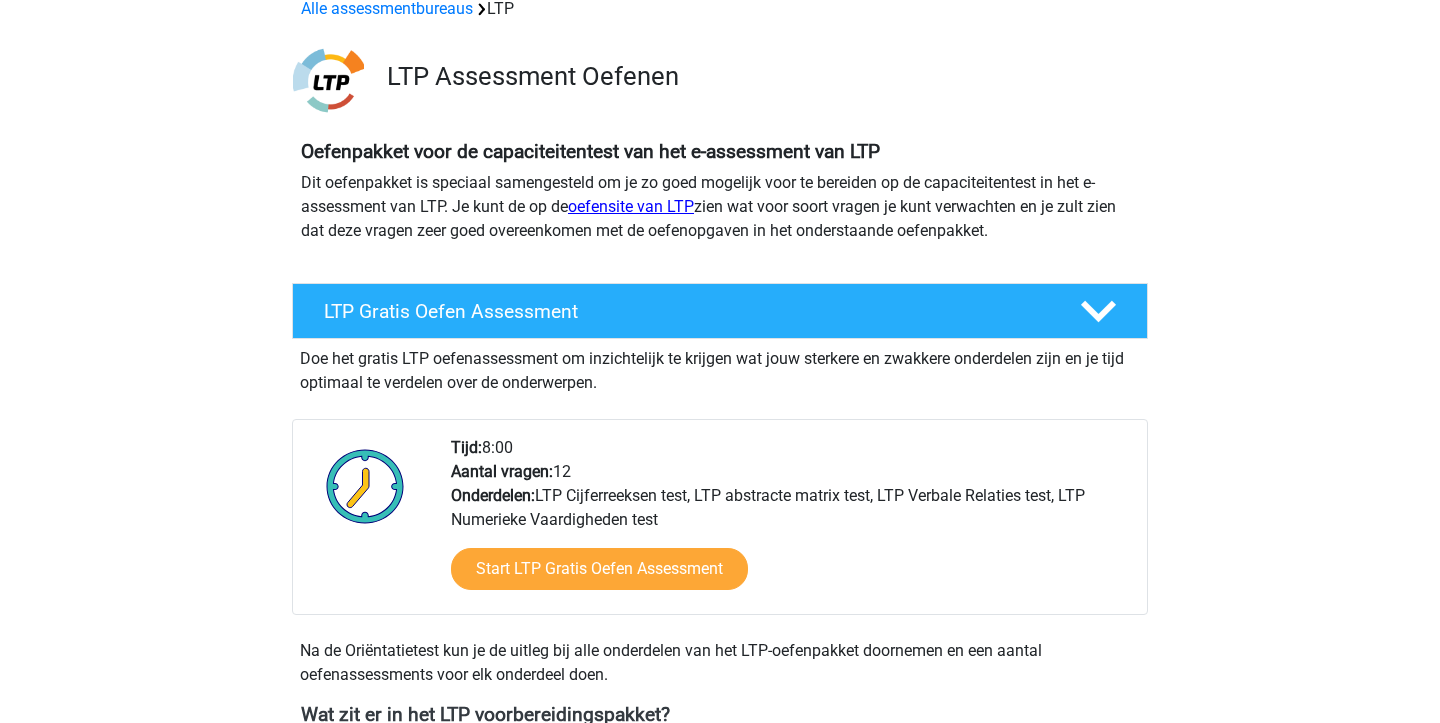 click on "oefensite van LTP" at bounding box center [631, 206] 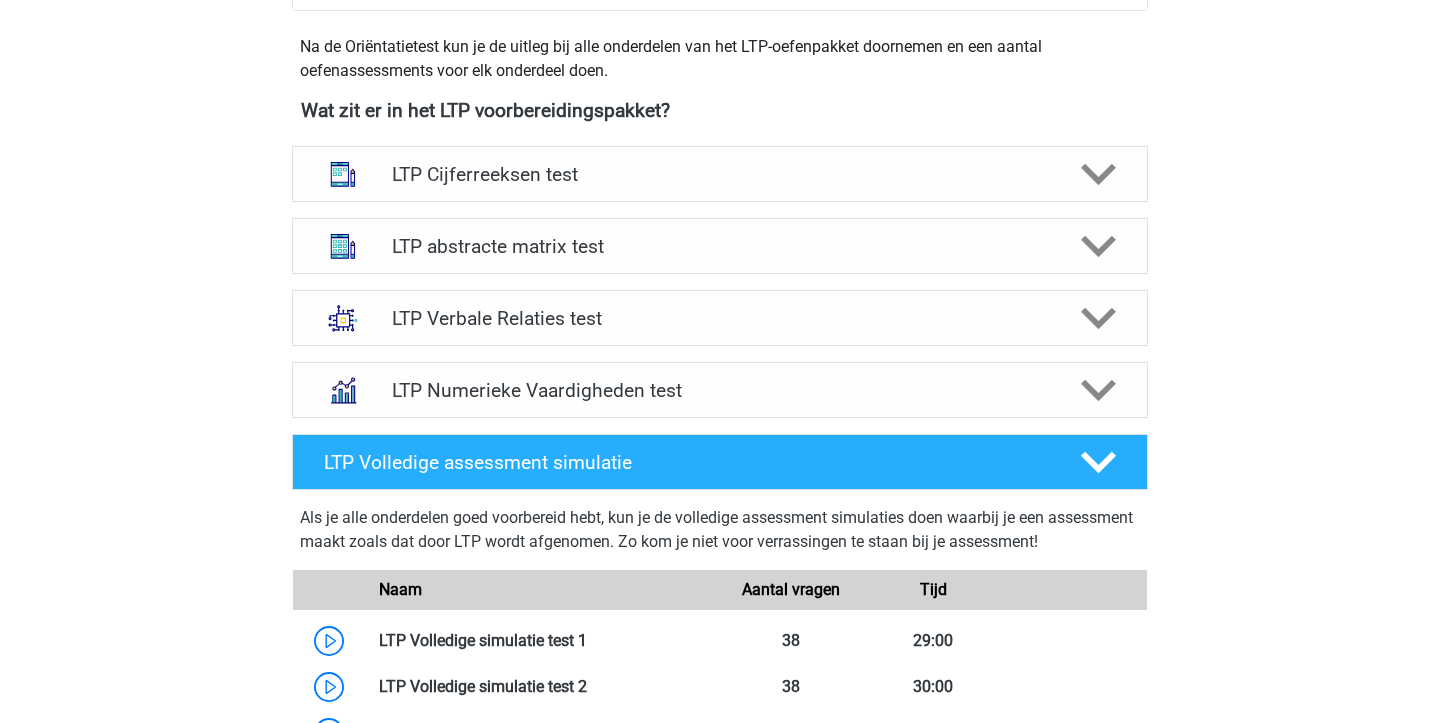 scroll, scrollTop: 703, scrollLeft: 0, axis: vertical 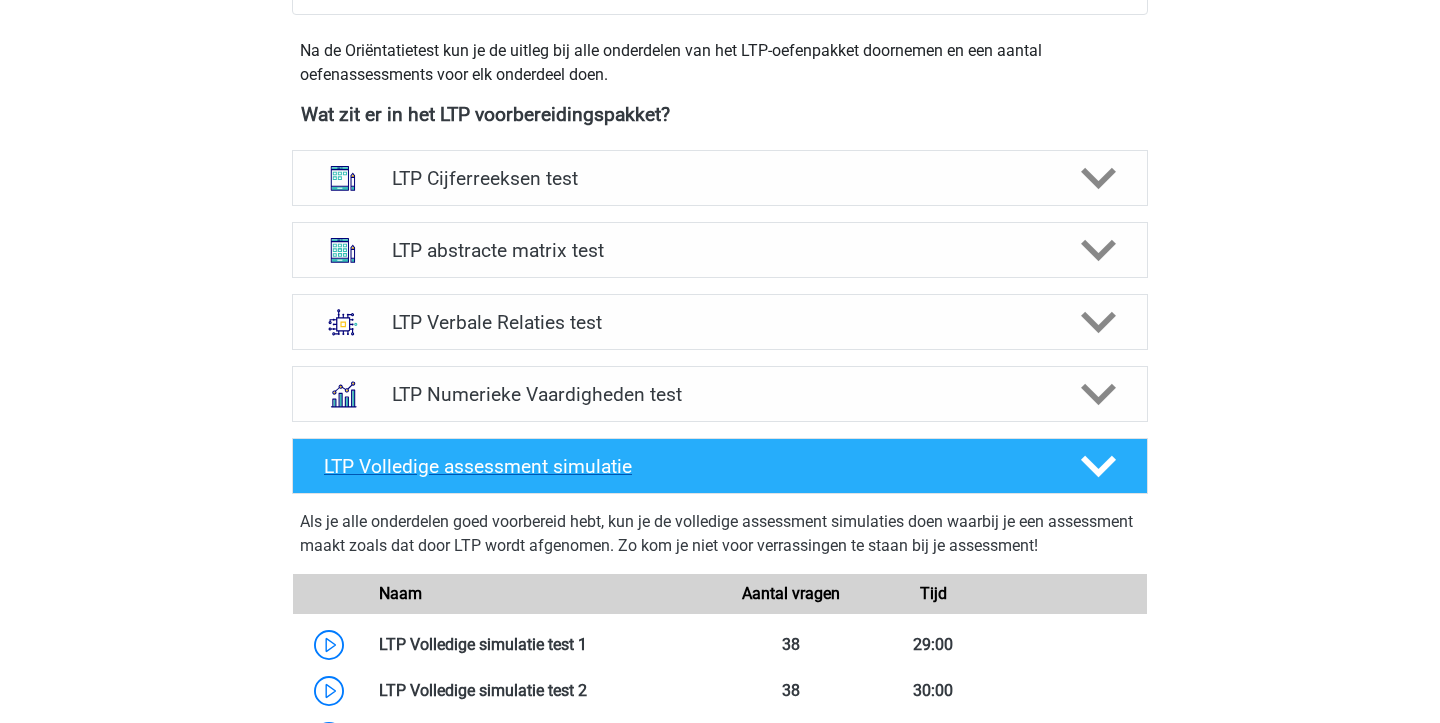 click 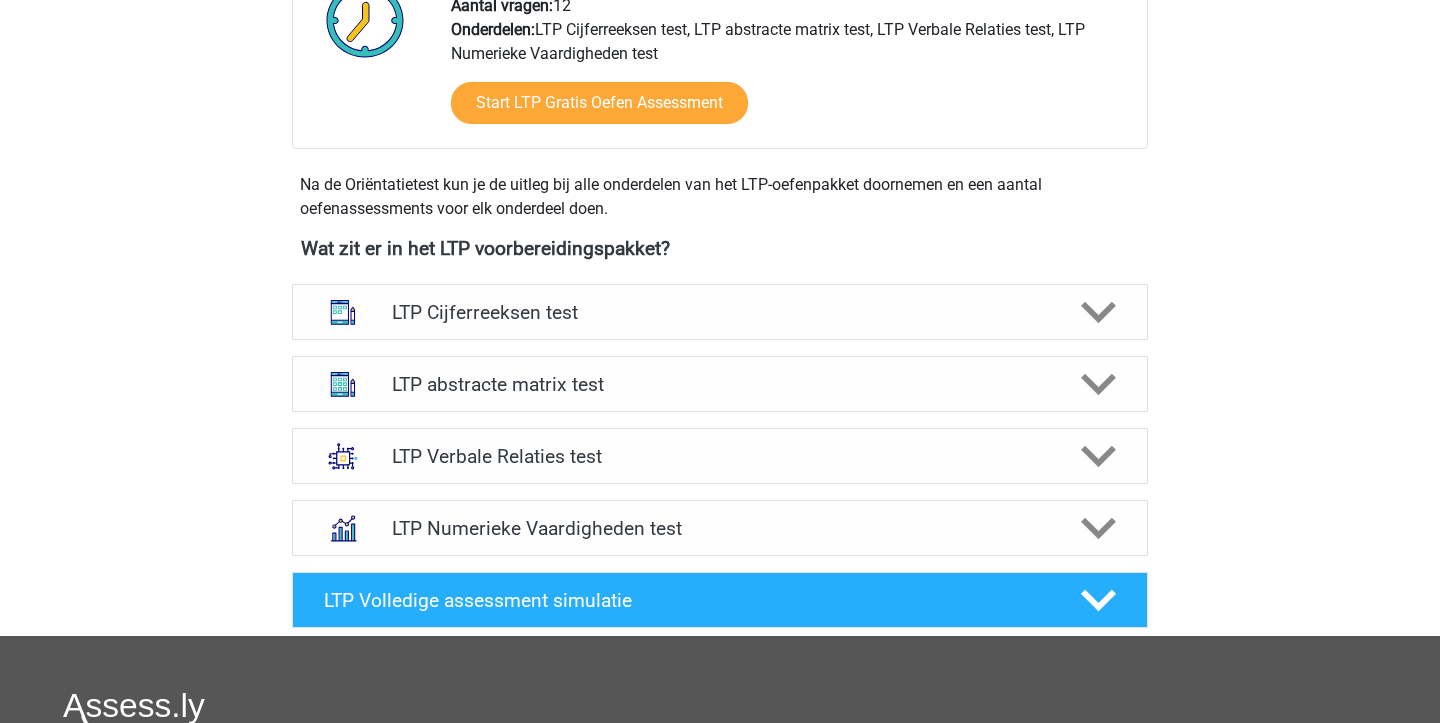 scroll, scrollTop: 564, scrollLeft: 0, axis: vertical 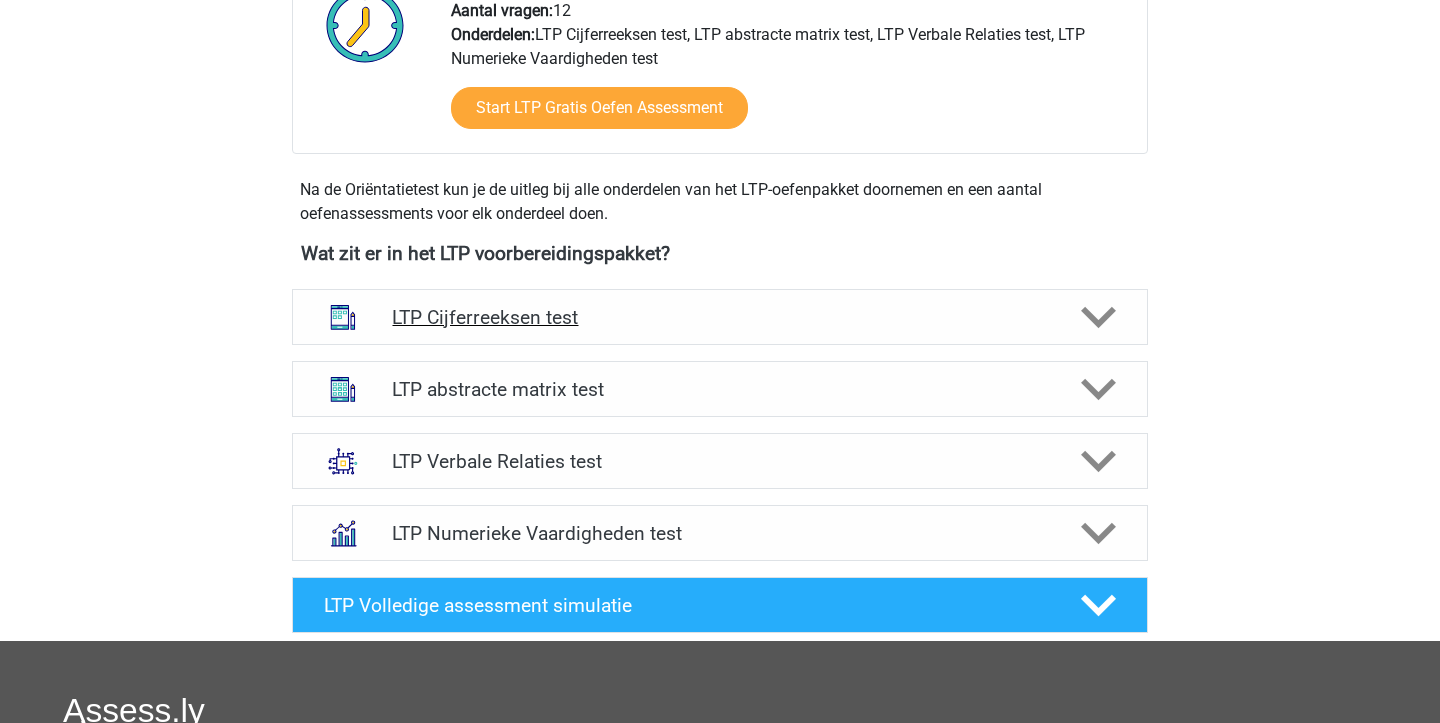 click 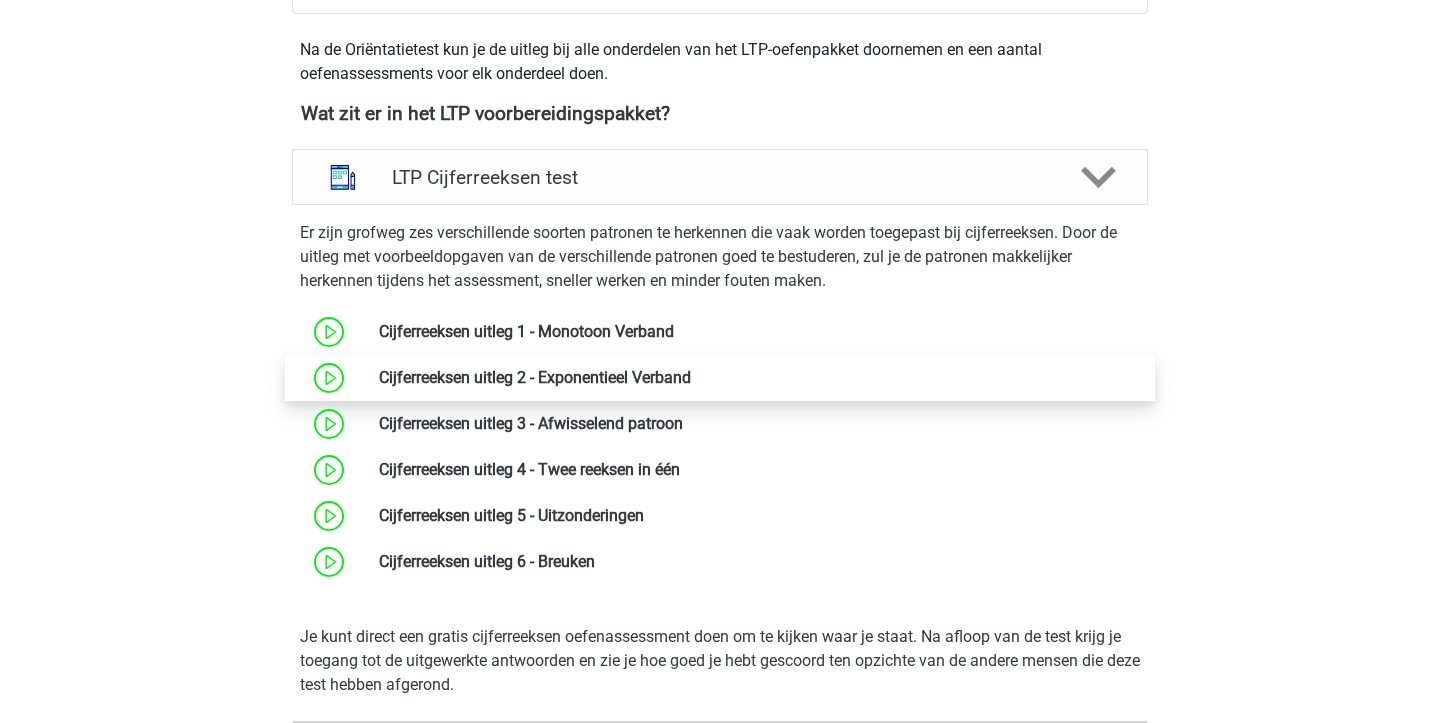 scroll, scrollTop: 680, scrollLeft: 0, axis: vertical 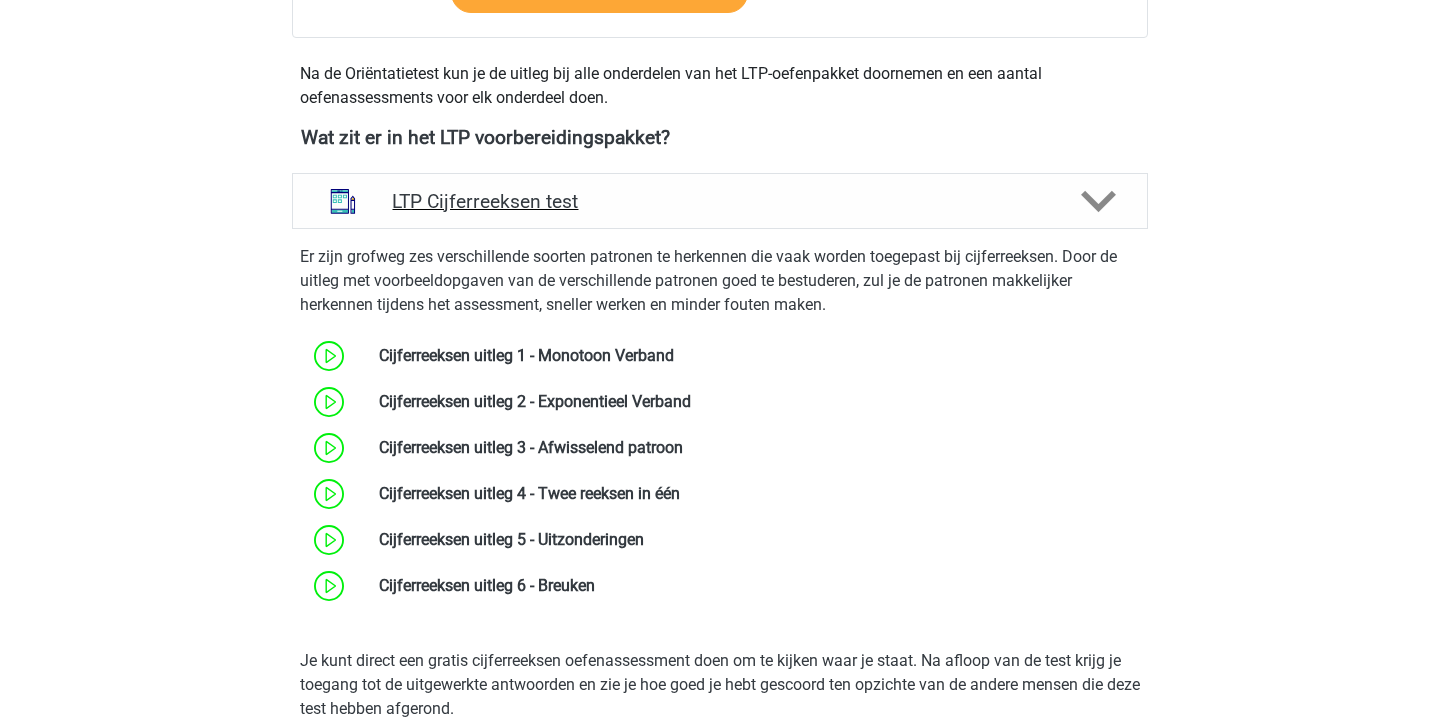 click 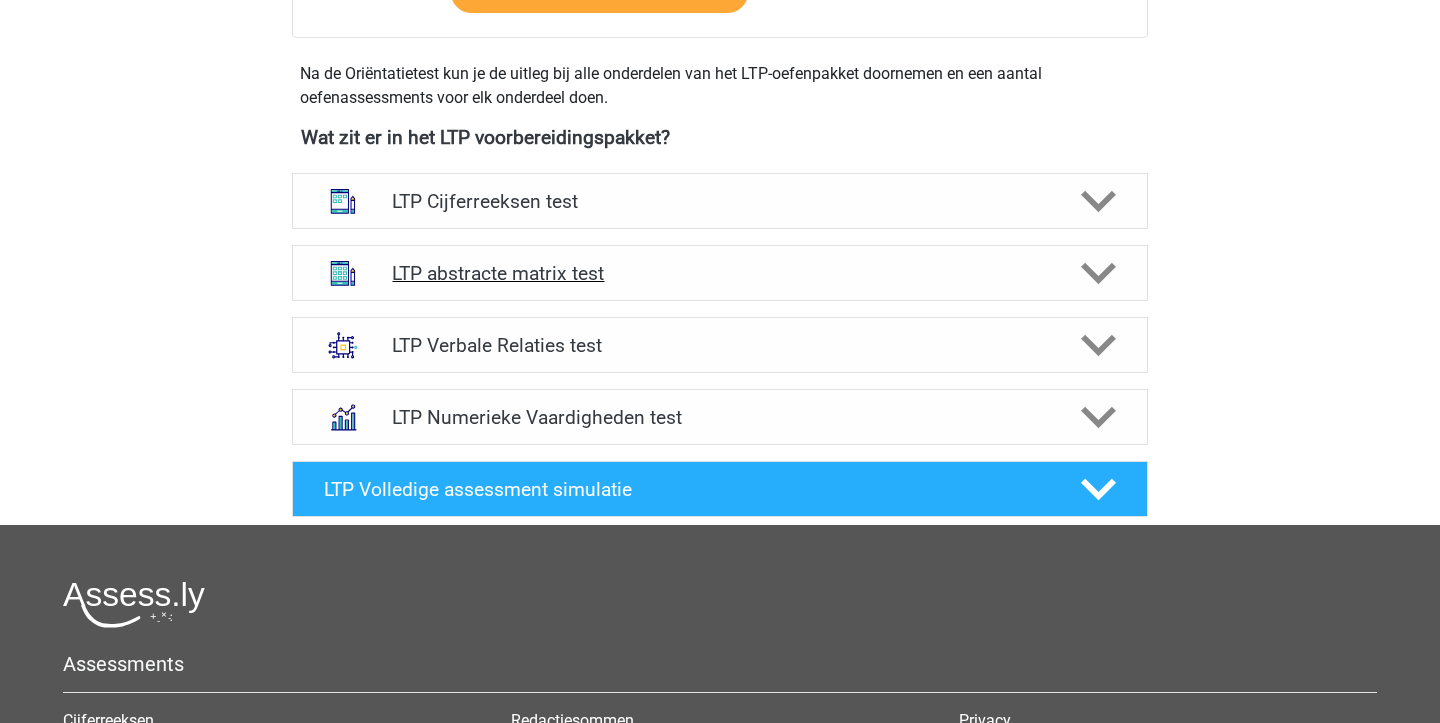 click 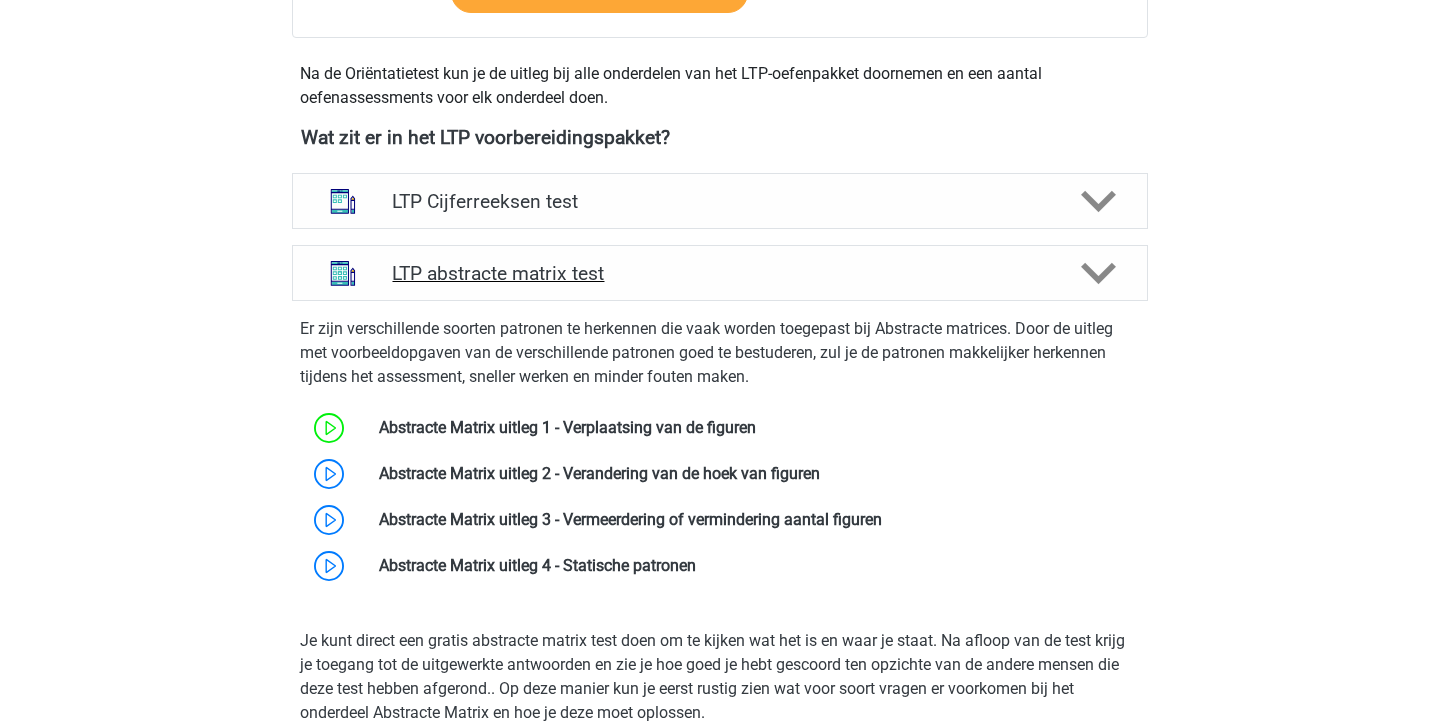 click 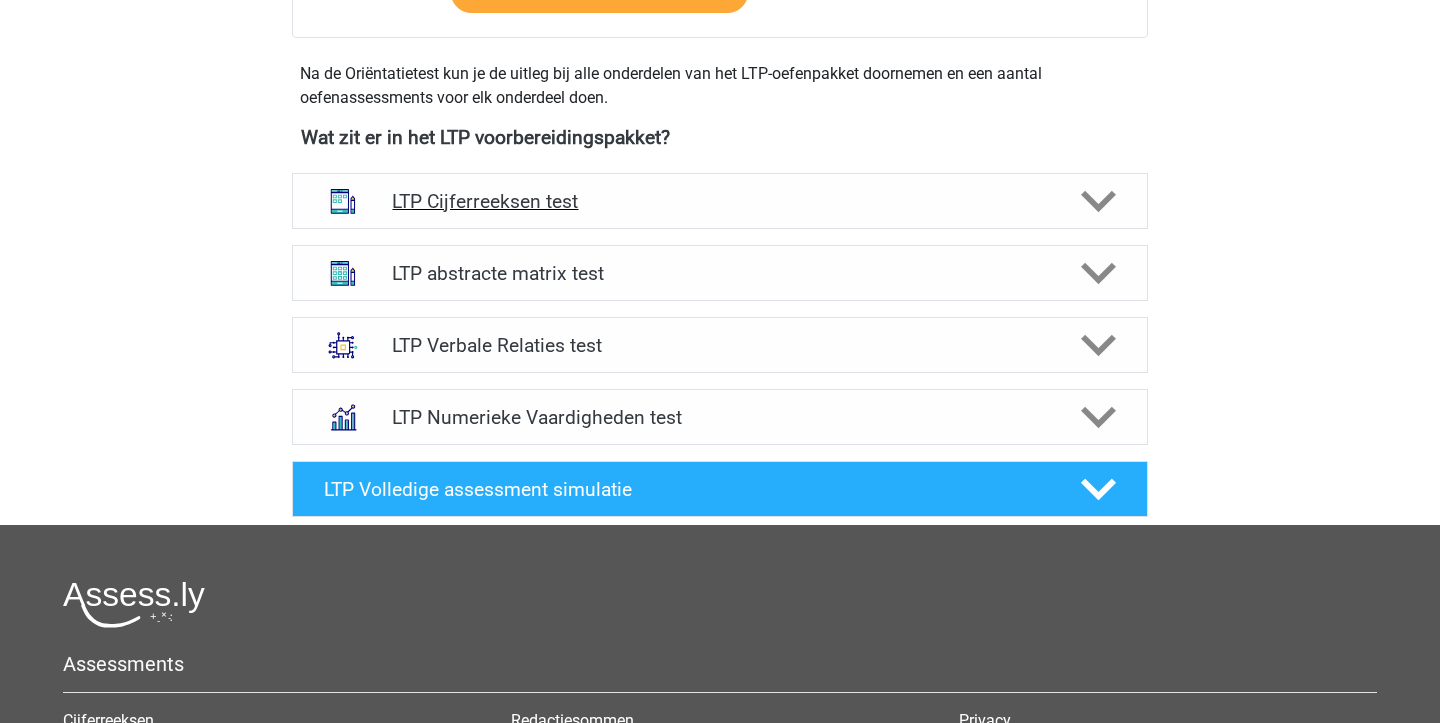 click 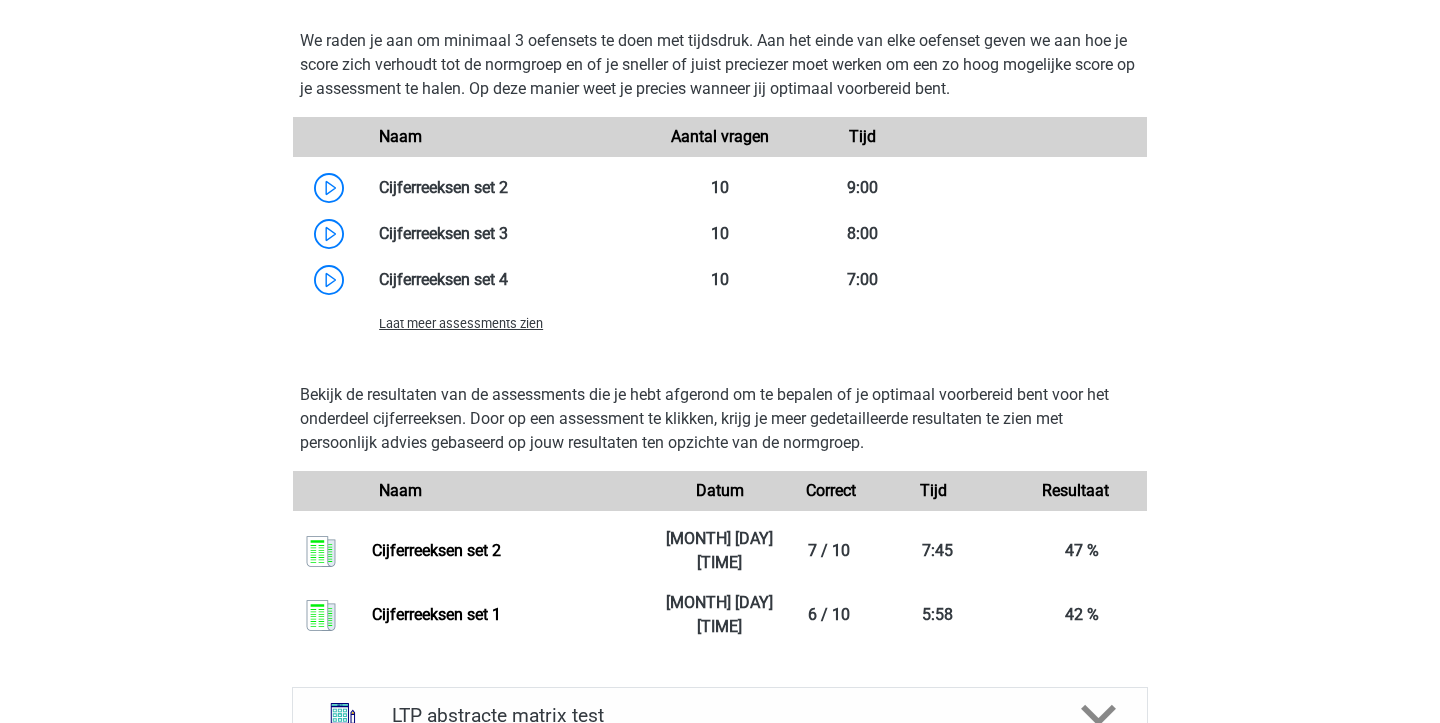 scroll, scrollTop: 1548, scrollLeft: 0, axis: vertical 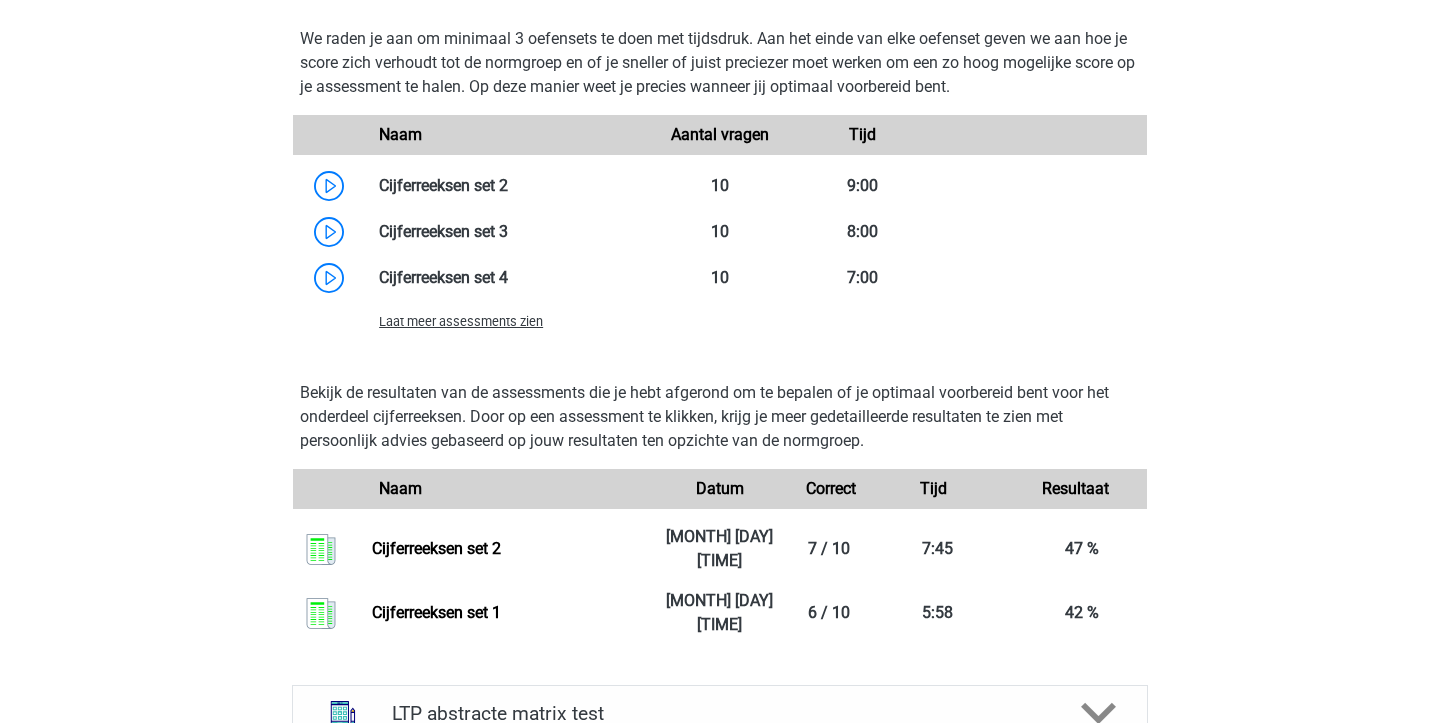 click on "Laat meer assessments zien" at bounding box center (461, 321) 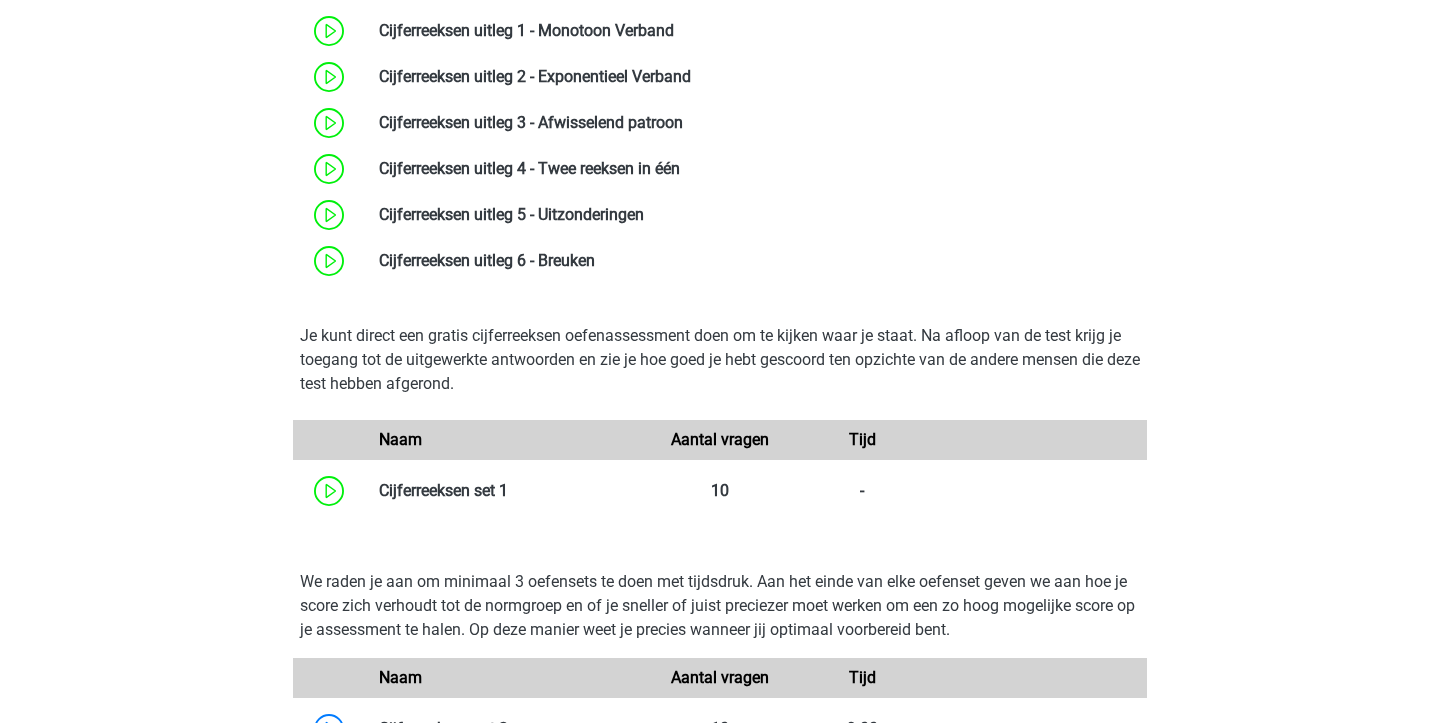 scroll, scrollTop: 1023, scrollLeft: 0, axis: vertical 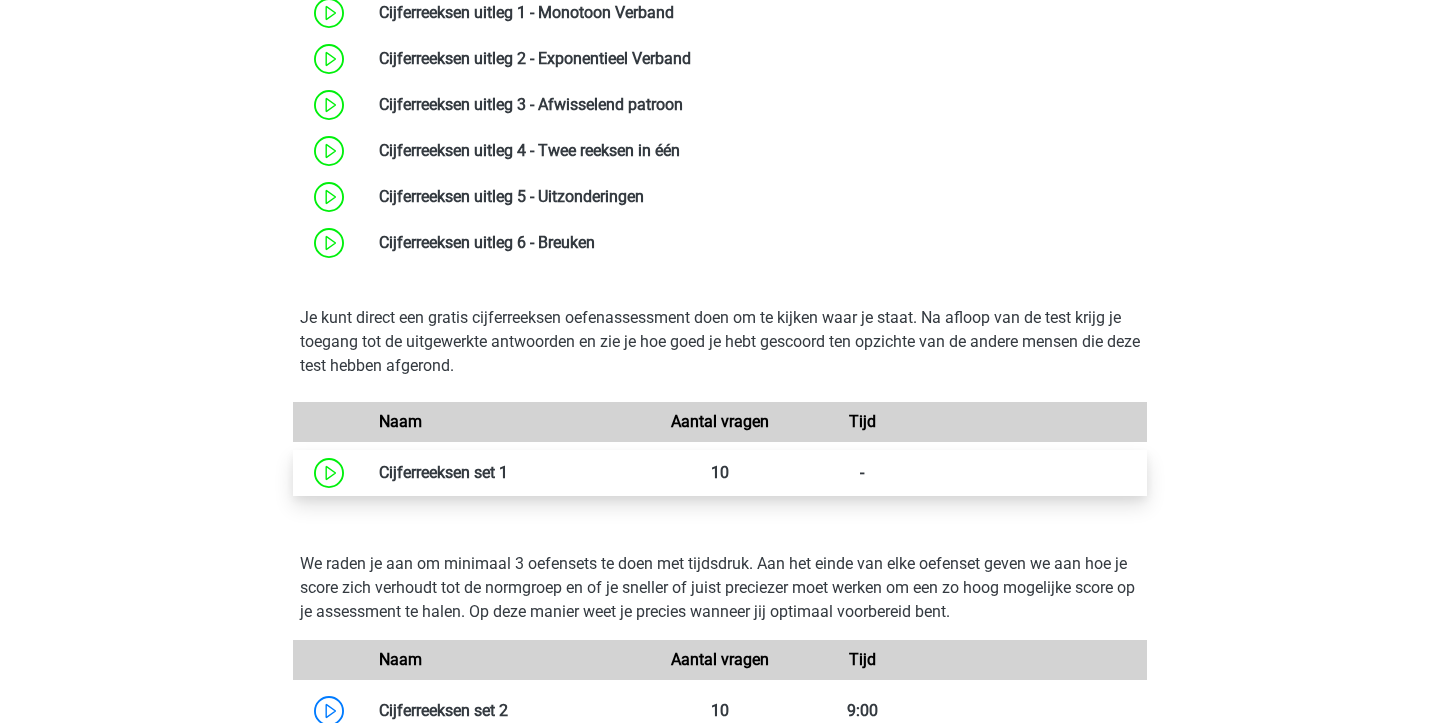 click at bounding box center (508, 472) 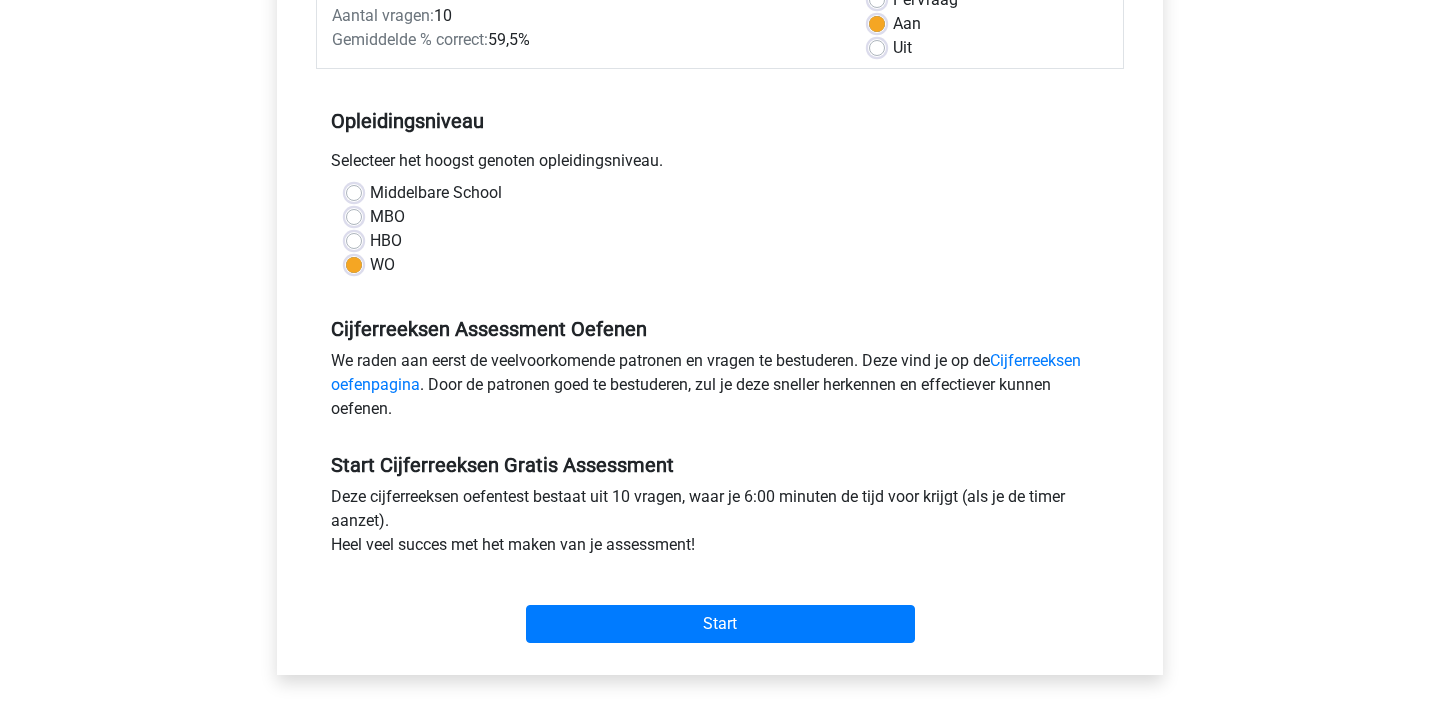 scroll, scrollTop: 369, scrollLeft: 0, axis: vertical 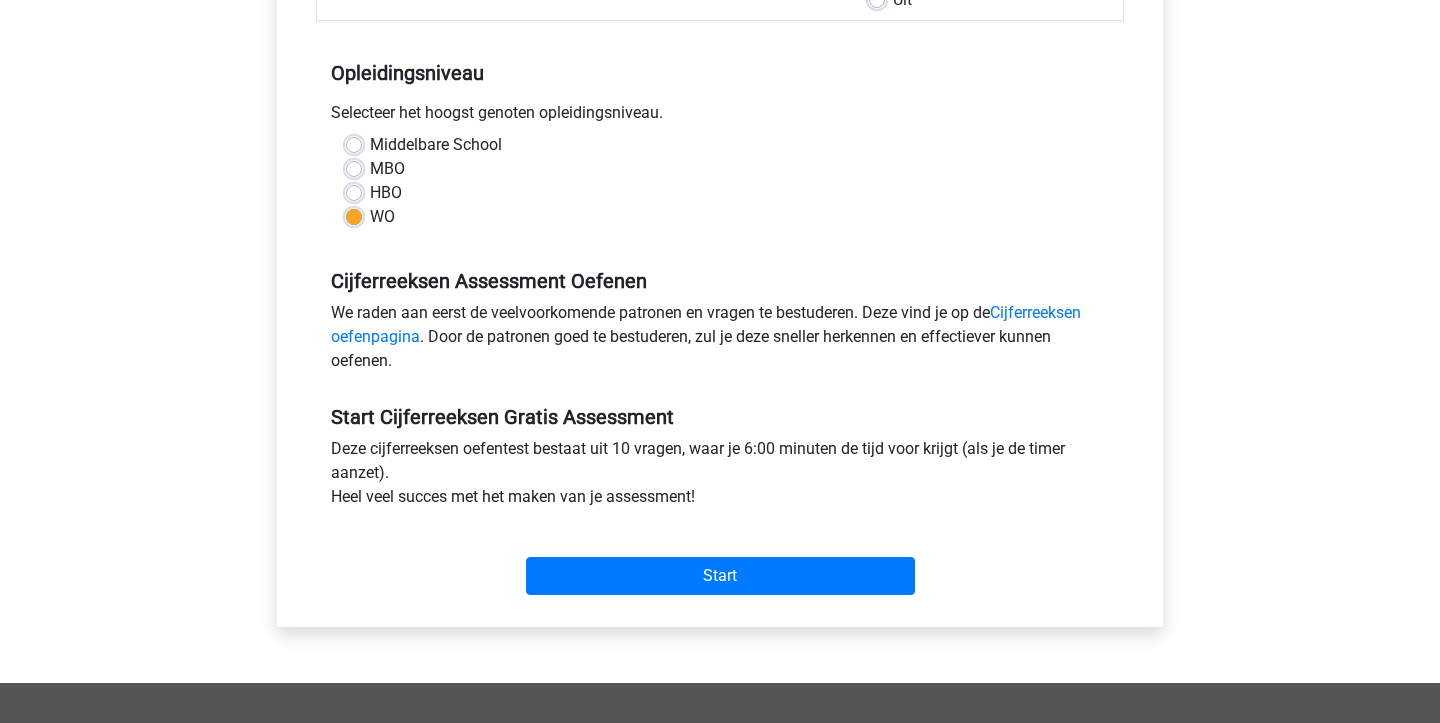 click on "Start" at bounding box center [720, 560] 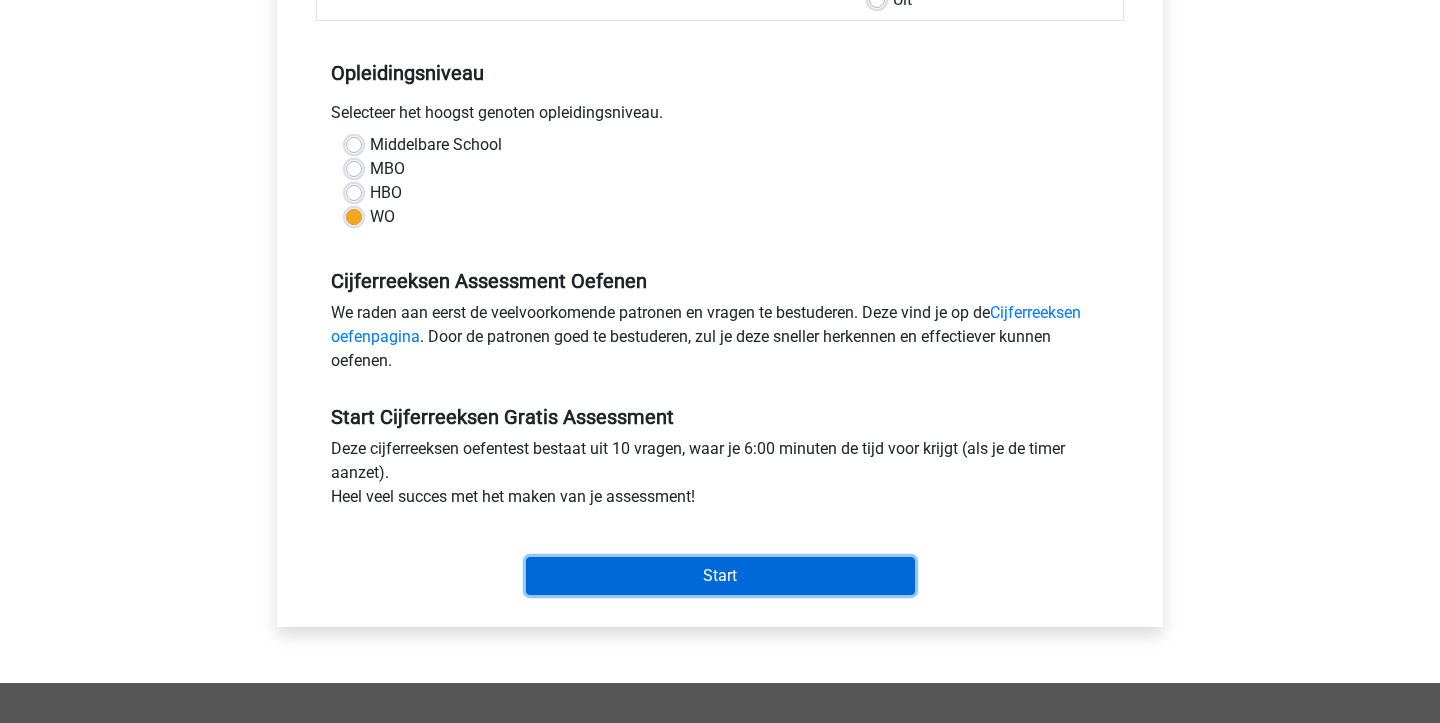 click on "Start" at bounding box center [720, 576] 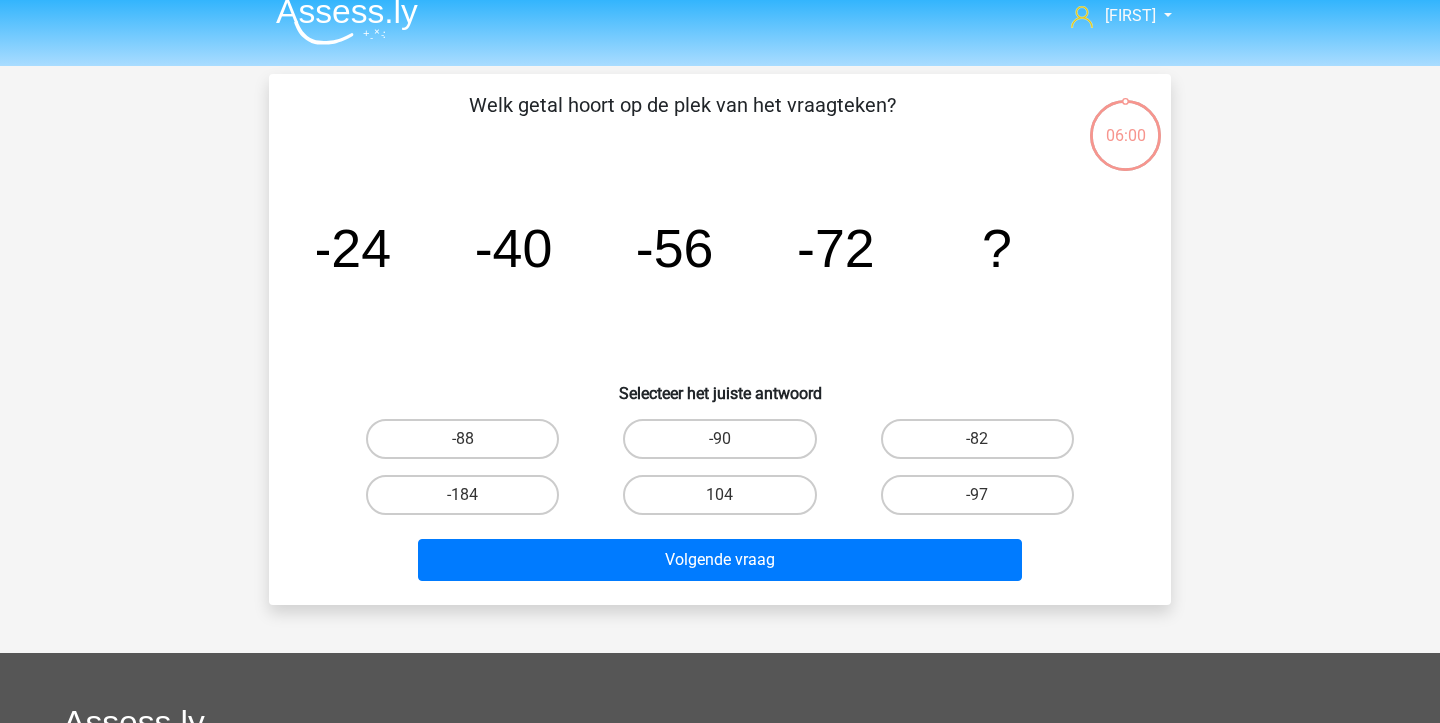 scroll, scrollTop: 23, scrollLeft: 0, axis: vertical 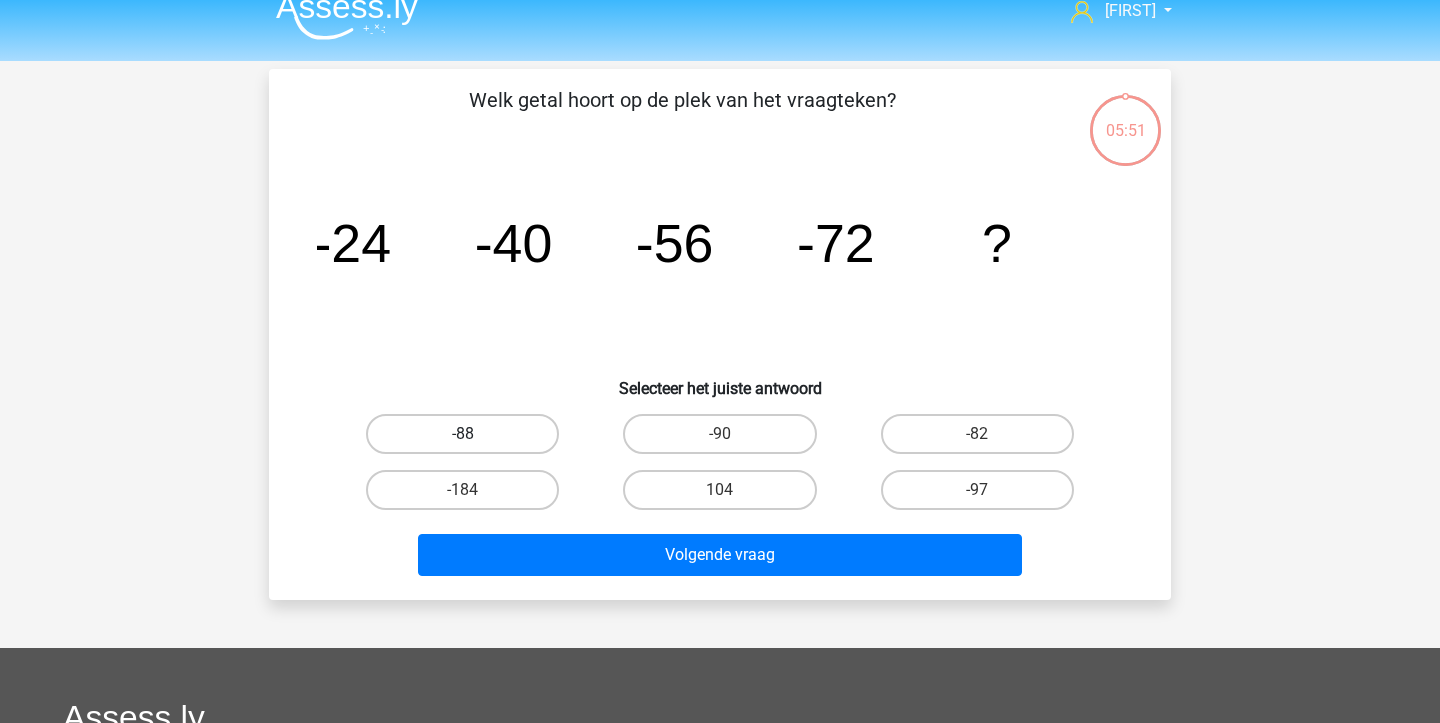 click on "-88" at bounding box center (462, 434) 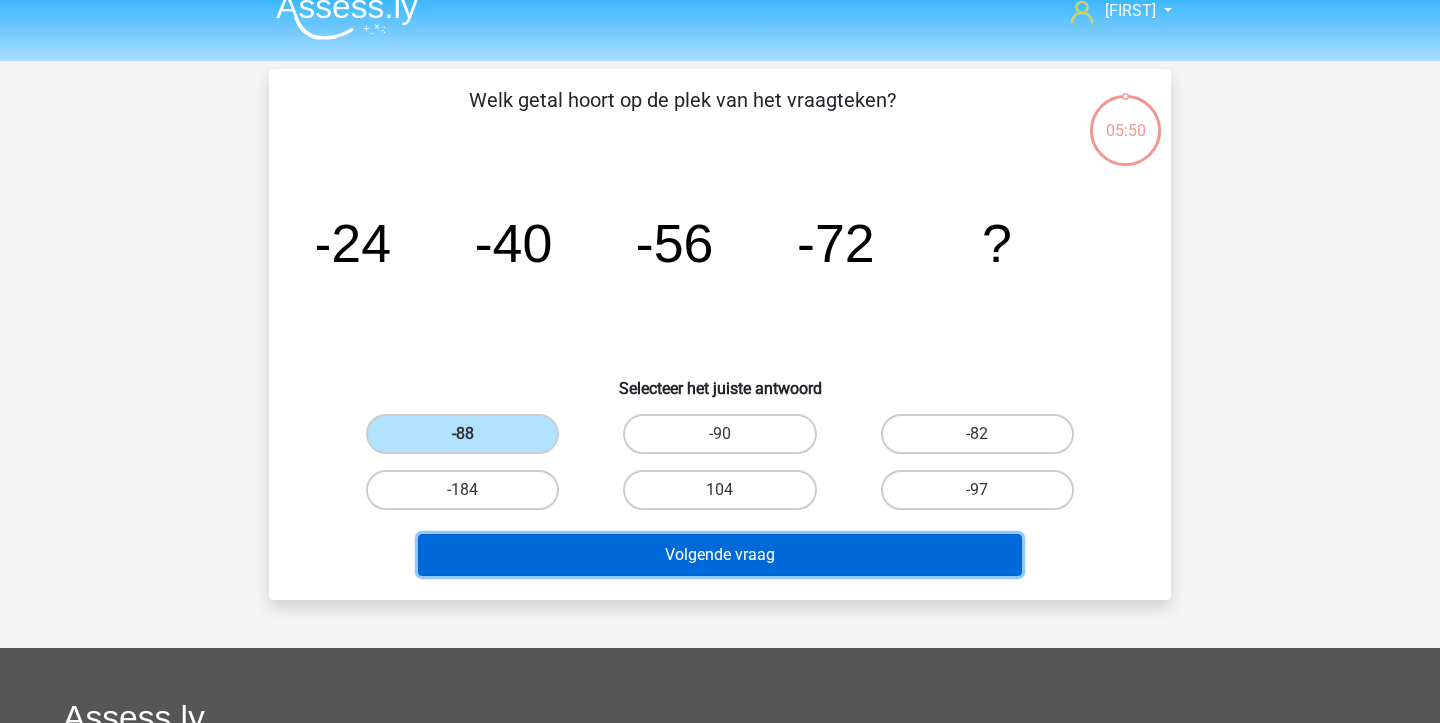 click on "Volgende vraag" at bounding box center (720, 555) 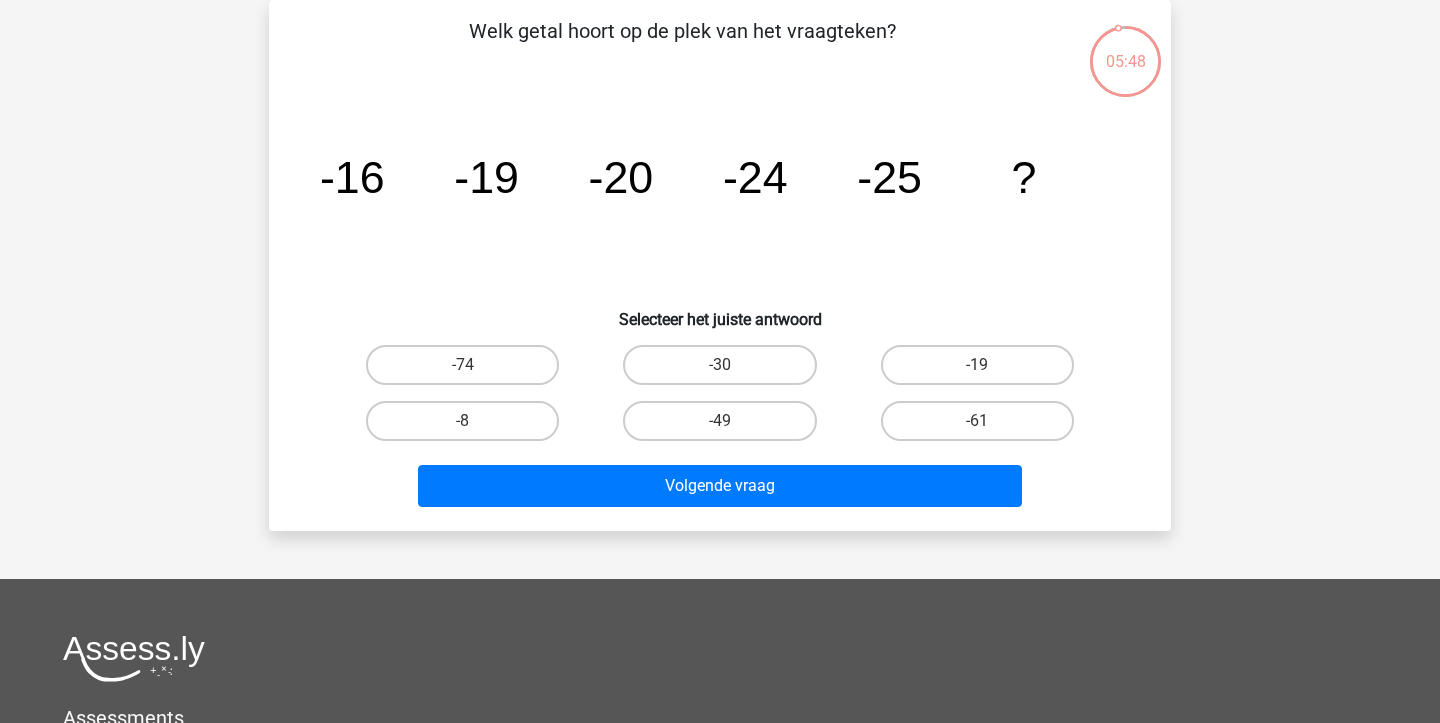 scroll, scrollTop: 38, scrollLeft: 0, axis: vertical 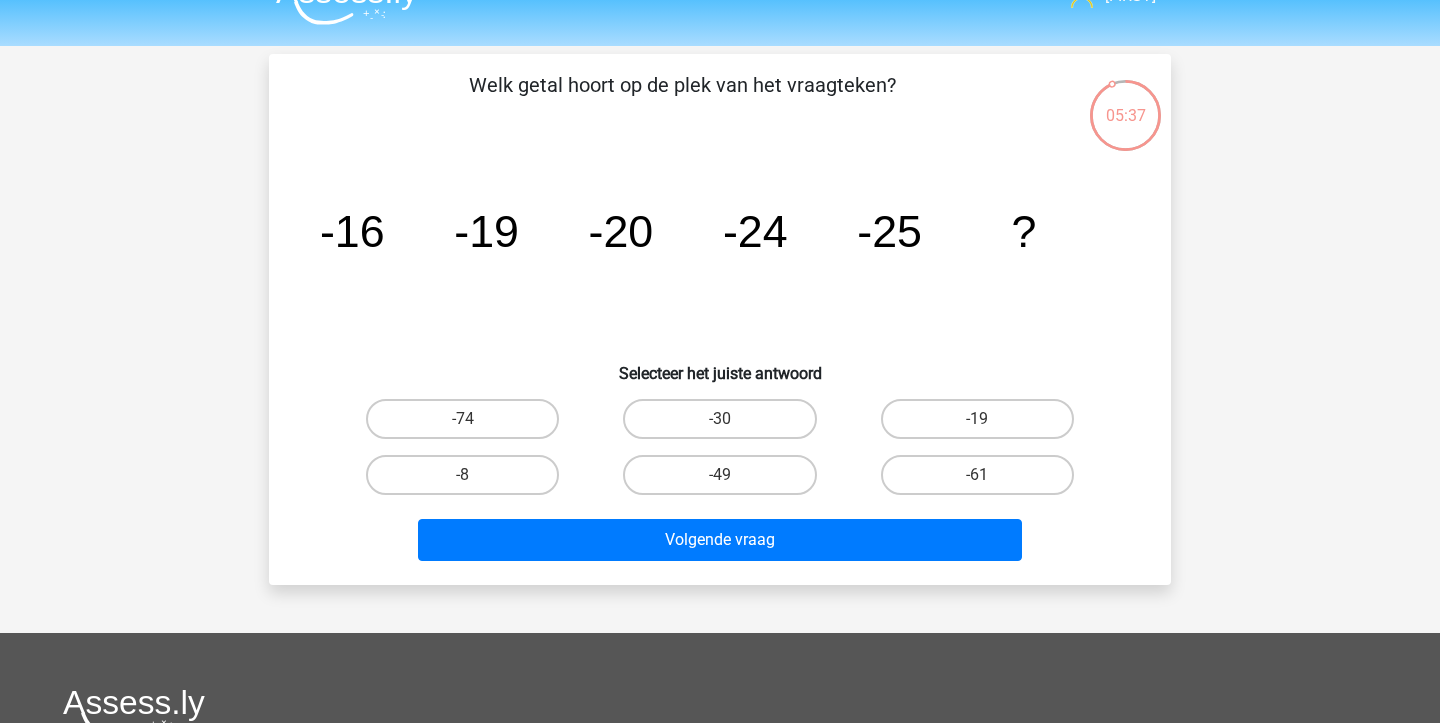 click on "-30" at bounding box center (719, 419) 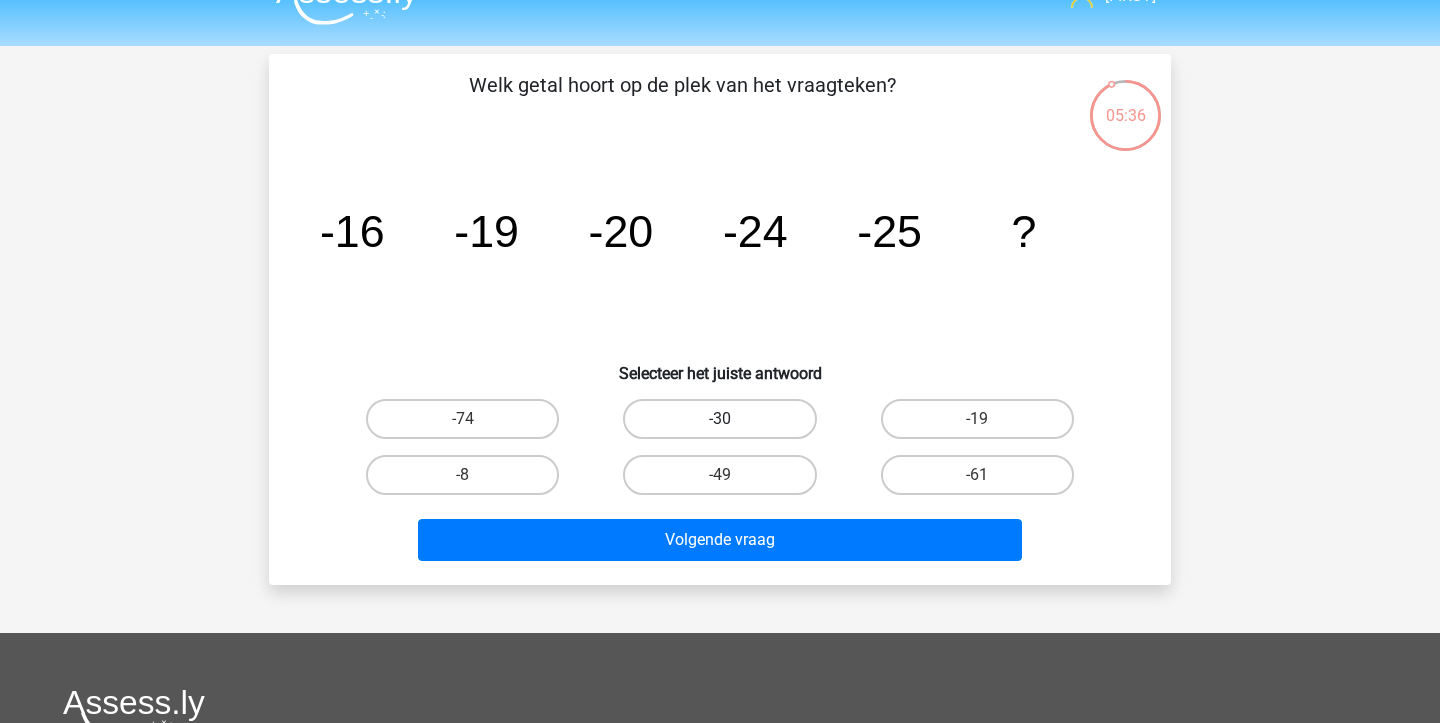 click on "-30" at bounding box center [719, 419] 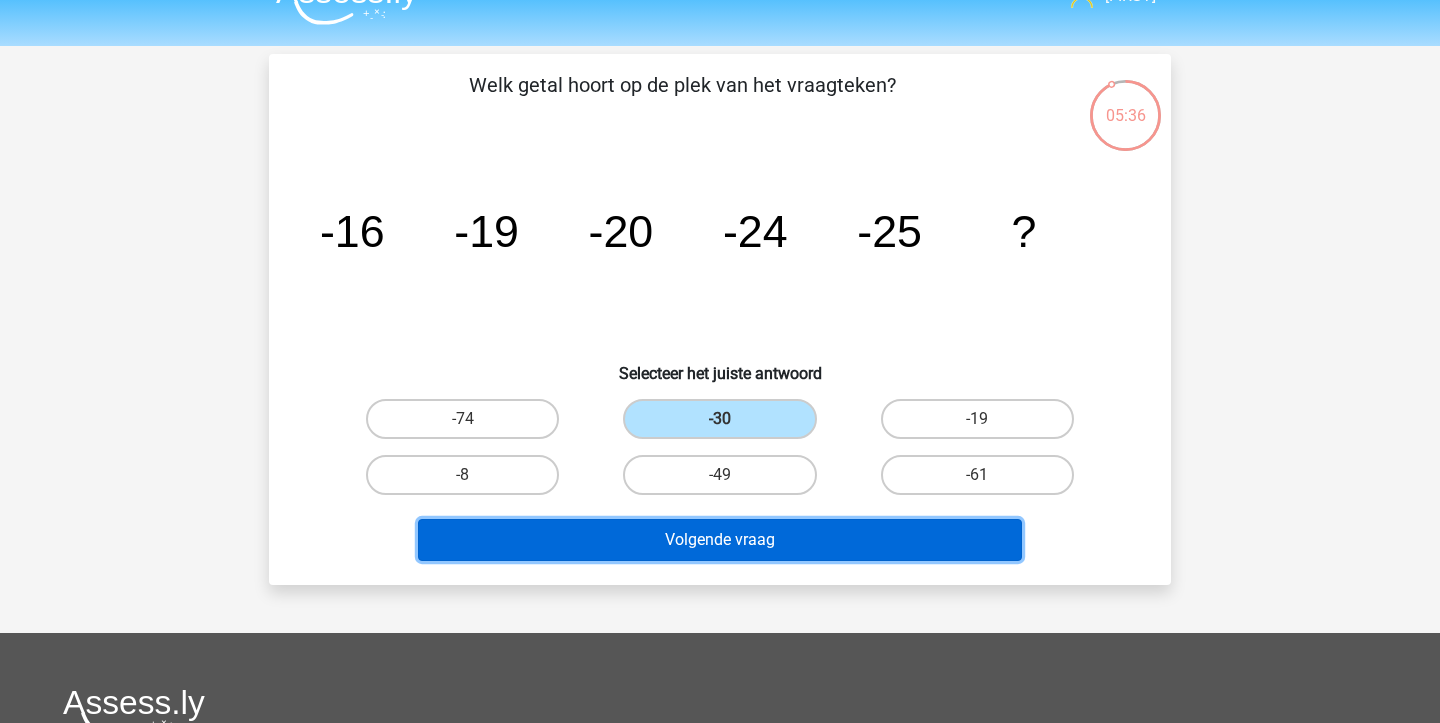 click on "Volgende vraag" at bounding box center [720, 540] 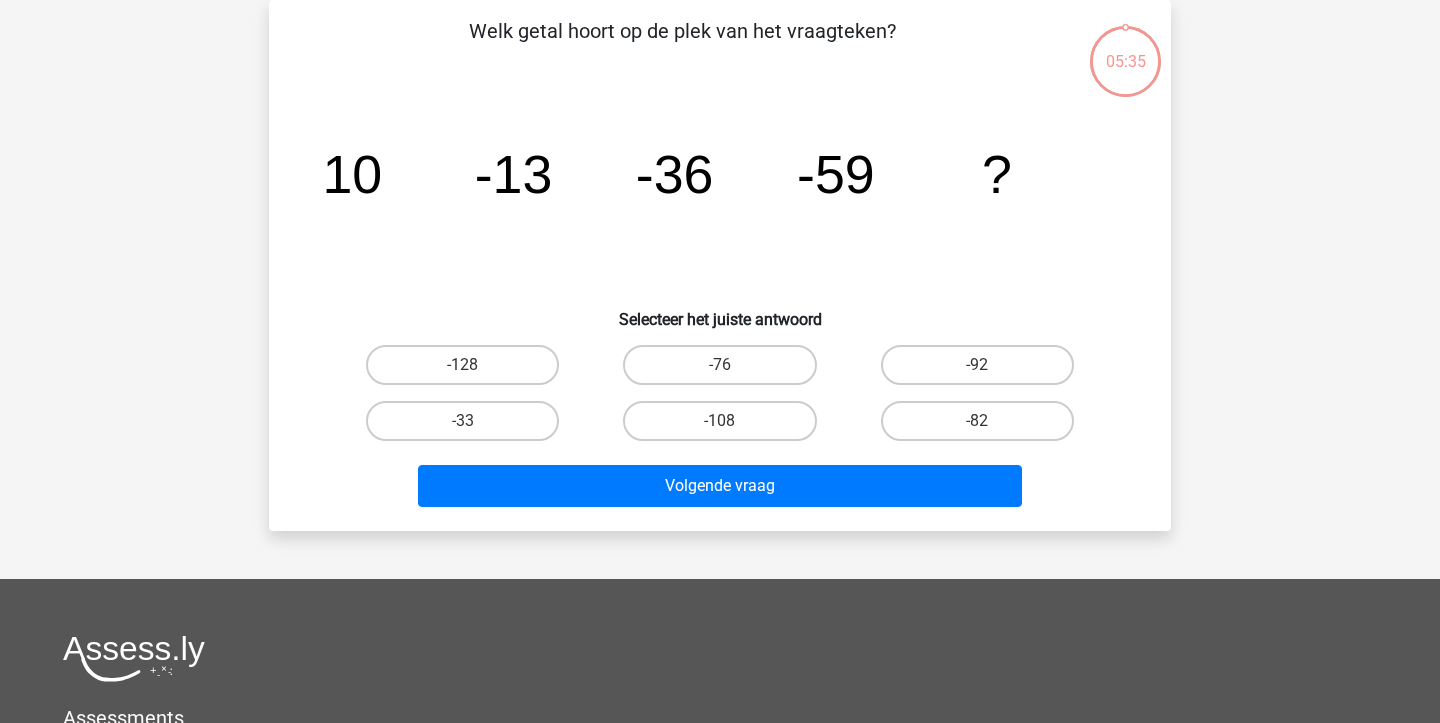 scroll, scrollTop: 0, scrollLeft: 0, axis: both 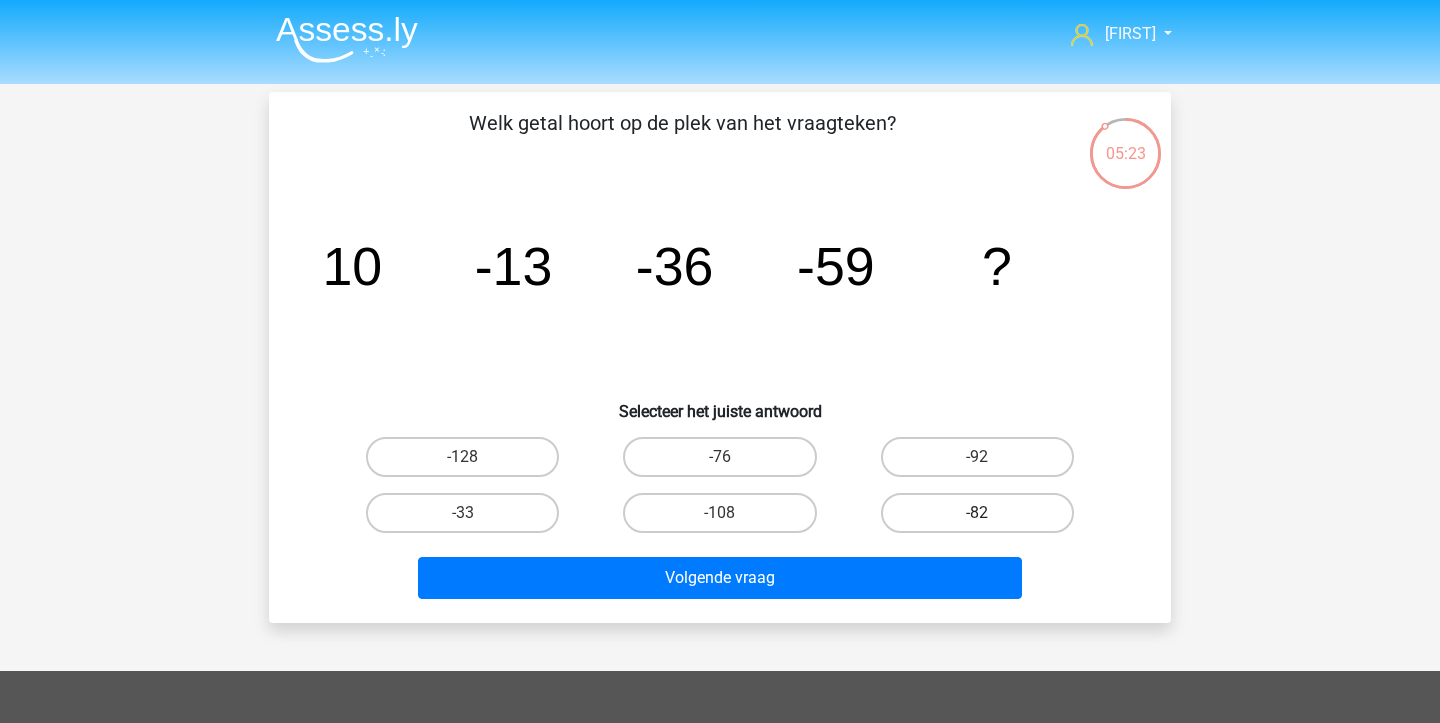click on "-82" at bounding box center (977, 513) 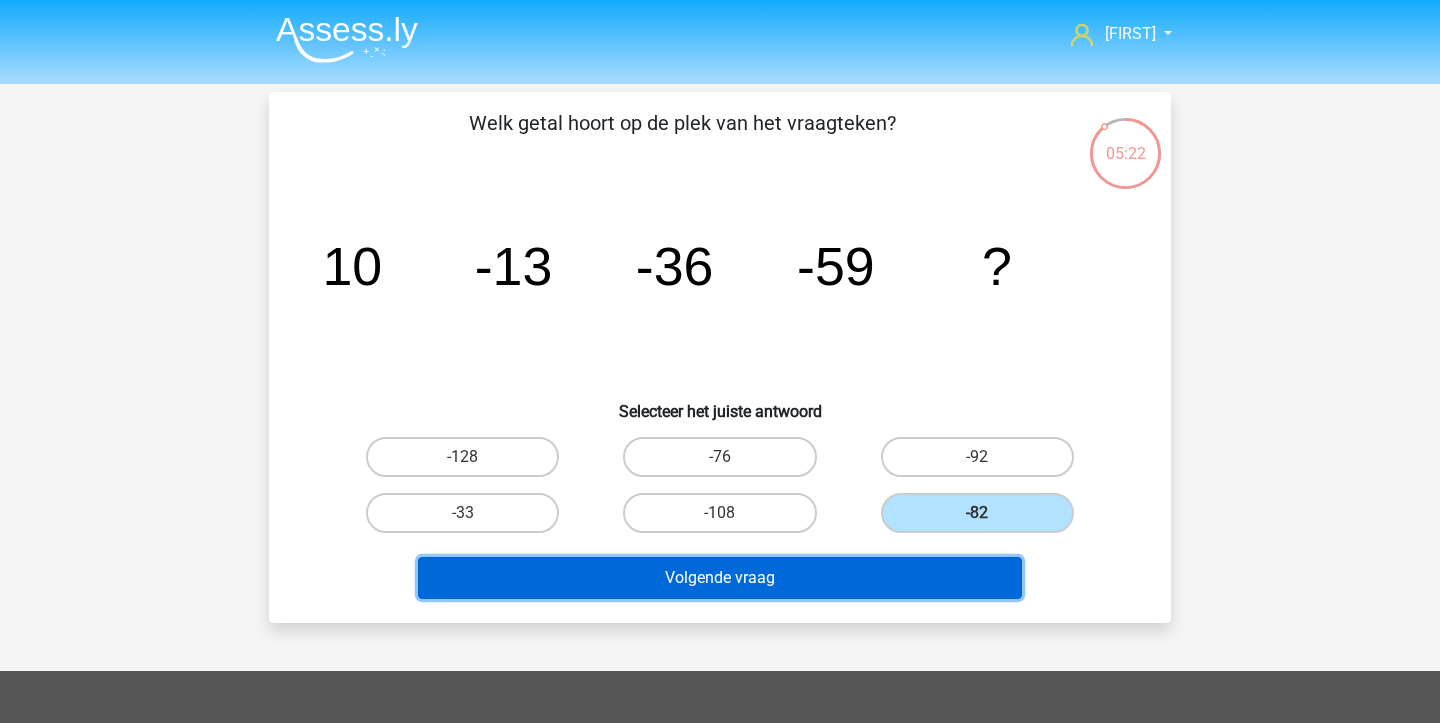 click on "Volgende vraag" at bounding box center [720, 578] 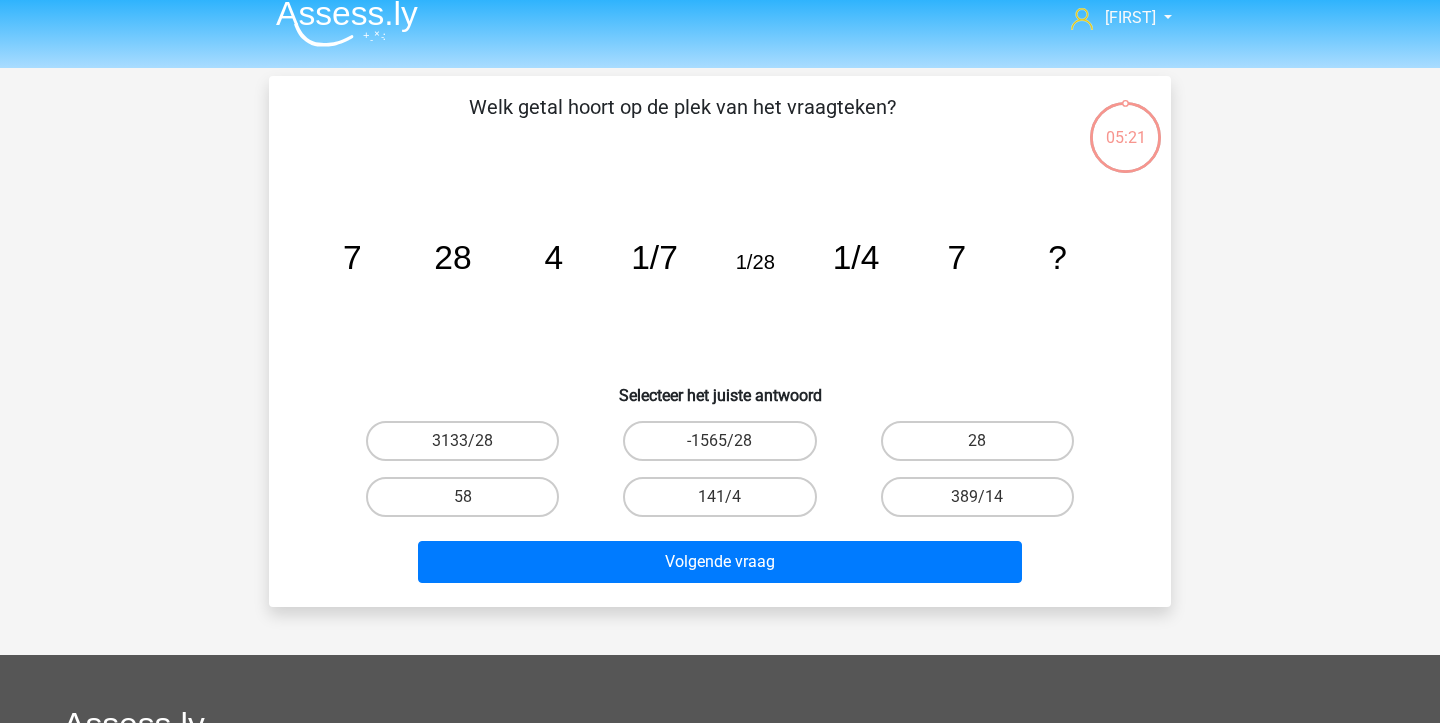 scroll, scrollTop: 0, scrollLeft: 0, axis: both 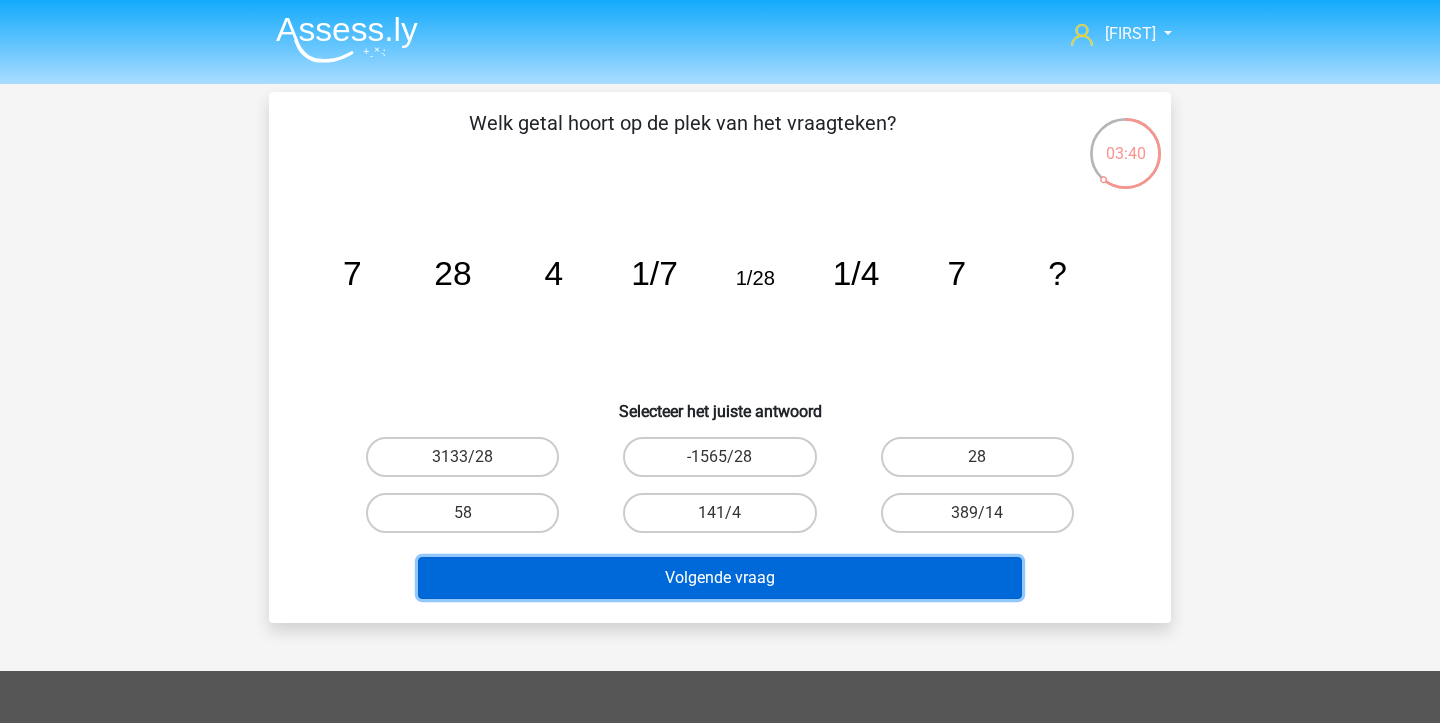 click on "Volgende vraag" at bounding box center (720, 578) 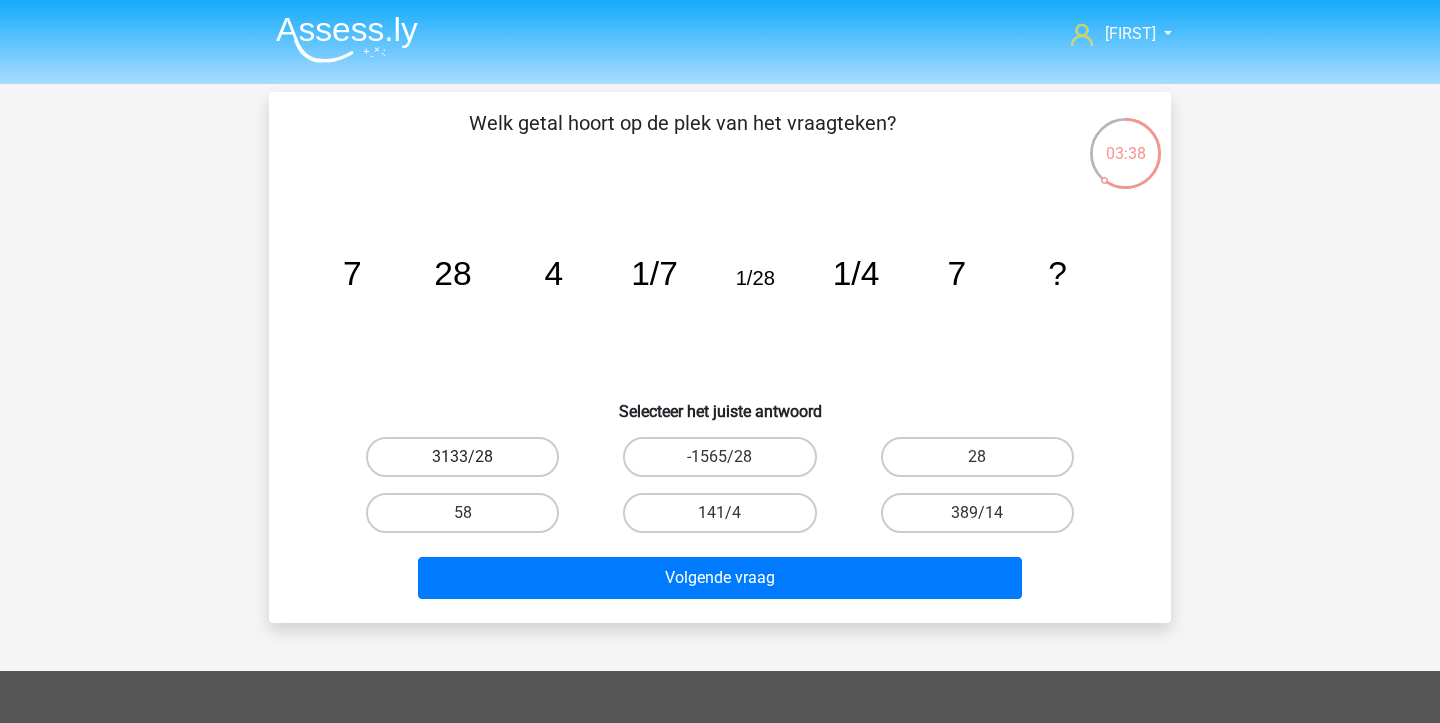 click on "3133/28" at bounding box center (462, 457) 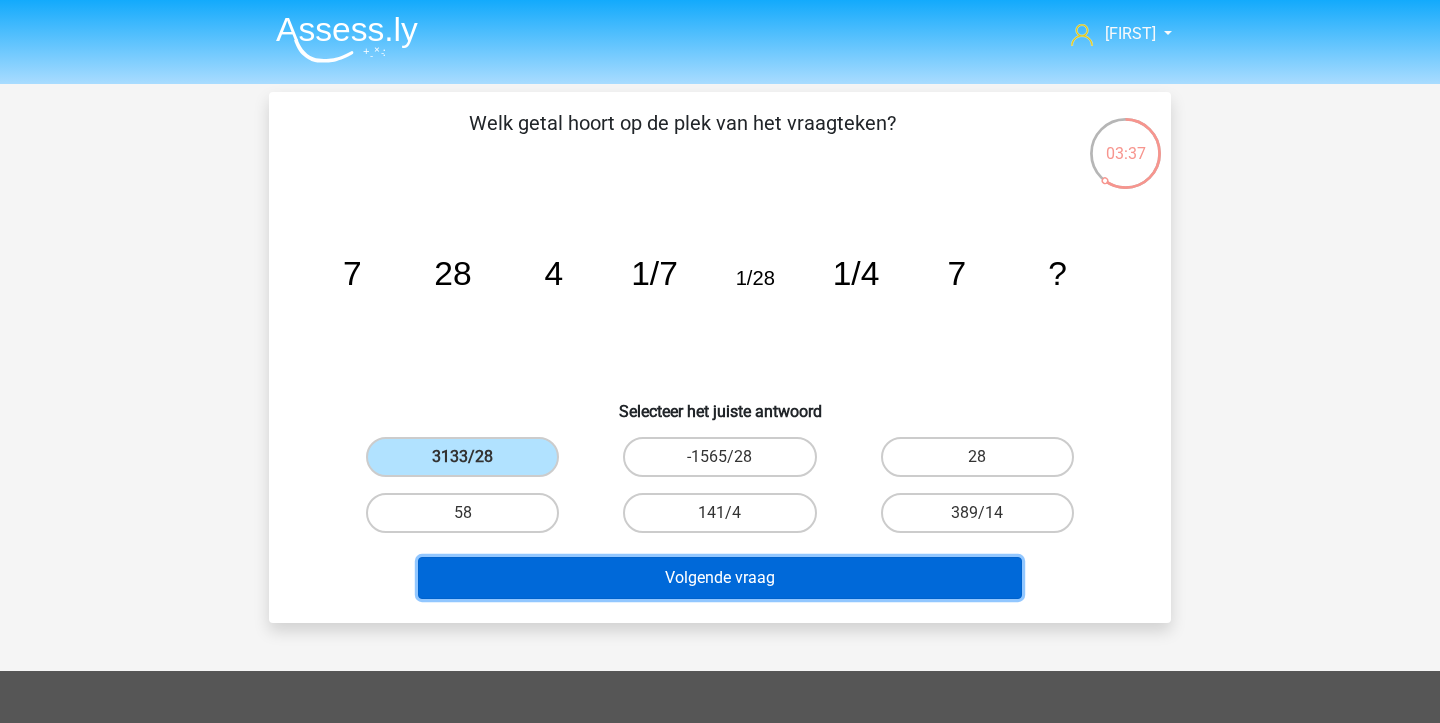 click on "Volgende vraag" at bounding box center (720, 578) 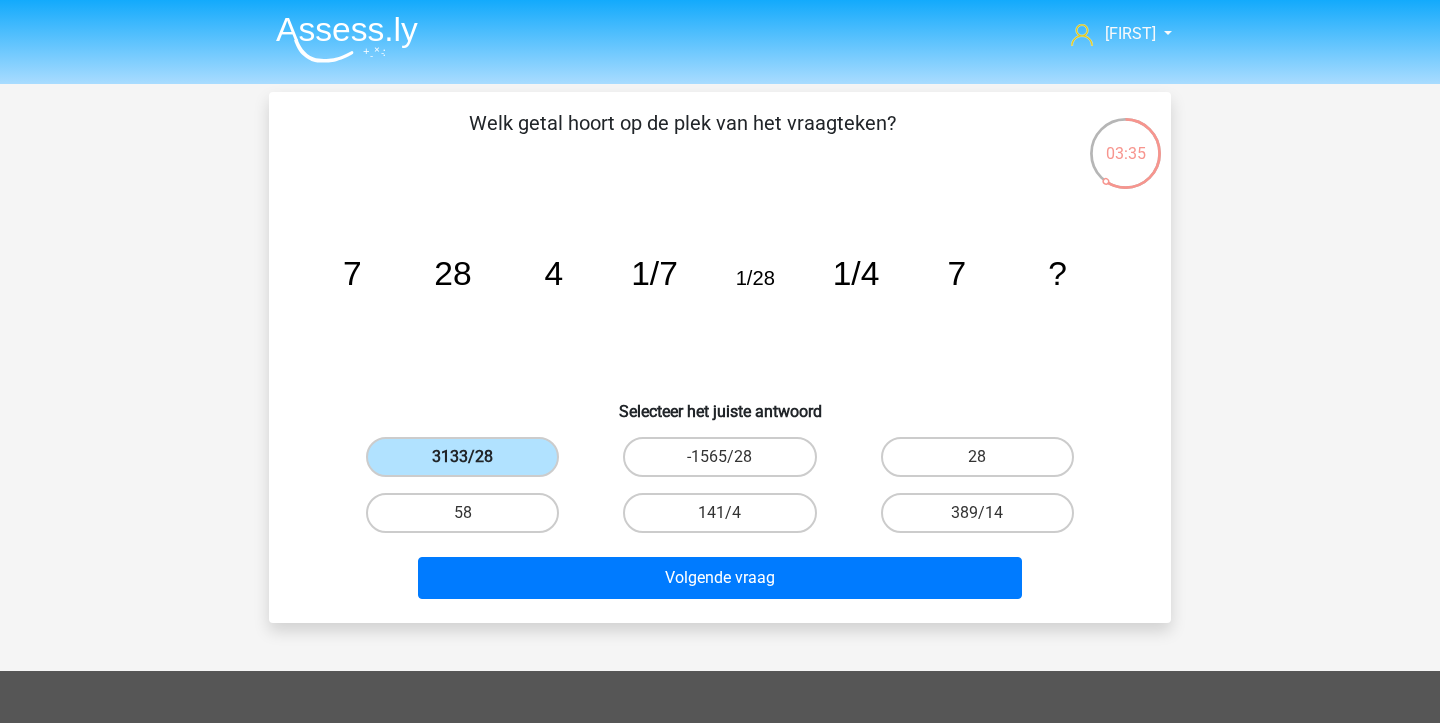 click on "3133/28" at bounding box center [462, 457] 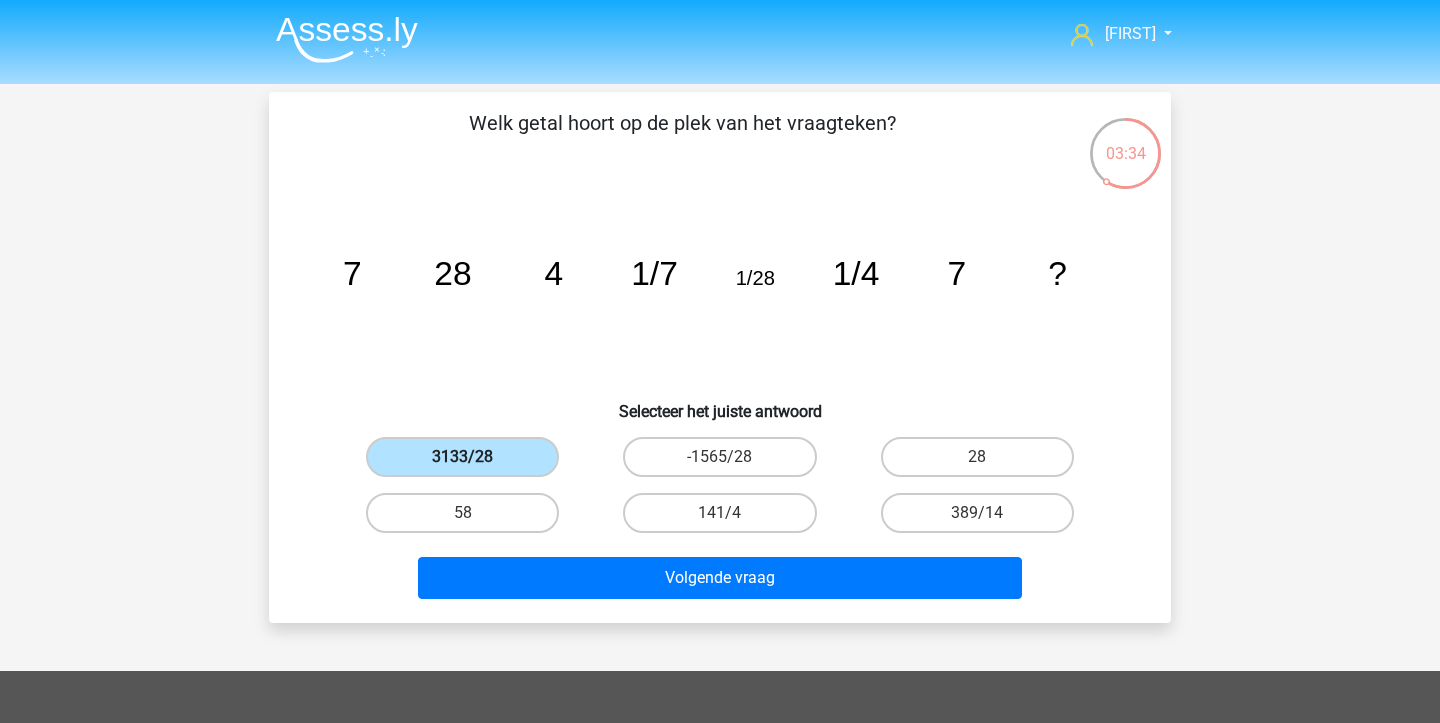 click on "3133/28" at bounding box center (462, 457) 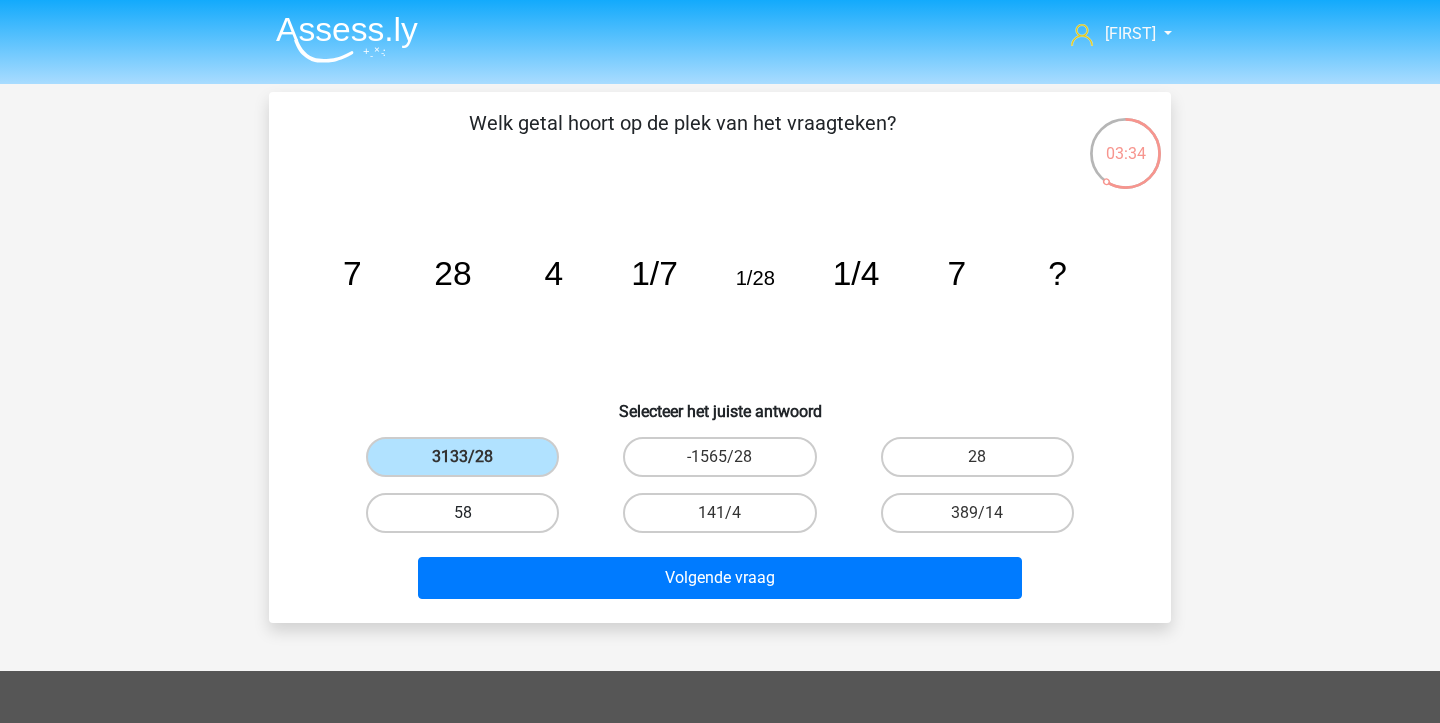 click on "58" at bounding box center [462, 513] 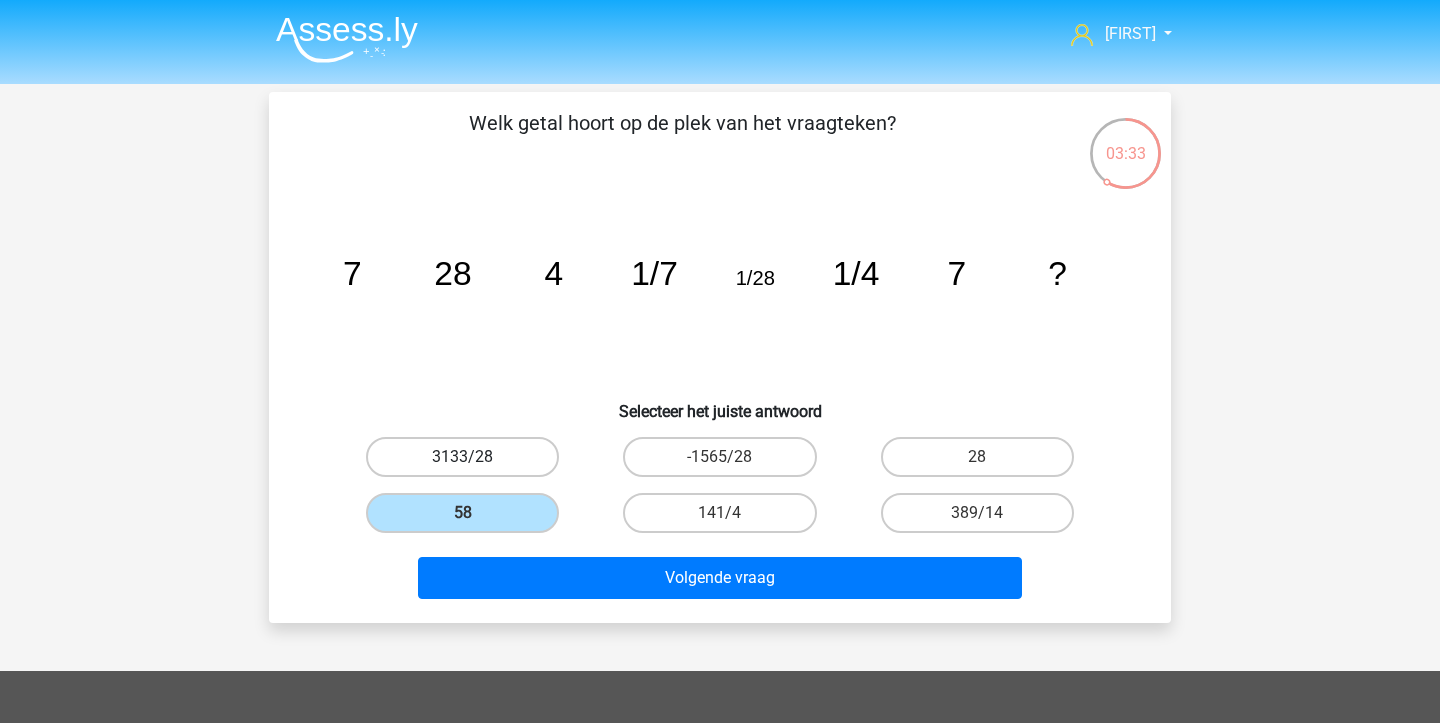 click on "3133/28" at bounding box center (462, 457) 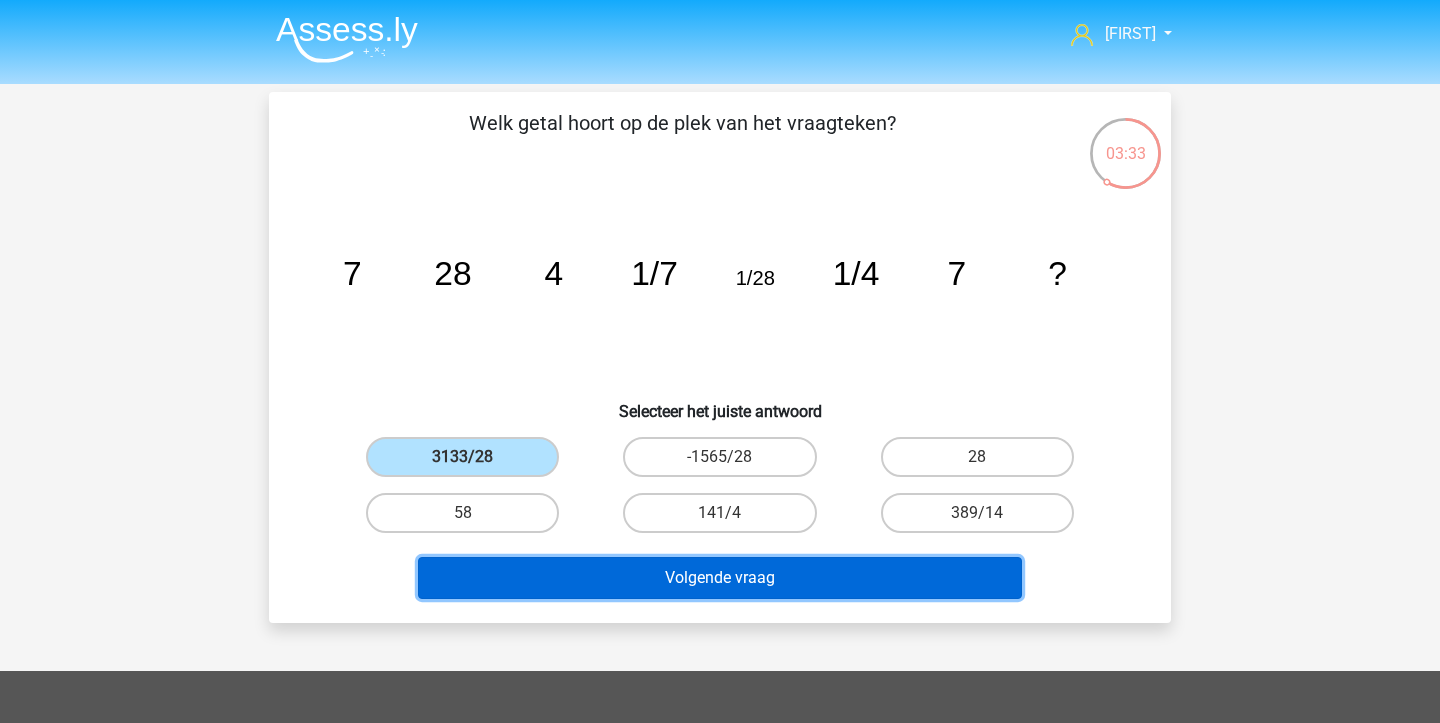click on "Volgende vraag" at bounding box center [720, 578] 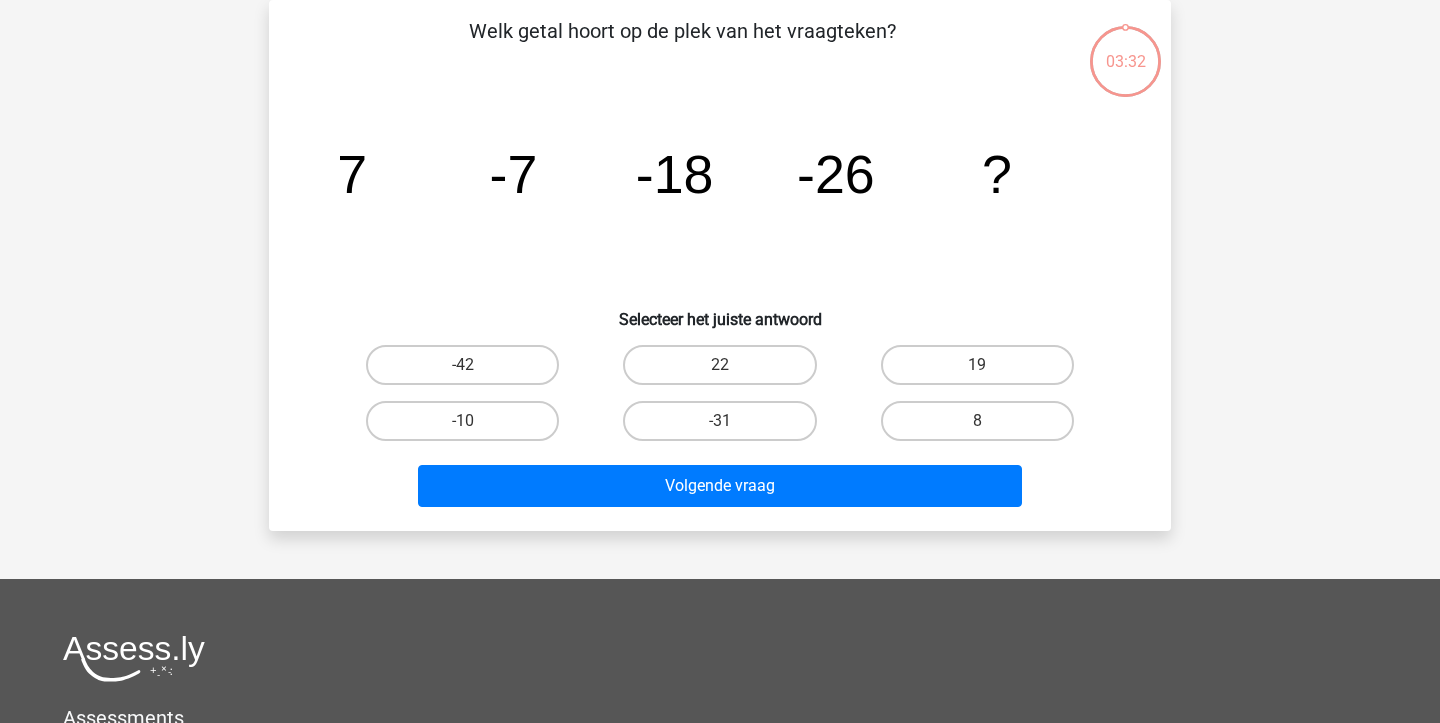scroll, scrollTop: 0, scrollLeft: 0, axis: both 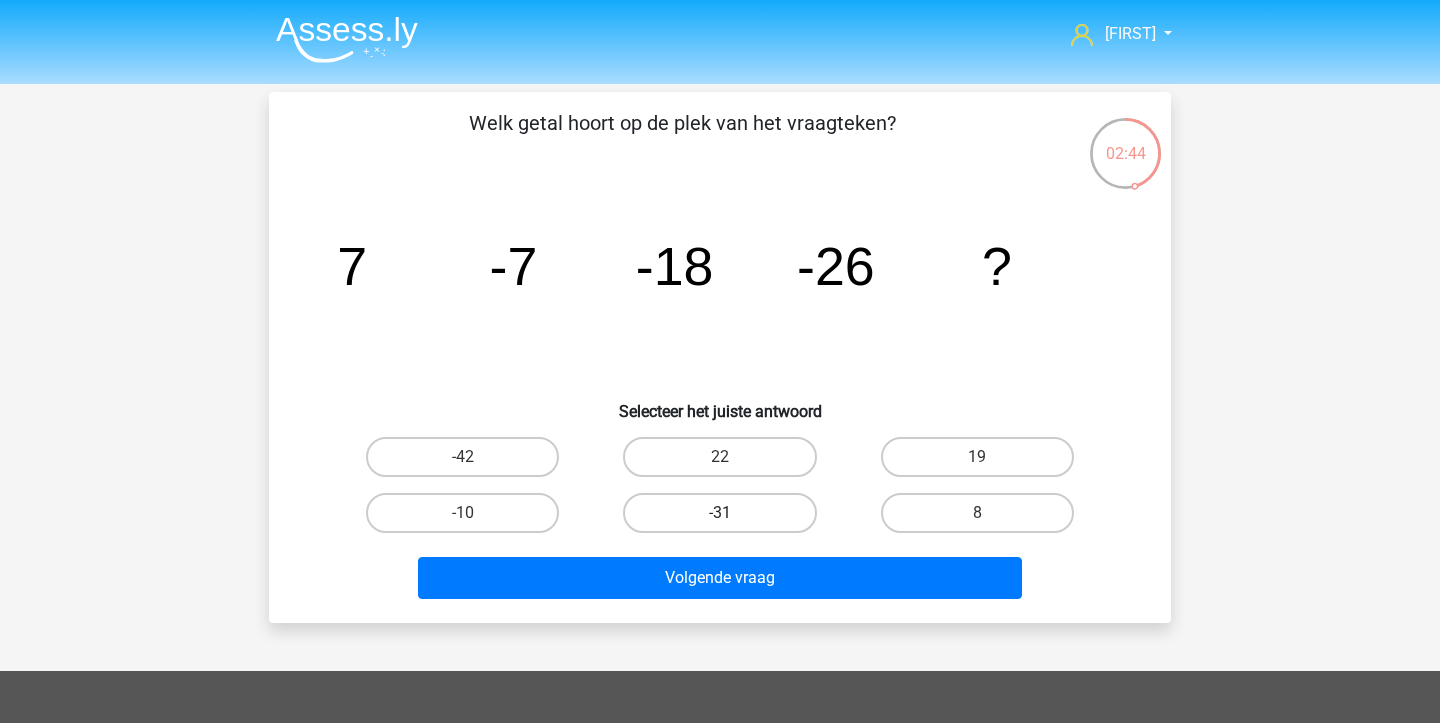click on "-31" at bounding box center (719, 513) 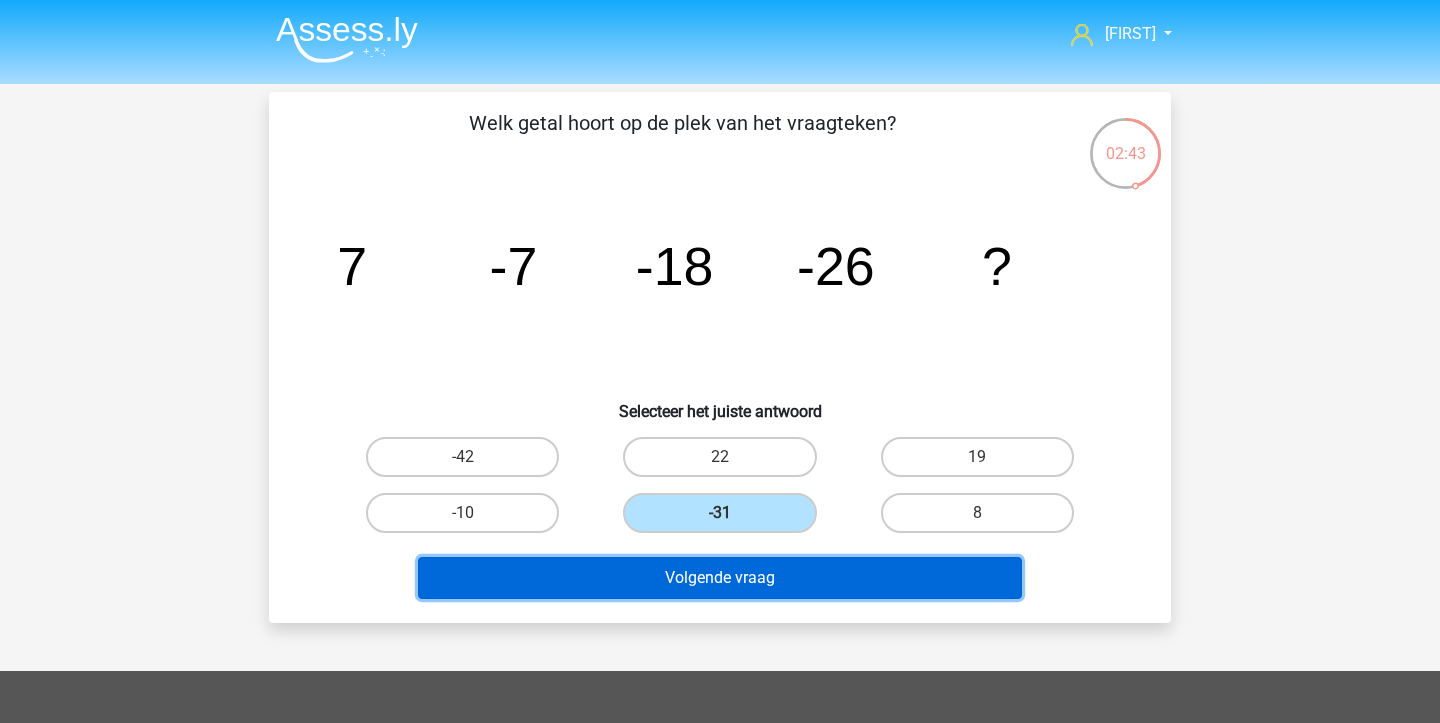 click on "Volgende vraag" at bounding box center [720, 578] 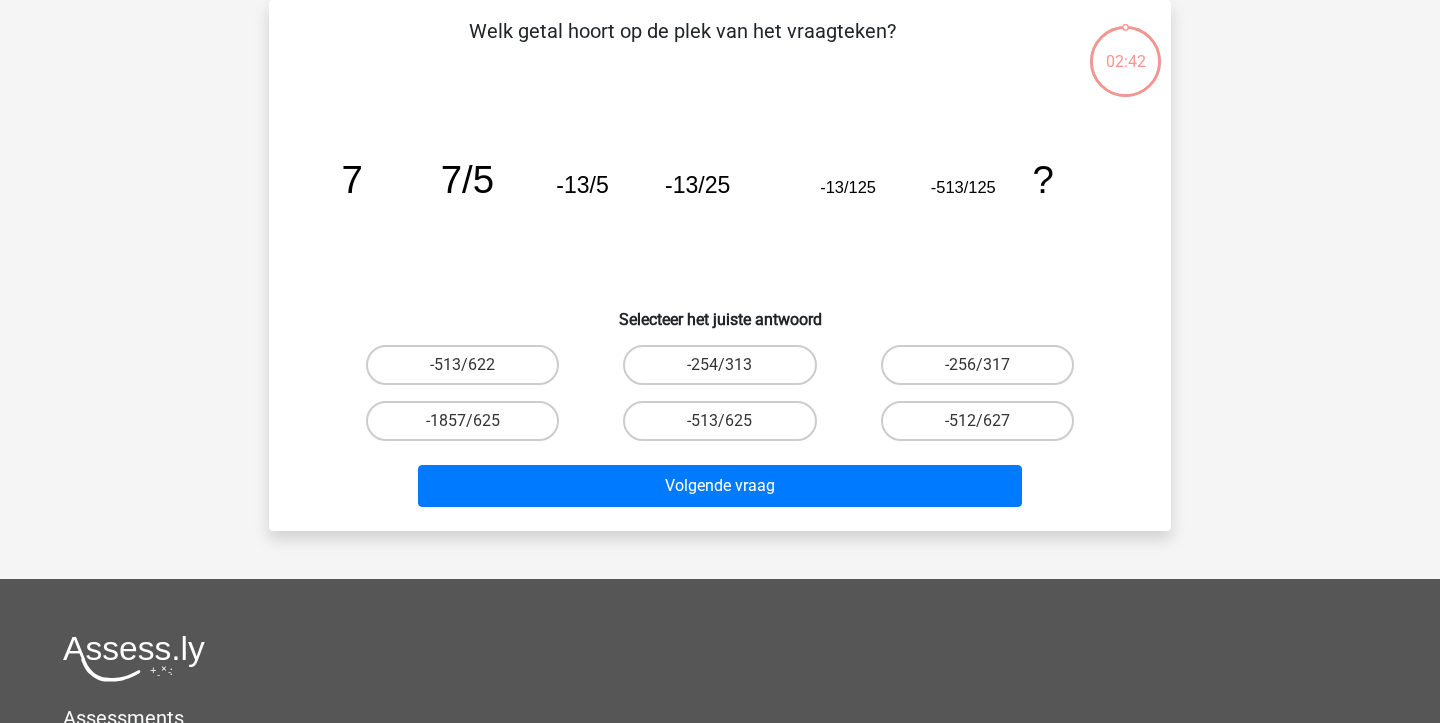 scroll, scrollTop: 0, scrollLeft: 0, axis: both 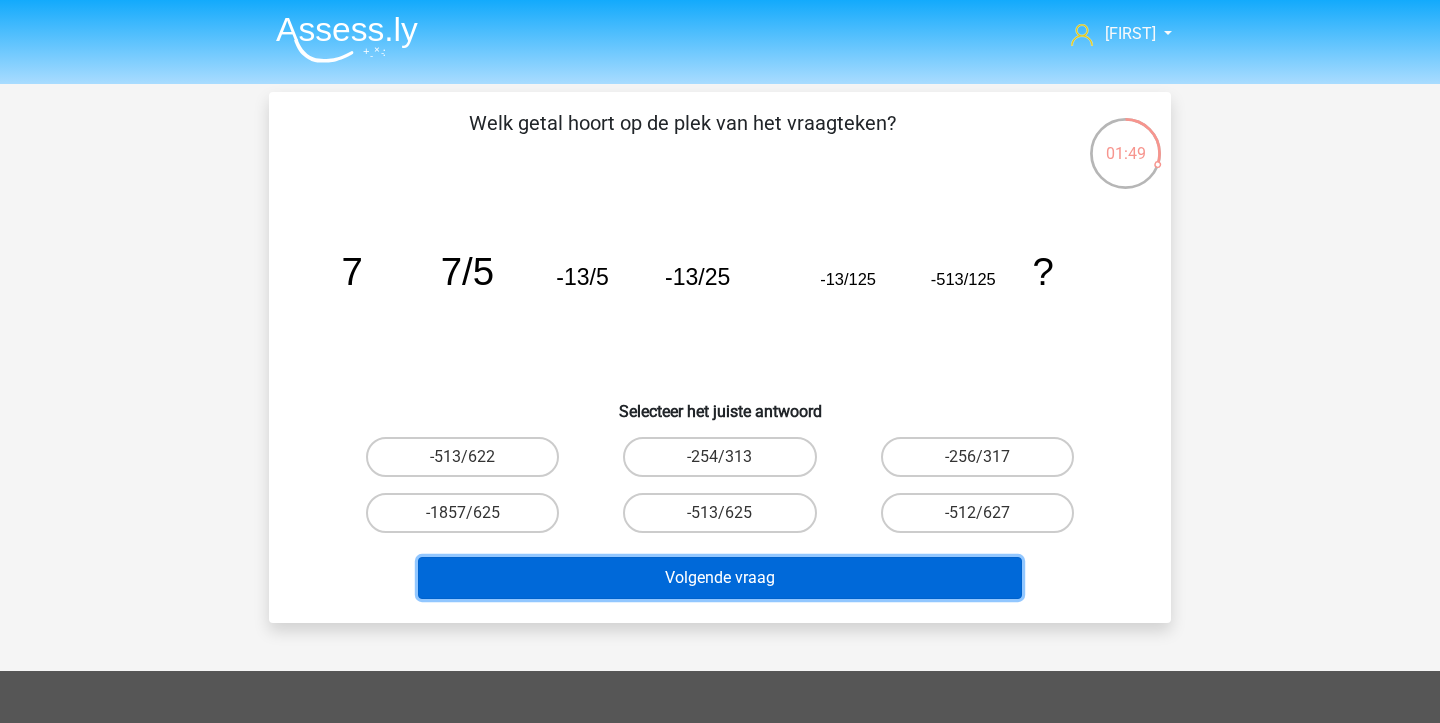 click on "Volgende vraag" at bounding box center (720, 578) 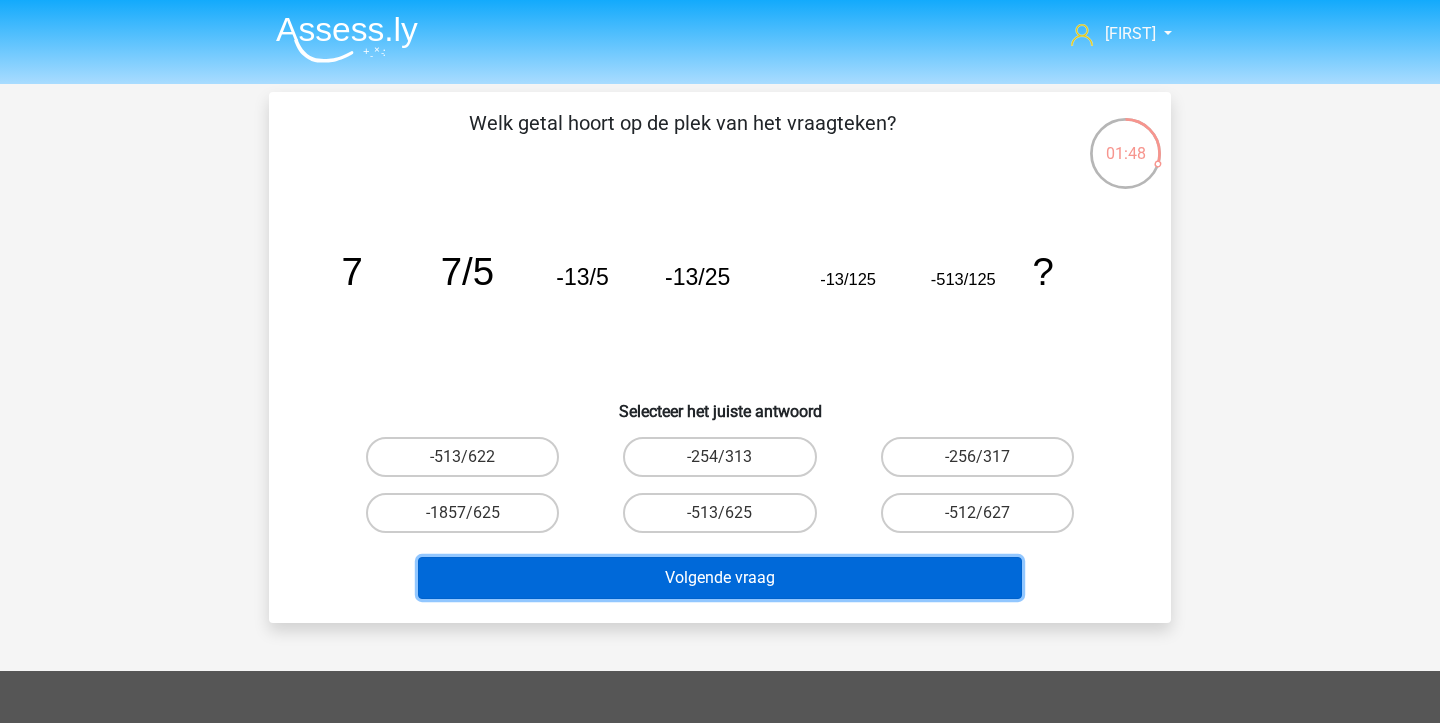 click on "Volgende vraag" at bounding box center (720, 578) 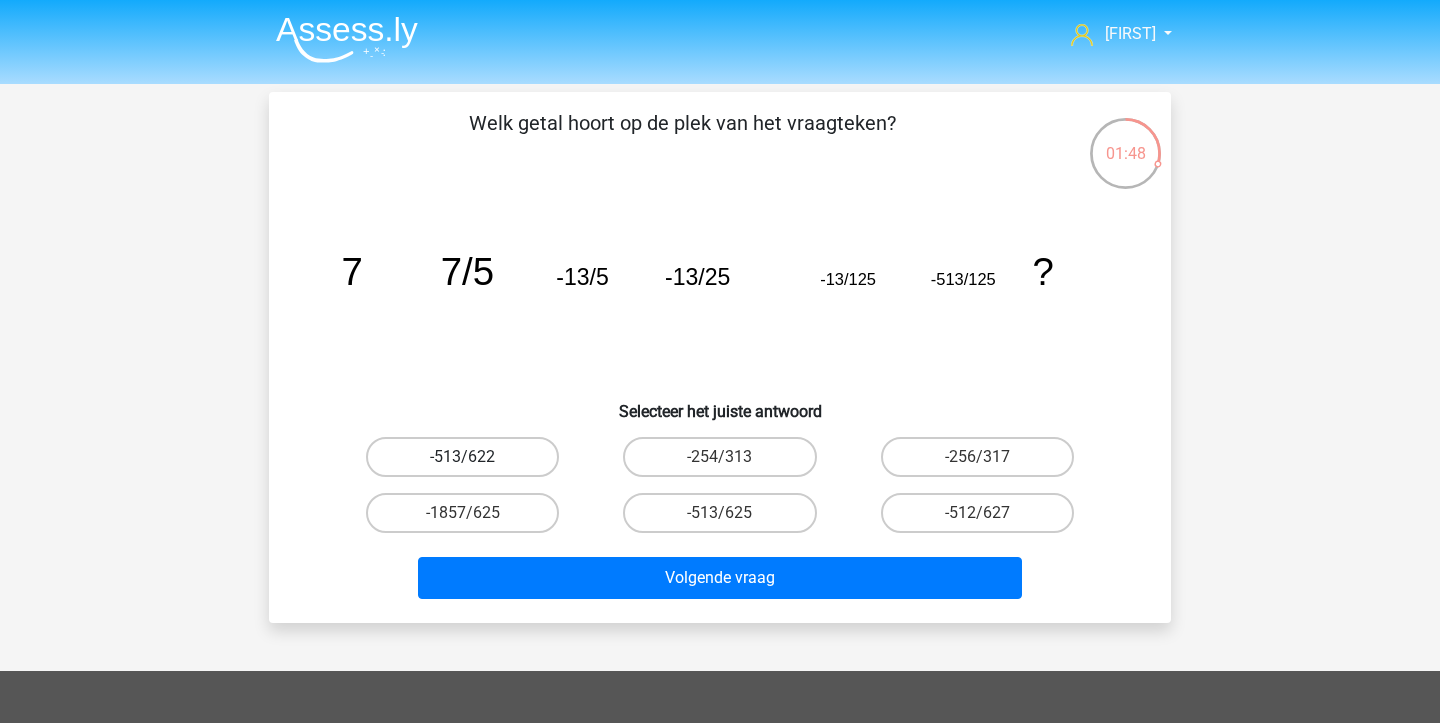 click on "-513/622" at bounding box center [462, 457] 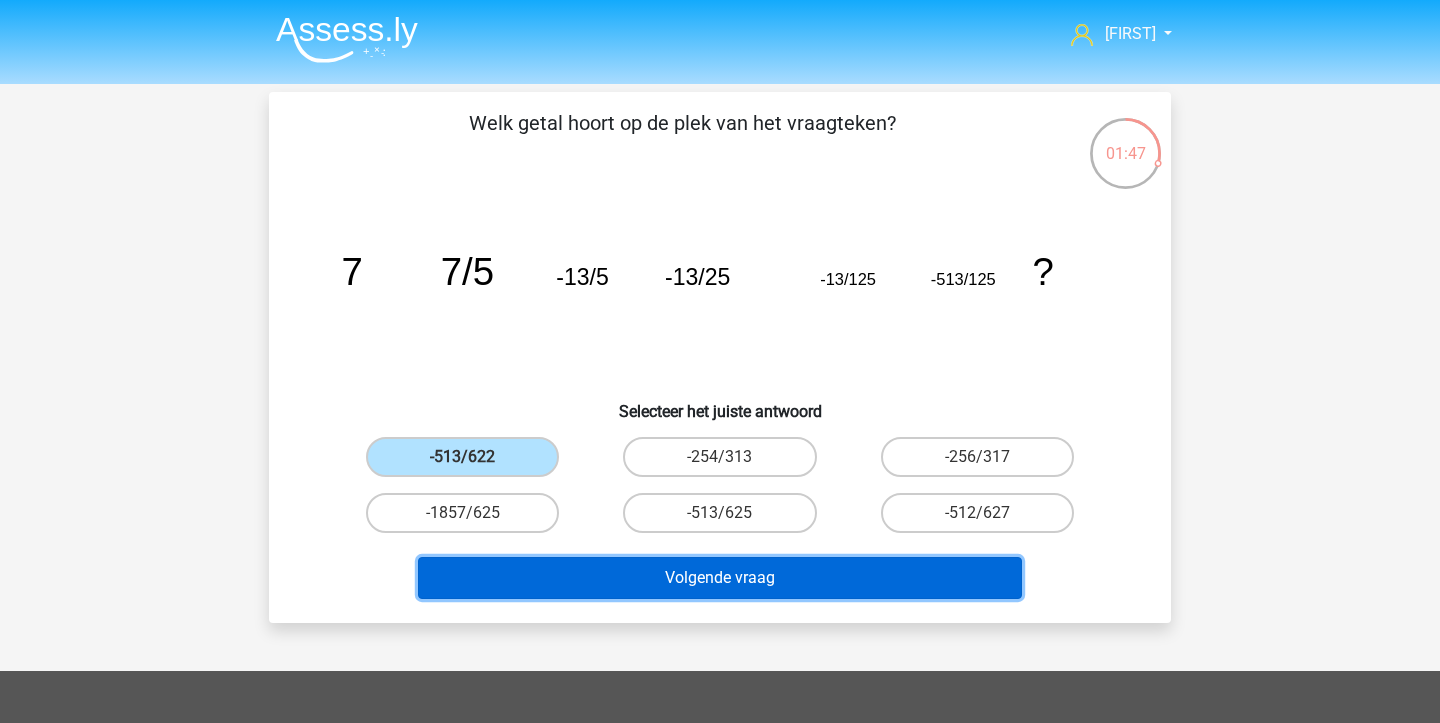 click on "Volgende vraag" at bounding box center (720, 578) 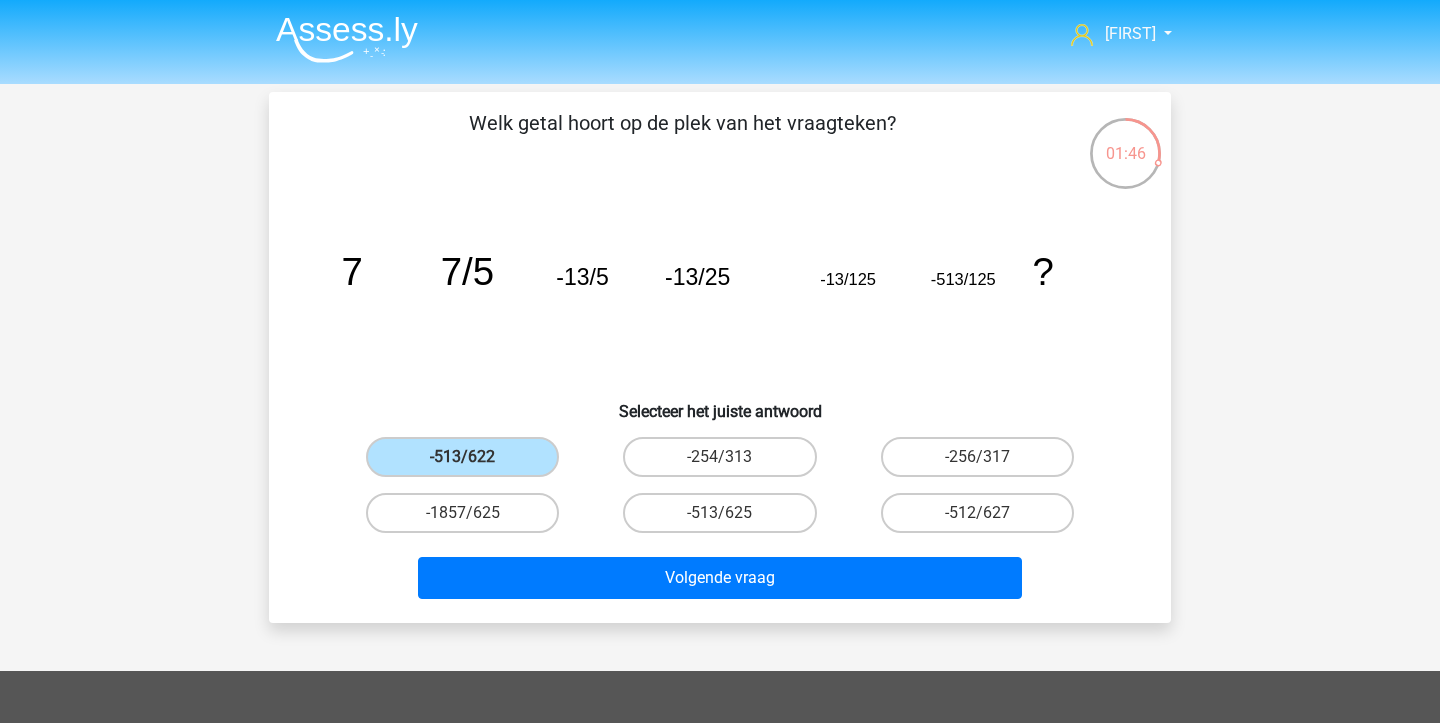 click on "-513/622" at bounding box center (462, 457) 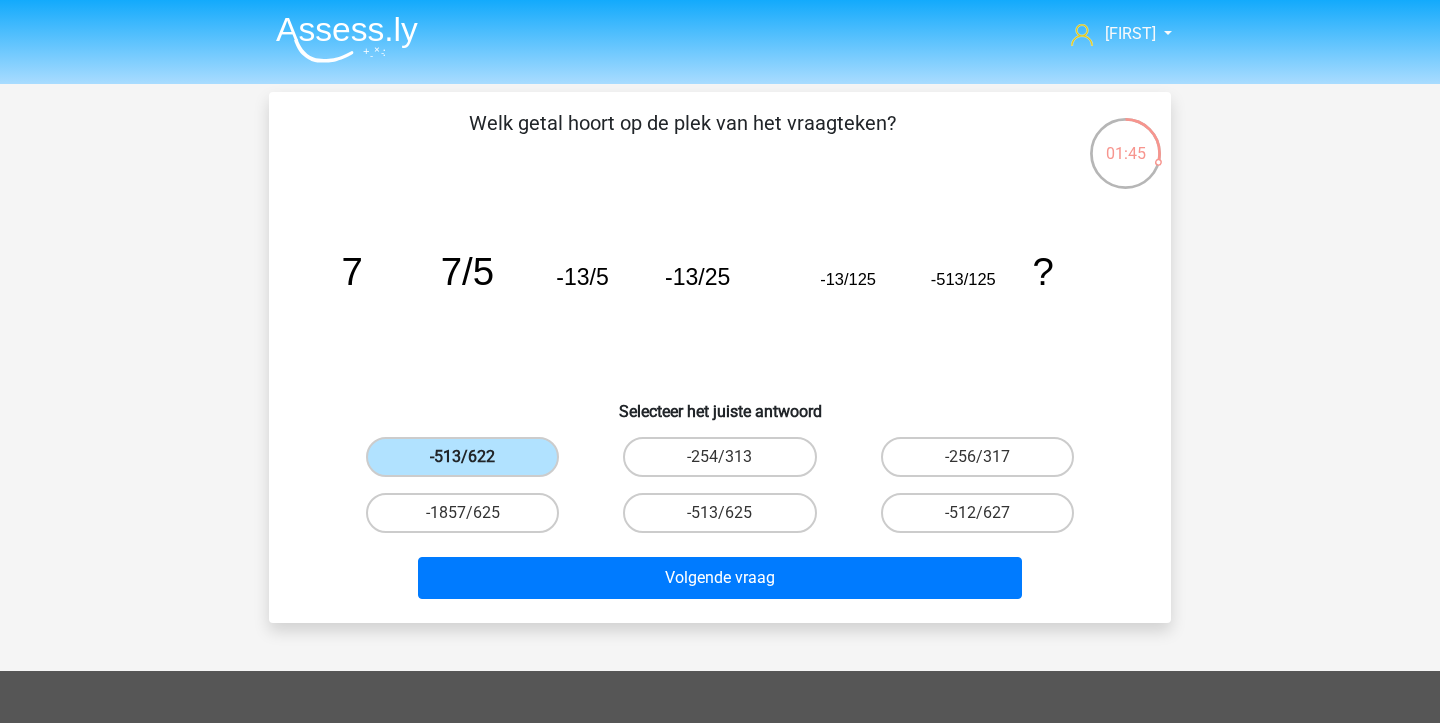 click on "-513/622" at bounding box center [462, 457] 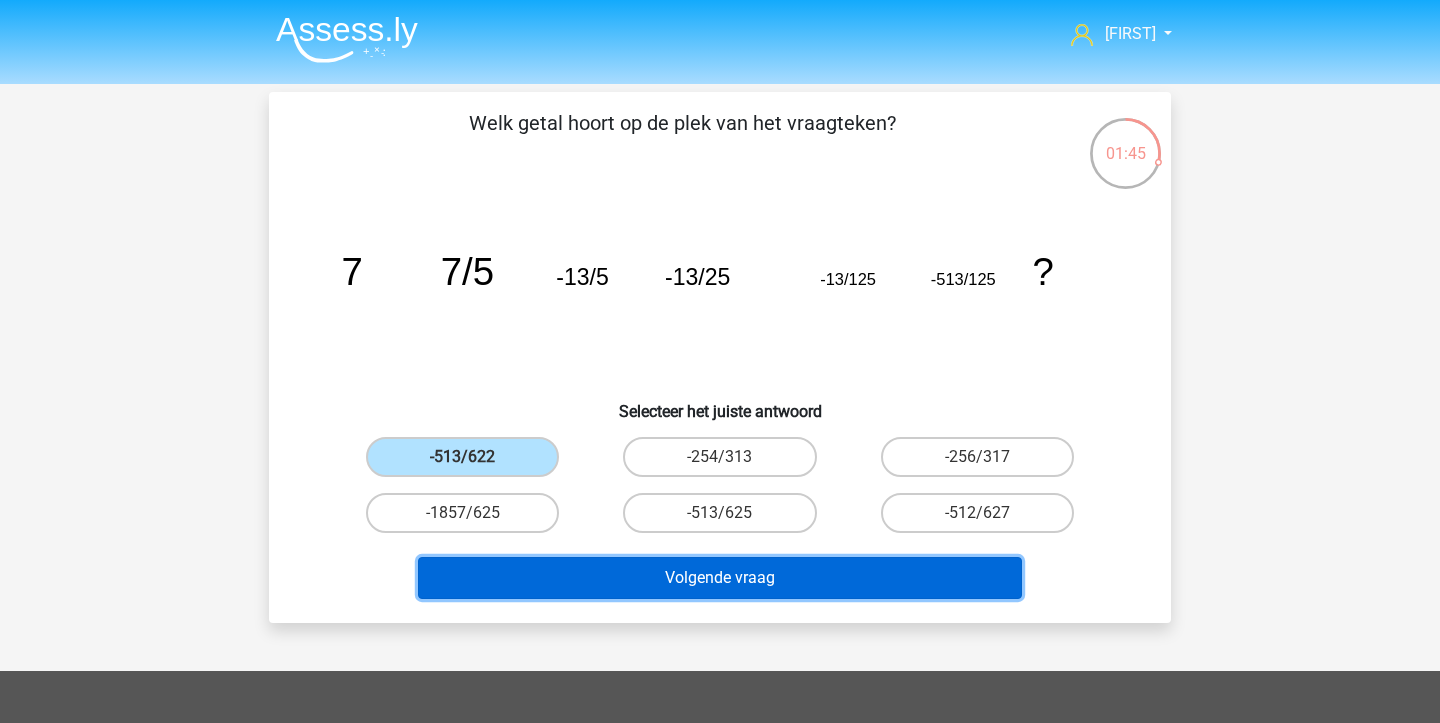 click on "Volgende vraag" at bounding box center [720, 578] 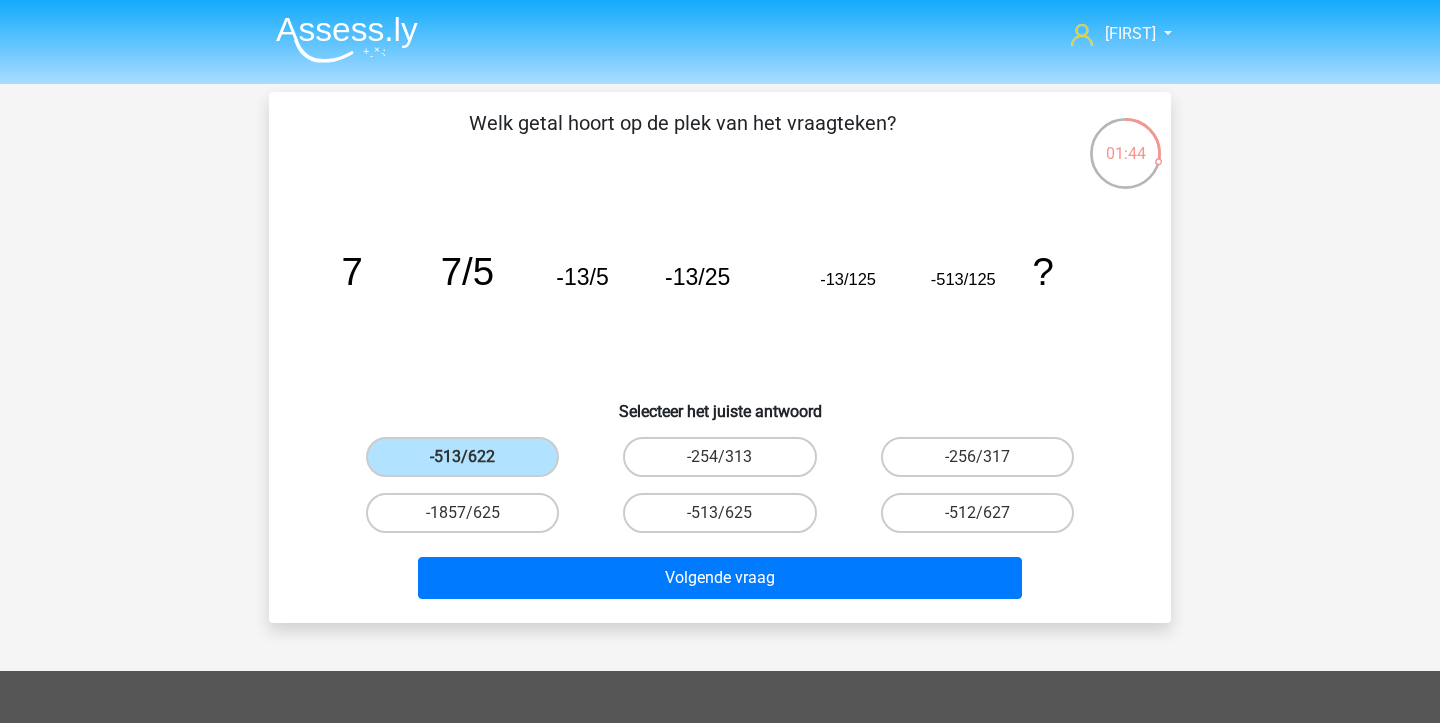 click on "-1857/625" at bounding box center [469, 519] 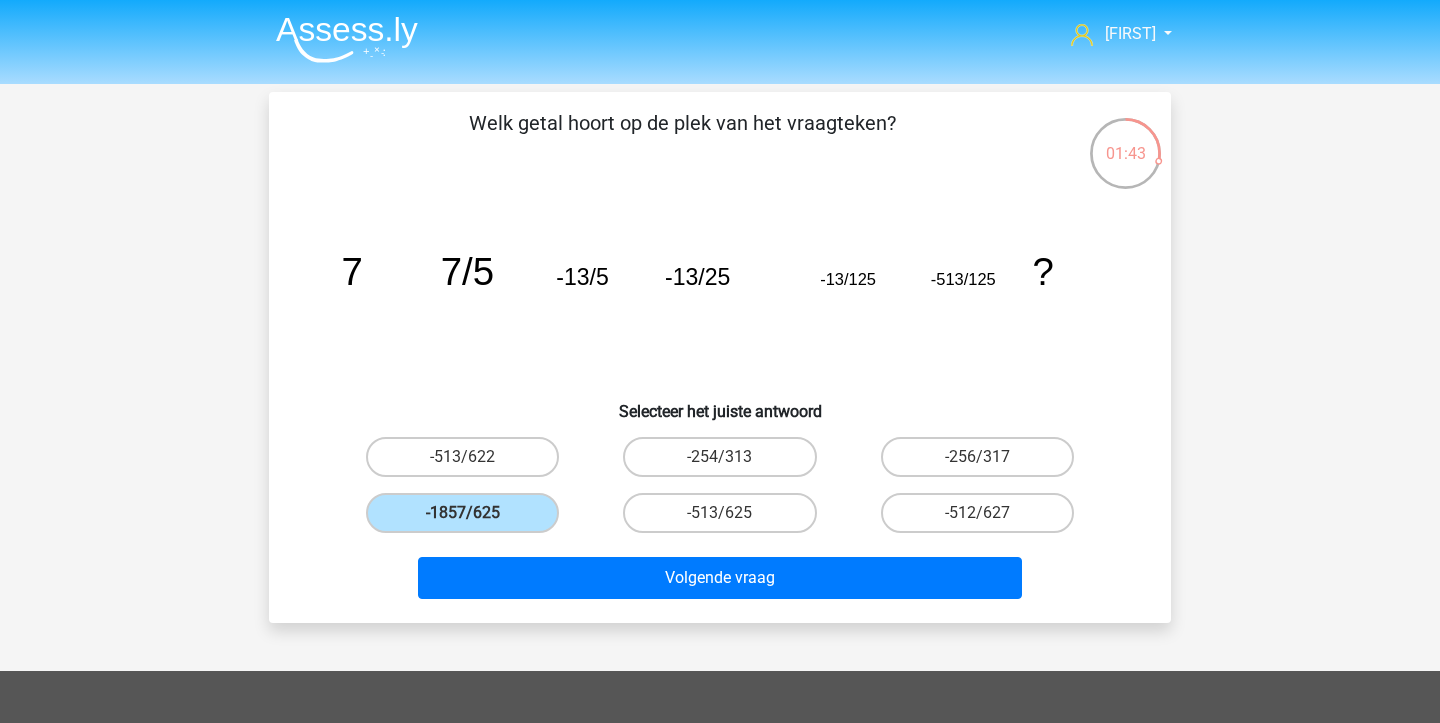 click on "-1857/625" at bounding box center [469, 519] 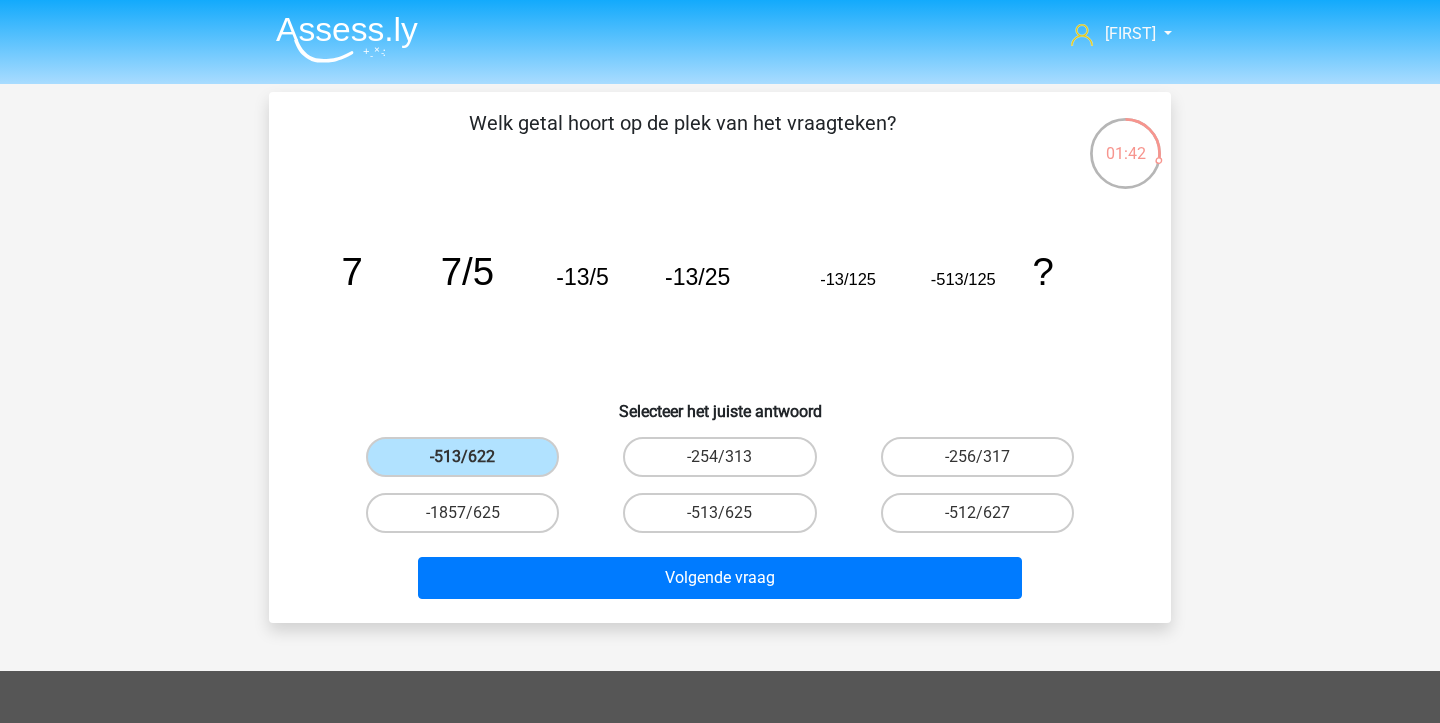 click on "Volgende vraag" at bounding box center [720, 574] 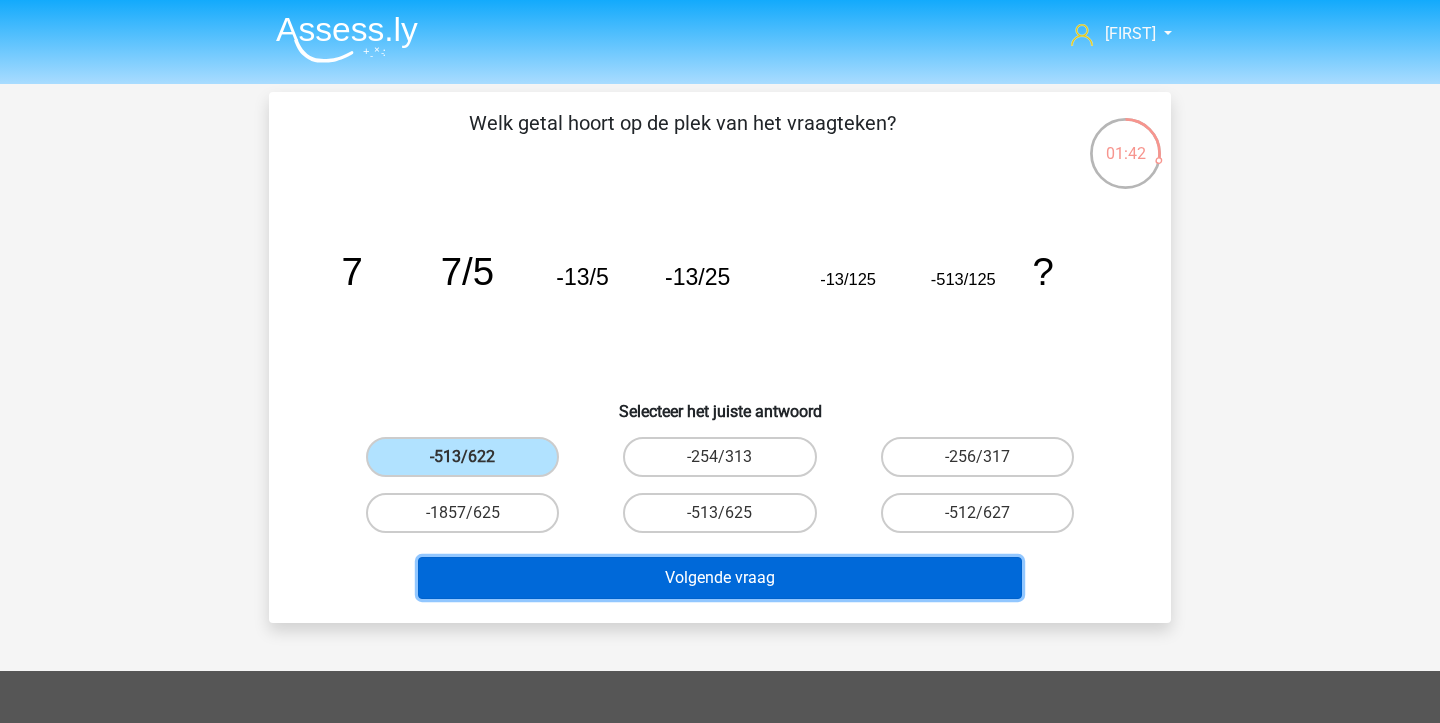 click on "Volgende vraag" at bounding box center (720, 578) 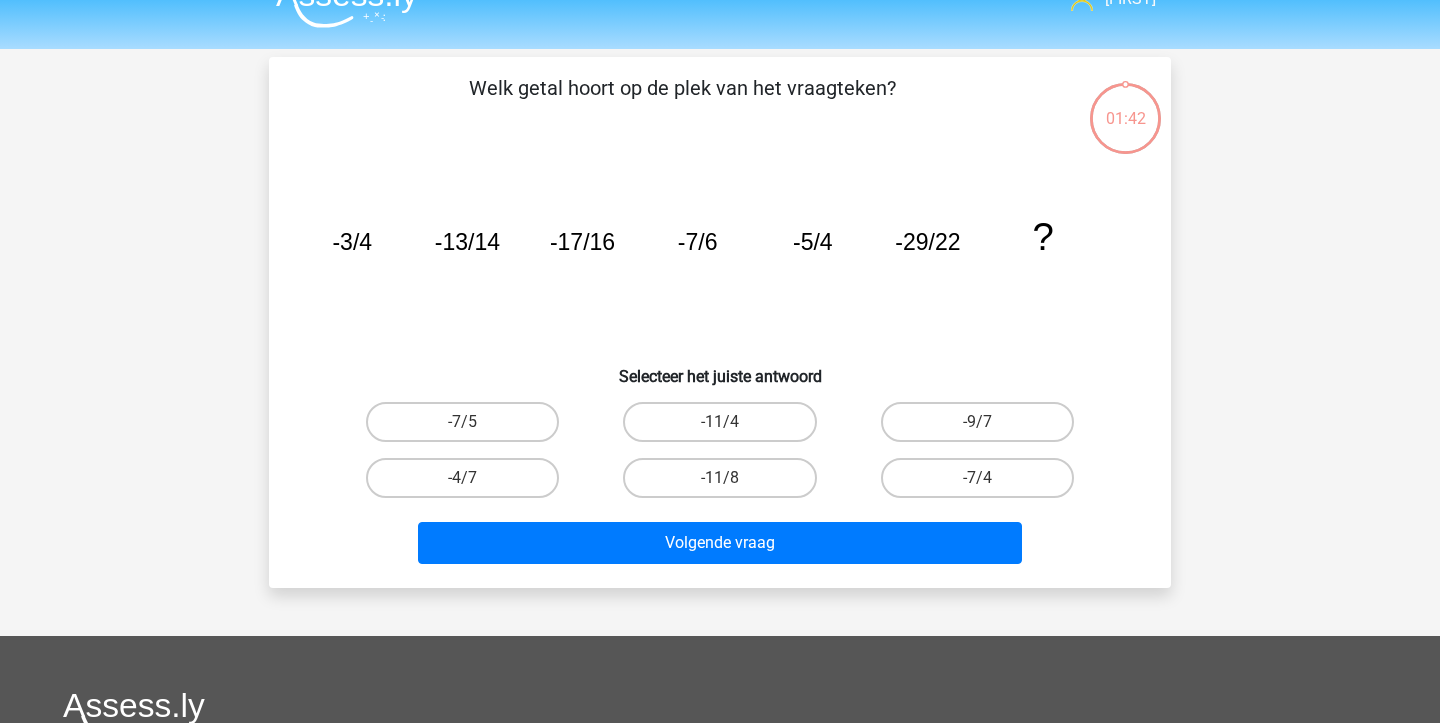scroll, scrollTop: 0, scrollLeft: 0, axis: both 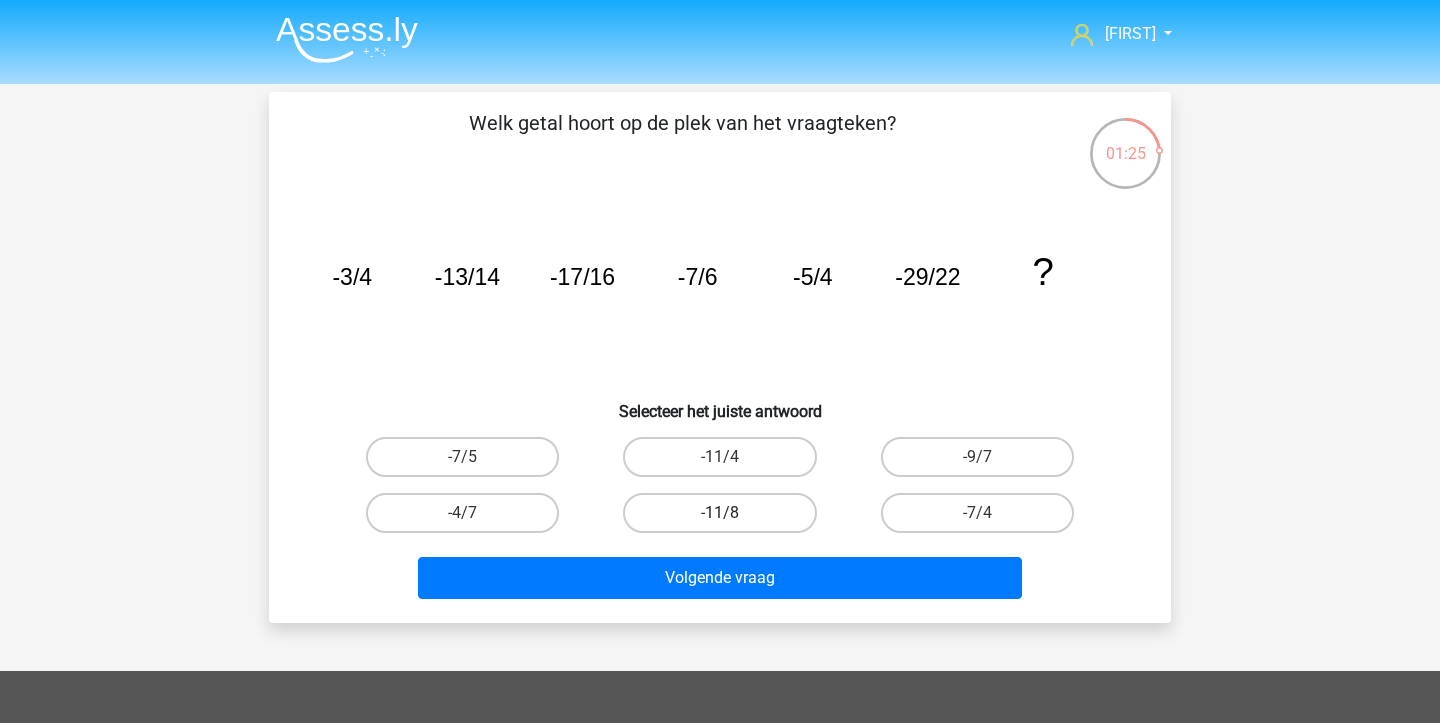 click on "-11/8" at bounding box center (719, 513) 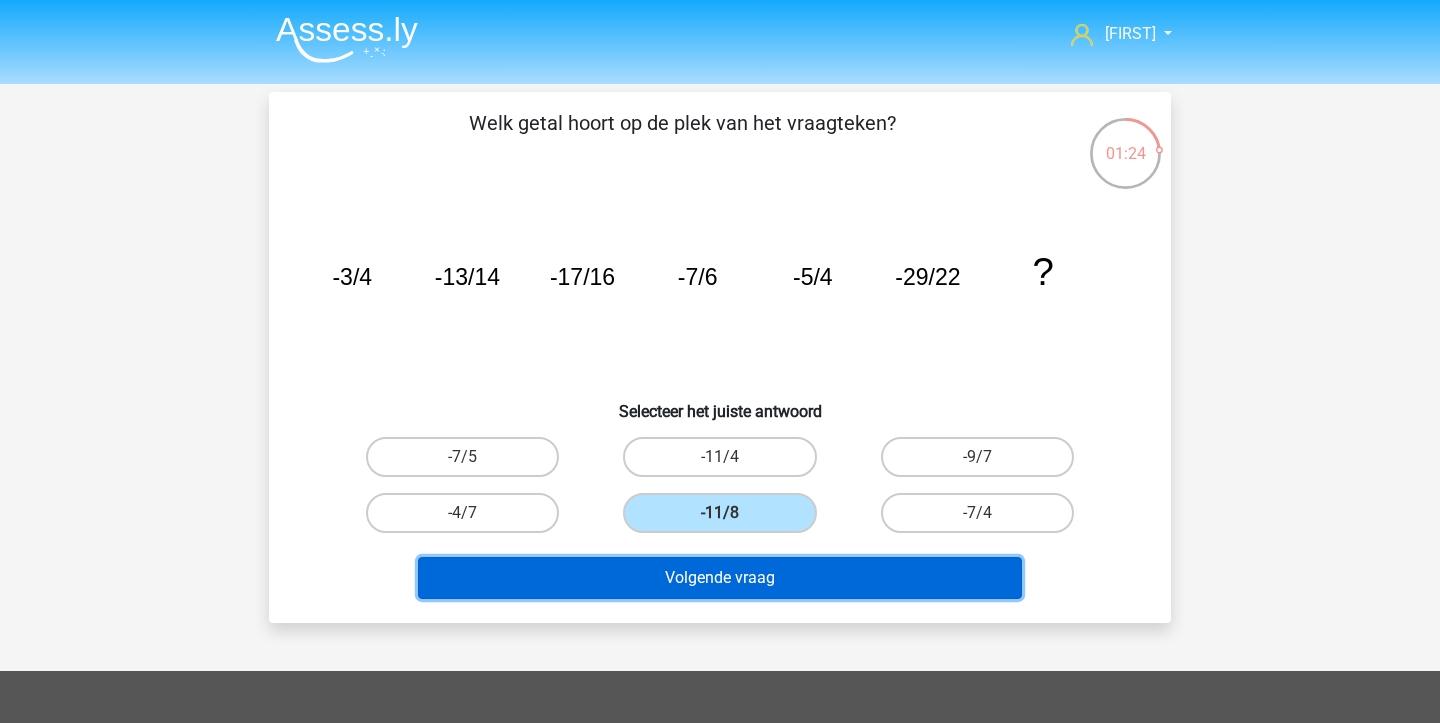 click on "Volgende vraag" at bounding box center [720, 578] 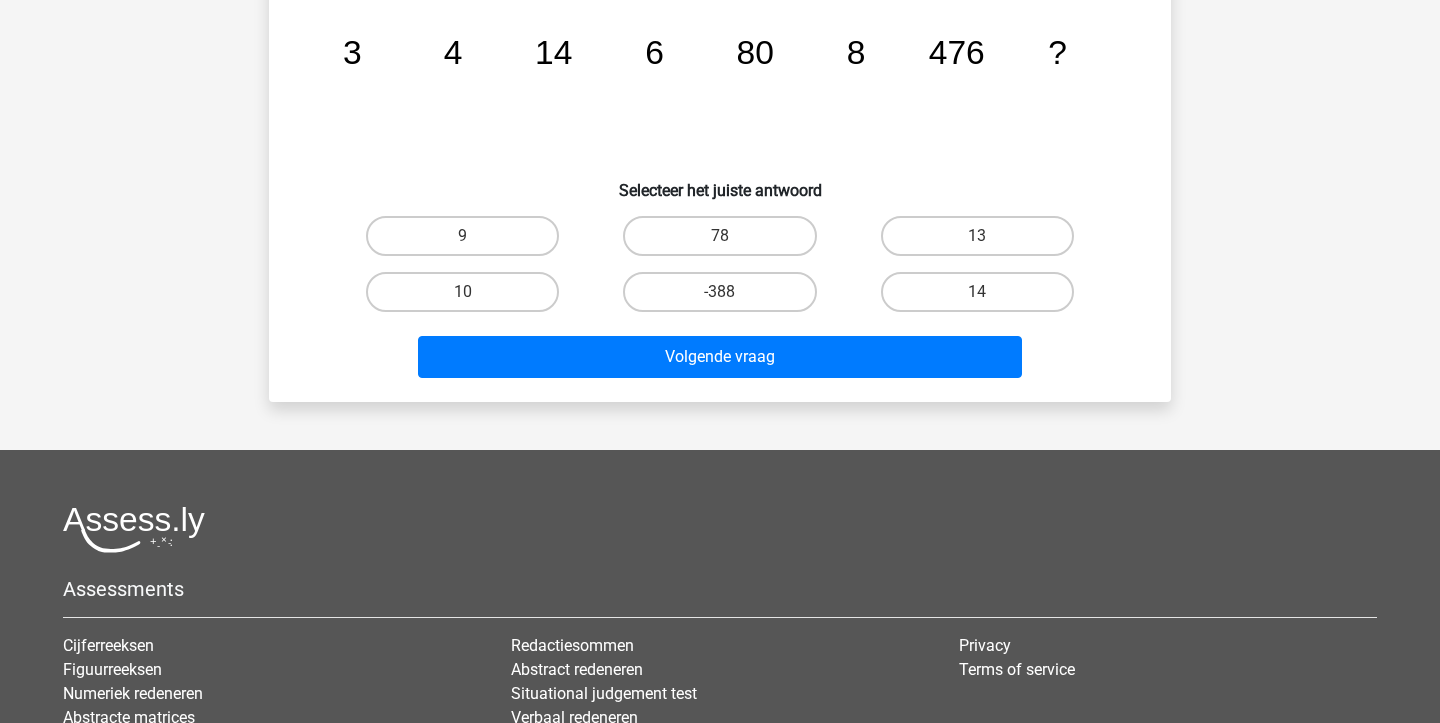 scroll, scrollTop: 0, scrollLeft: 0, axis: both 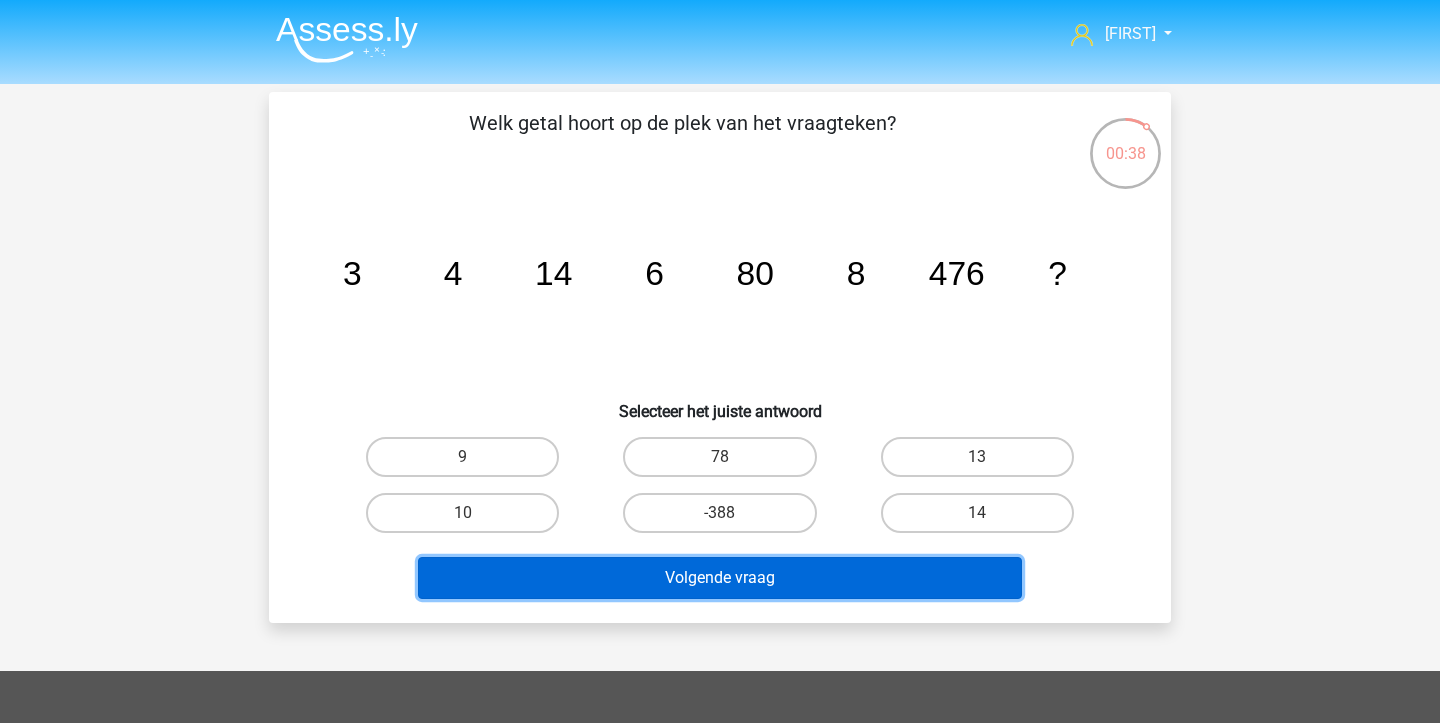 click on "Volgende vraag" at bounding box center (720, 578) 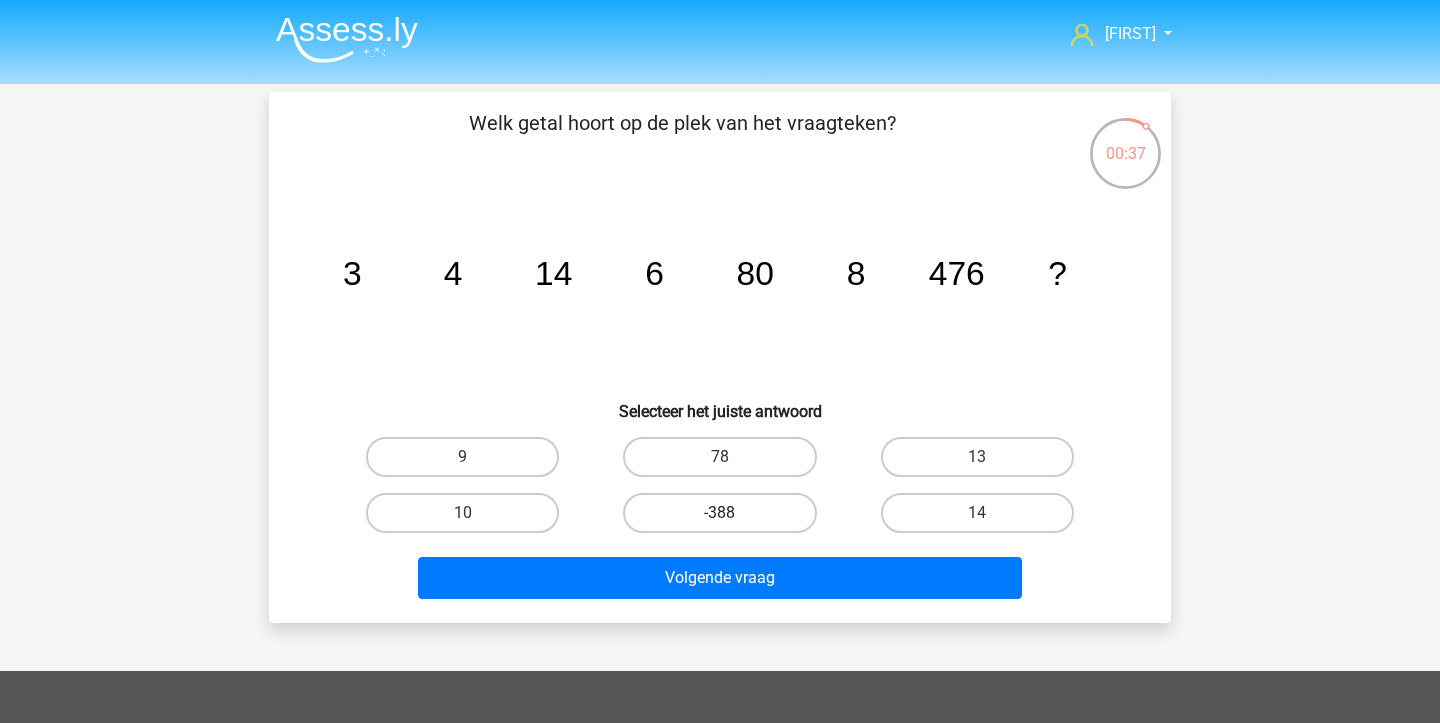 click on "-388" at bounding box center (719, 513) 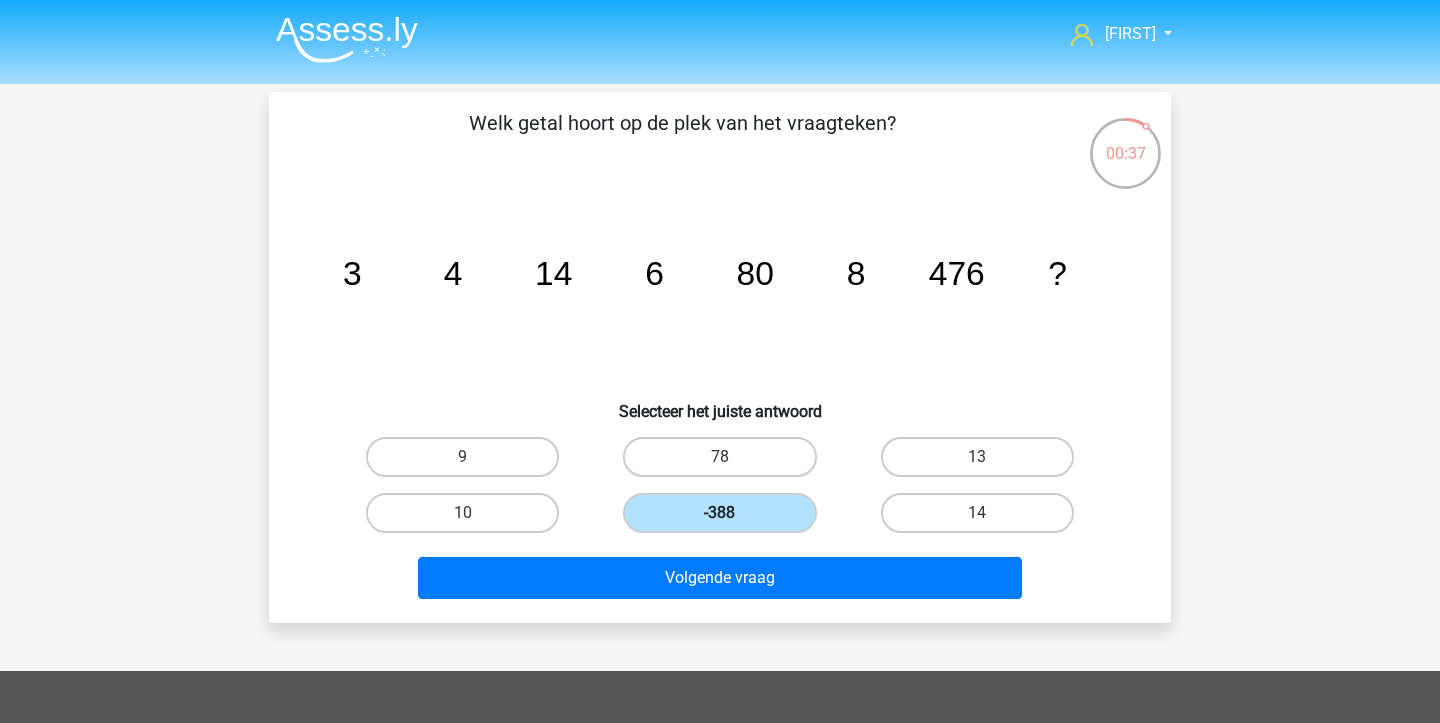 click on "-388" at bounding box center (719, 513) 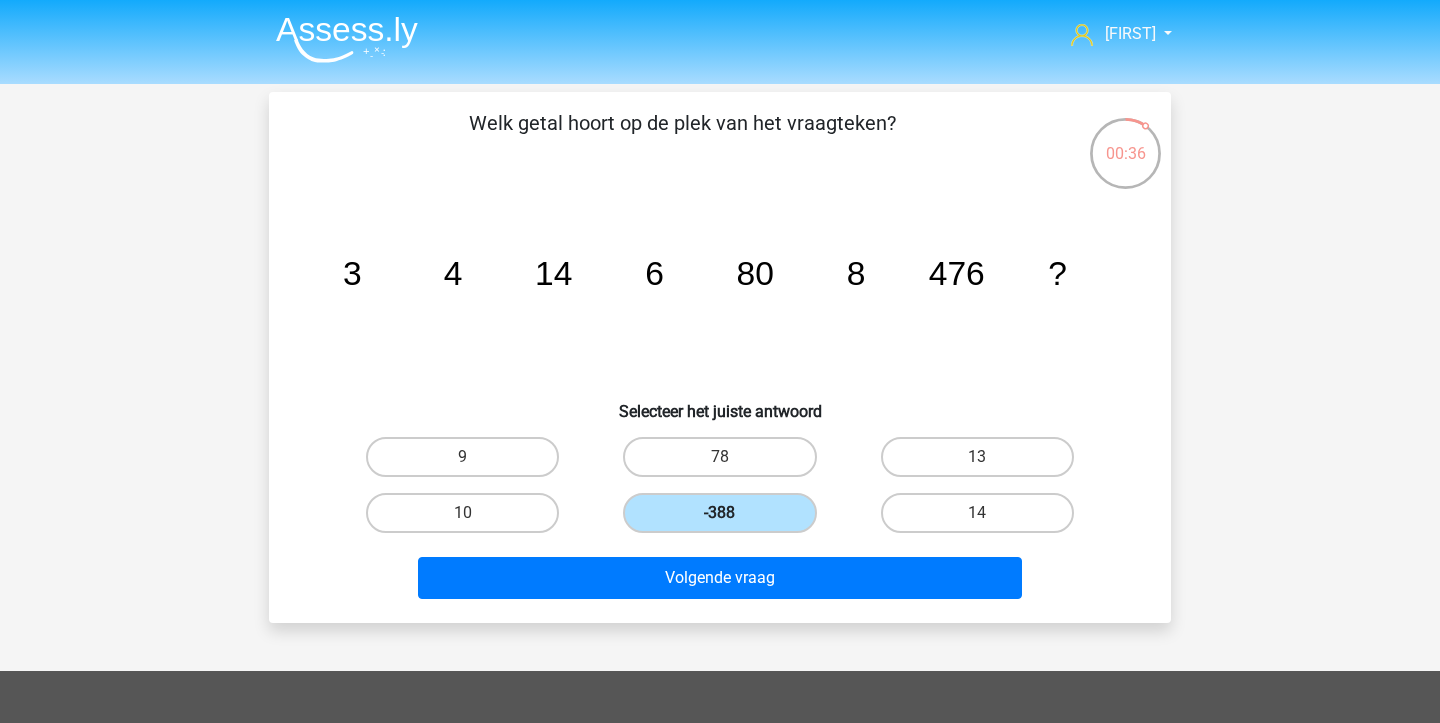 click on "-388" at bounding box center (719, 513) 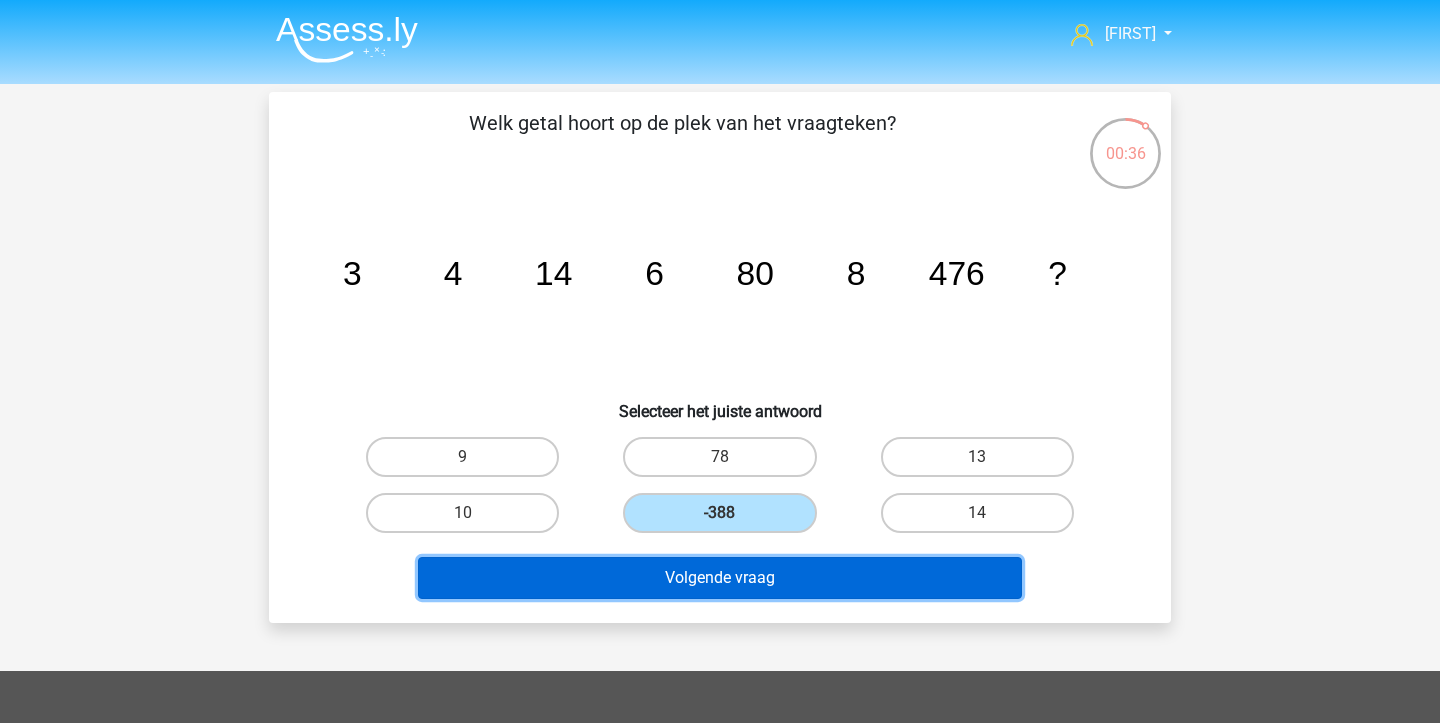 click on "Volgende vraag" at bounding box center (720, 578) 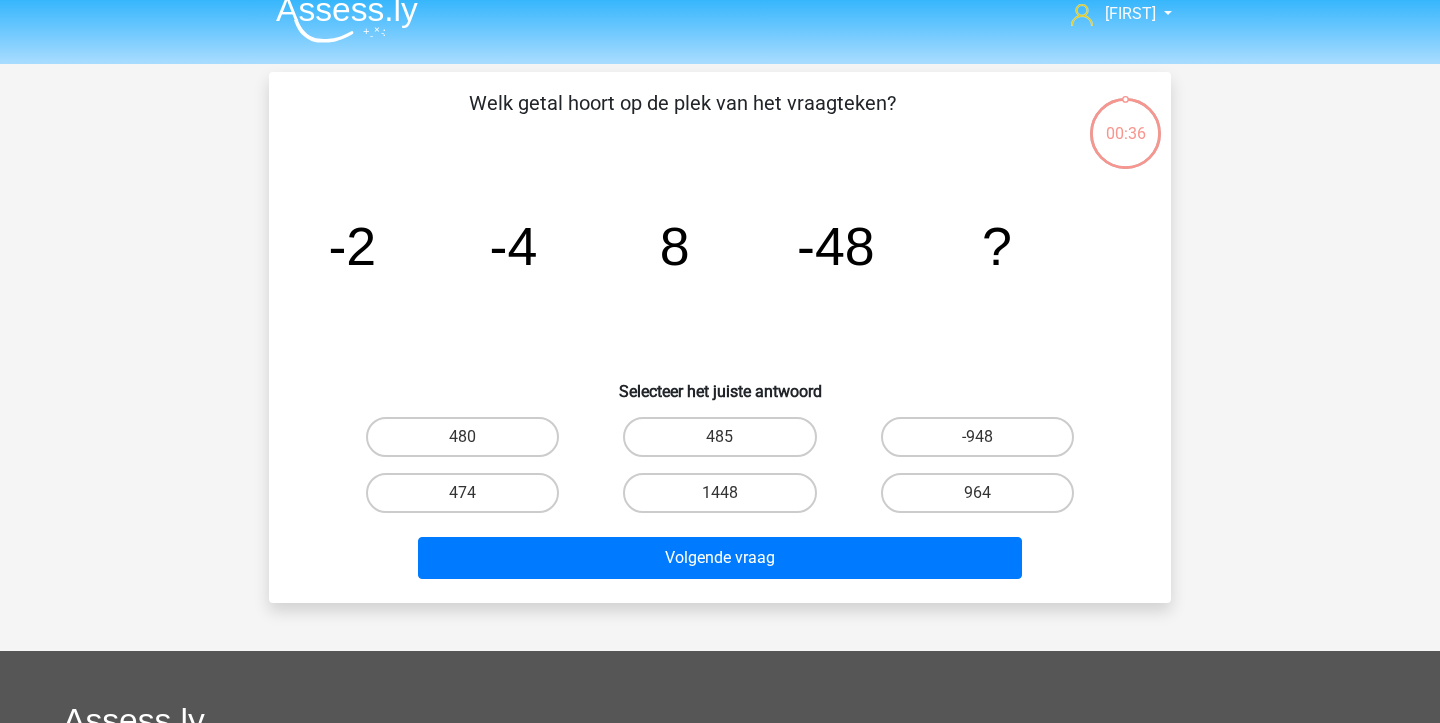 scroll, scrollTop: 0, scrollLeft: 0, axis: both 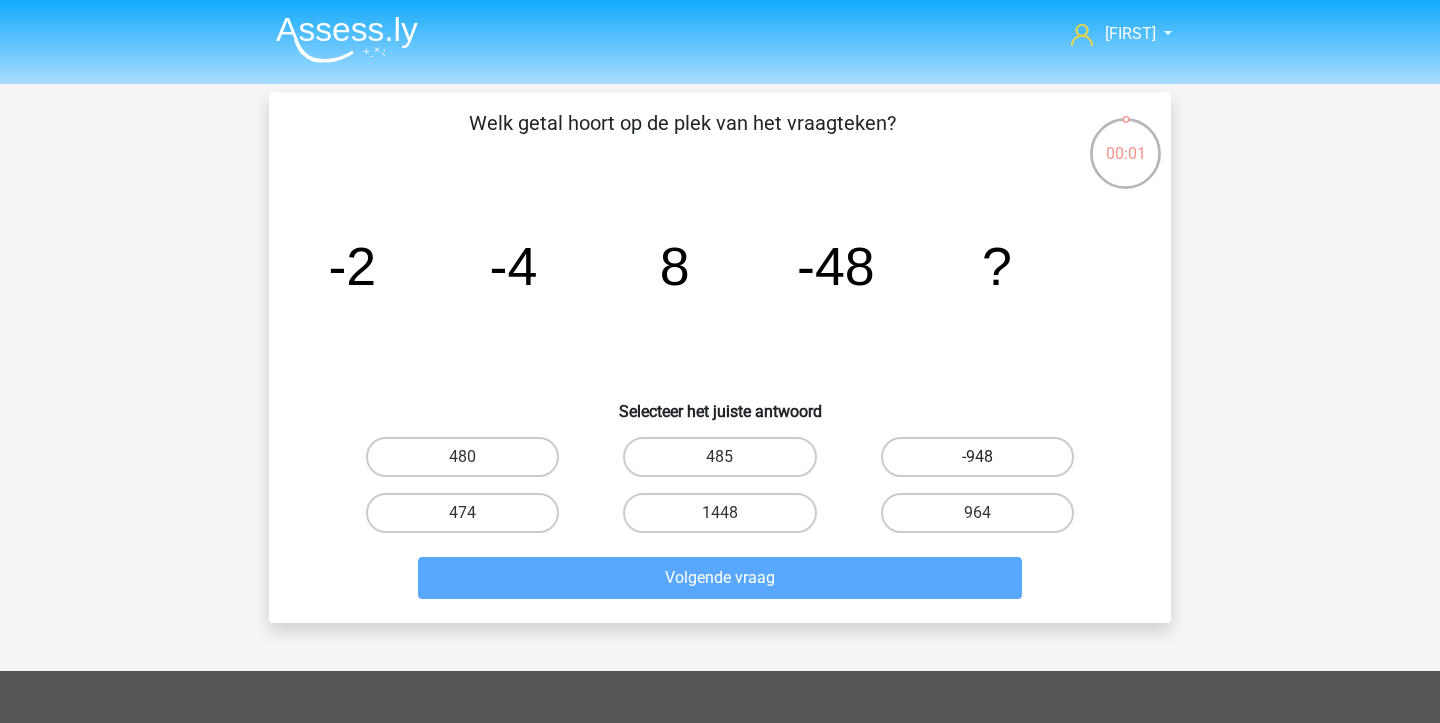 click on "-948" at bounding box center [977, 457] 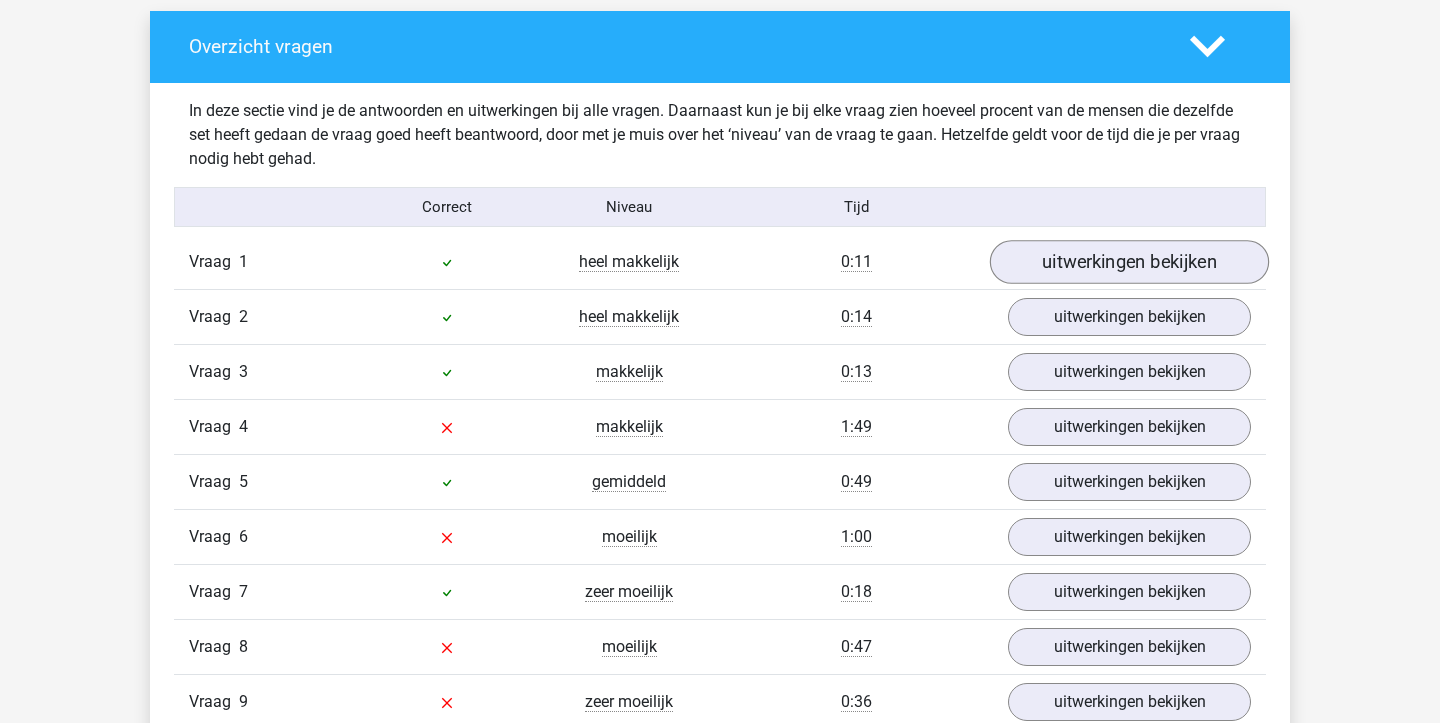scroll, scrollTop: 1143, scrollLeft: 0, axis: vertical 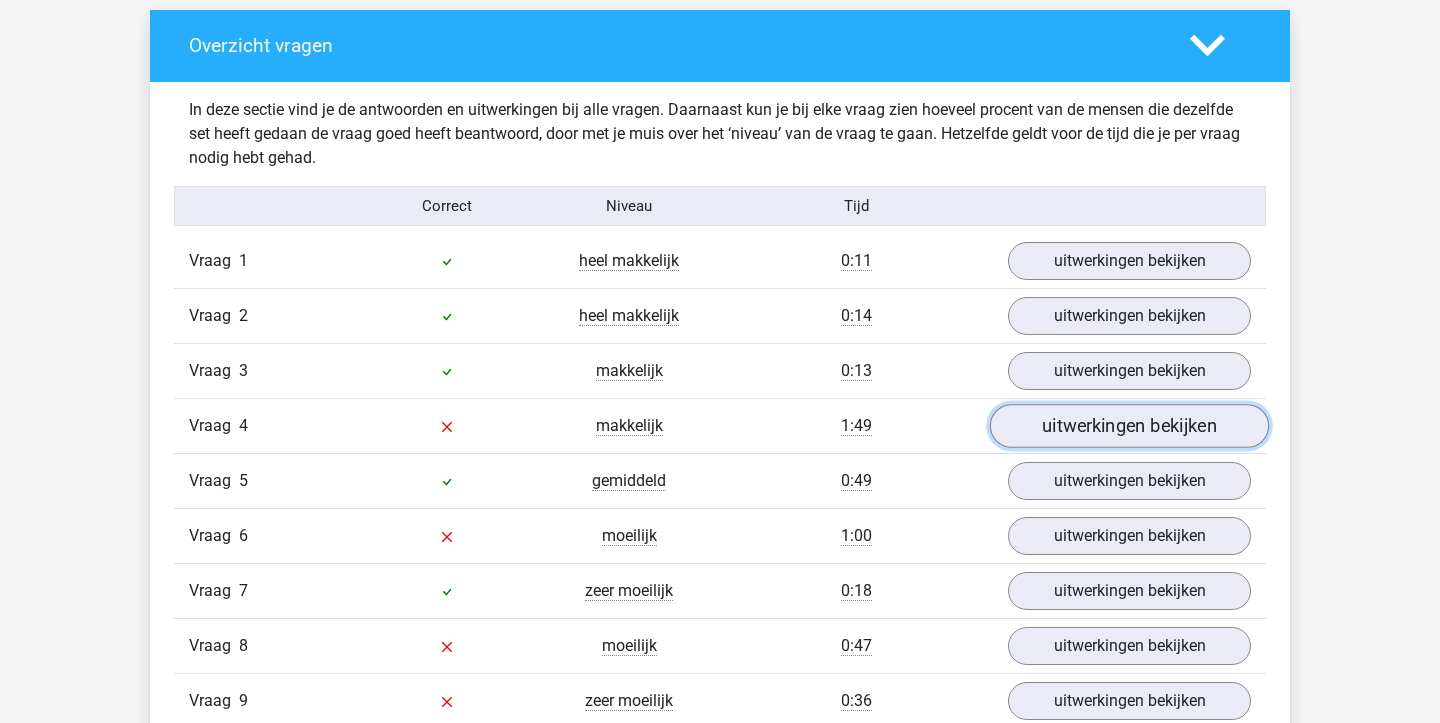 click on "uitwerkingen bekijken" at bounding box center [1129, 426] 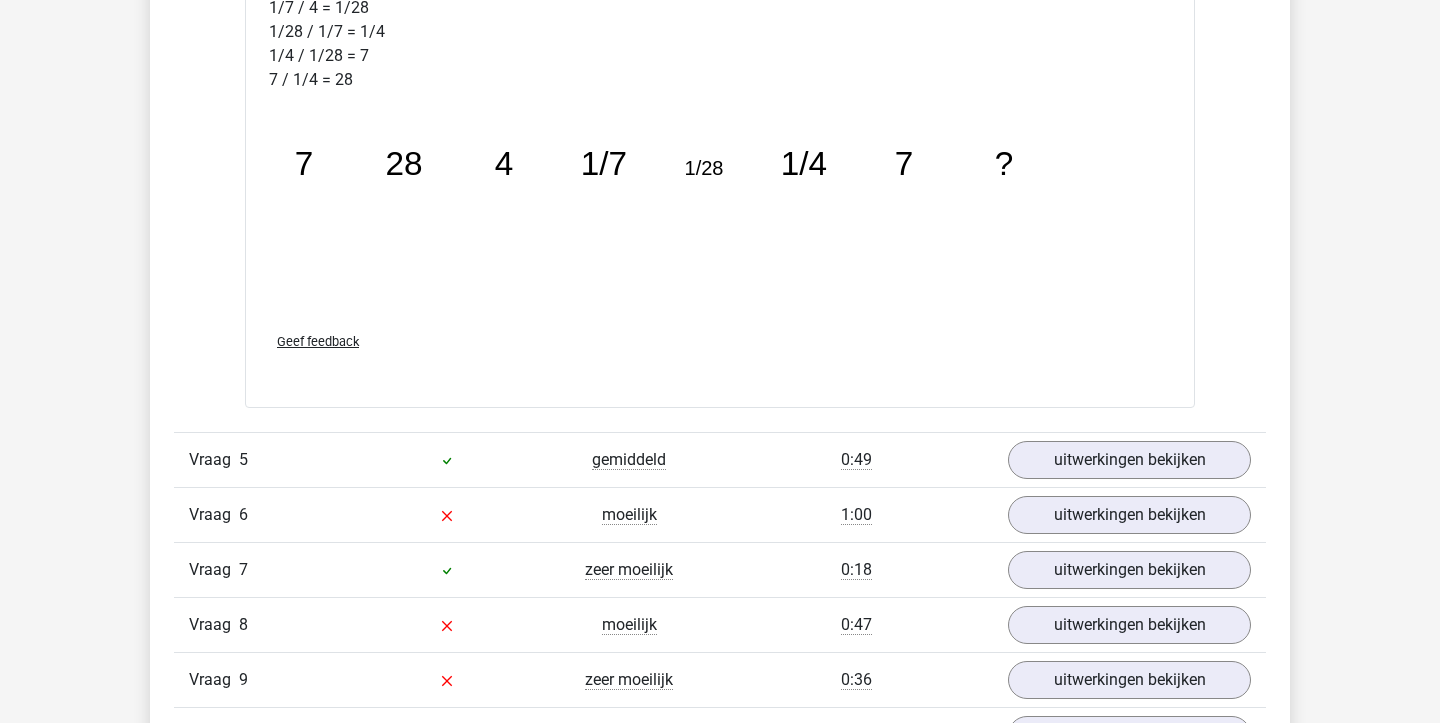 scroll, scrollTop: 2241, scrollLeft: 0, axis: vertical 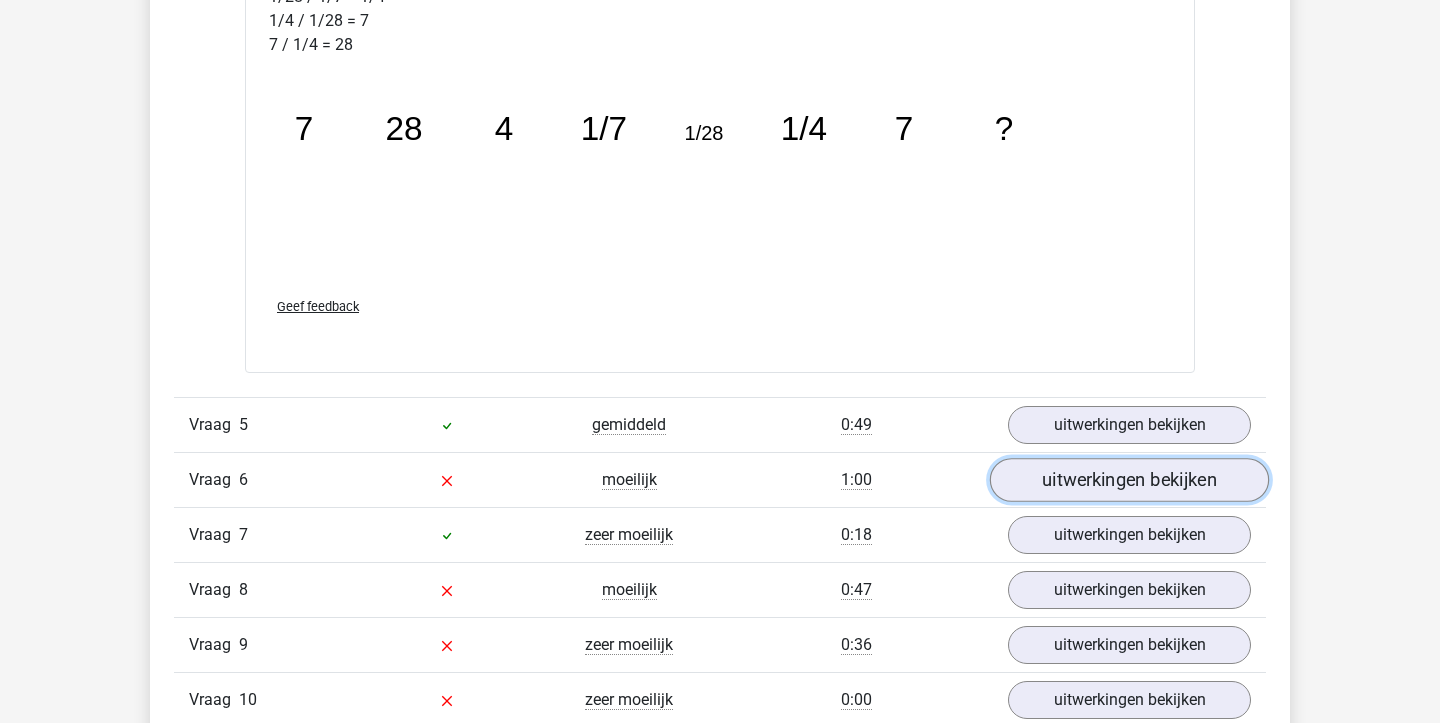 click on "uitwerkingen bekijken" at bounding box center [1129, 480] 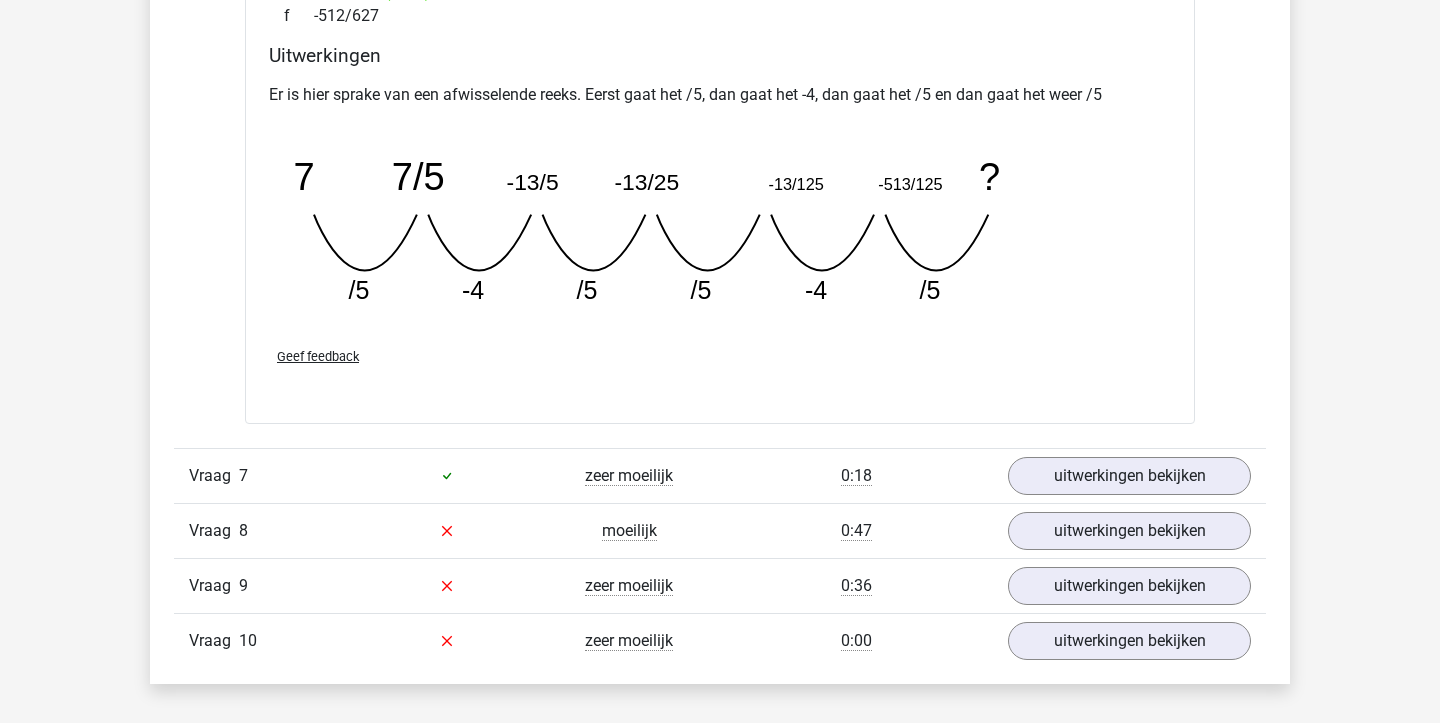 scroll, scrollTop: 3168, scrollLeft: 0, axis: vertical 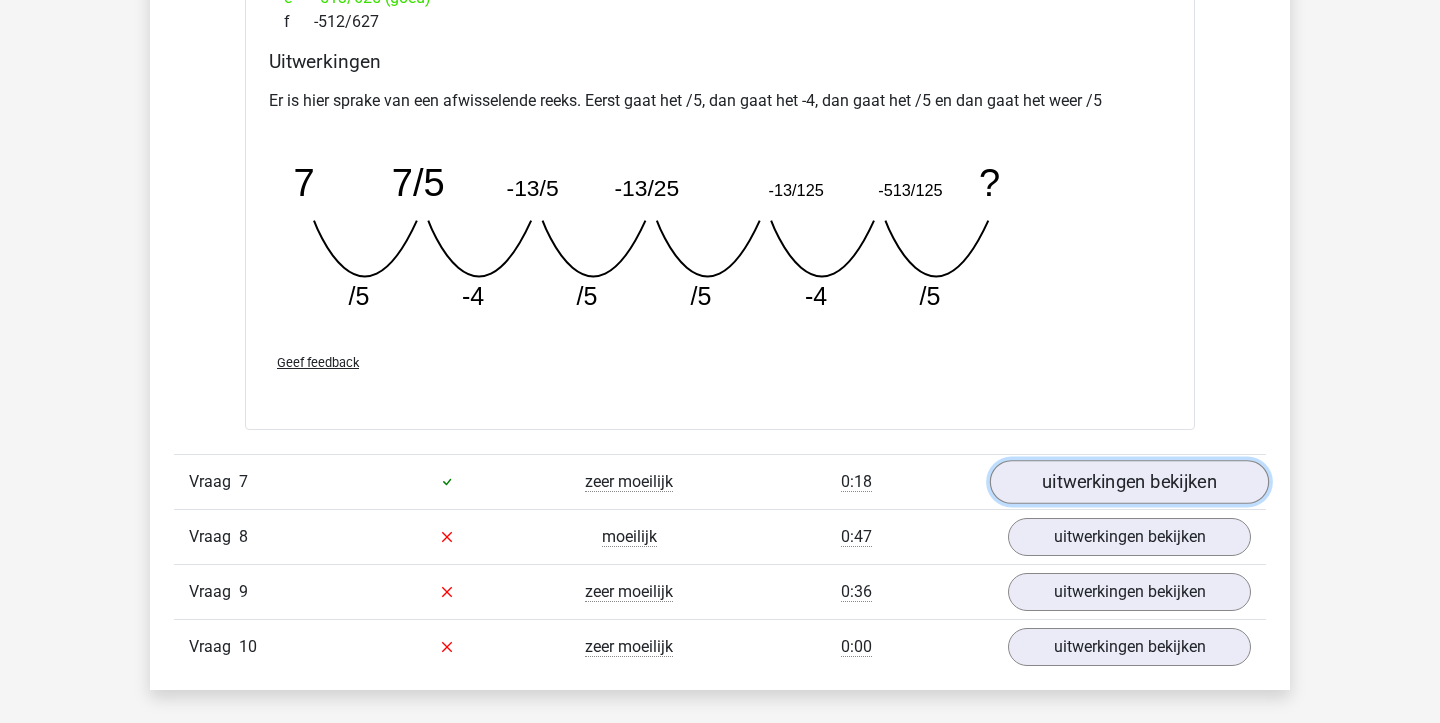 click on "uitwerkingen bekijken" at bounding box center [1129, 482] 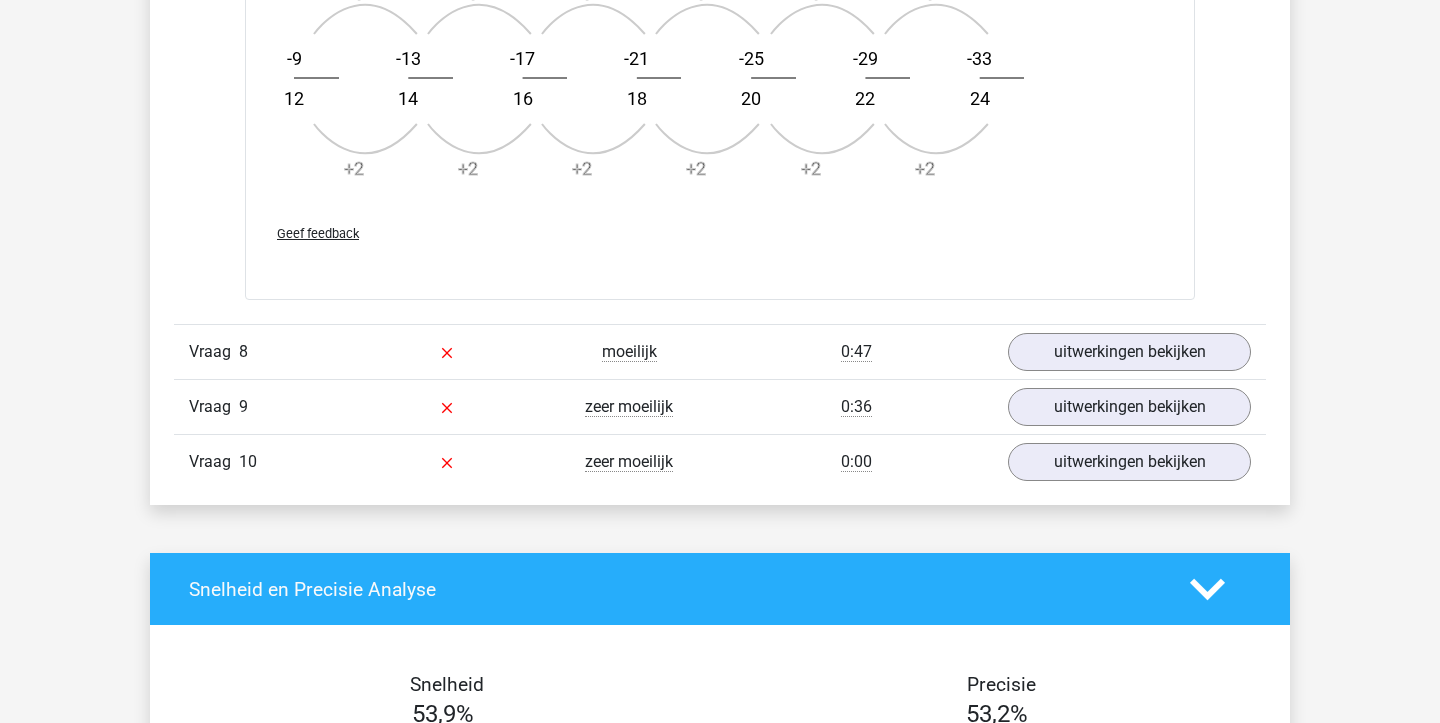 scroll, scrollTop: 4555, scrollLeft: 0, axis: vertical 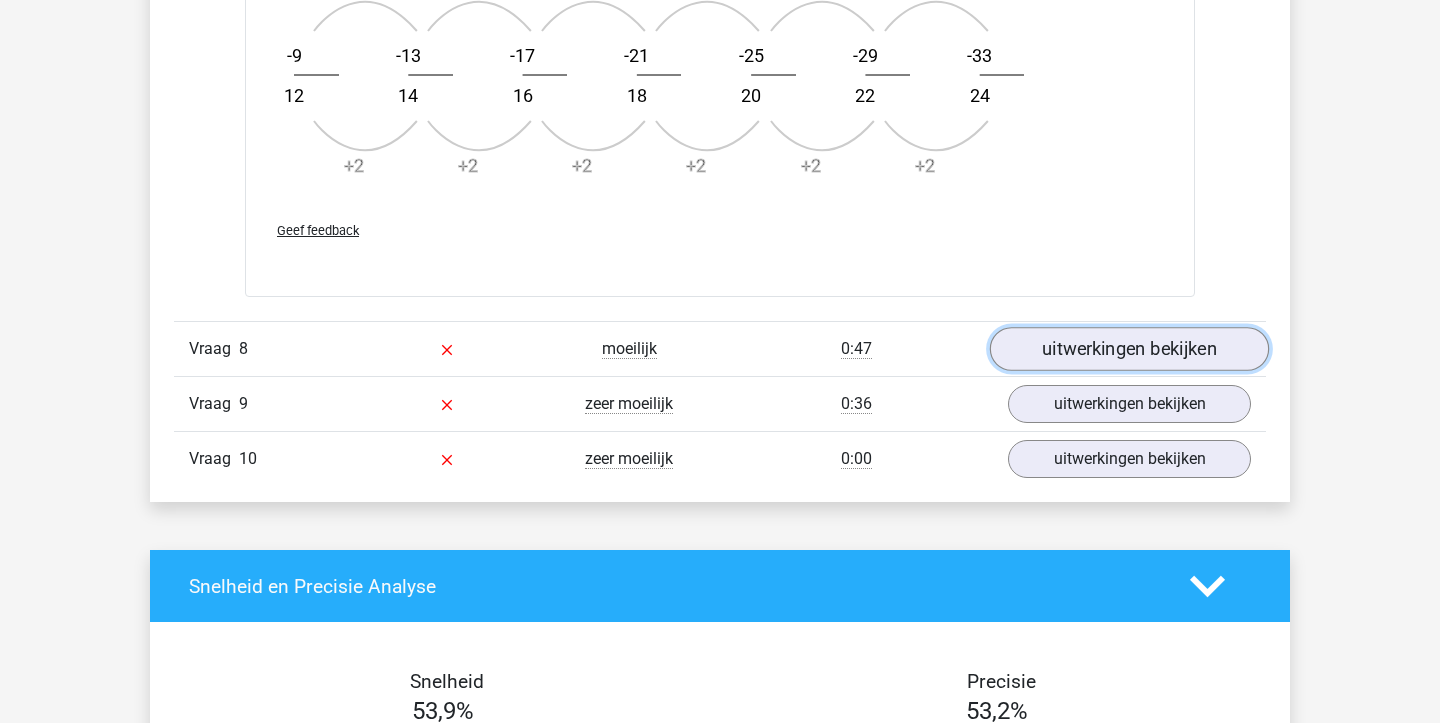 click on "uitwerkingen bekijken" at bounding box center (1129, 350) 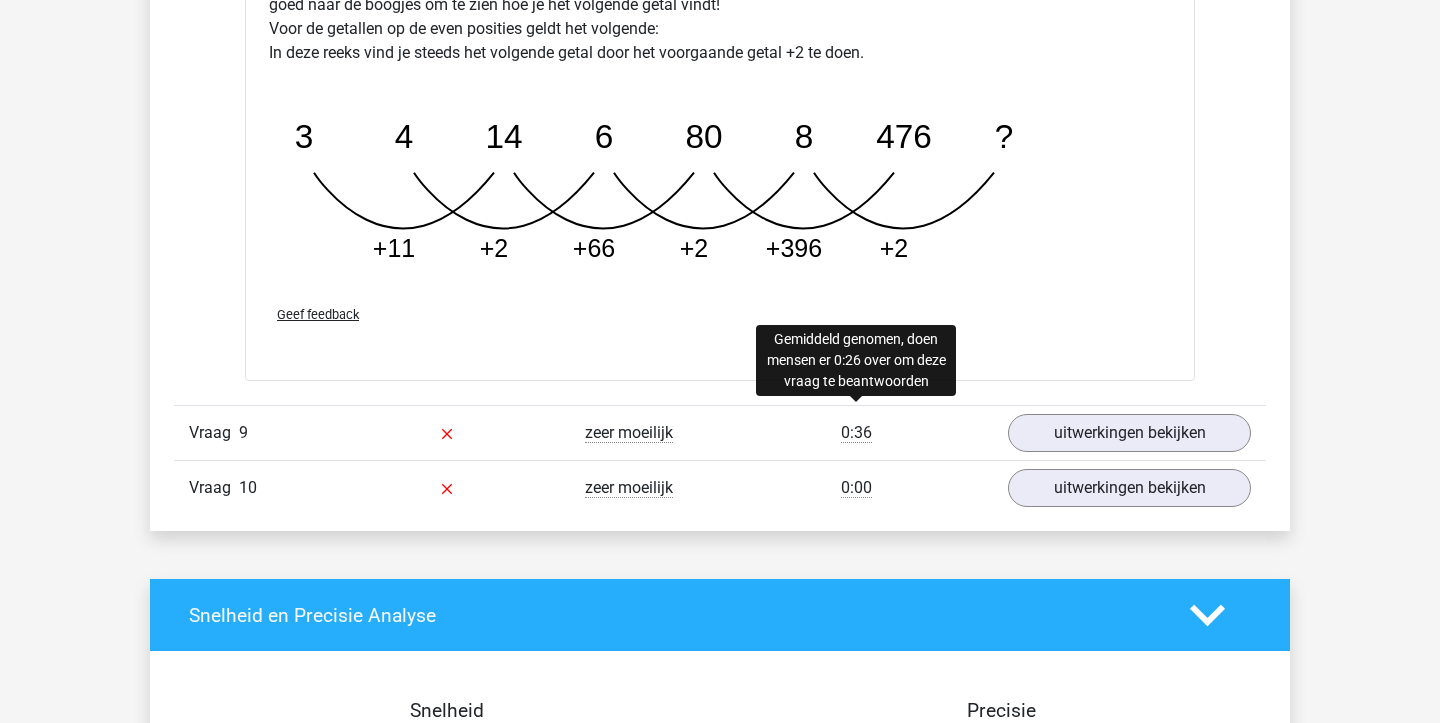 scroll, scrollTop: 5532, scrollLeft: 0, axis: vertical 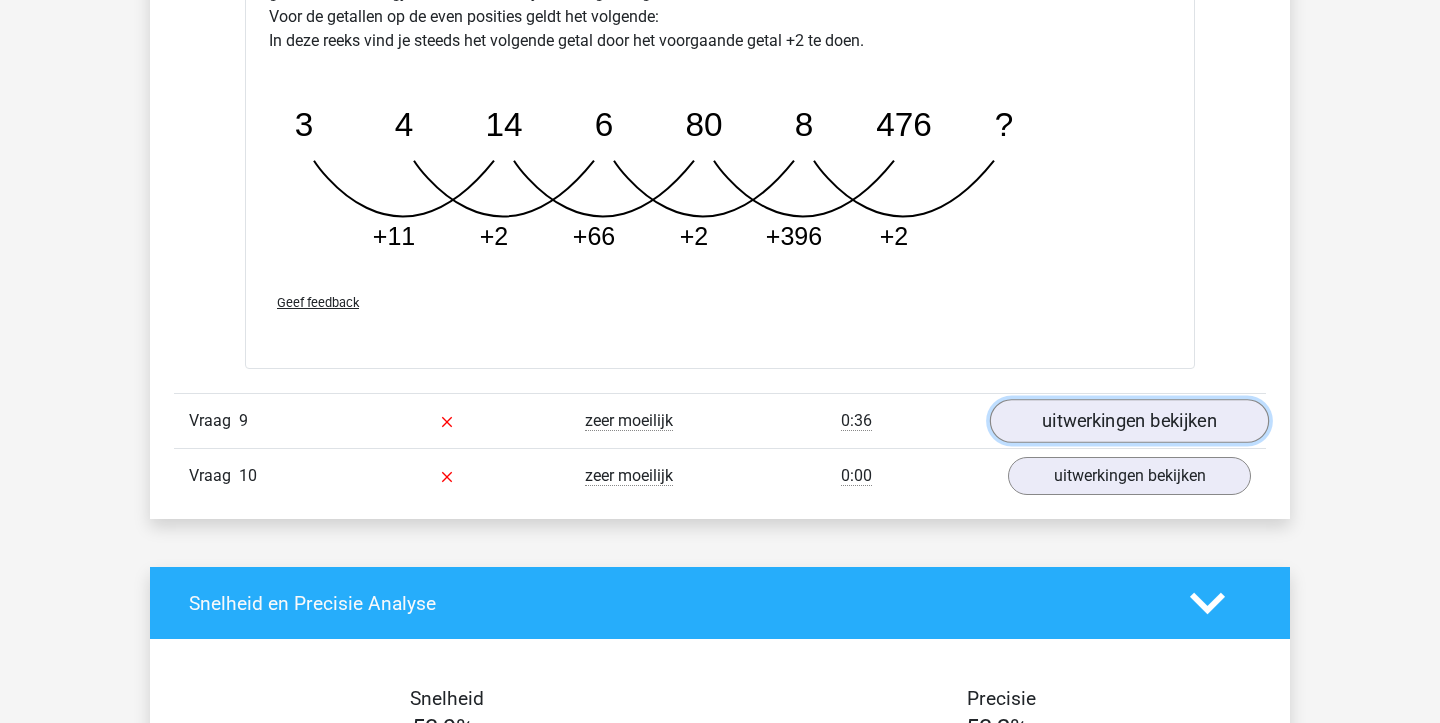 click on "uitwerkingen bekijken" at bounding box center [1129, 421] 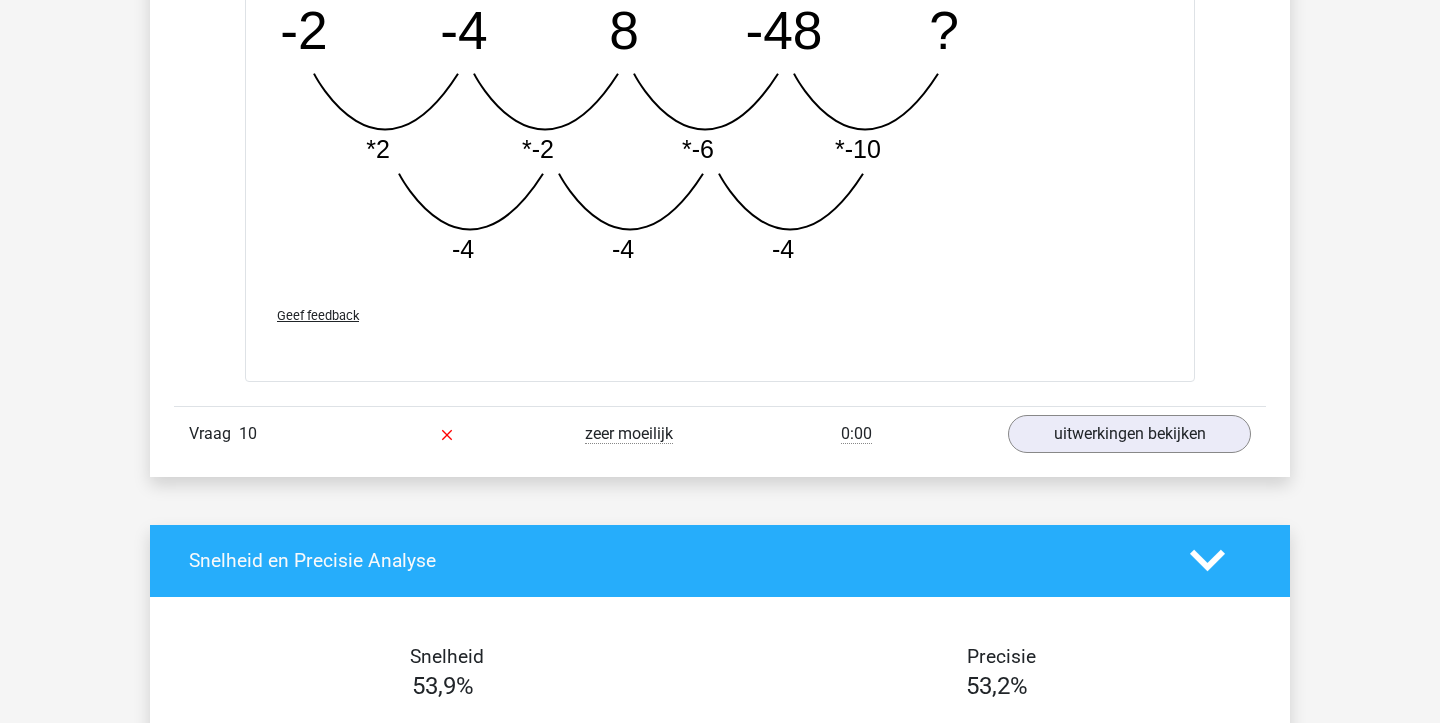 scroll, scrollTop: 6634, scrollLeft: 0, axis: vertical 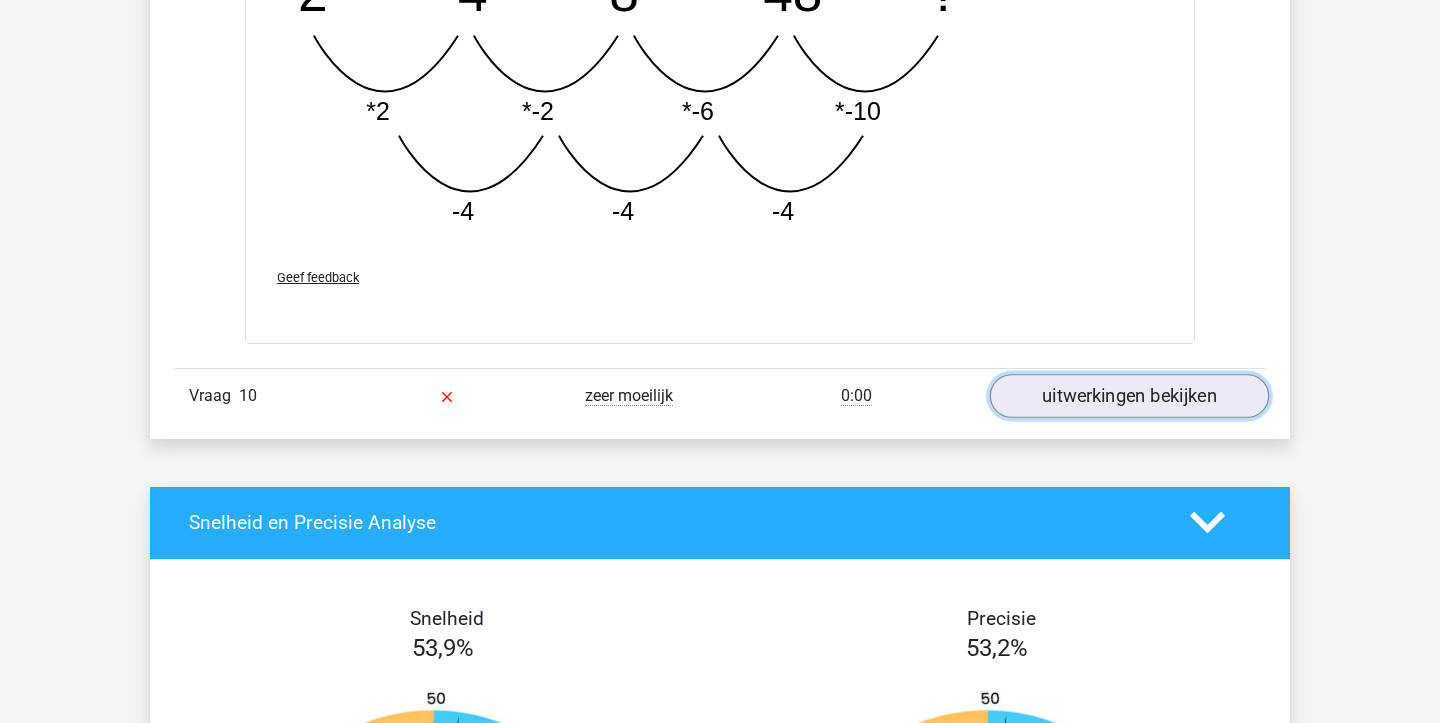 click on "uitwerkingen bekijken" at bounding box center (1129, 396) 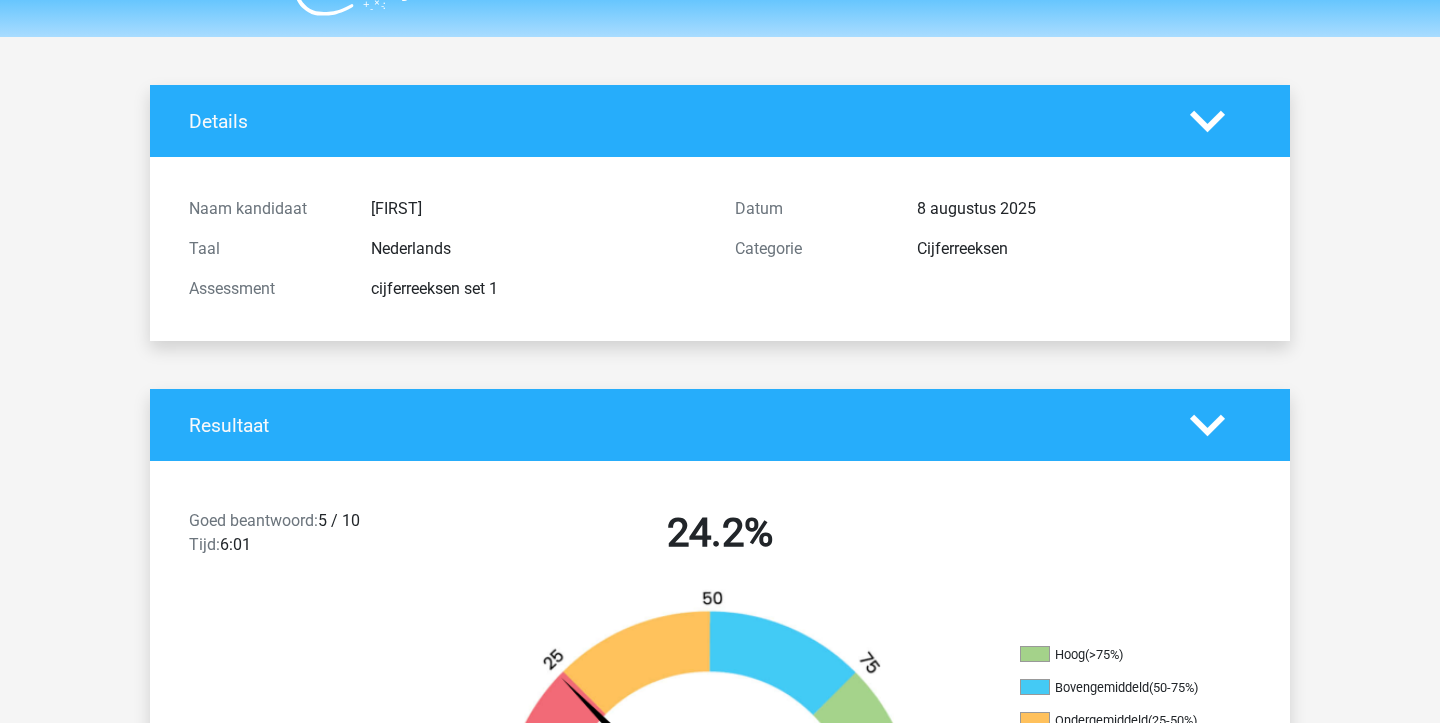 scroll, scrollTop: 0, scrollLeft: 0, axis: both 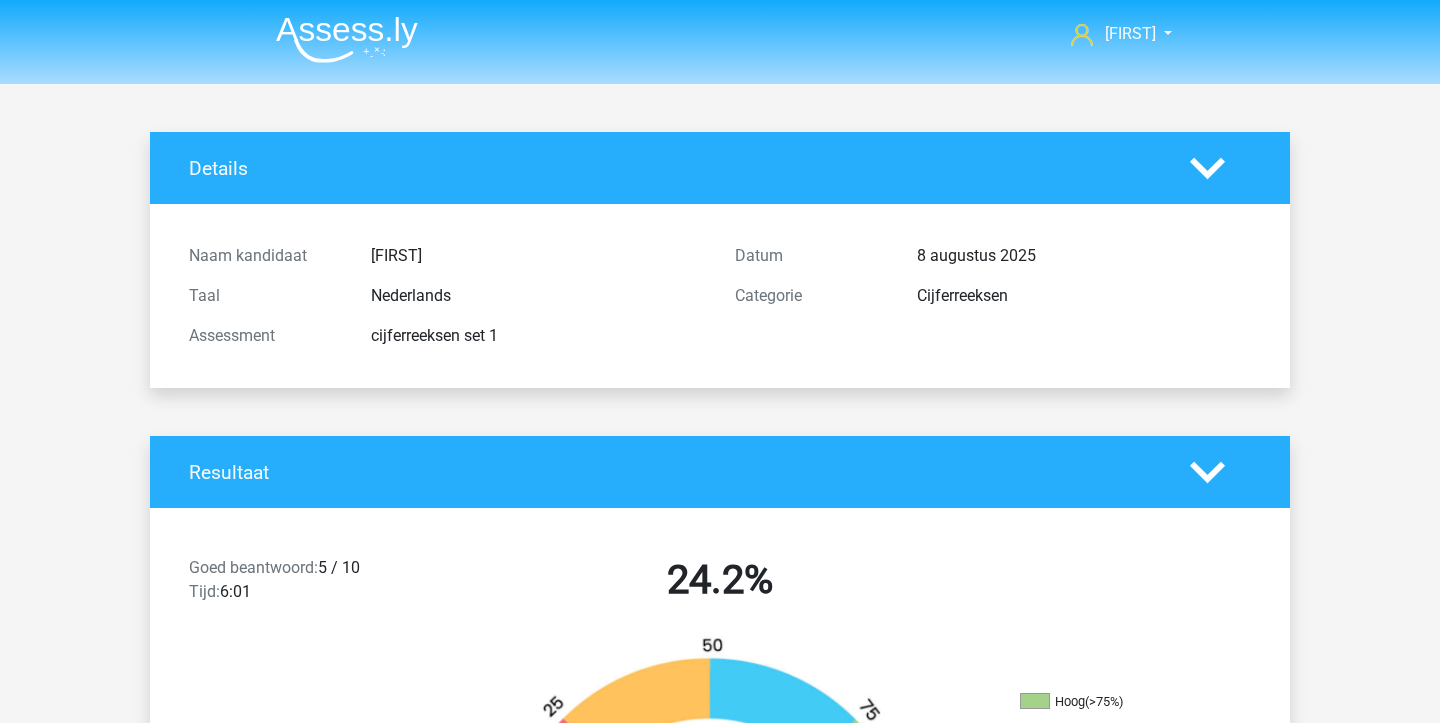 click 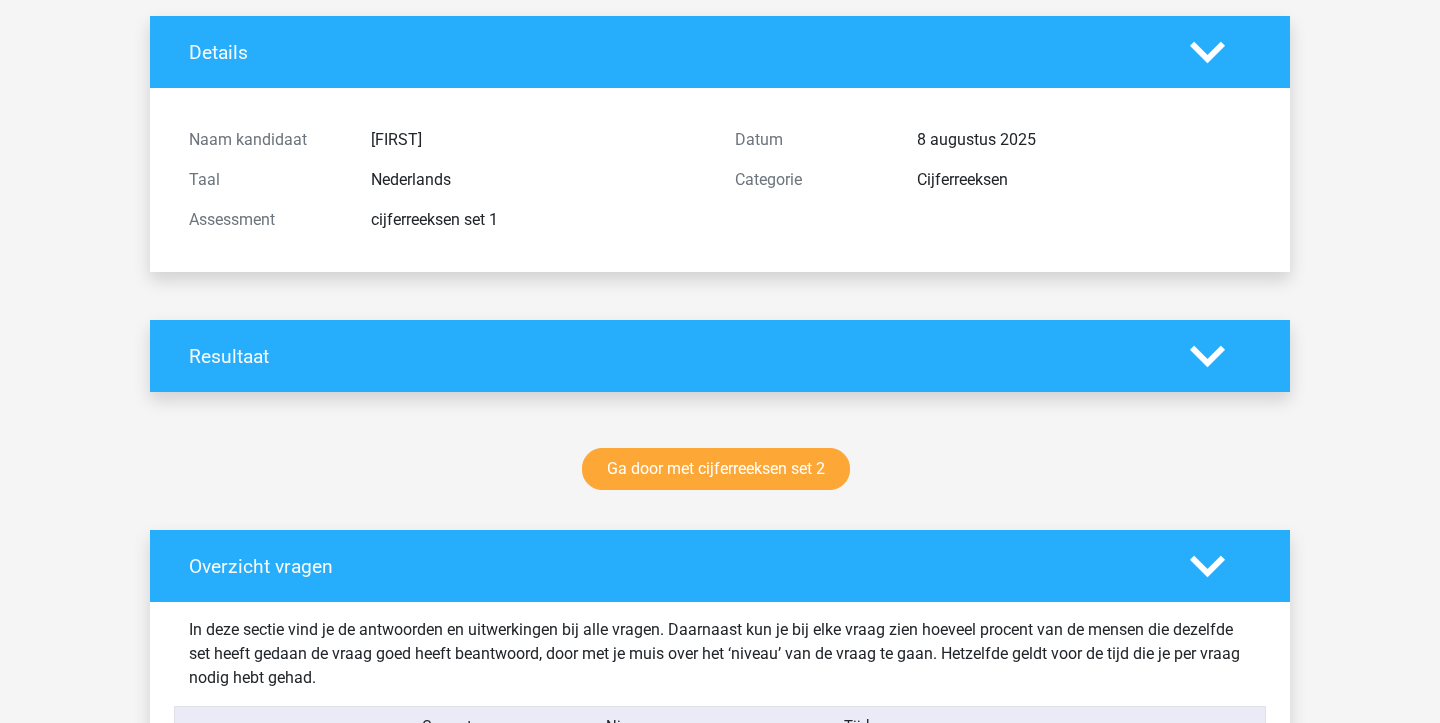 scroll, scrollTop: 119, scrollLeft: 0, axis: vertical 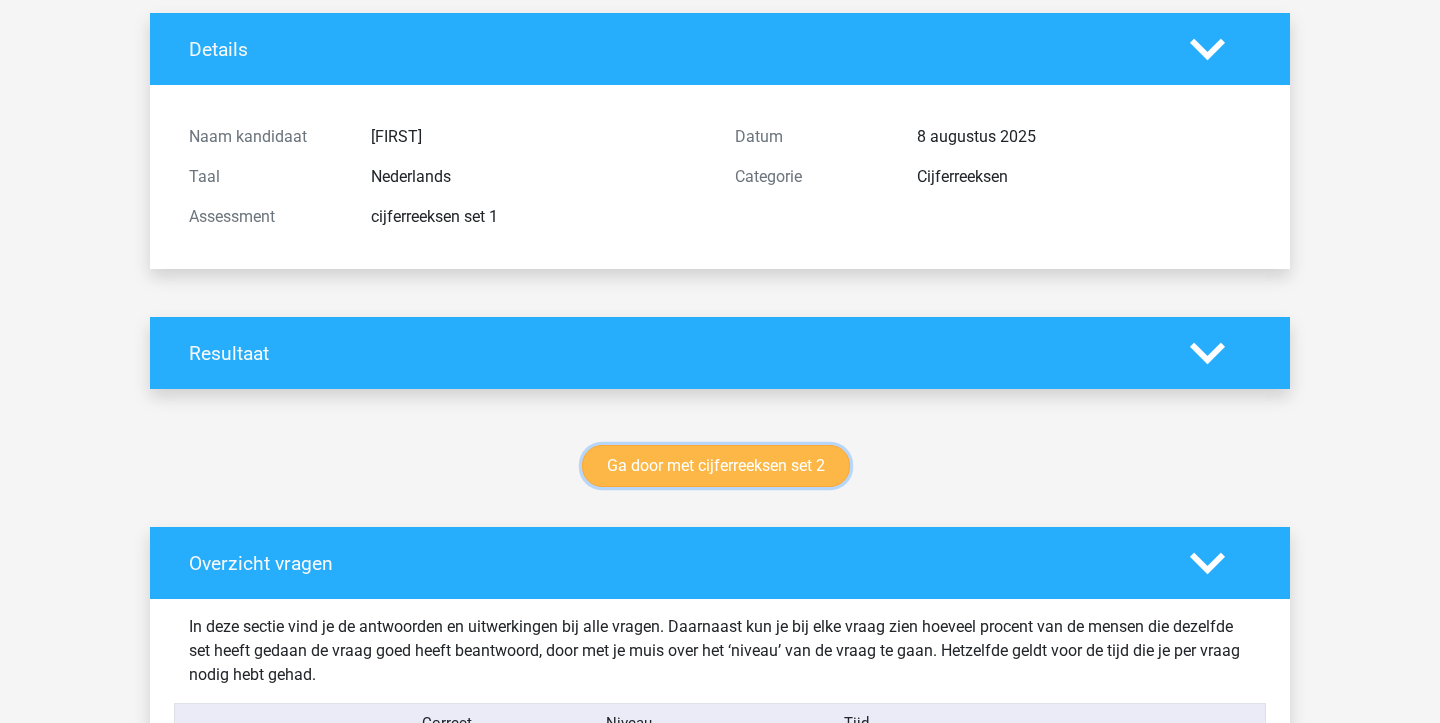 click on "Ga door met cijferreeksen set 2" at bounding box center (716, 466) 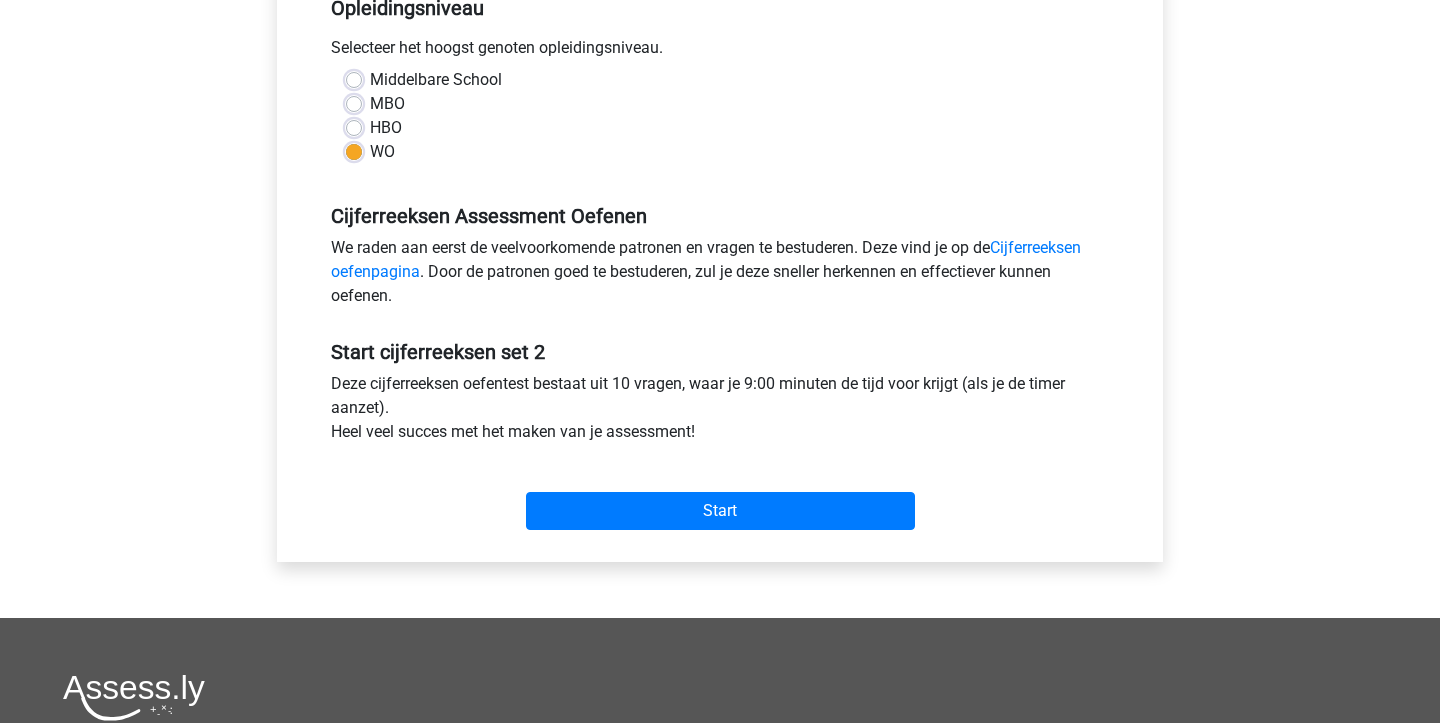 scroll, scrollTop: 447, scrollLeft: 0, axis: vertical 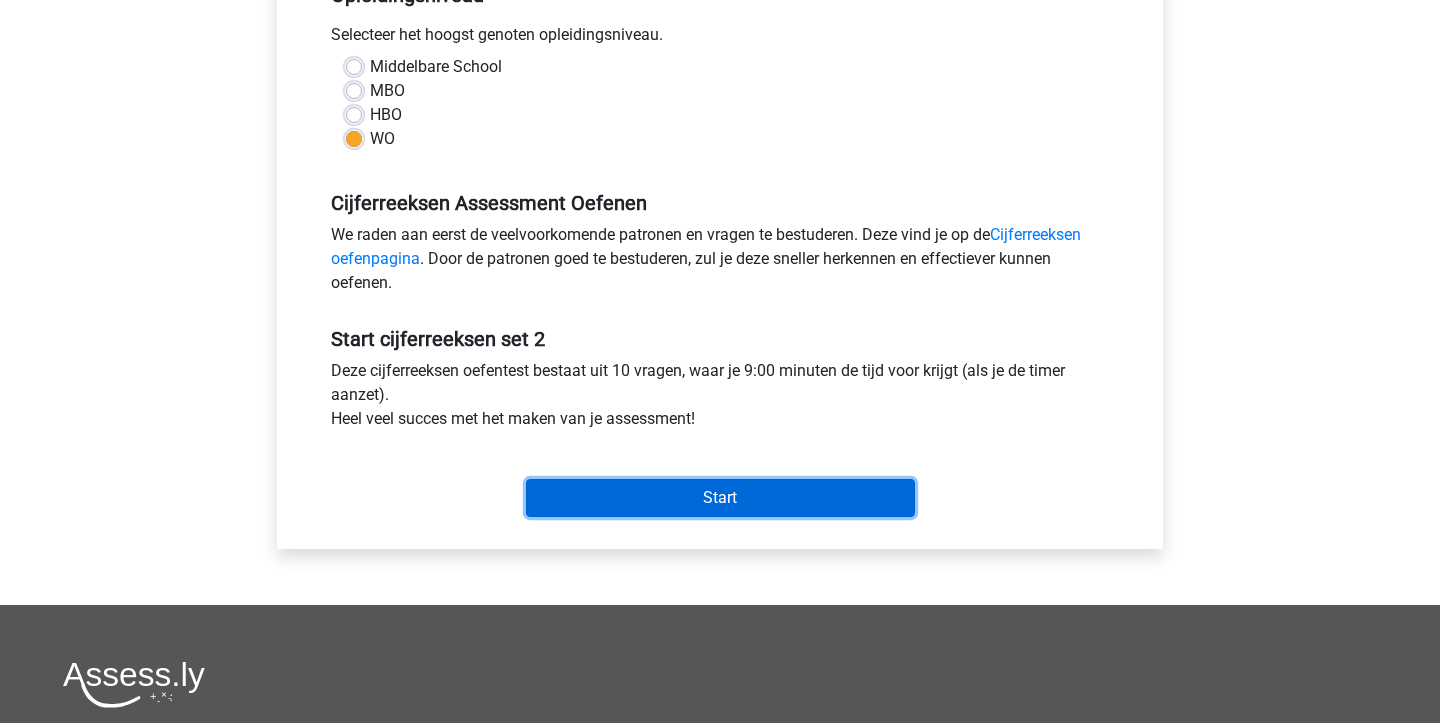 click on "Start" at bounding box center [720, 498] 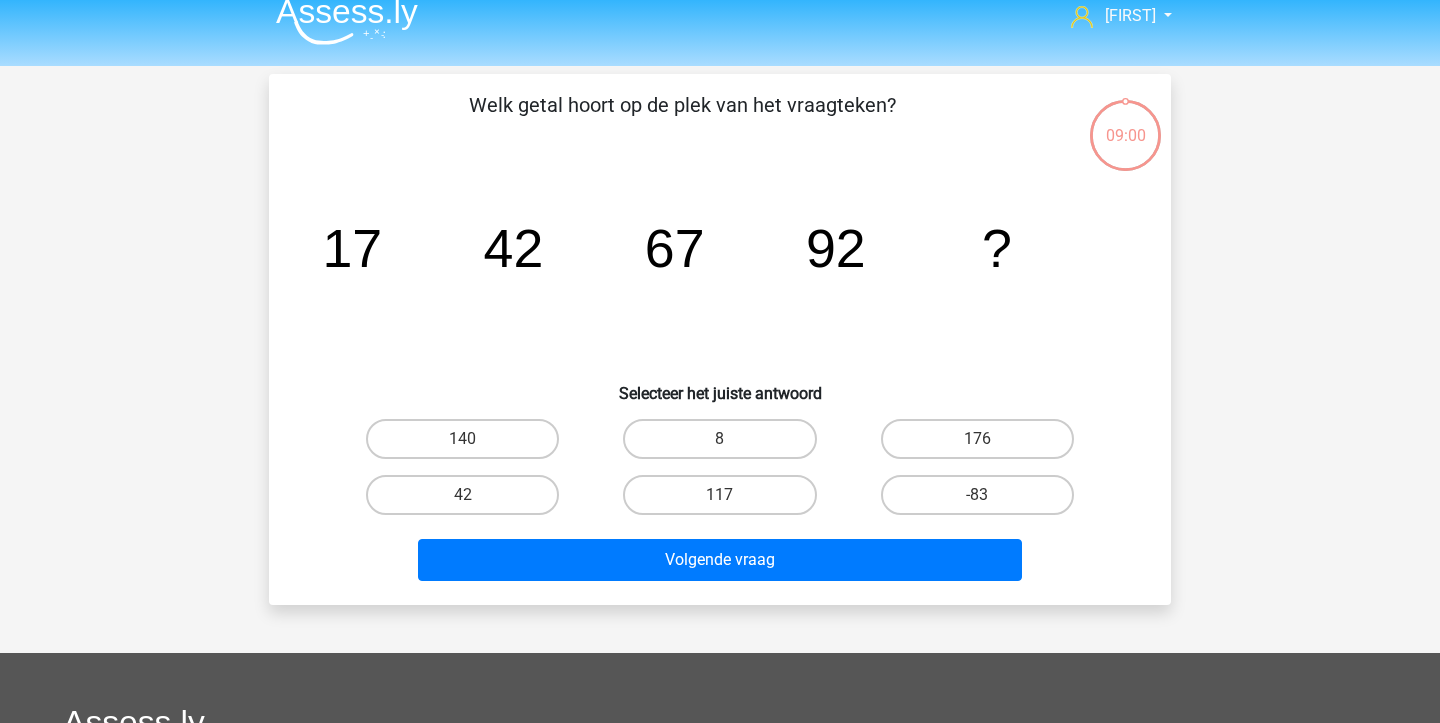 scroll, scrollTop: 0, scrollLeft: 0, axis: both 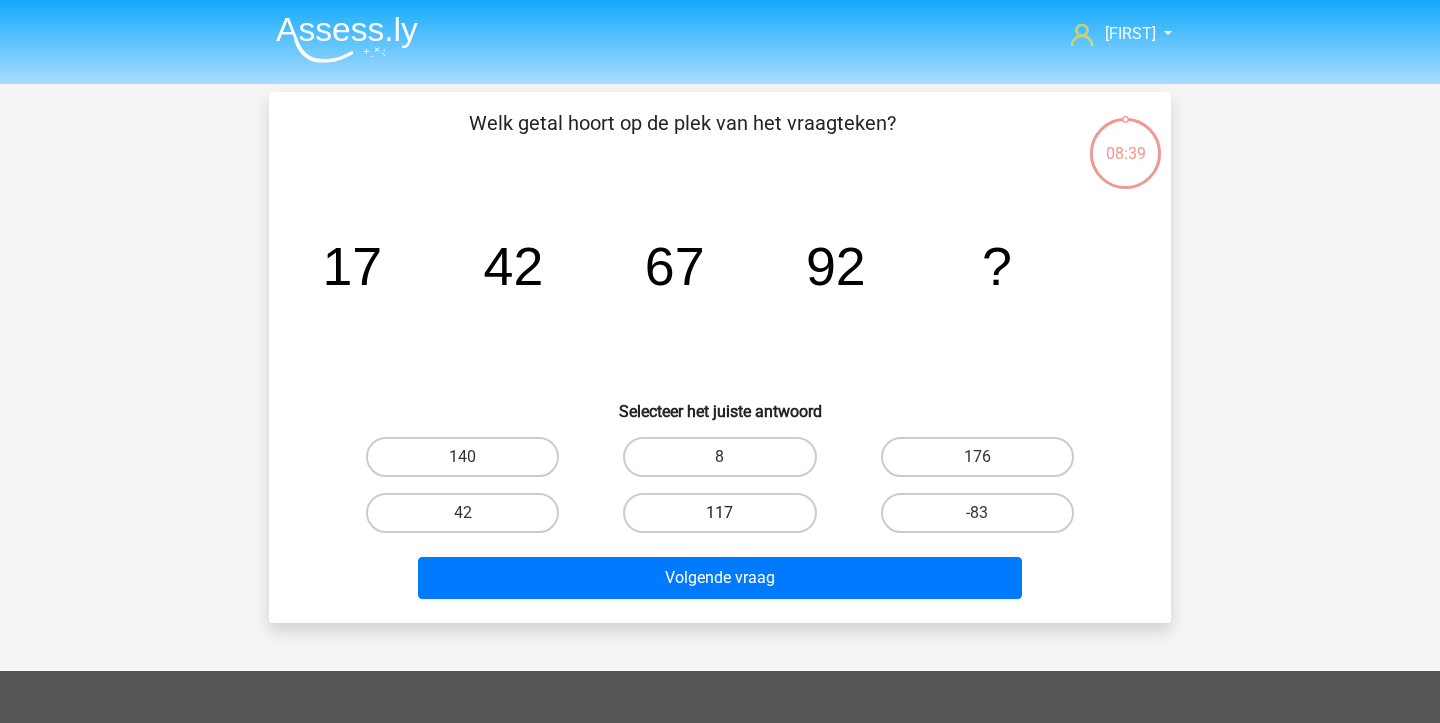 click on "117" at bounding box center [719, 513] 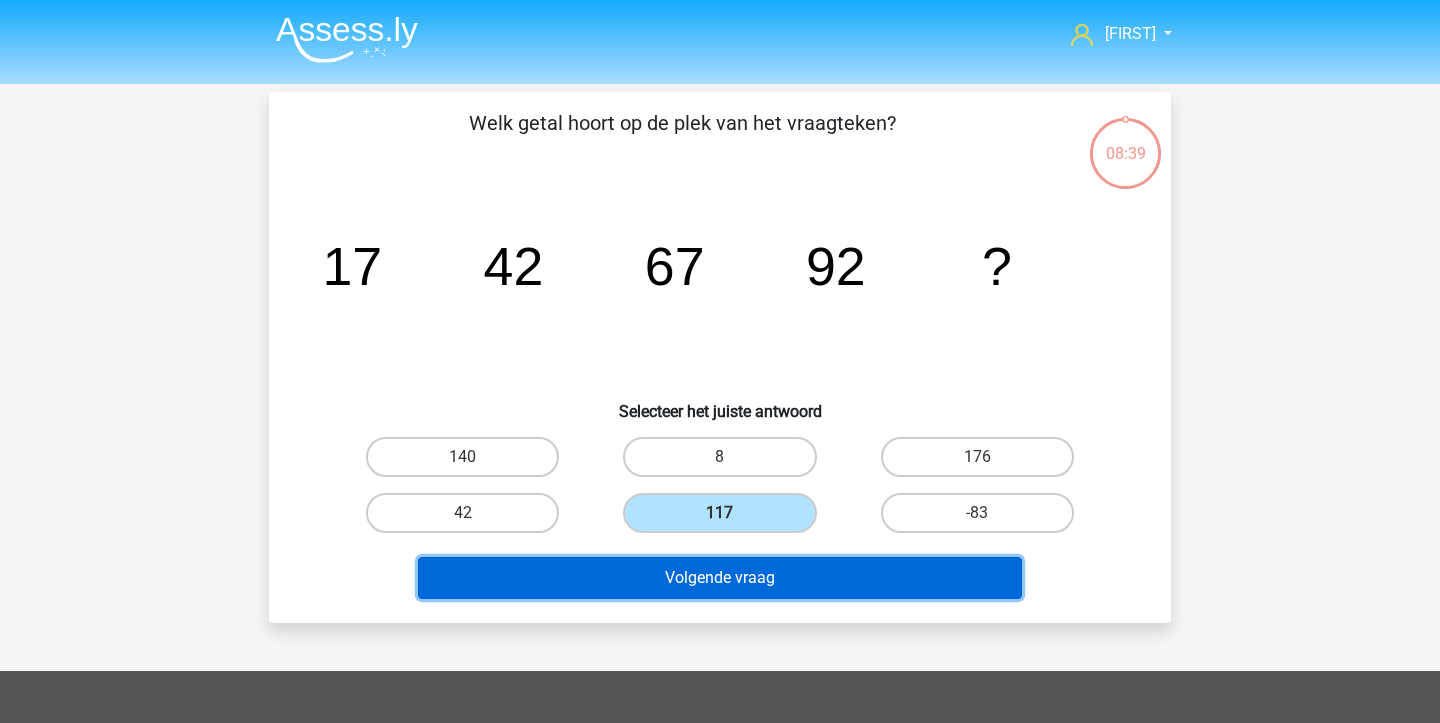 click on "Volgende vraag" at bounding box center [720, 578] 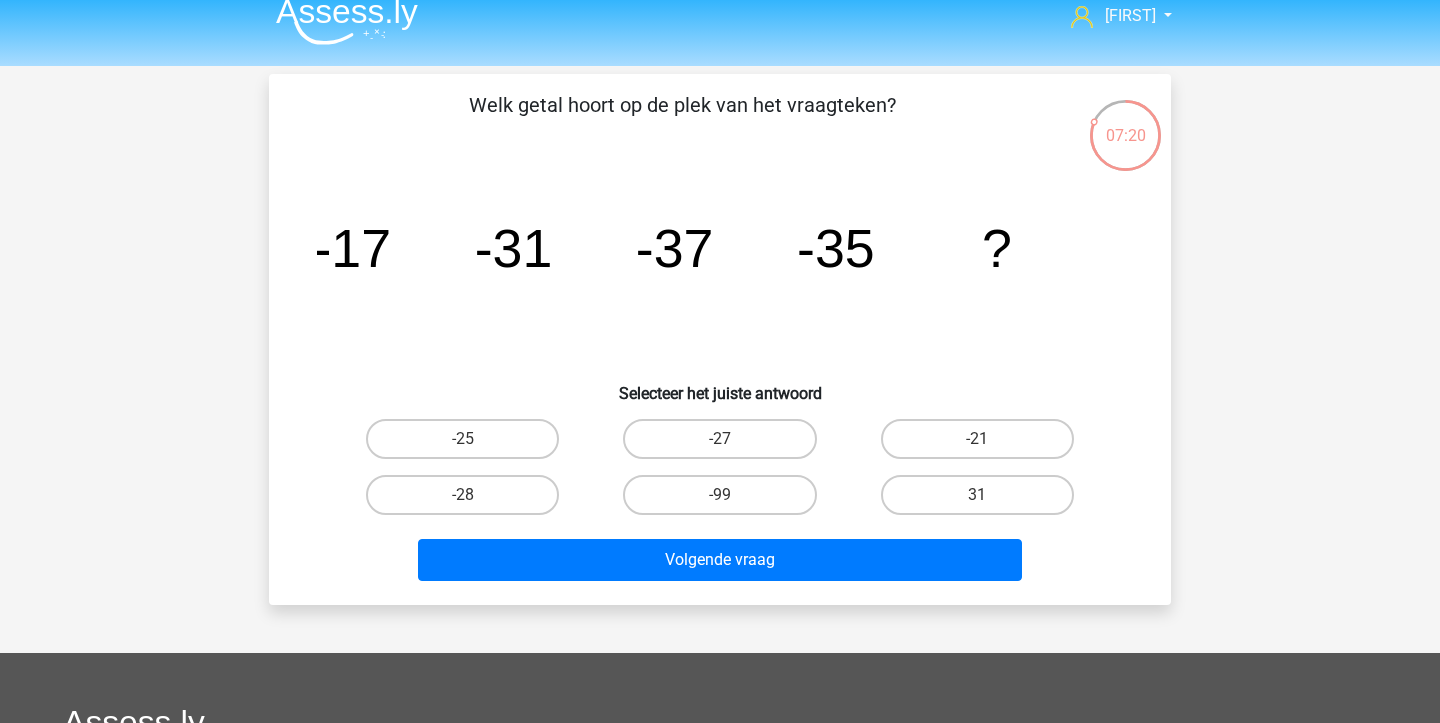 scroll, scrollTop: 21, scrollLeft: 0, axis: vertical 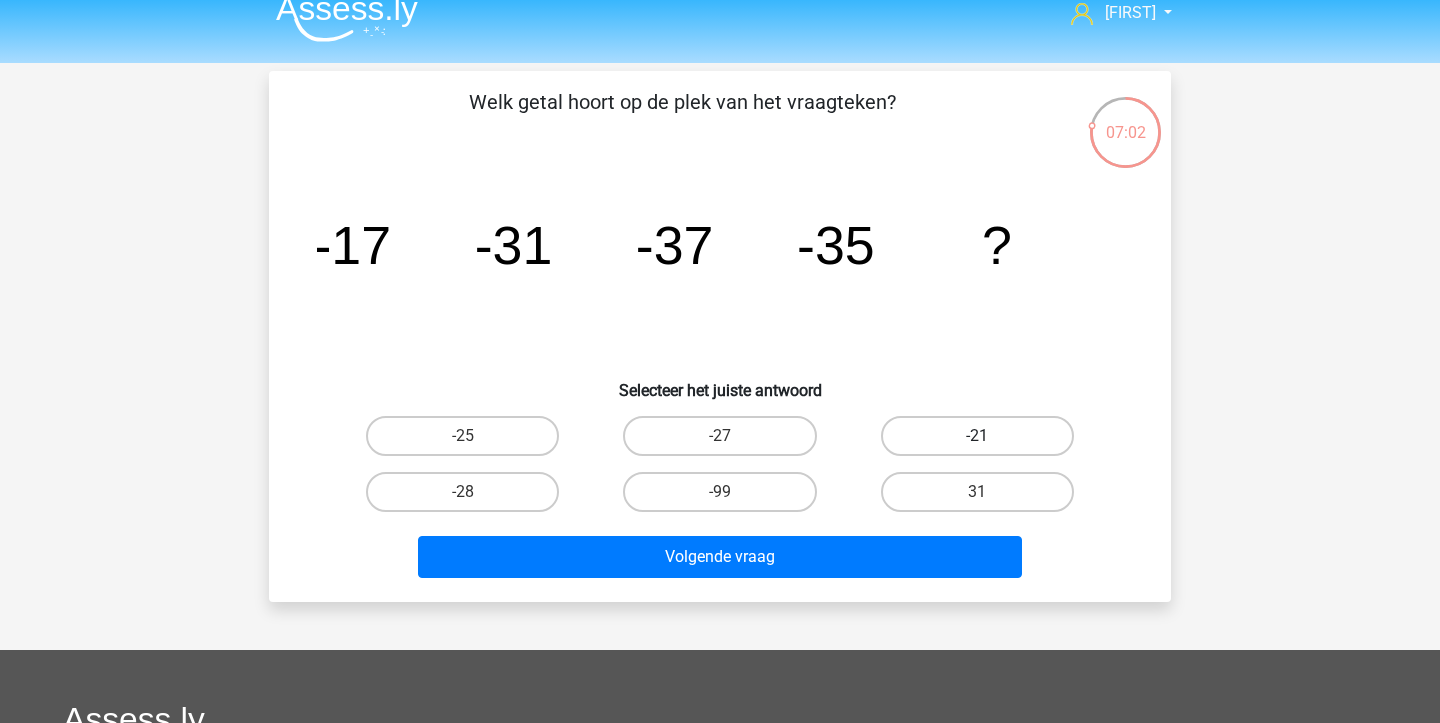 click on "-21" at bounding box center (977, 436) 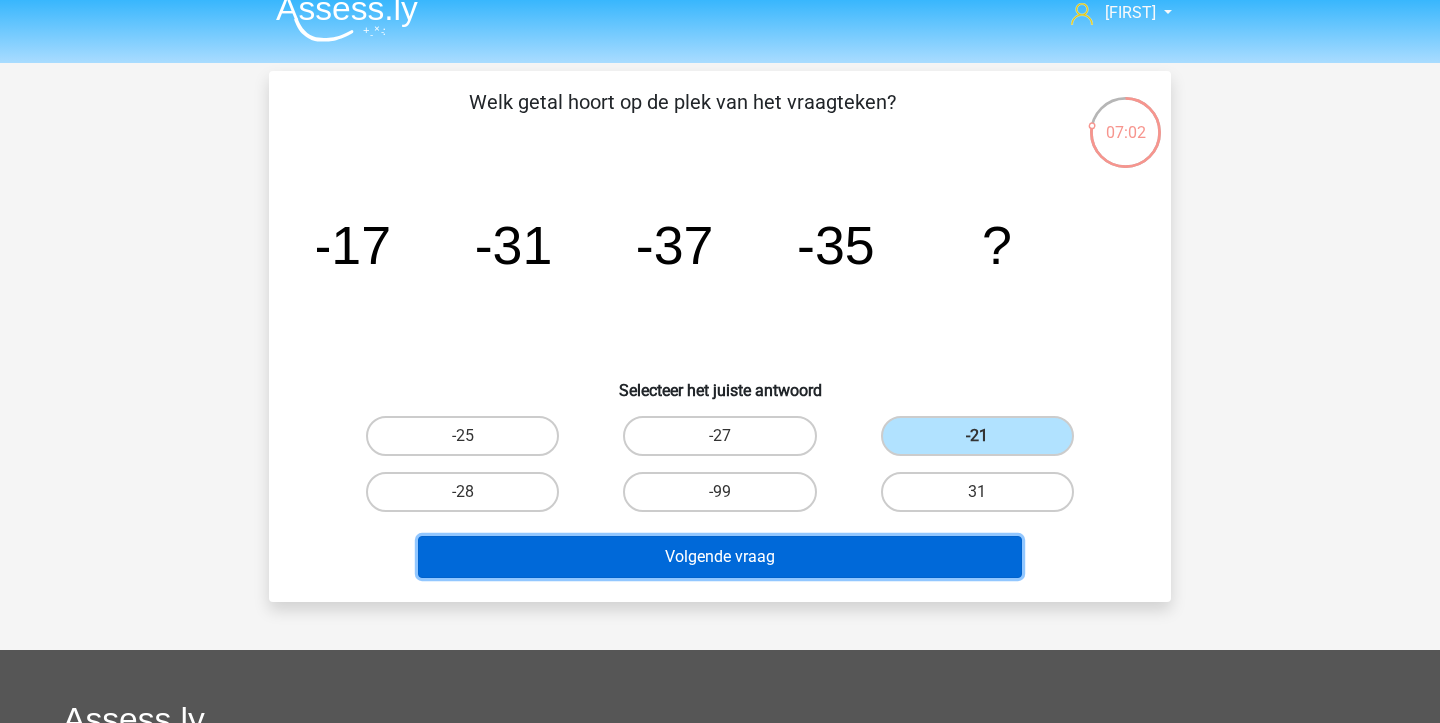 click on "Volgende vraag" at bounding box center [720, 557] 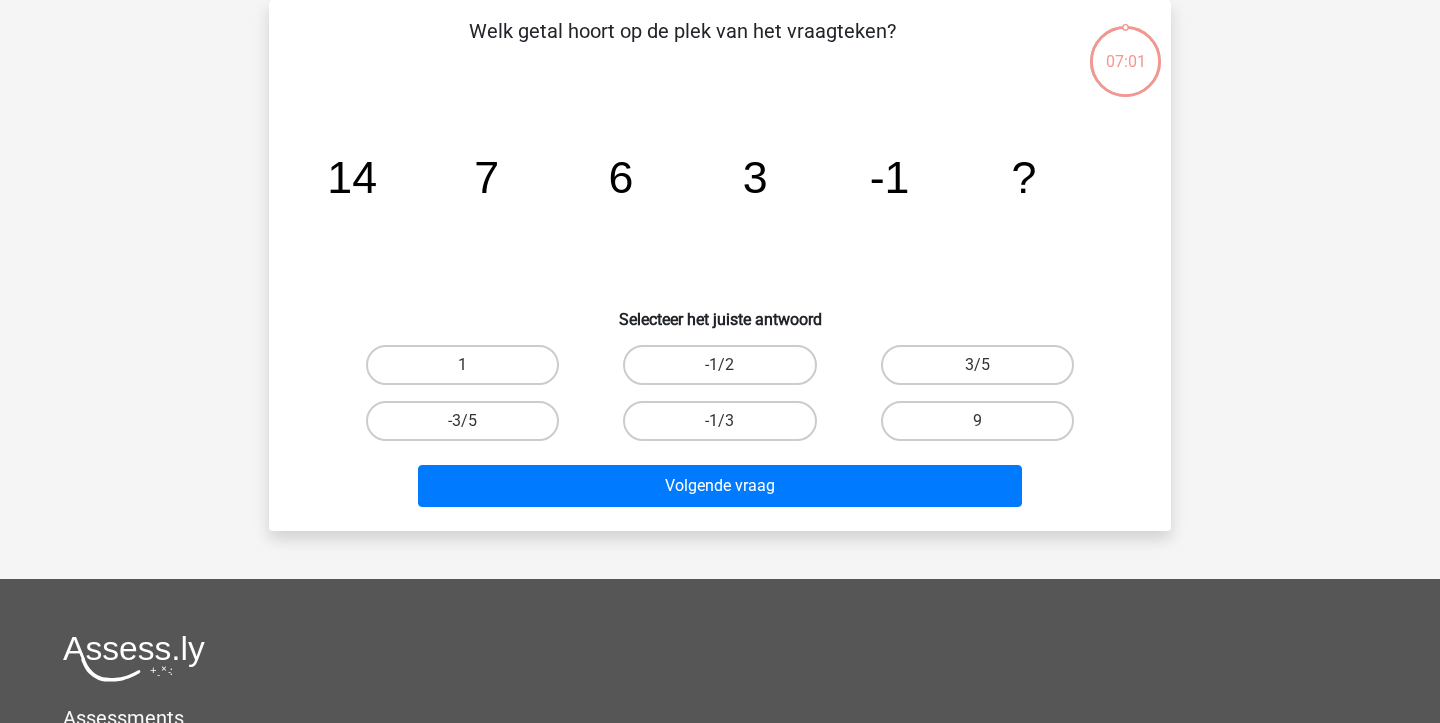 scroll, scrollTop: 0, scrollLeft: 0, axis: both 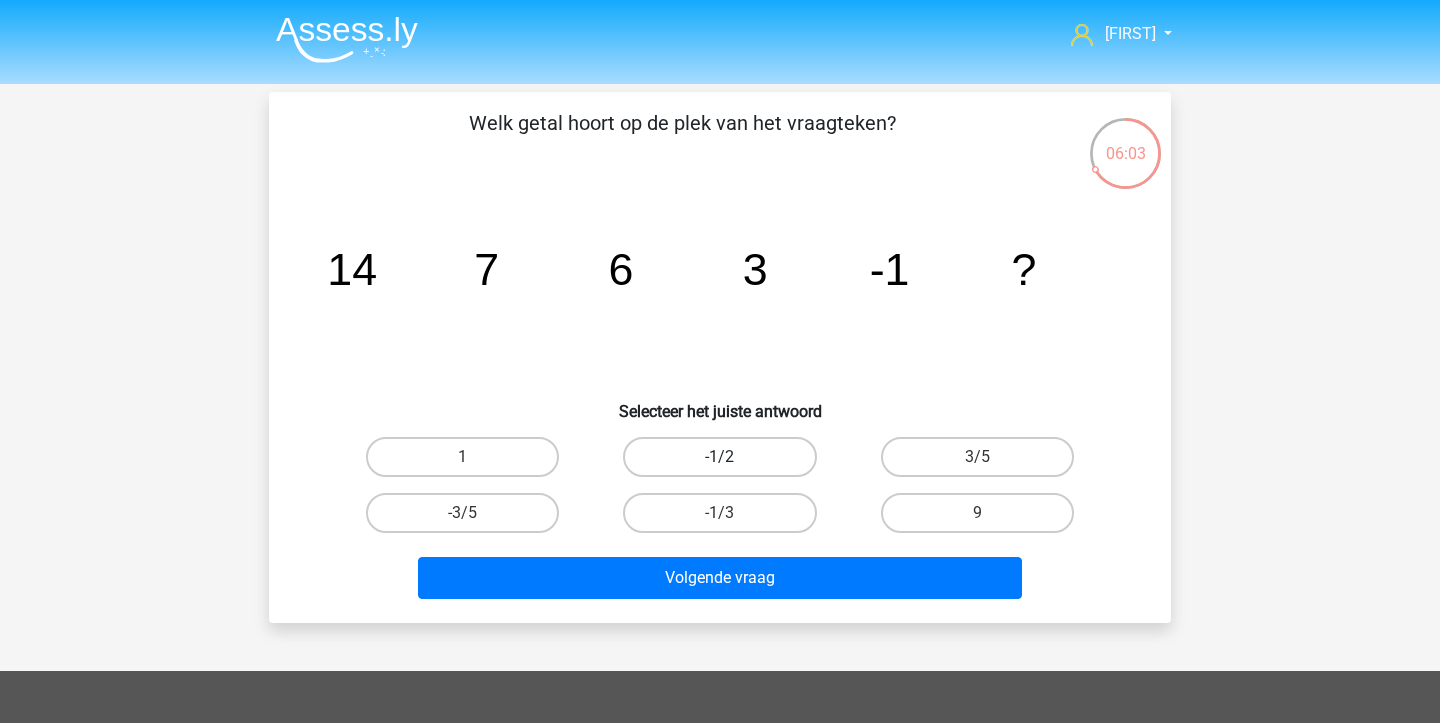 click on "-1/2" at bounding box center [719, 457] 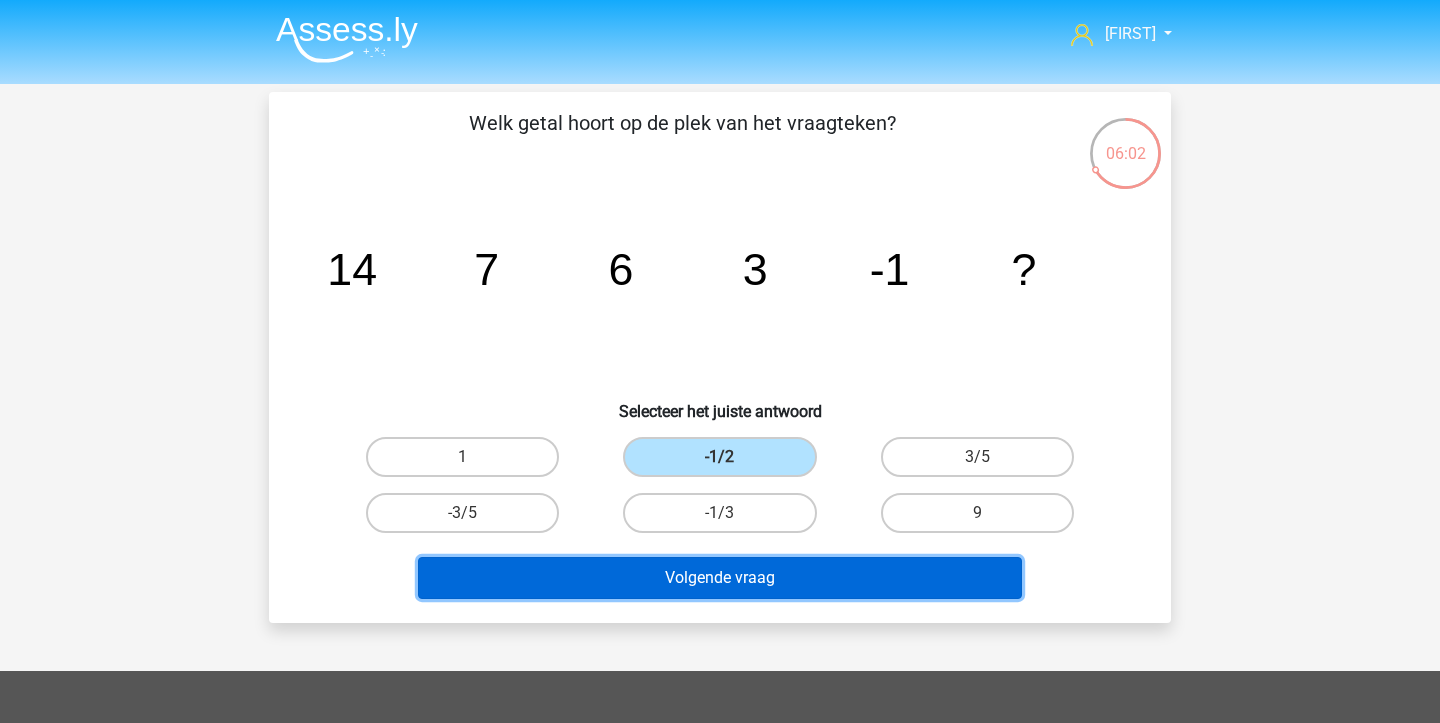 click on "Volgende vraag" at bounding box center (720, 578) 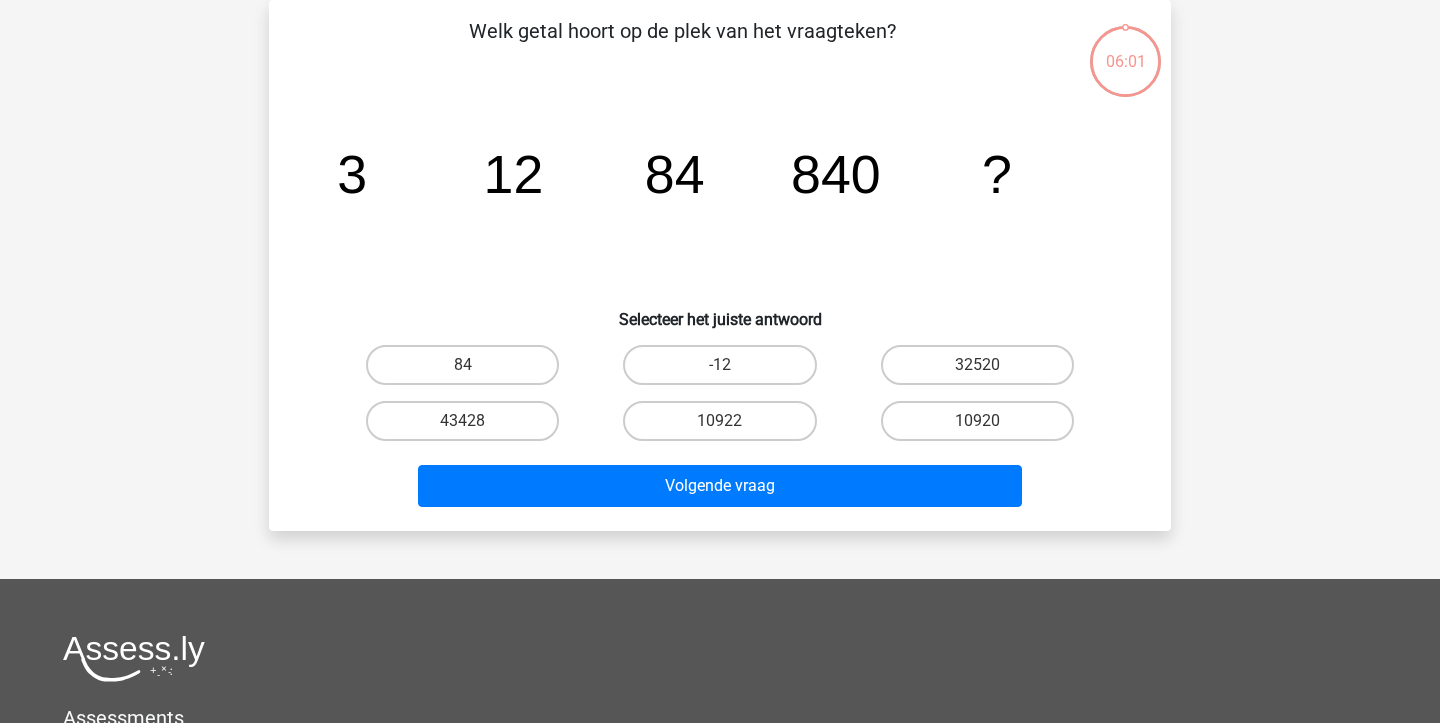 scroll, scrollTop: 0, scrollLeft: 0, axis: both 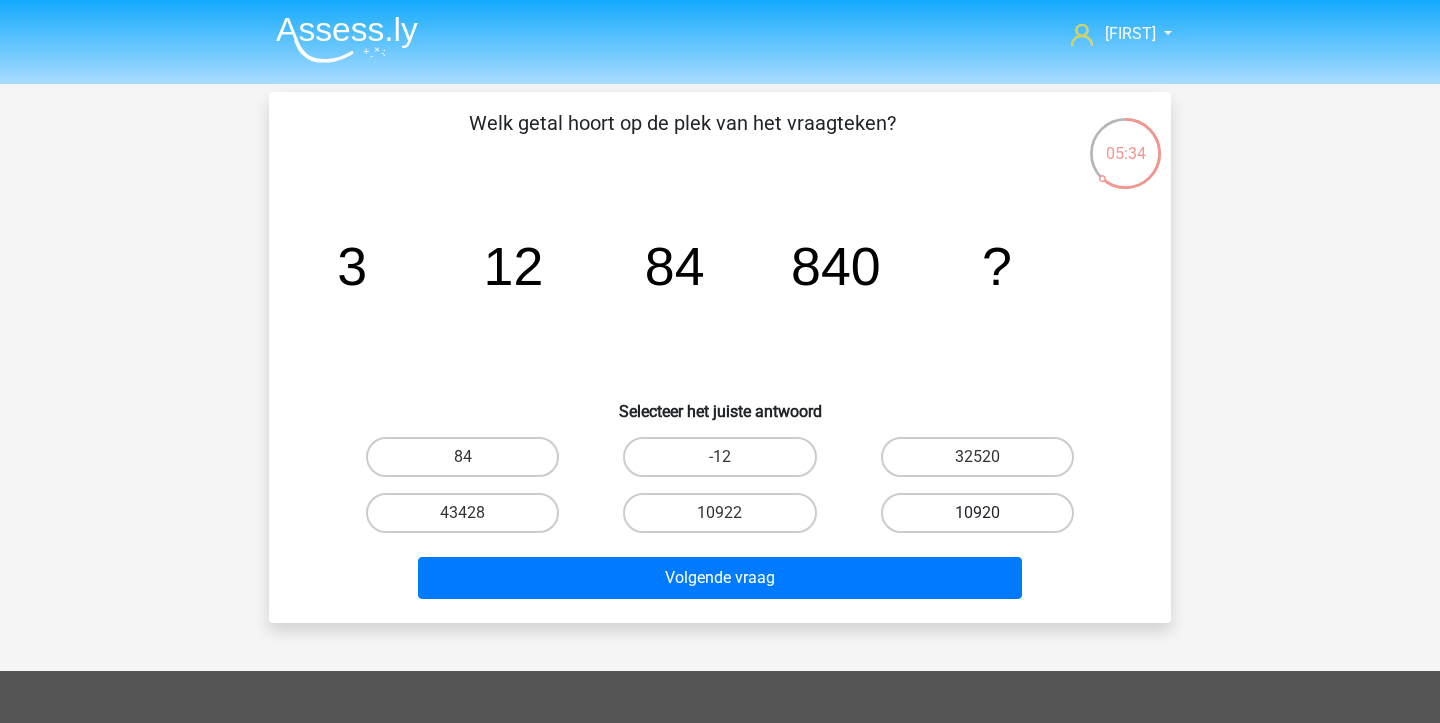 click on "10920" at bounding box center [977, 513] 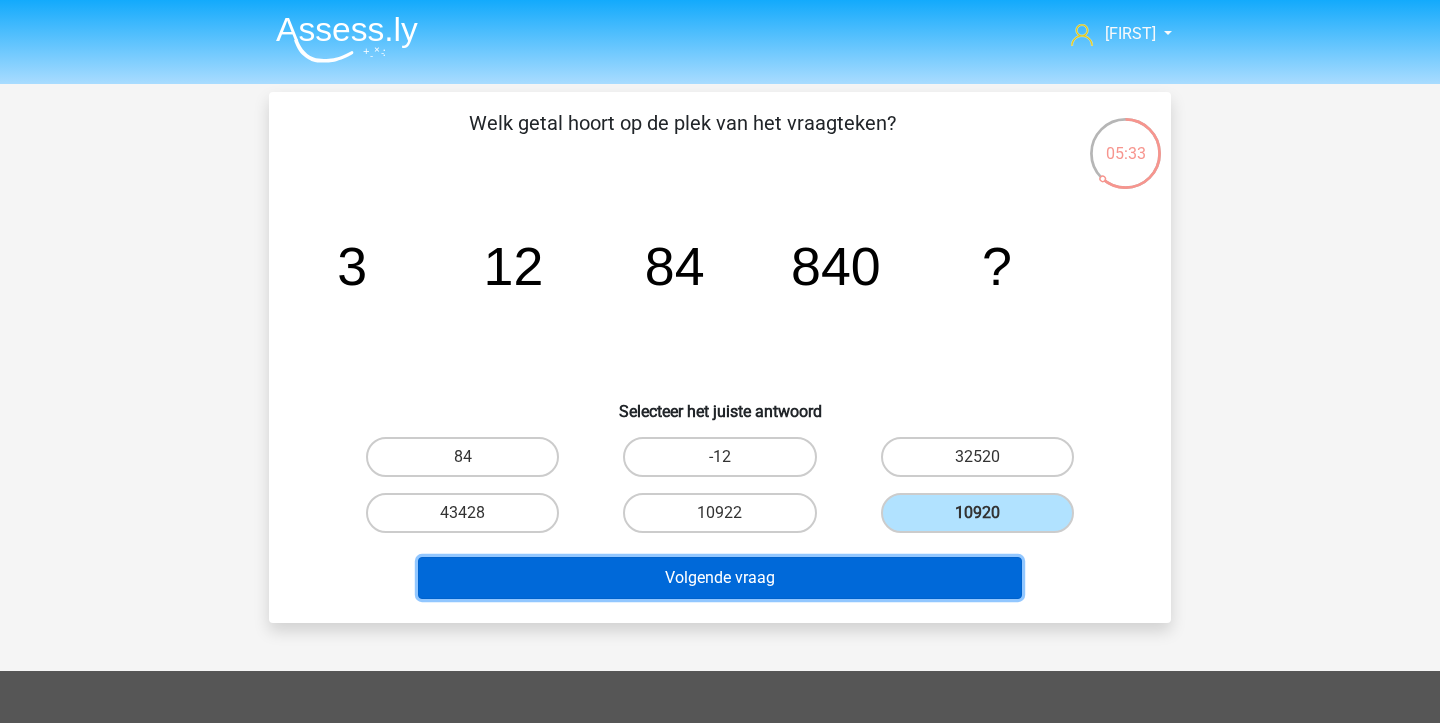 click on "Volgende vraag" at bounding box center [720, 578] 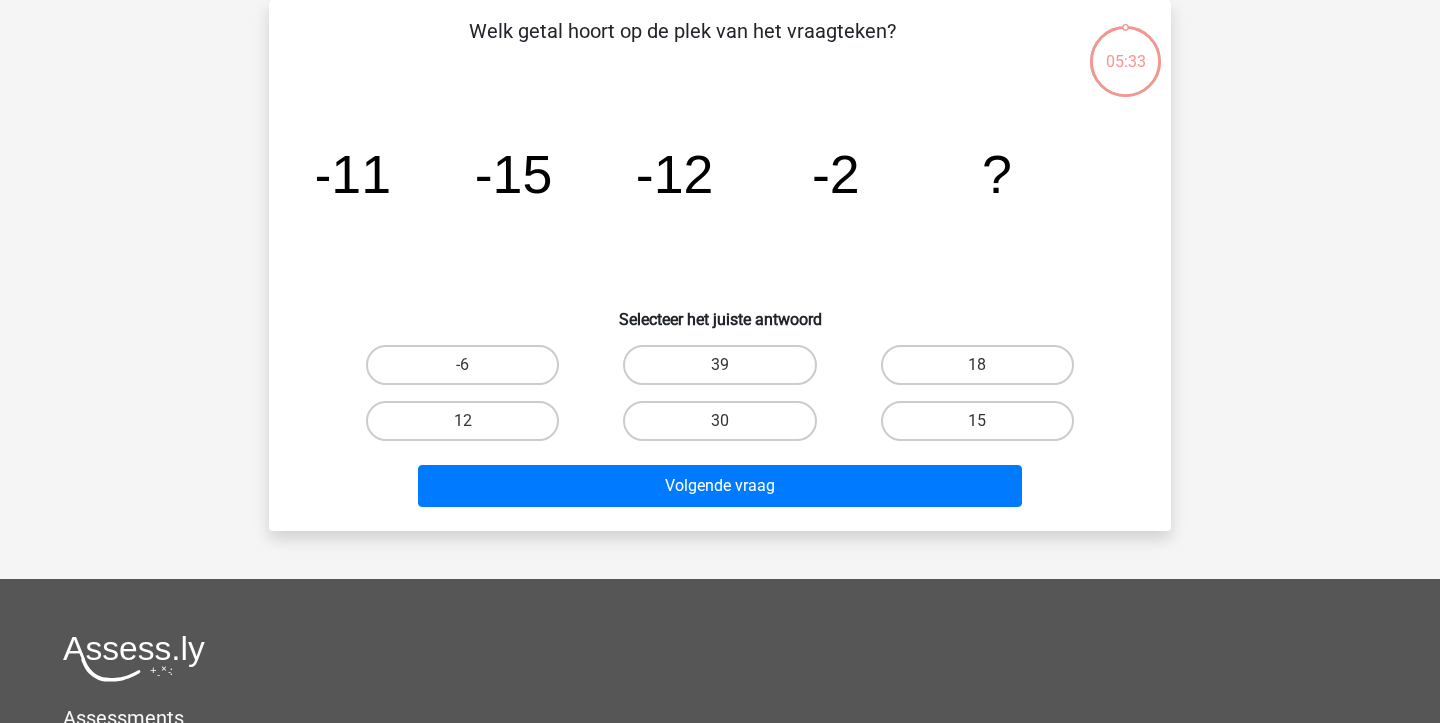 scroll, scrollTop: 0, scrollLeft: 0, axis: both 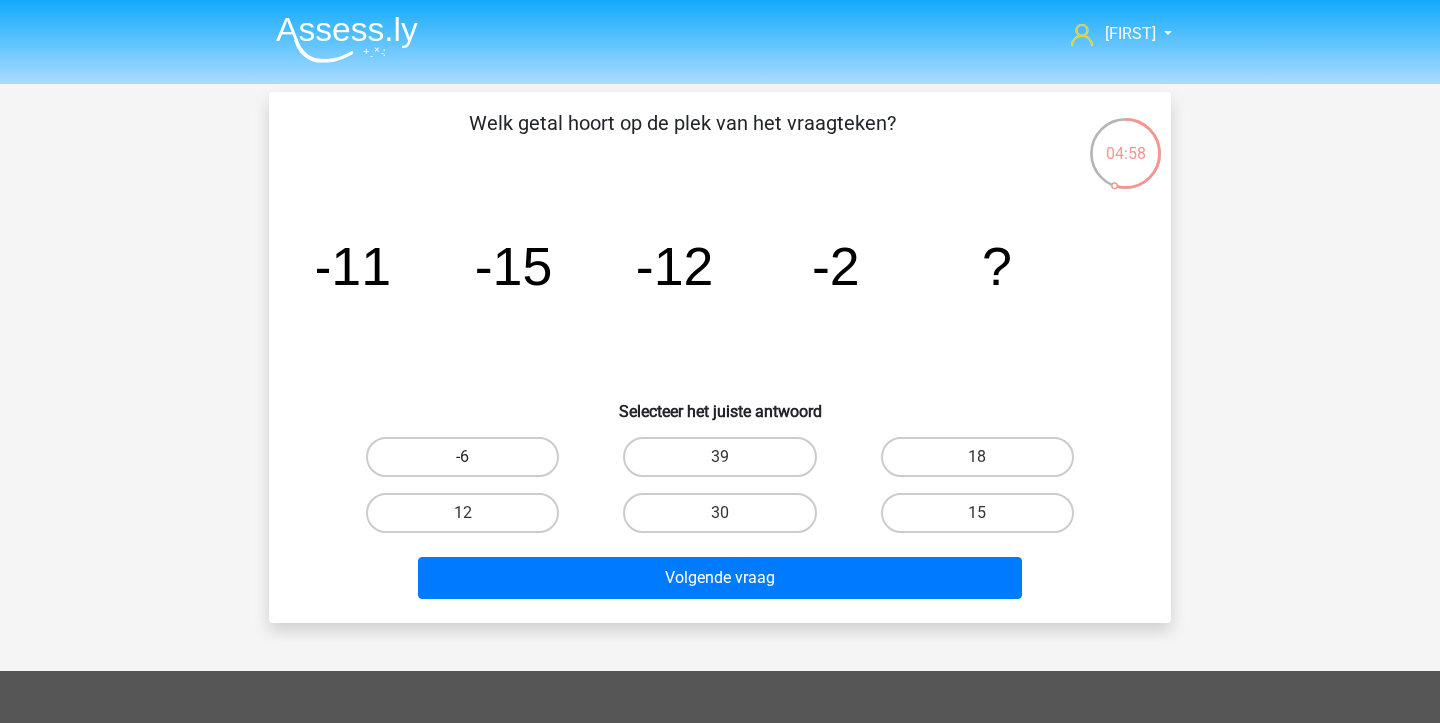 click on "-6" at bounding box center (462, 457) 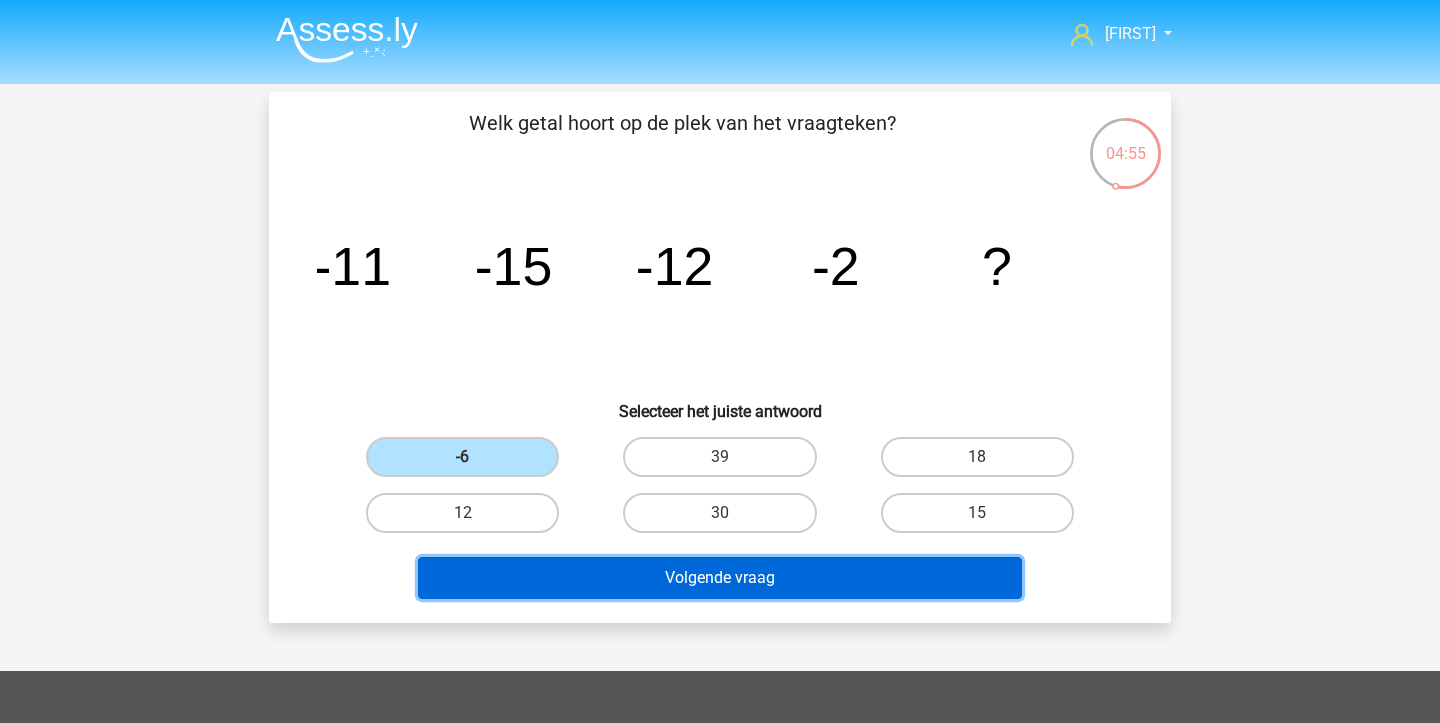 click on "Volgende vraag" at bounding box center [720, 578] 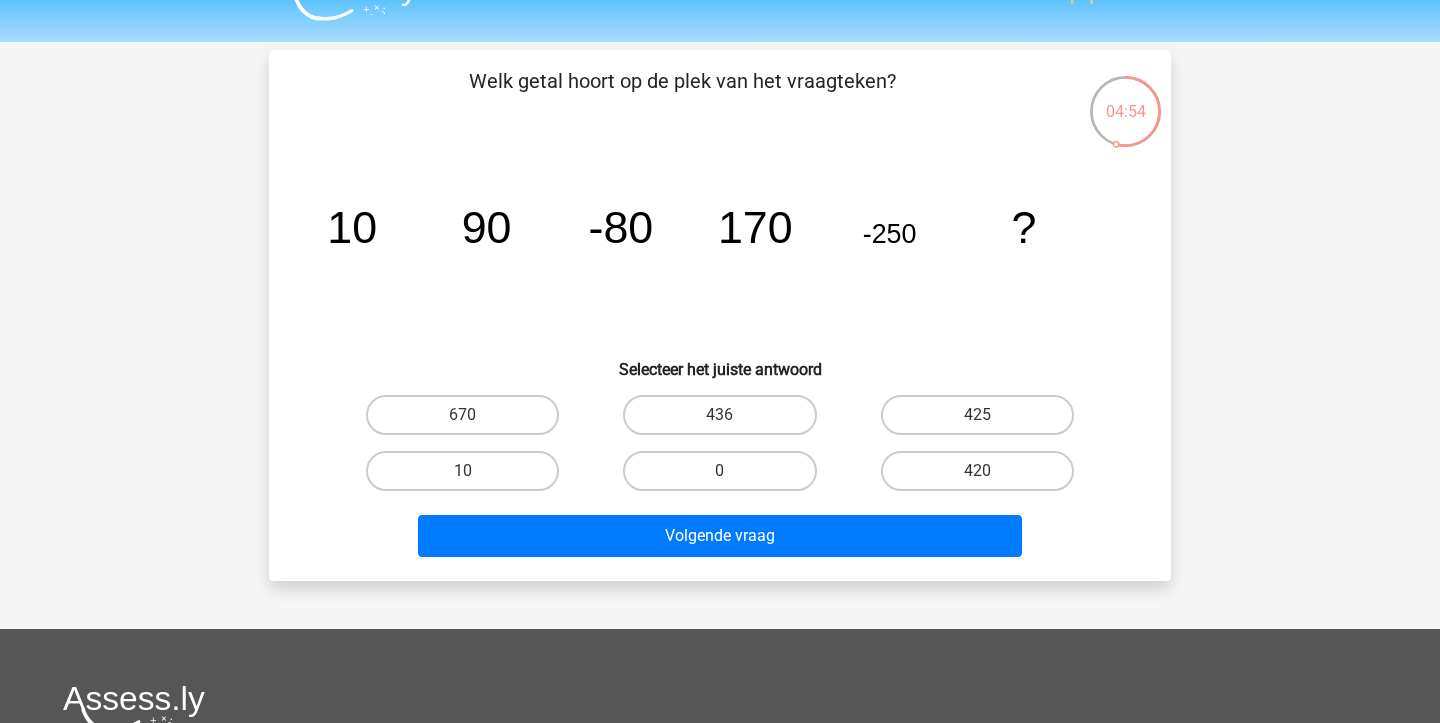 scroll, scrollTop: 0, scrollLeft: 0, axis: both 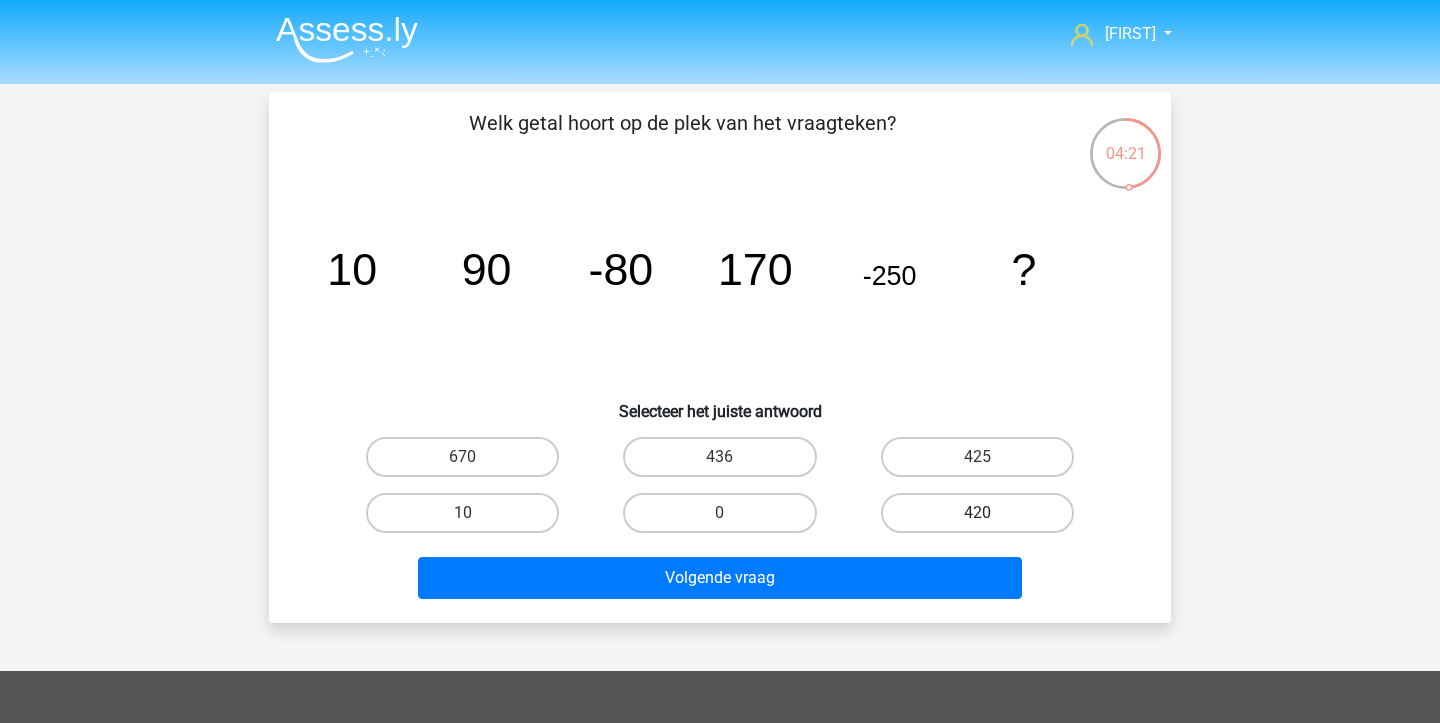 click on "420" at bounding box center [977, 513] 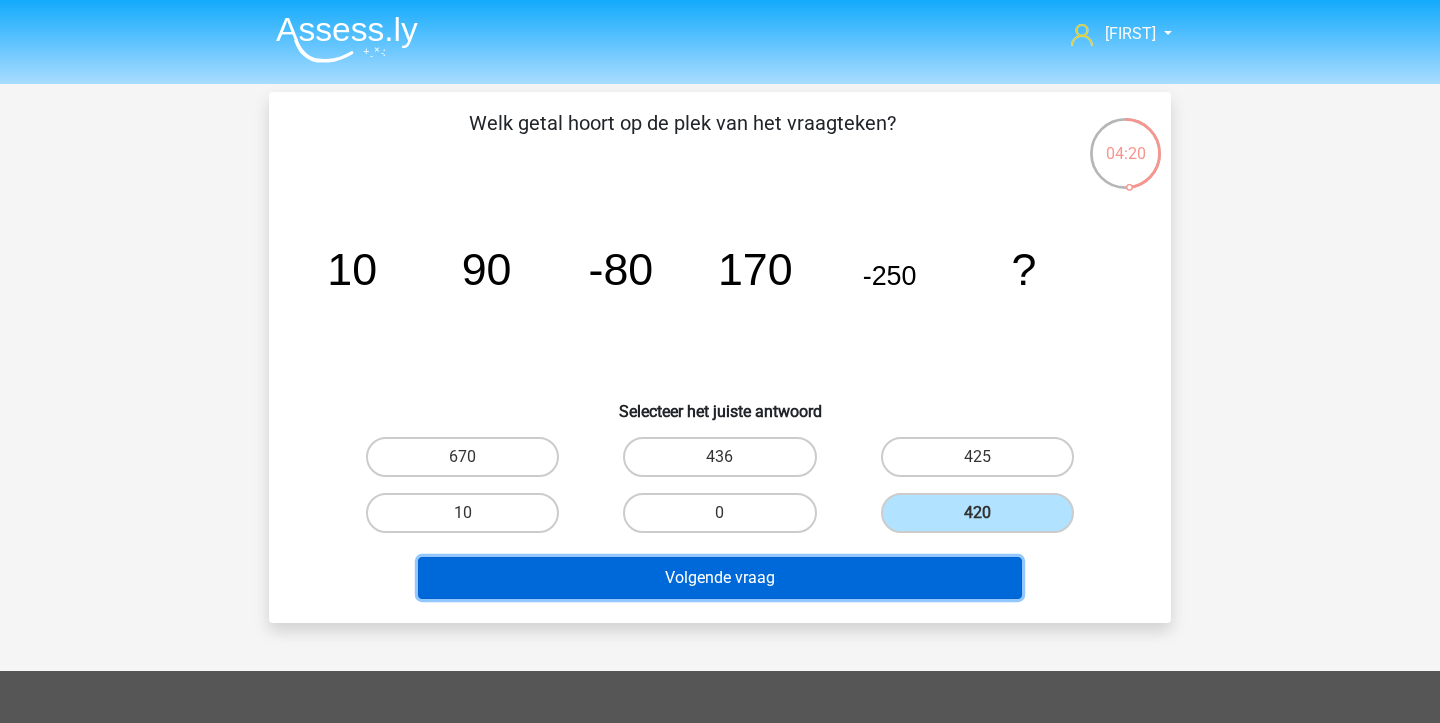 click on "Volgende vraag" at bounding box center (720, 578) 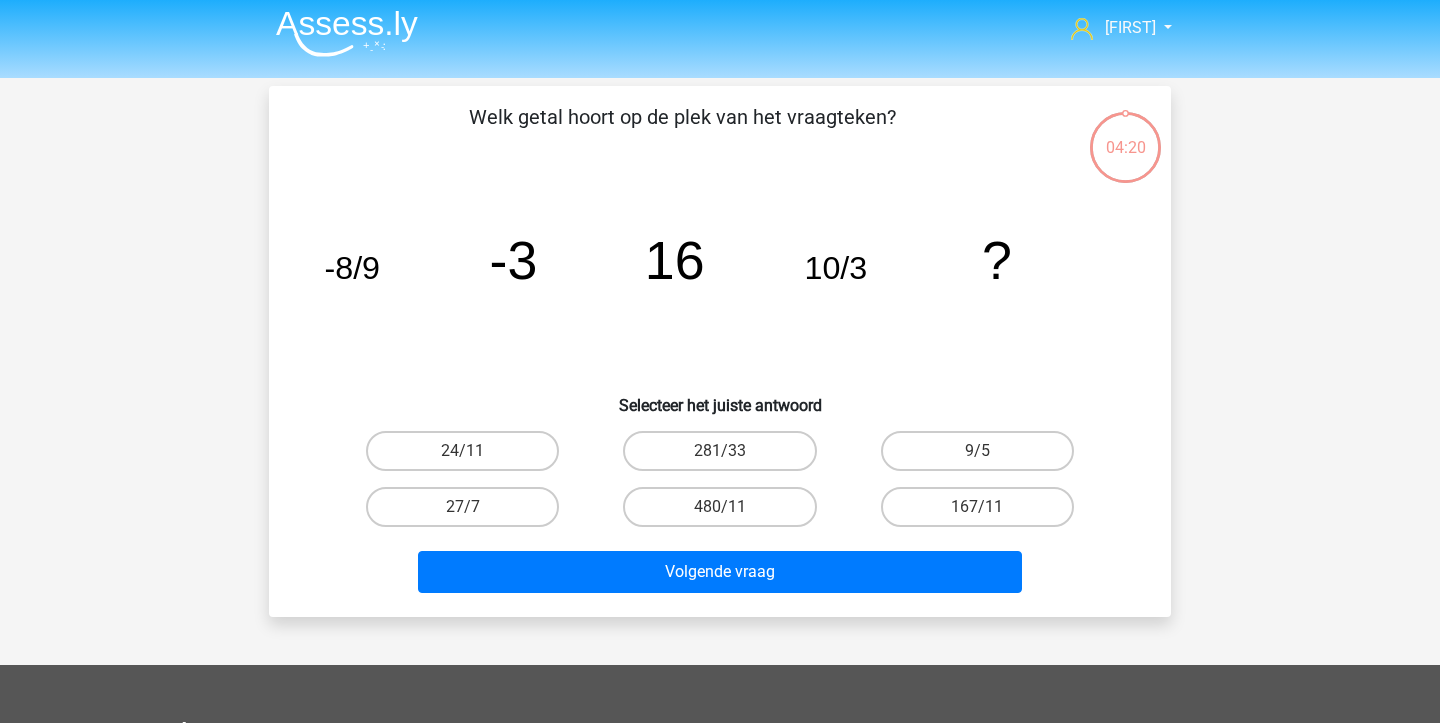 scroll, scrollTop: 0, scrollLeft: 0, axis: both 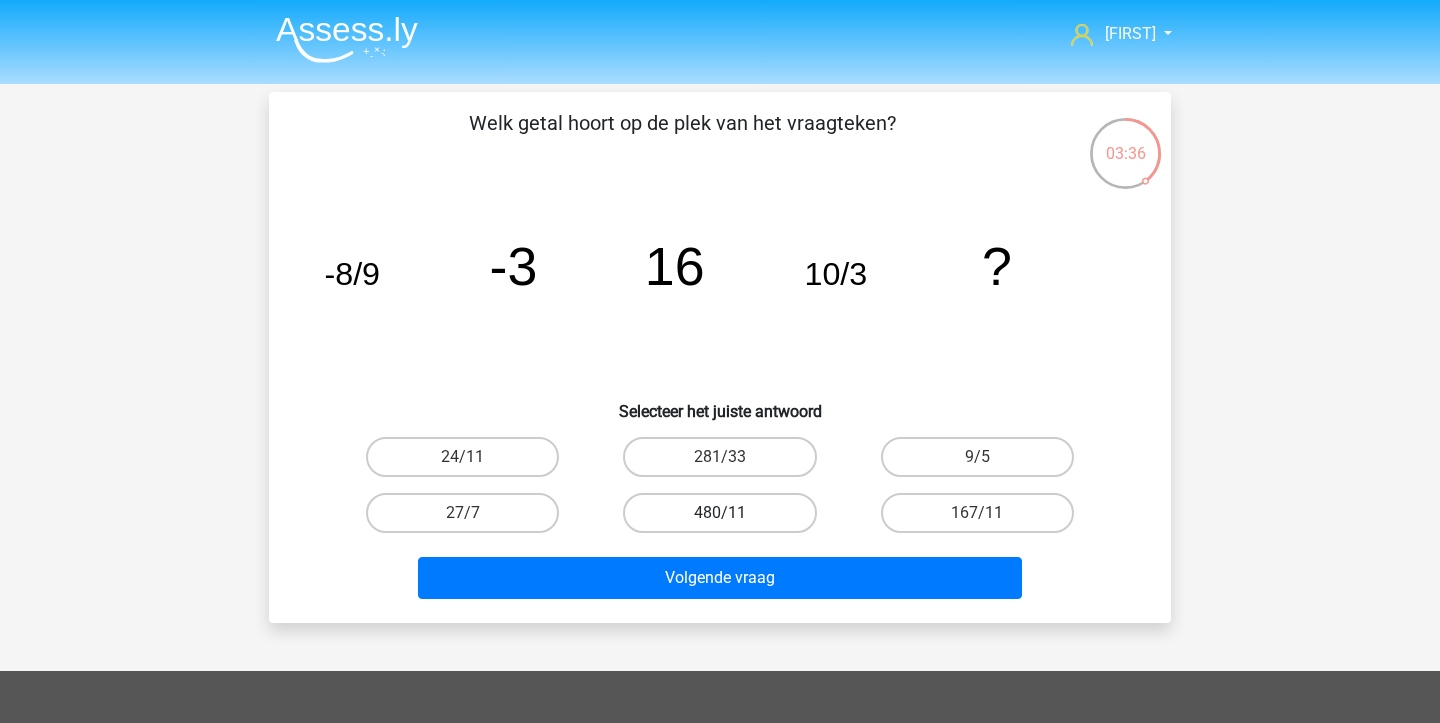click on "480/11" at bounding box center (719, 513) 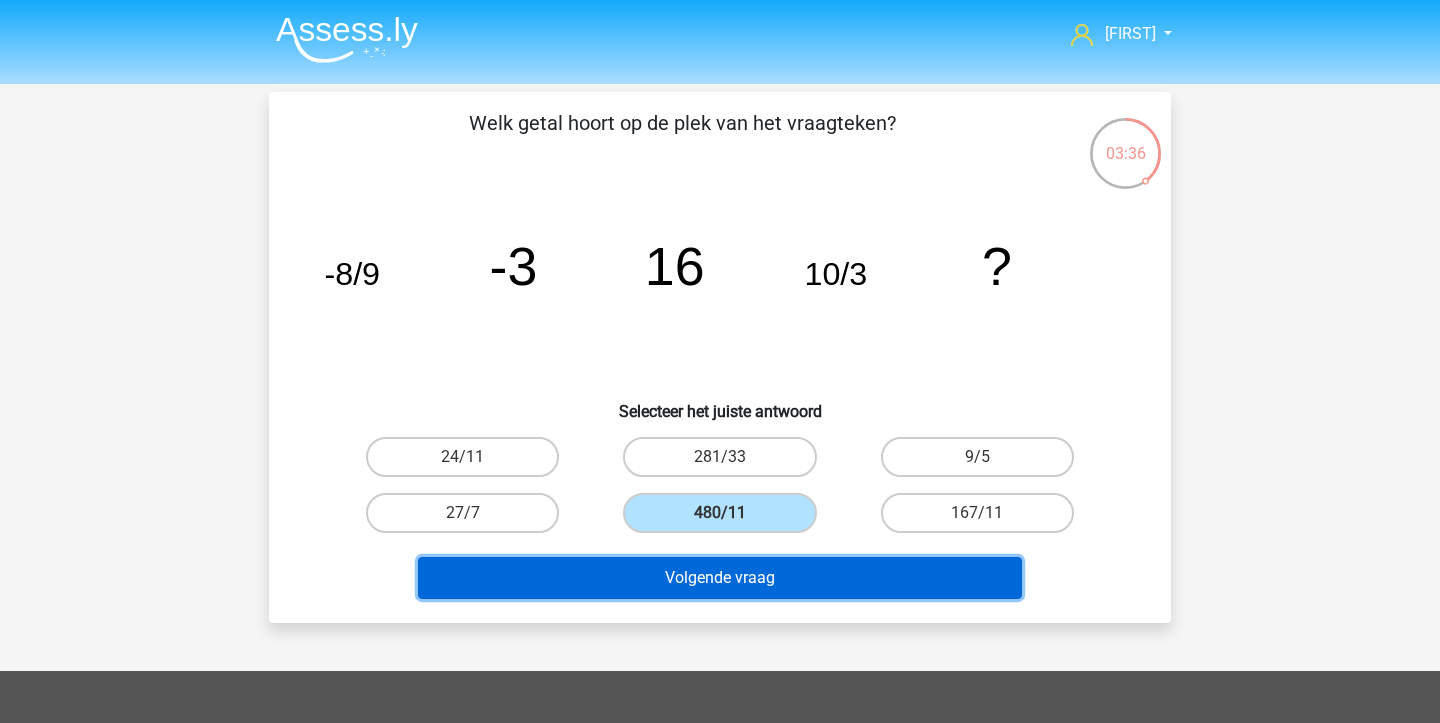 click on "Volgende vraag" at bounding box center [720, 578] 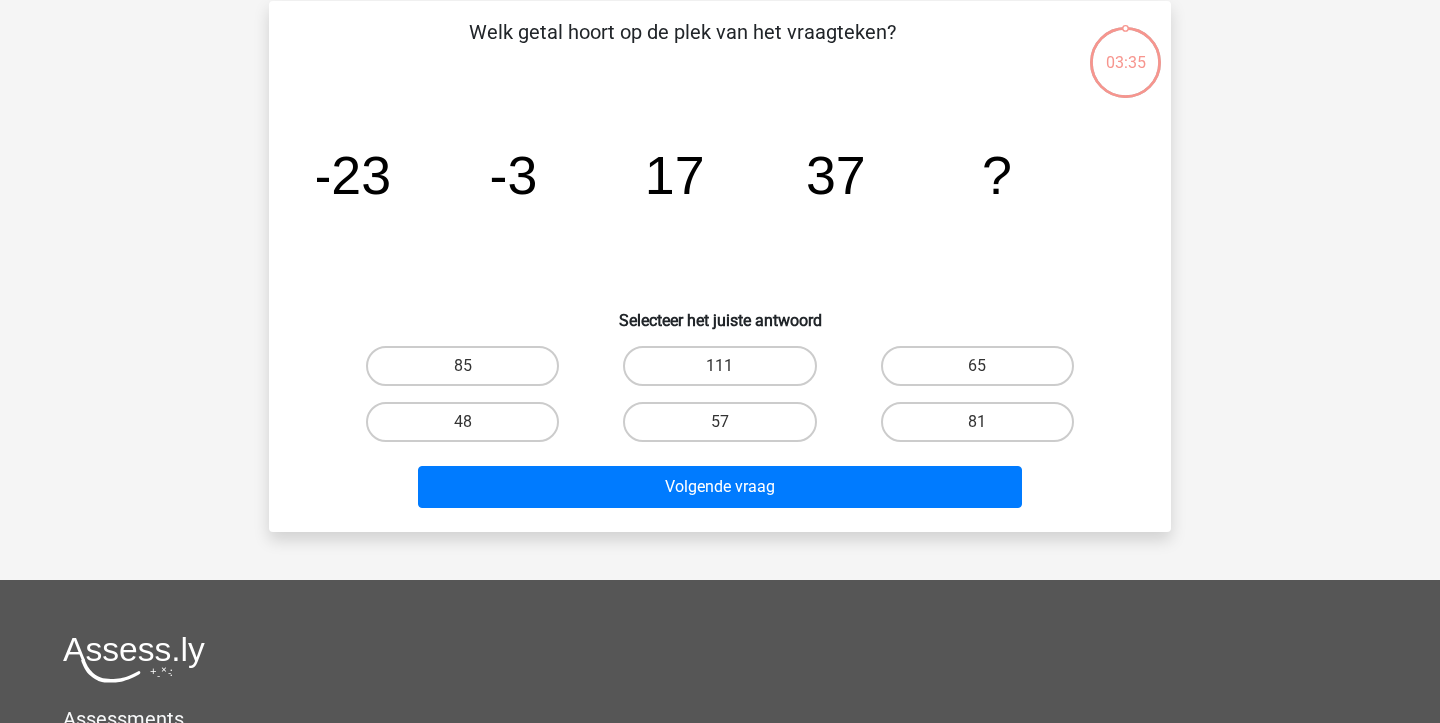 scroll, scrollTop: 0, scrollLeft: 0, axis: both 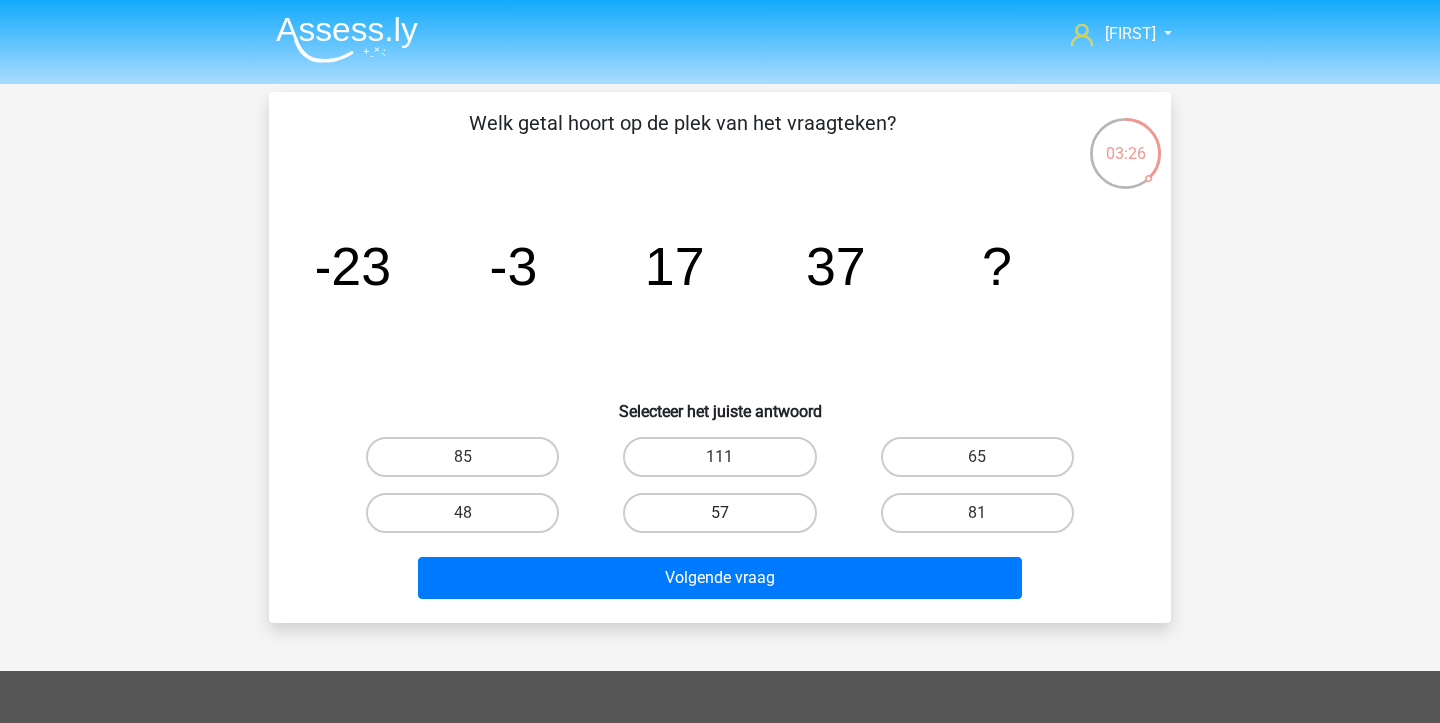click on "57" at bounding box center [719, 513] 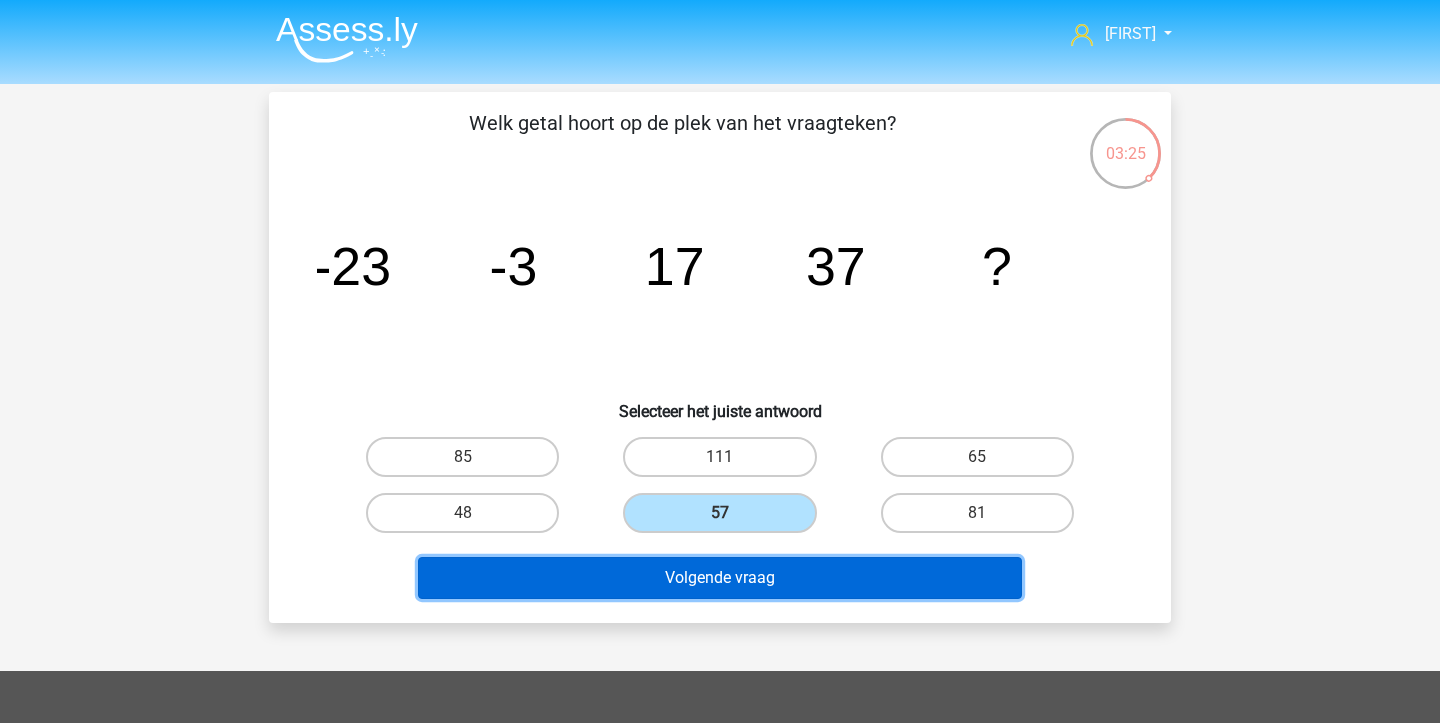 click on "Volgende vraag" at bounding box center (720, 578) 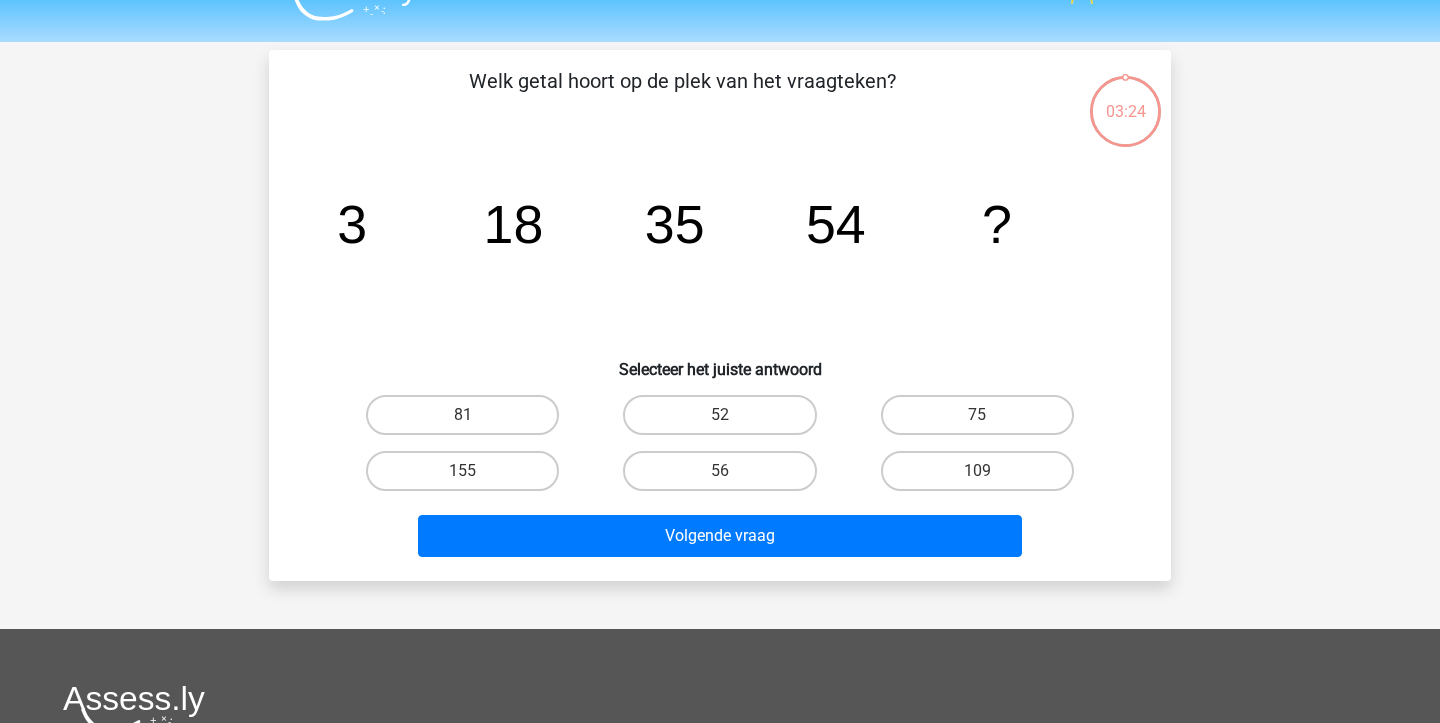 scroll, scrollTop: 0, scrollLeft: 0, axis: both 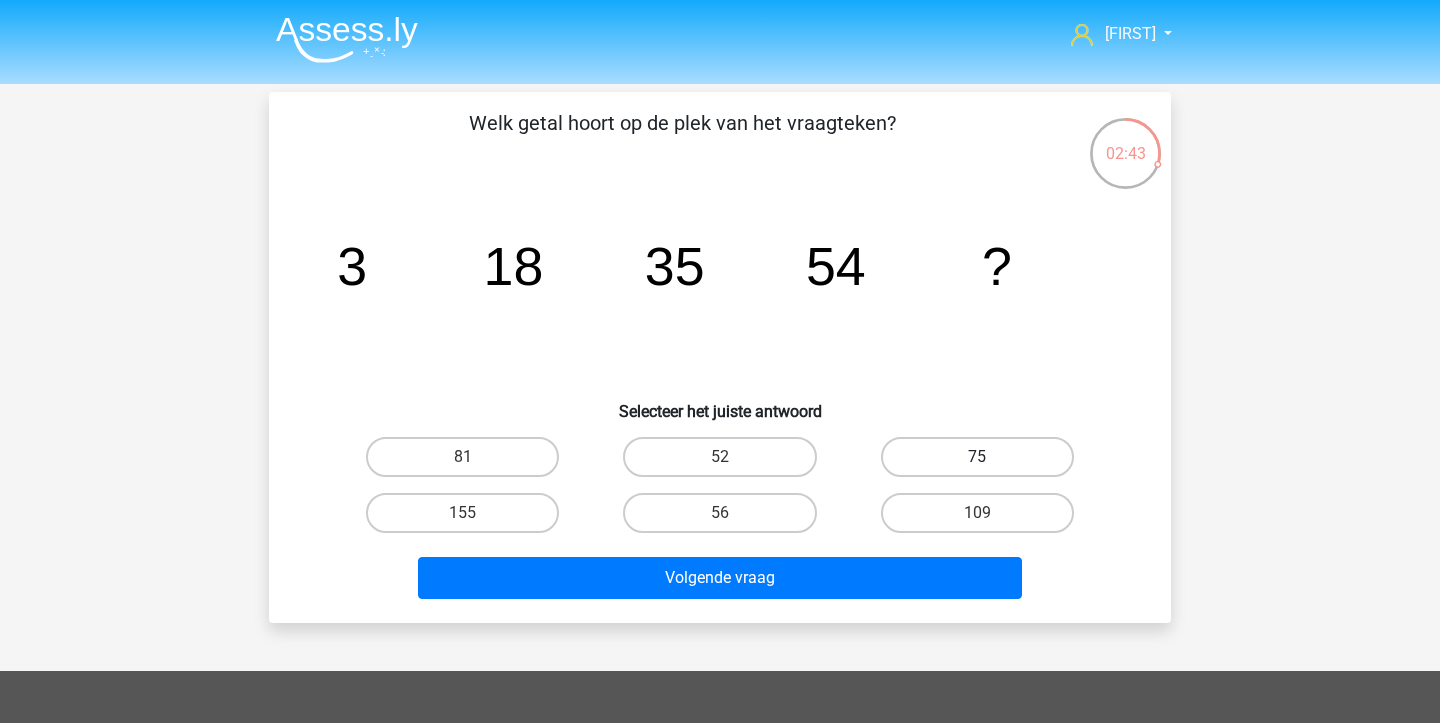 click on "75" at bounding box center [977, 457] 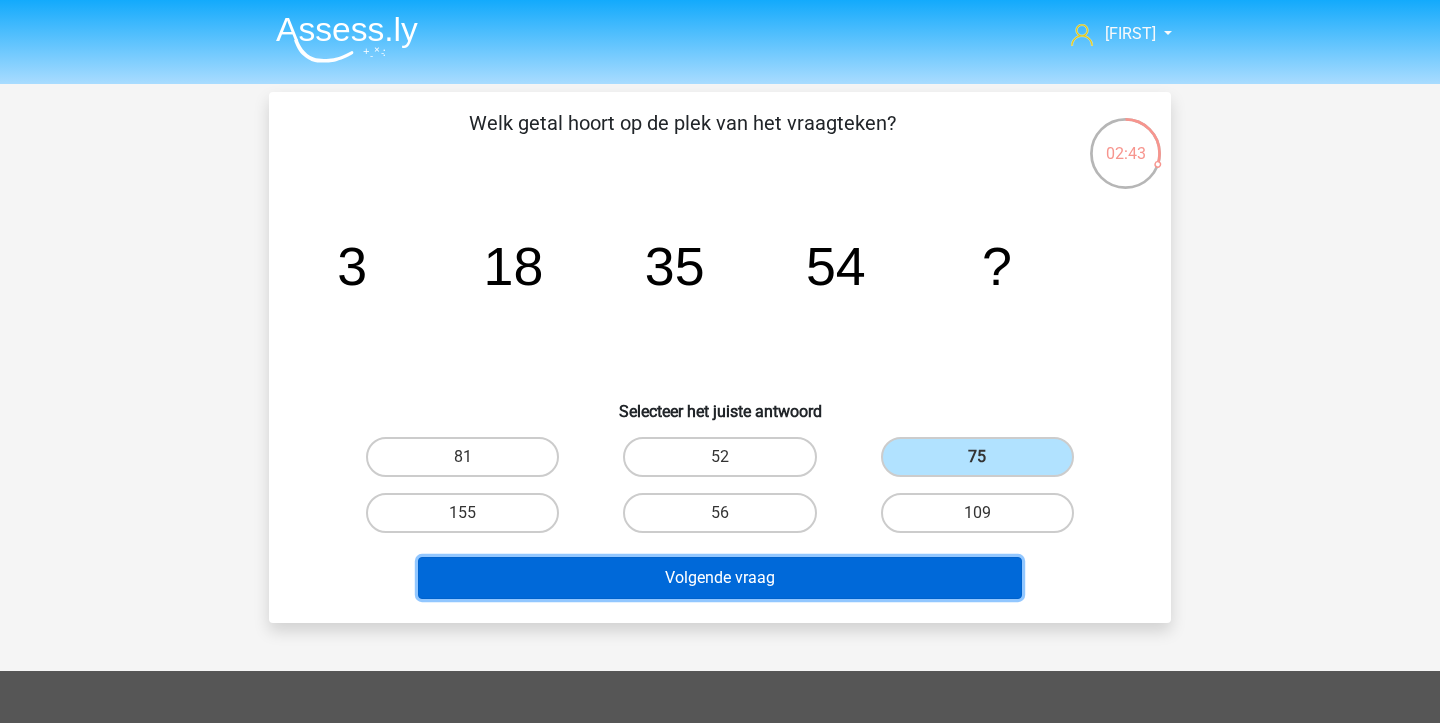 click on "Volgende vraag" at bounding box center [720, 578] 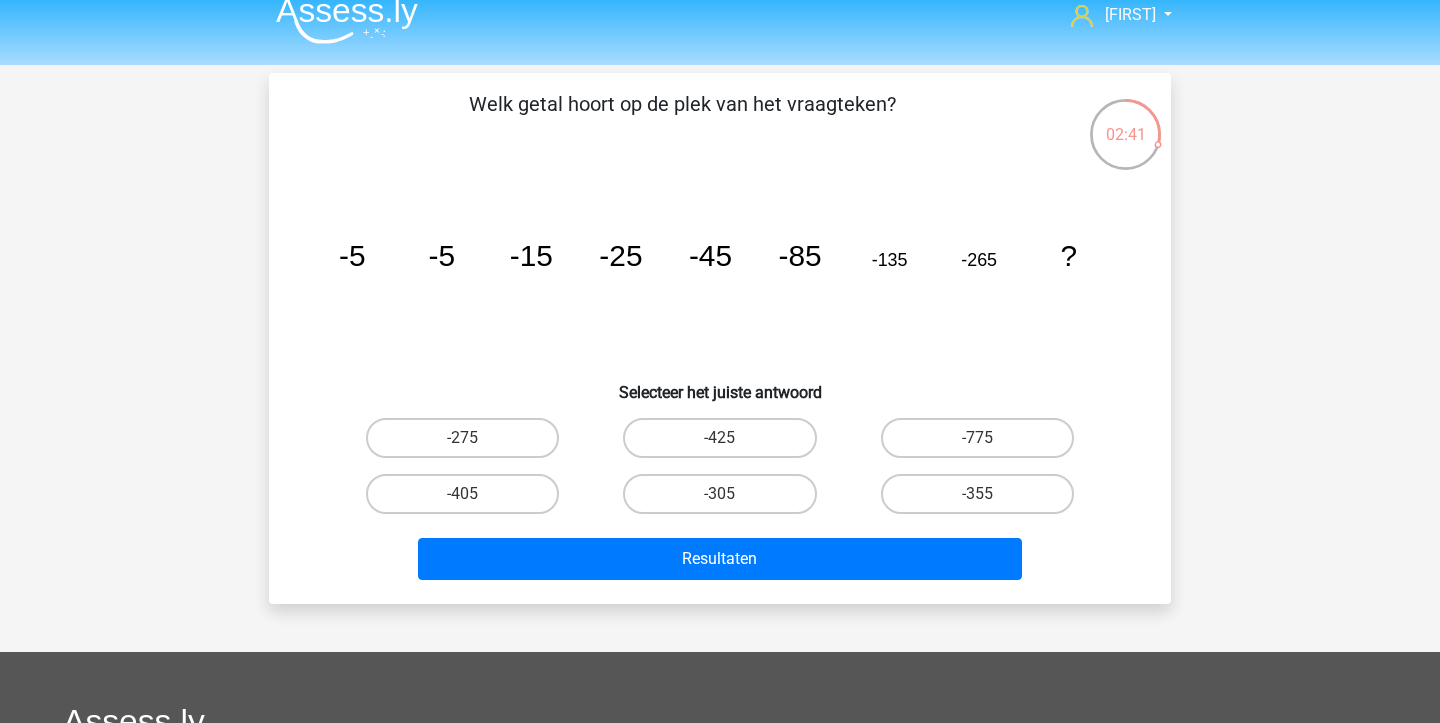 scroll, scrollTop: 11, scrollLeft: 0, axis: vertical 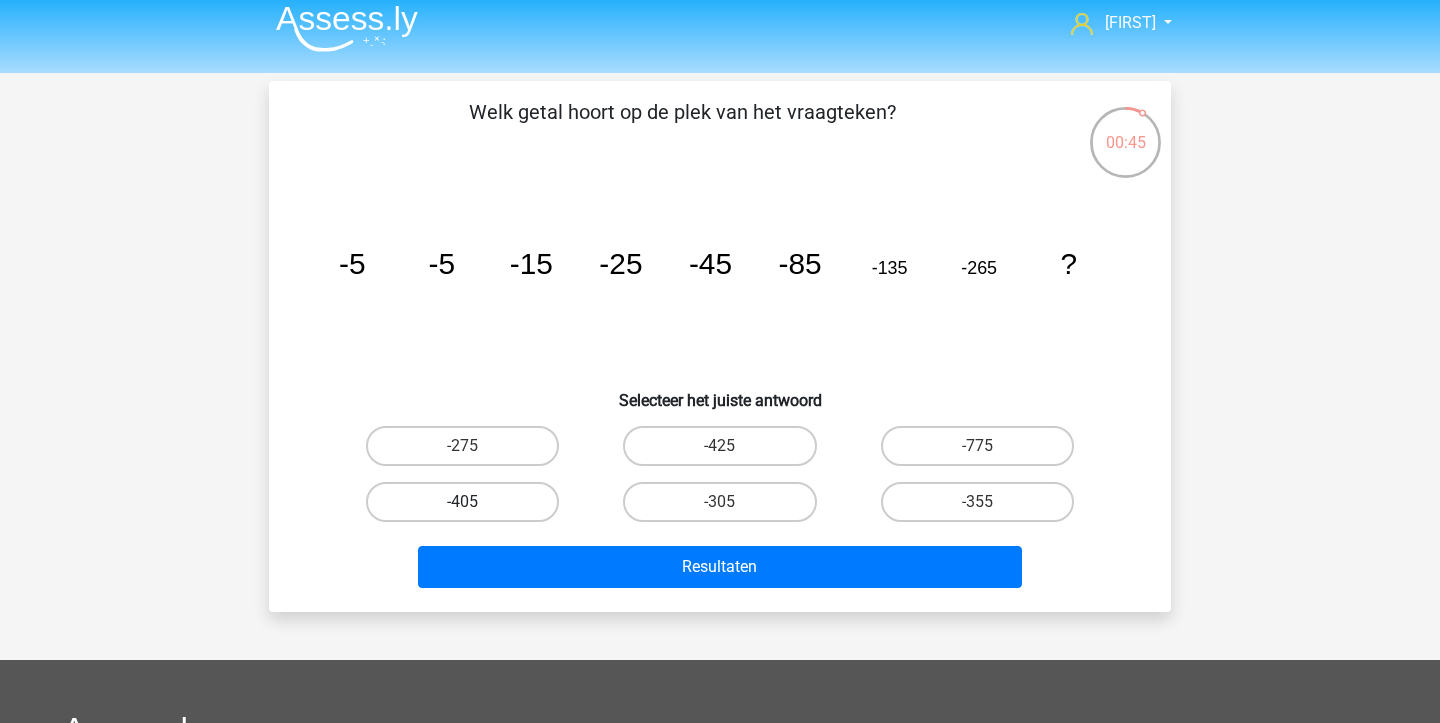 click on "-405" at bounding box center (462, 502) 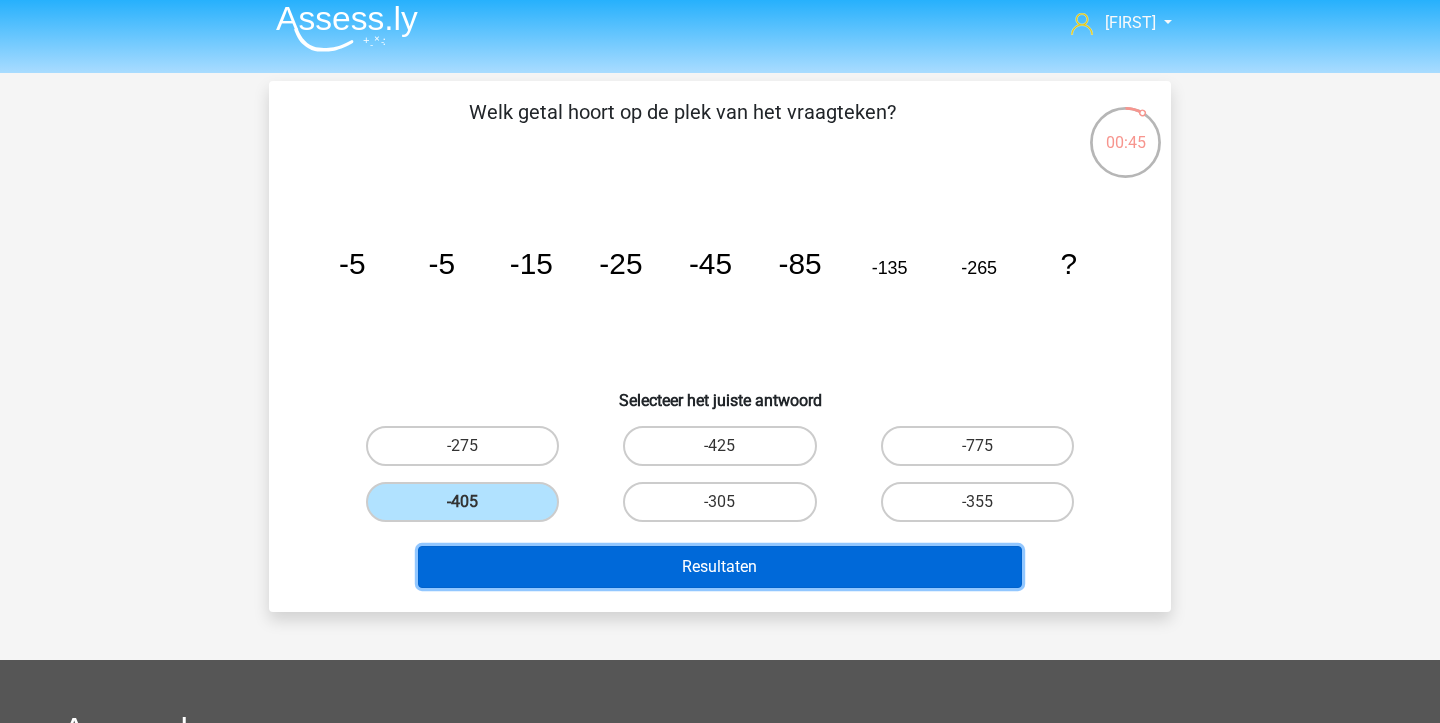 click on "Resultaten" at bounding box center [720, 567] 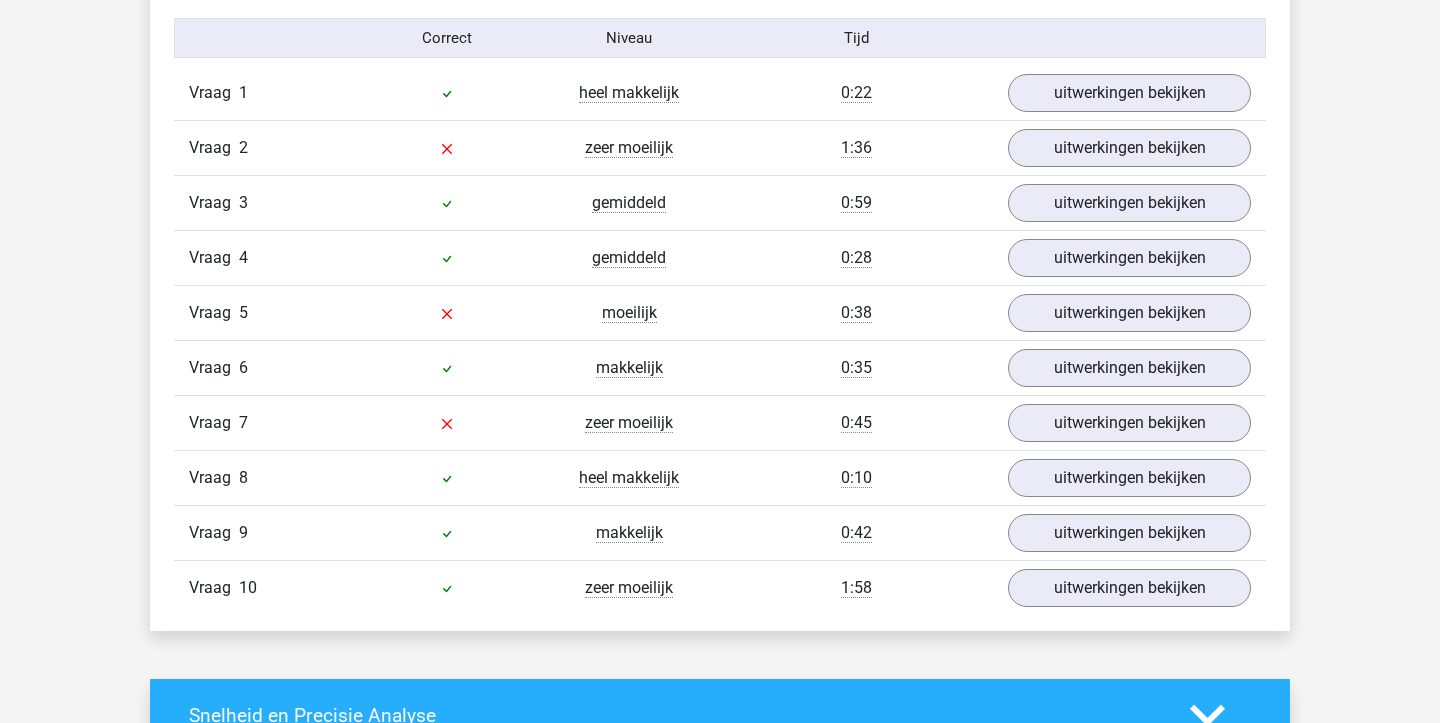 scroll, scrollTop: 1262, scrollLeft: 0, axis: vertical 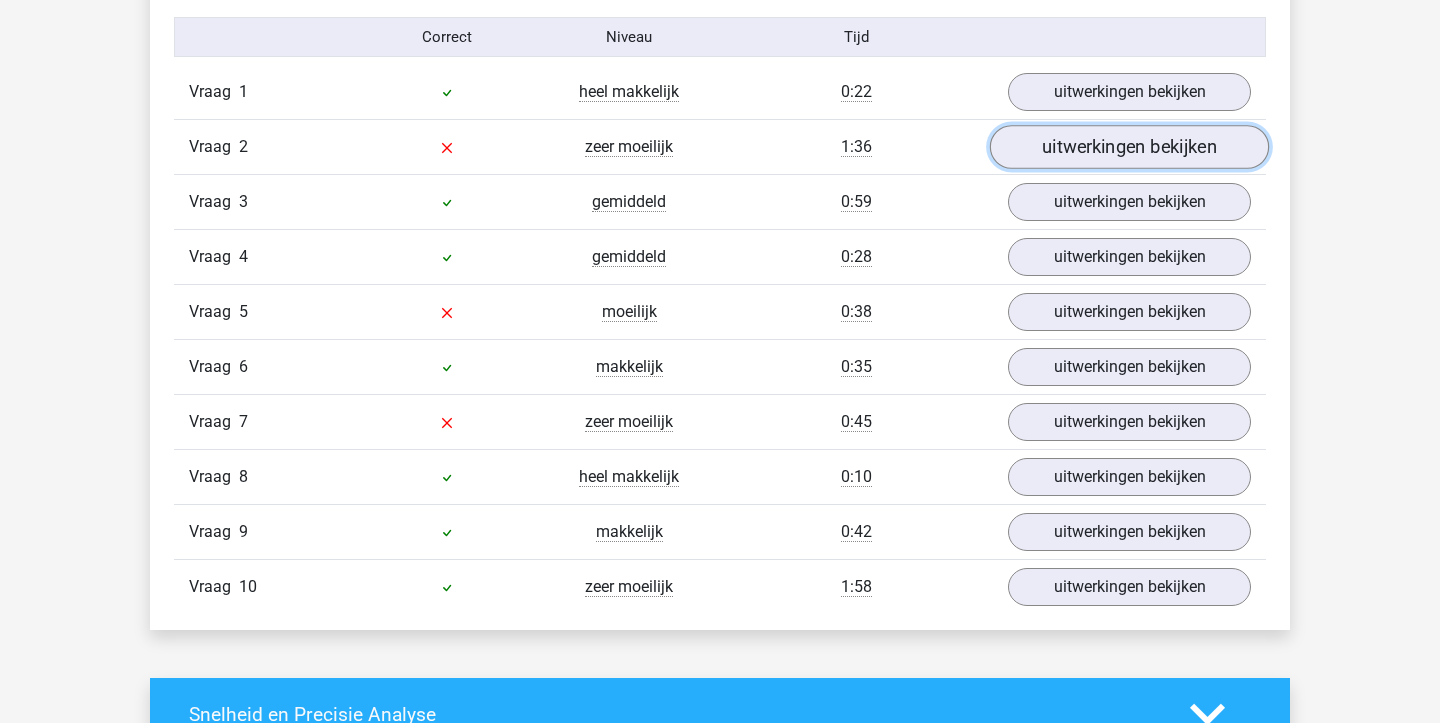 click on "uitwerkingen bekijken" at bounding box center [1129, 147] 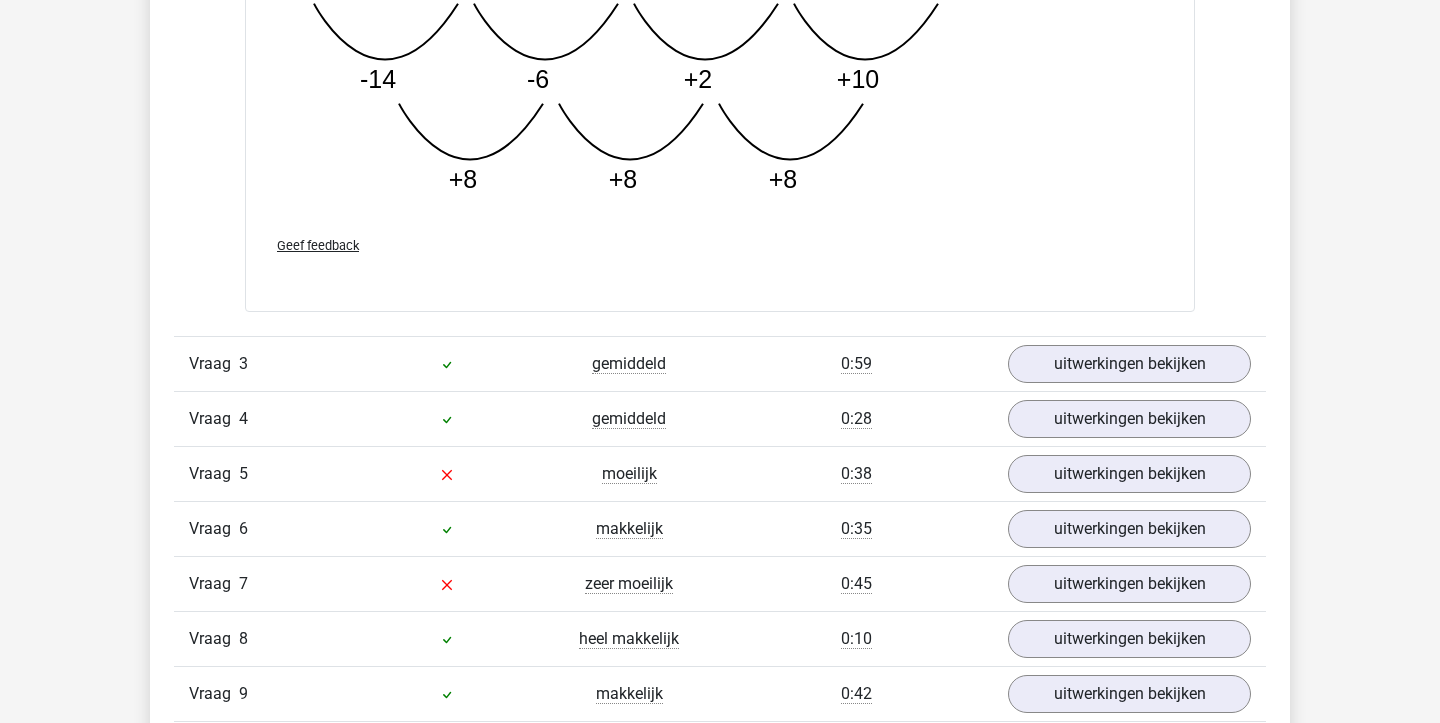 scroll, scrollTop: 2136, scrollLeft: 0, axis: vertical 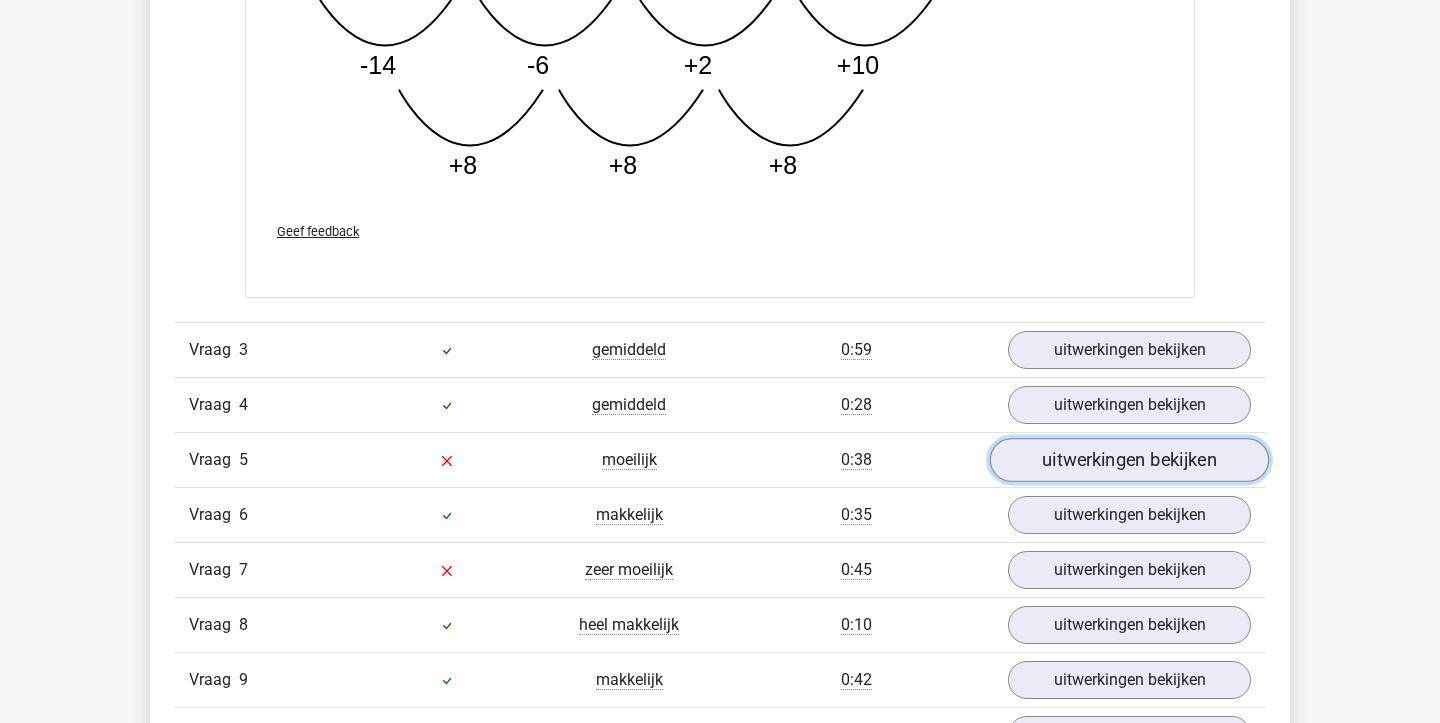 click on "uitwerkingen bekijken" at bounding box center [1129, 460] 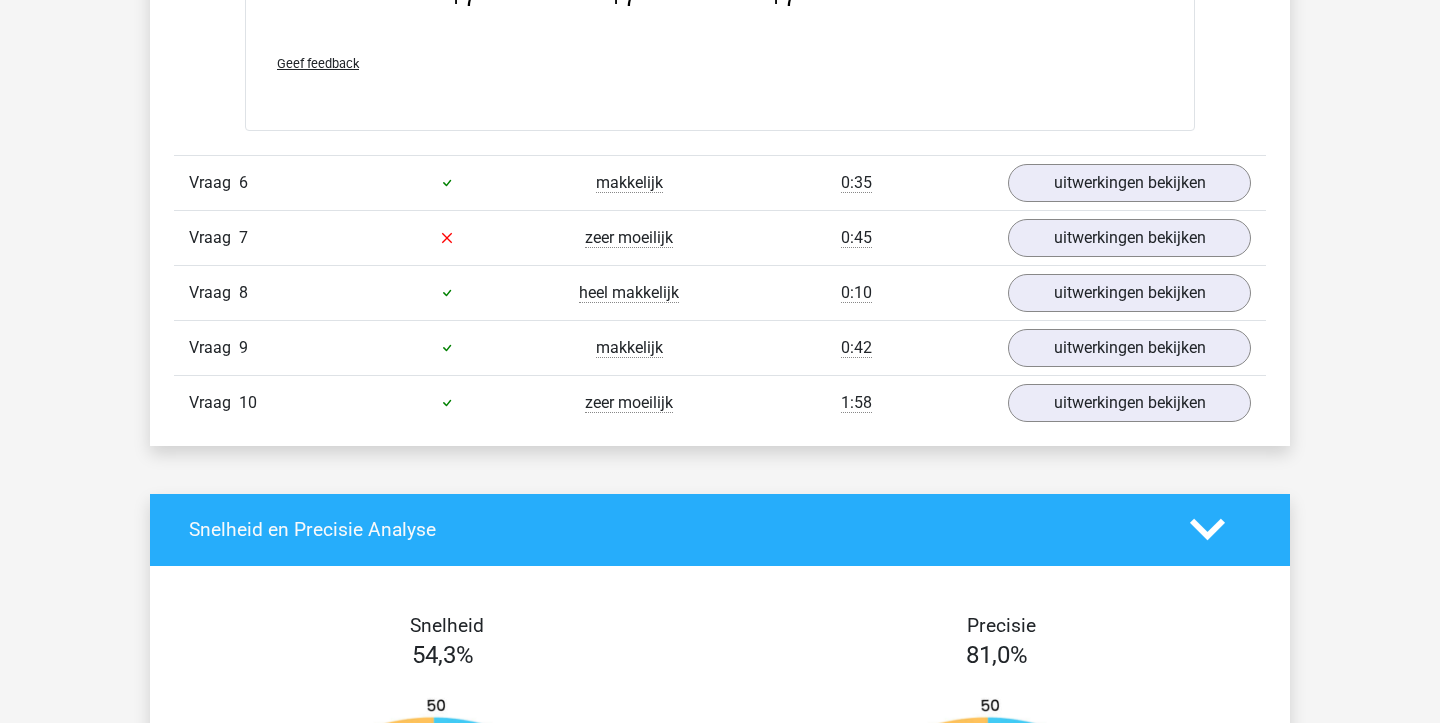 scroll, scrollTop: 3590, scrollLeft: 0, axis: vertical 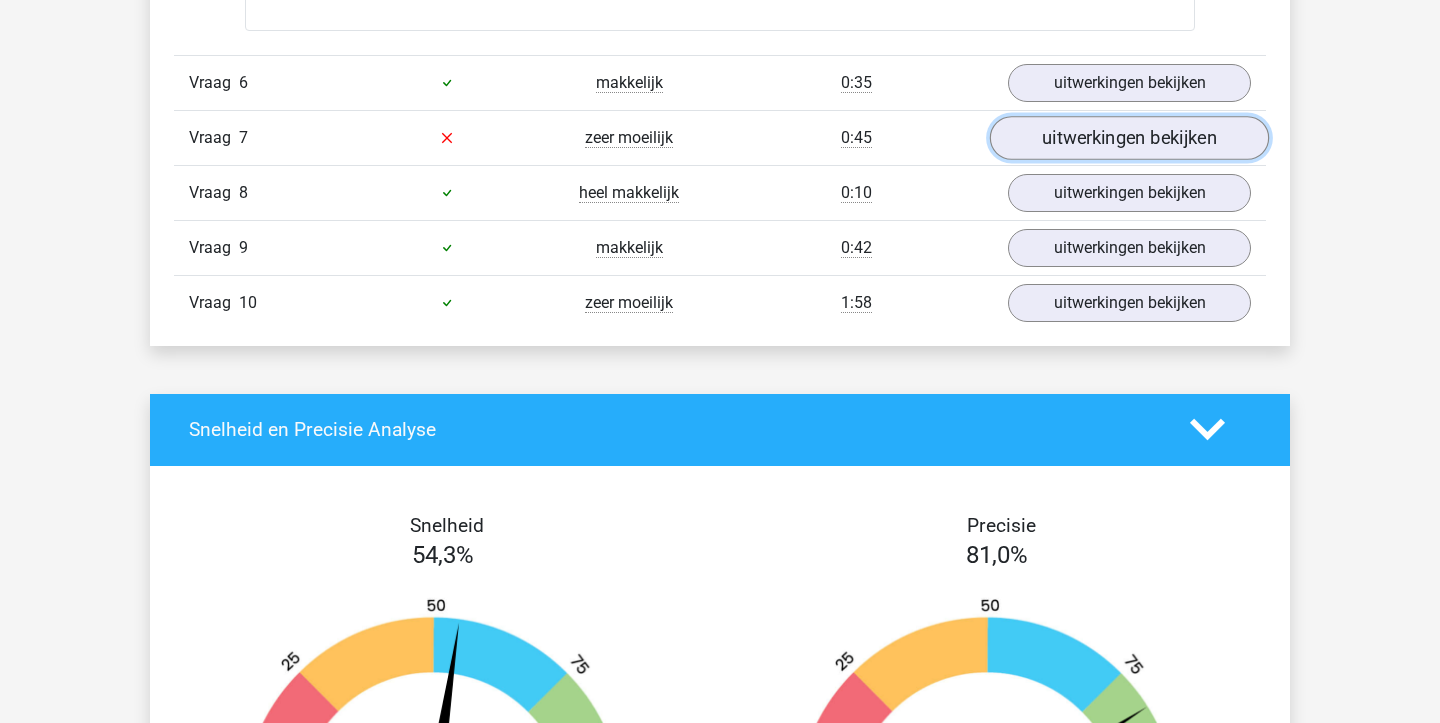 click on "uitwerkingen bekijken" at bounding box center (1129, 138) 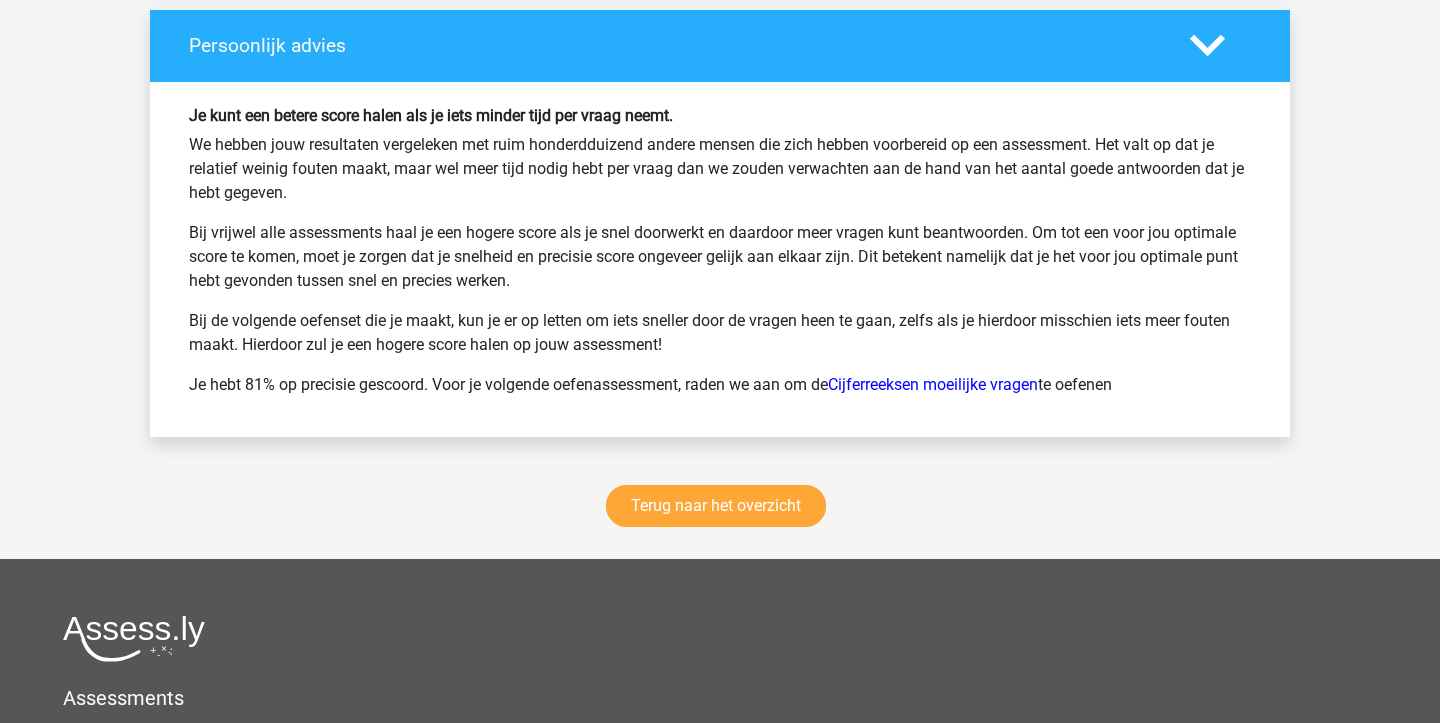 scroll, scrollTop: 5784, scrollLeft: 0, axis: vertical 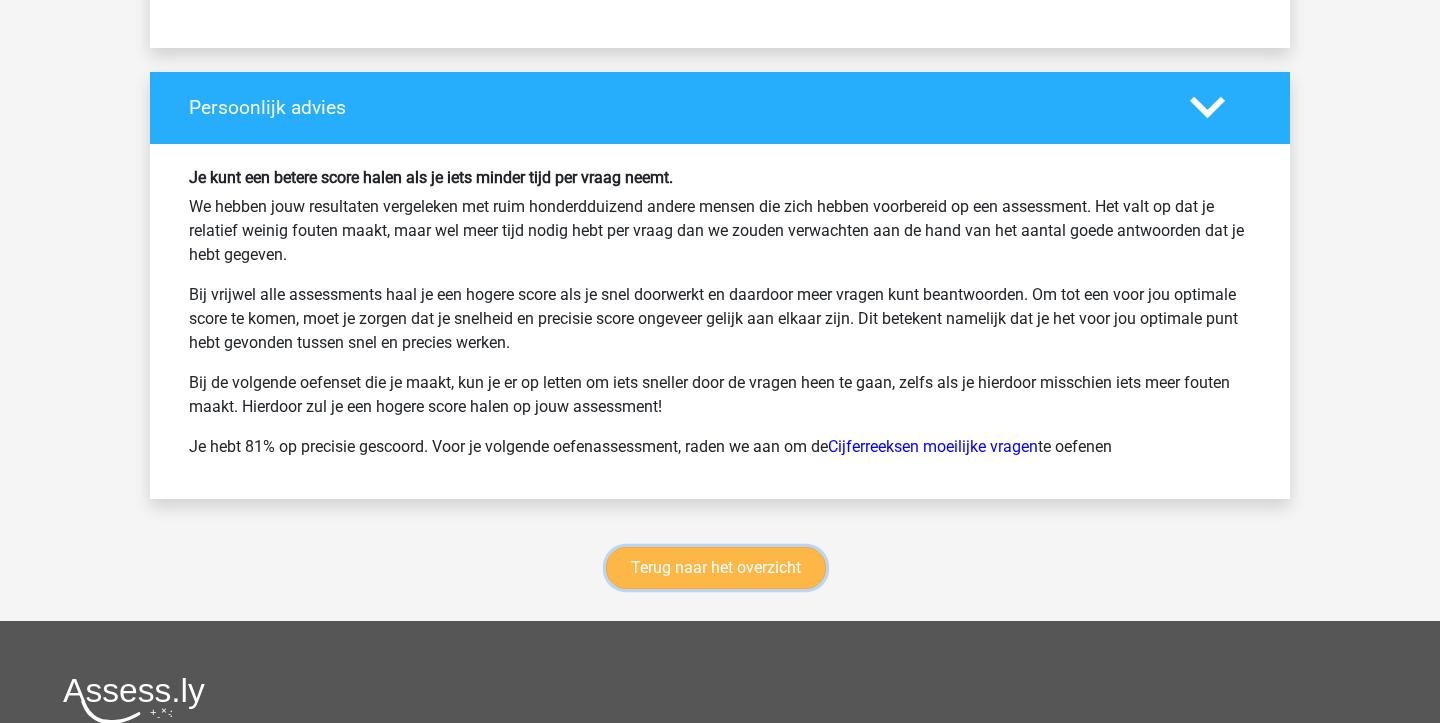 click on "Terug naar het overzicht" at bounding box center (716, 568) 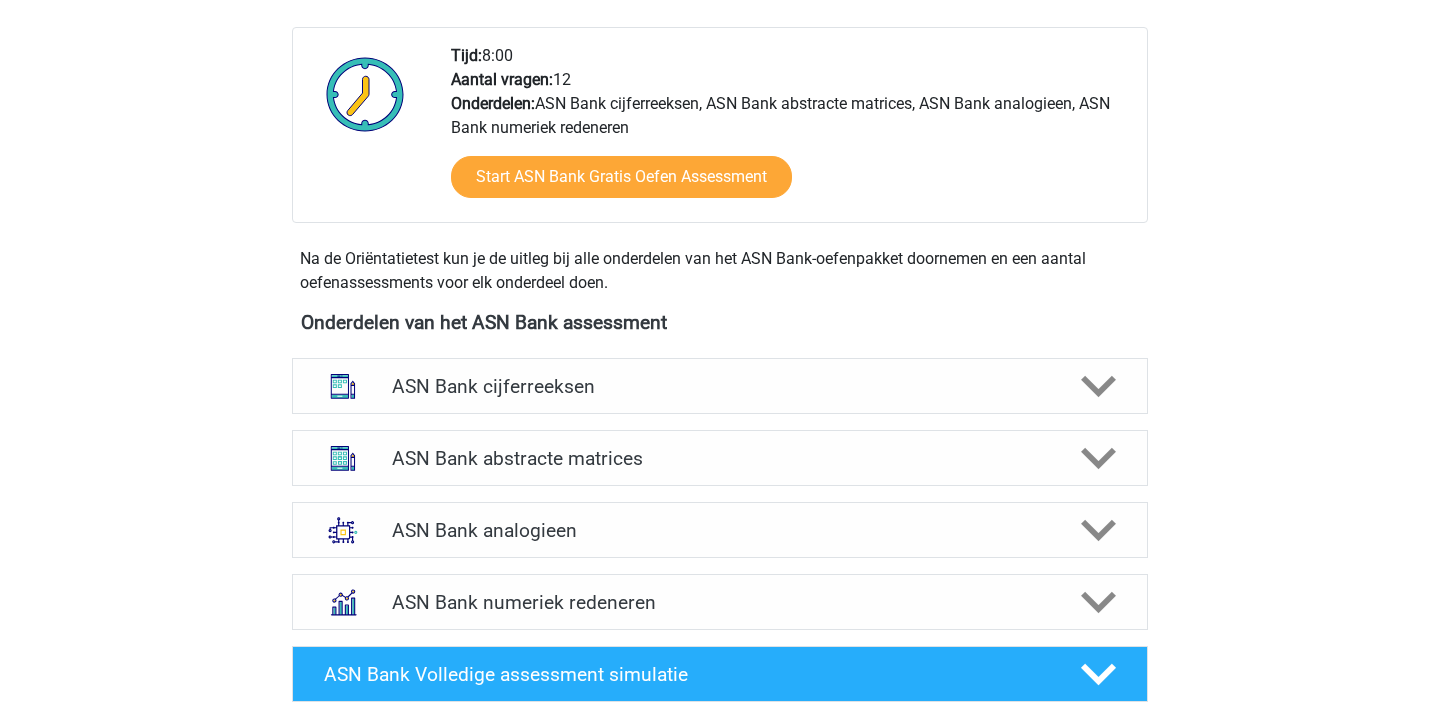 scroll, scrollTop: 731, scrollLeft: 0, axis: vertical 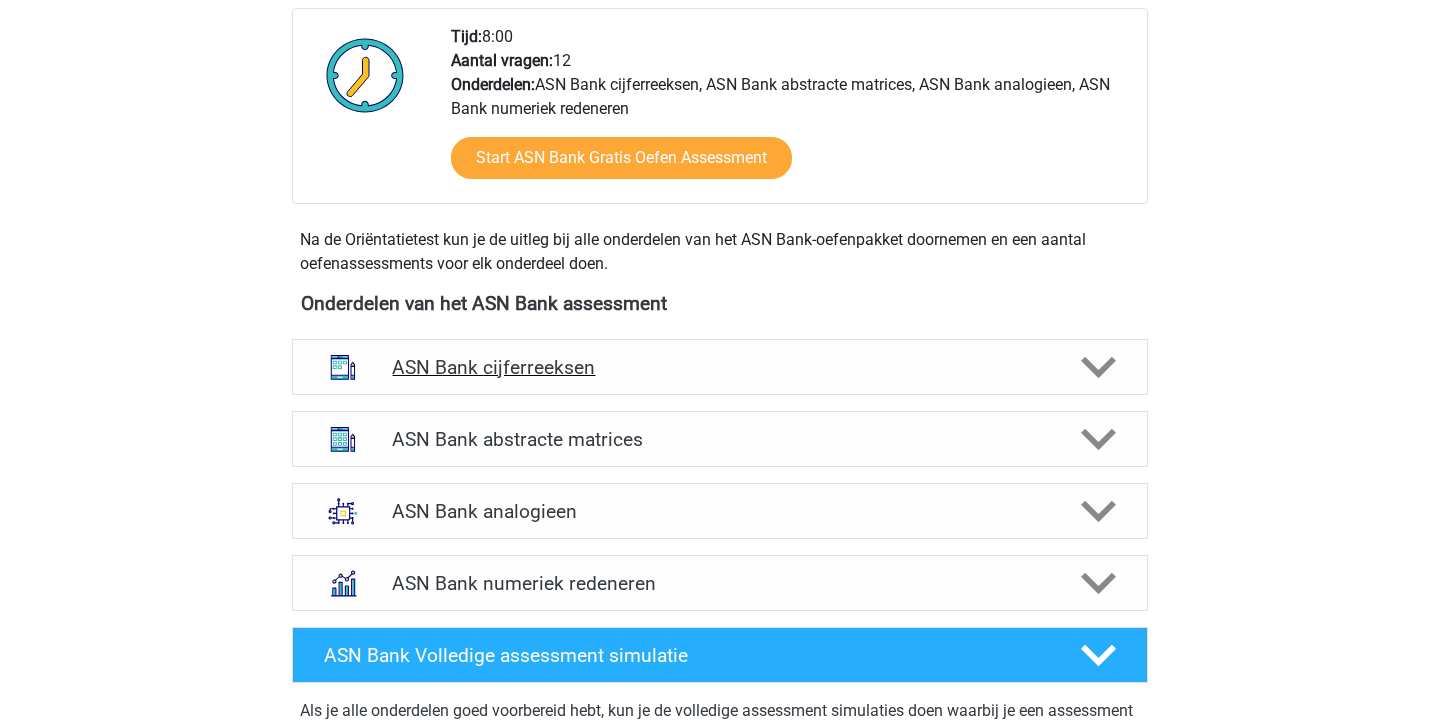 click on "ASN Bank cijferreeksen" at bounding box center [719, 367] 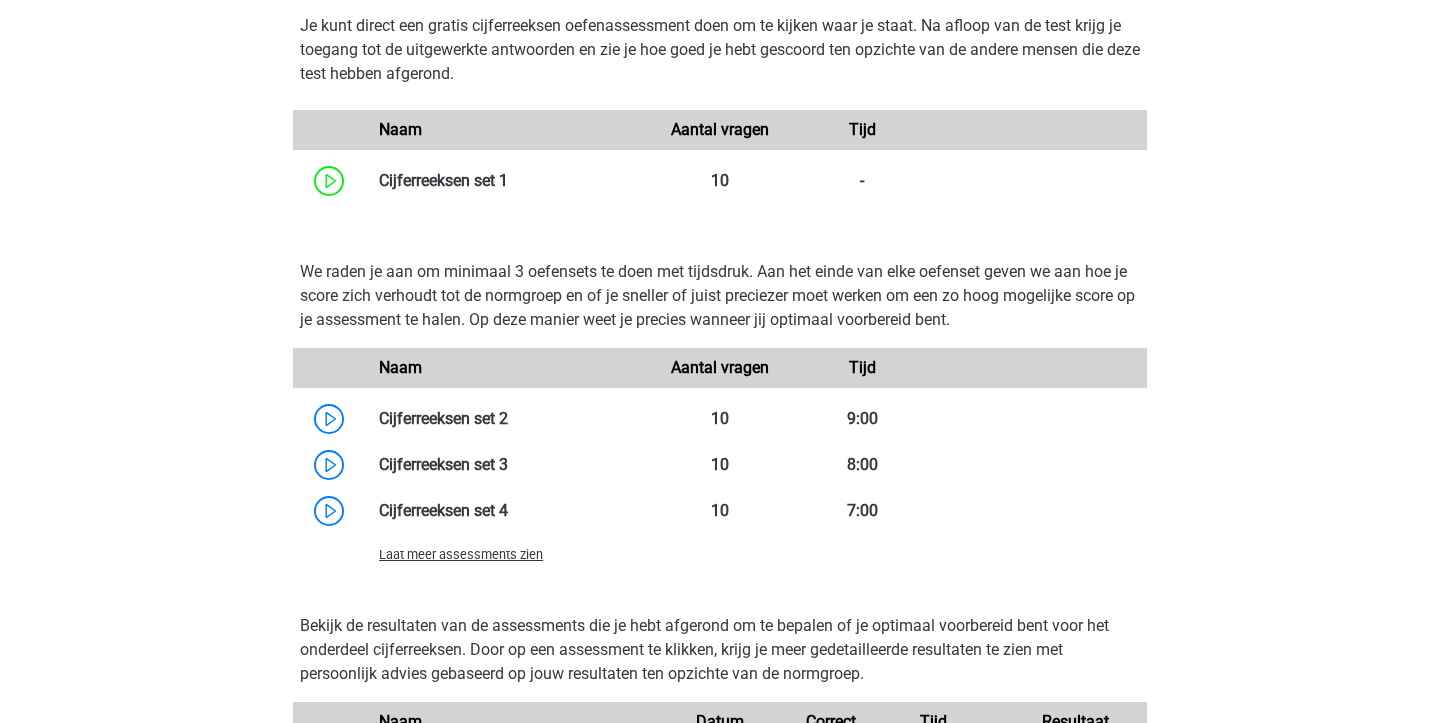 scroll, scrollTop: 1533, scrollLeft: 0, axis: vertical 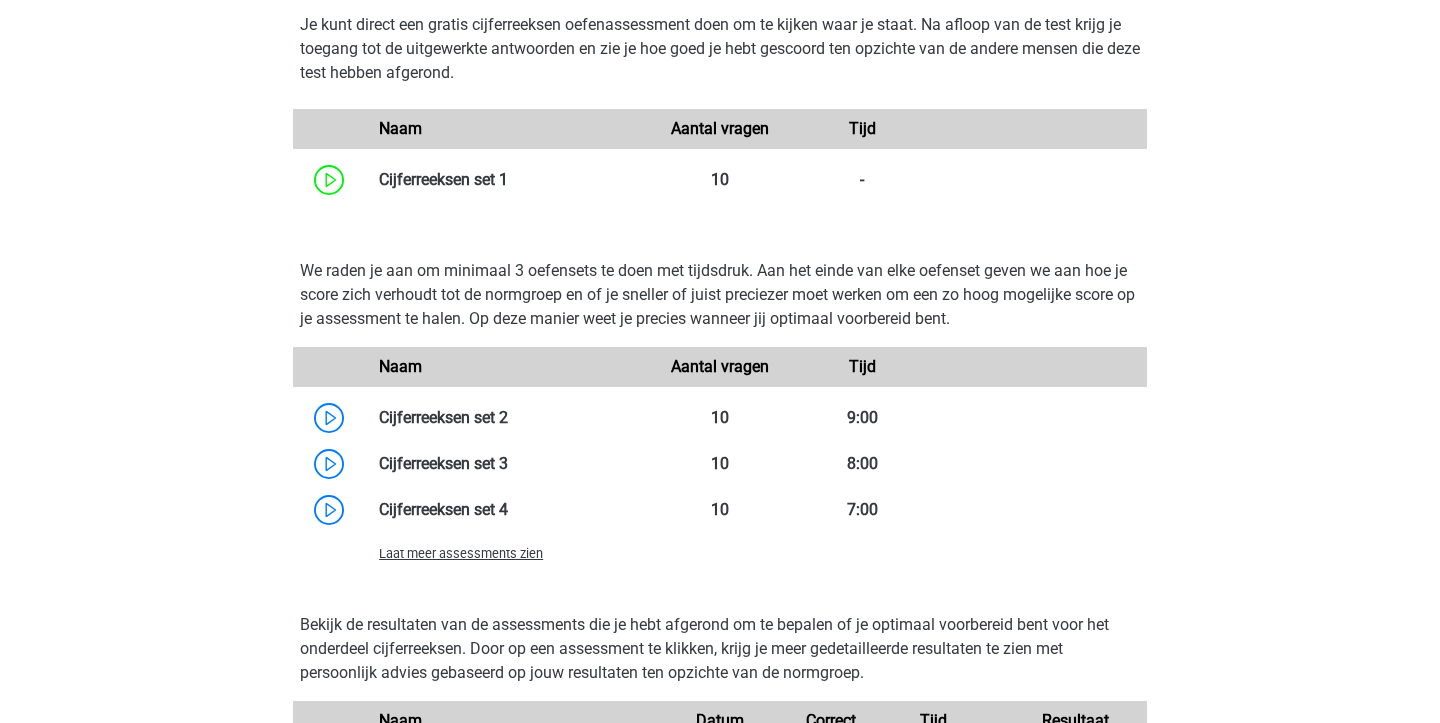 click on "Laat meer assessments zien" at bounding box center [461, 553] 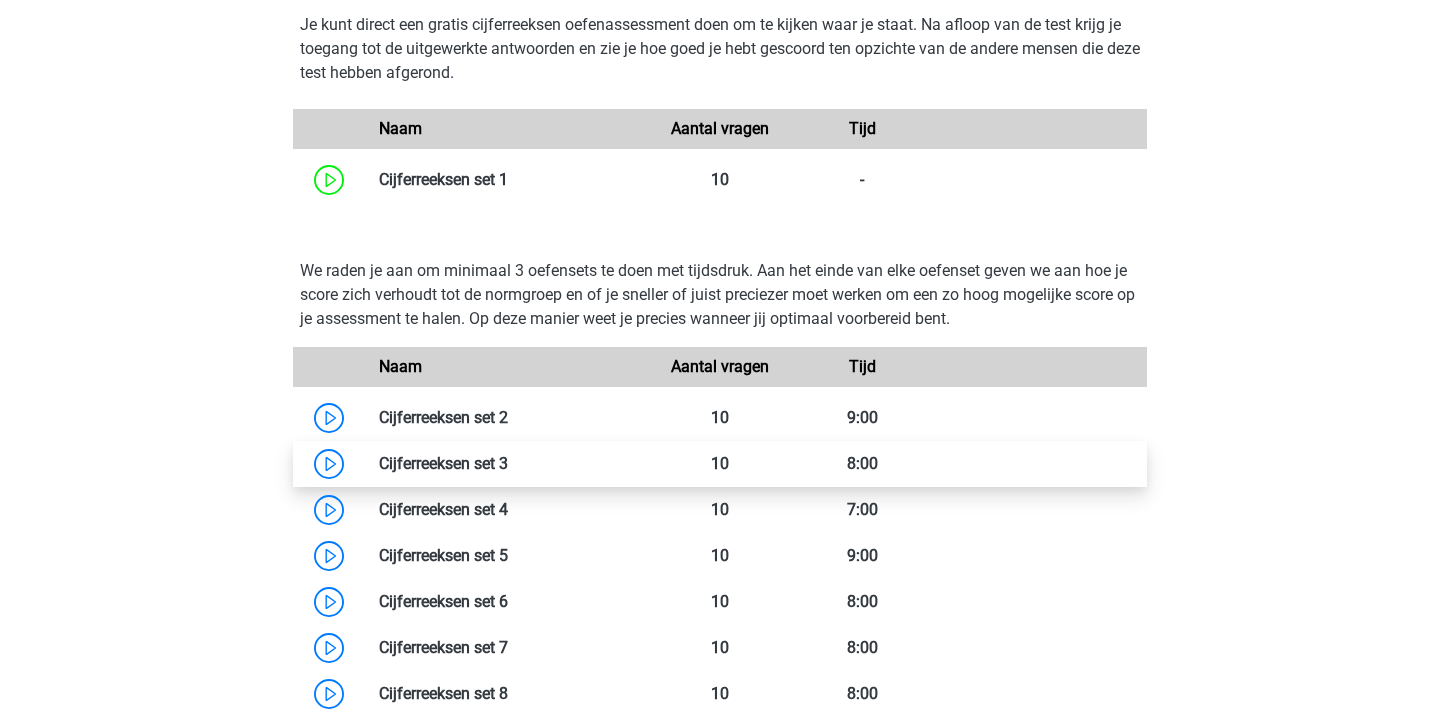 click at bounding box center [508, 463] 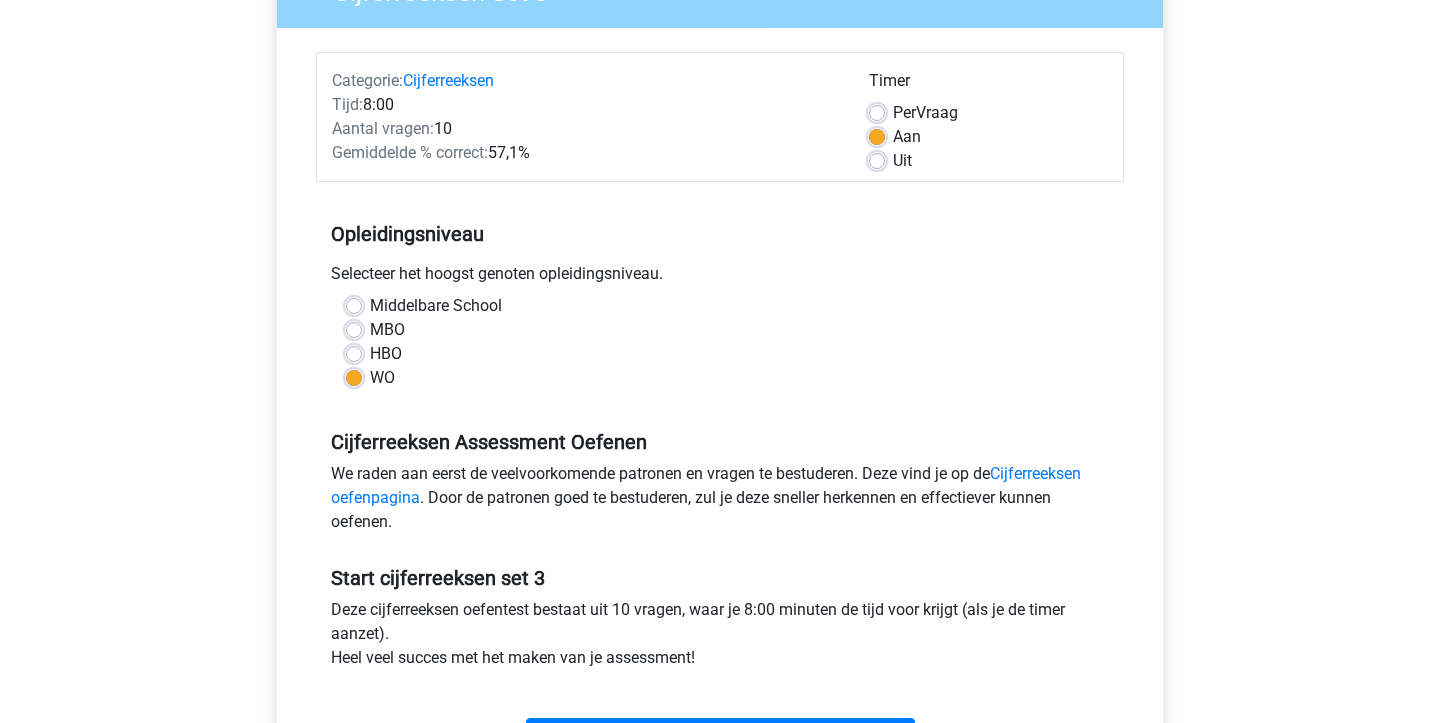 scroll, scrollTop: 351, scrollLeft: 0, axis: vertical 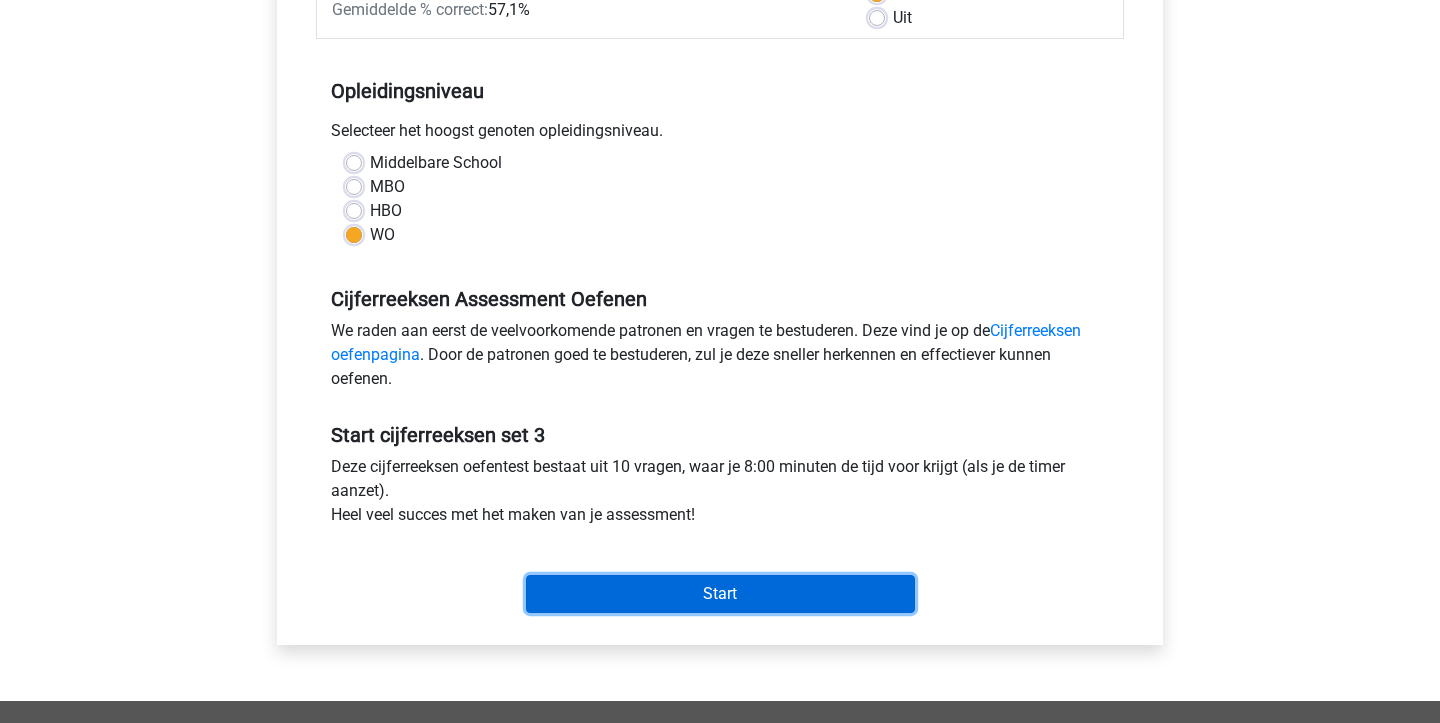click on "Start" at bounding box center (720, 594) 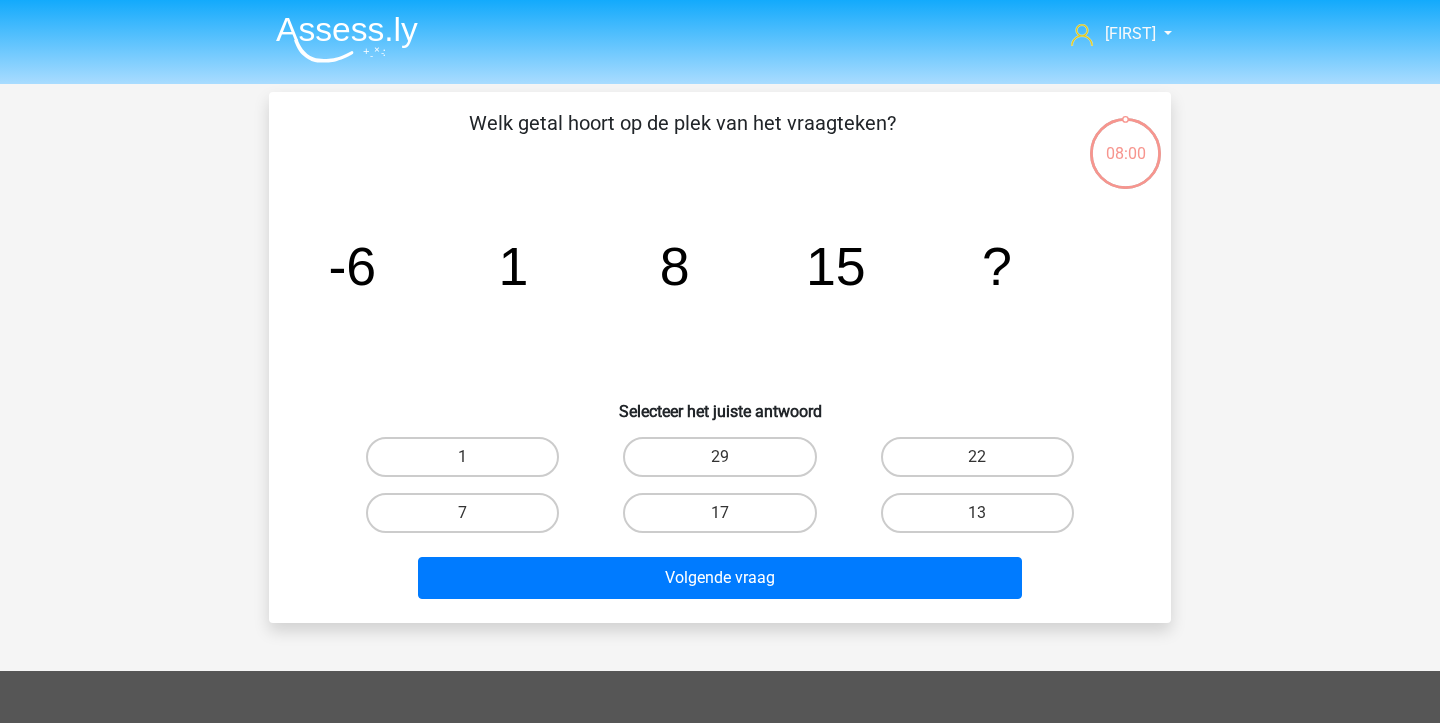 scroll, scrollTop: 0, scrollLeft: 0, axis: both 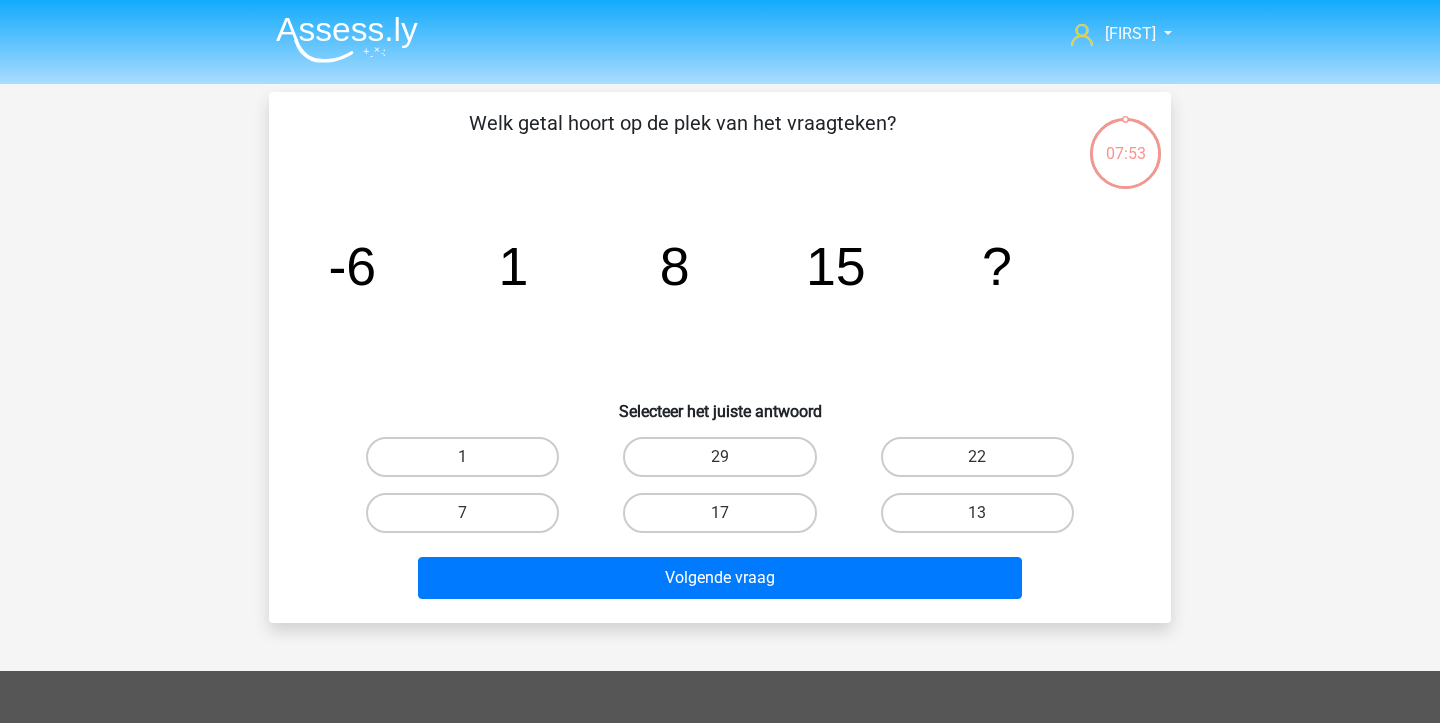 click on "22" at bounding box center (983, 463) 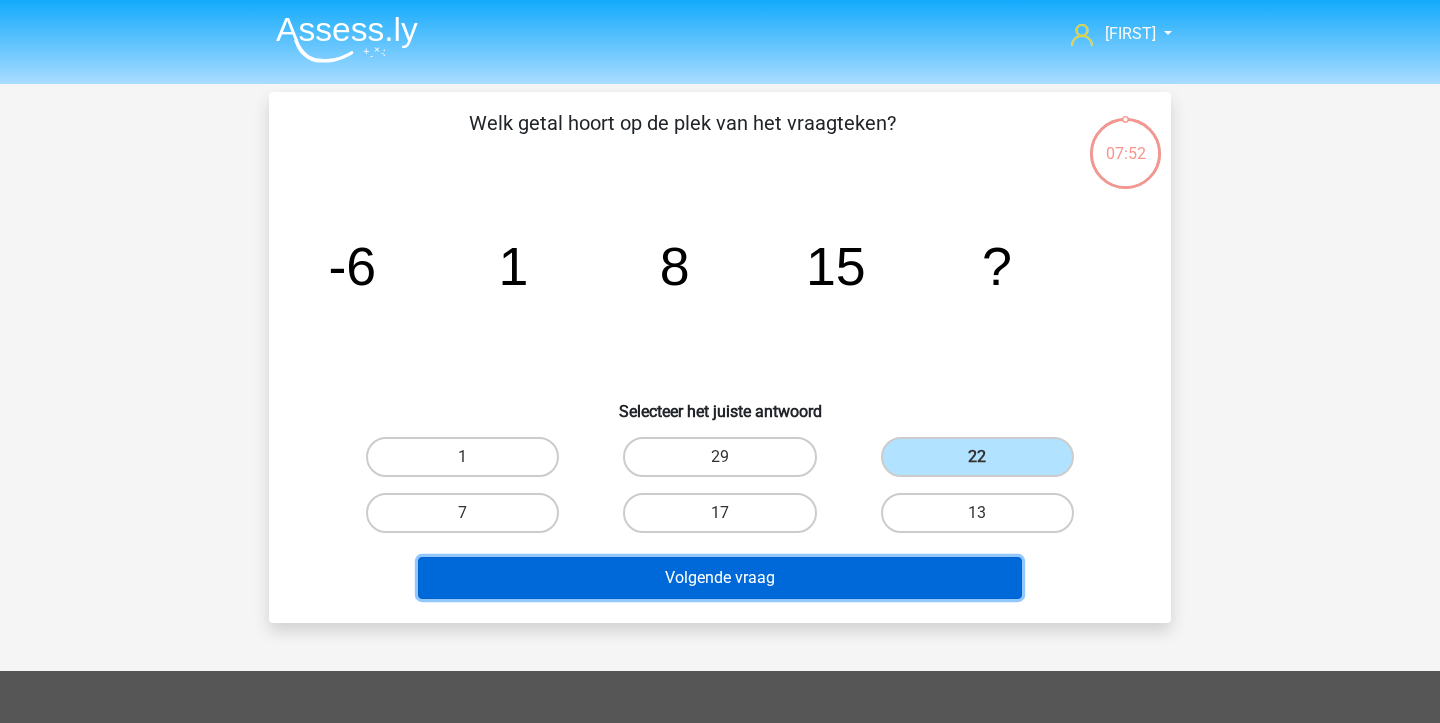 click on "Volgende vraag" at bounding box center (720, 578) 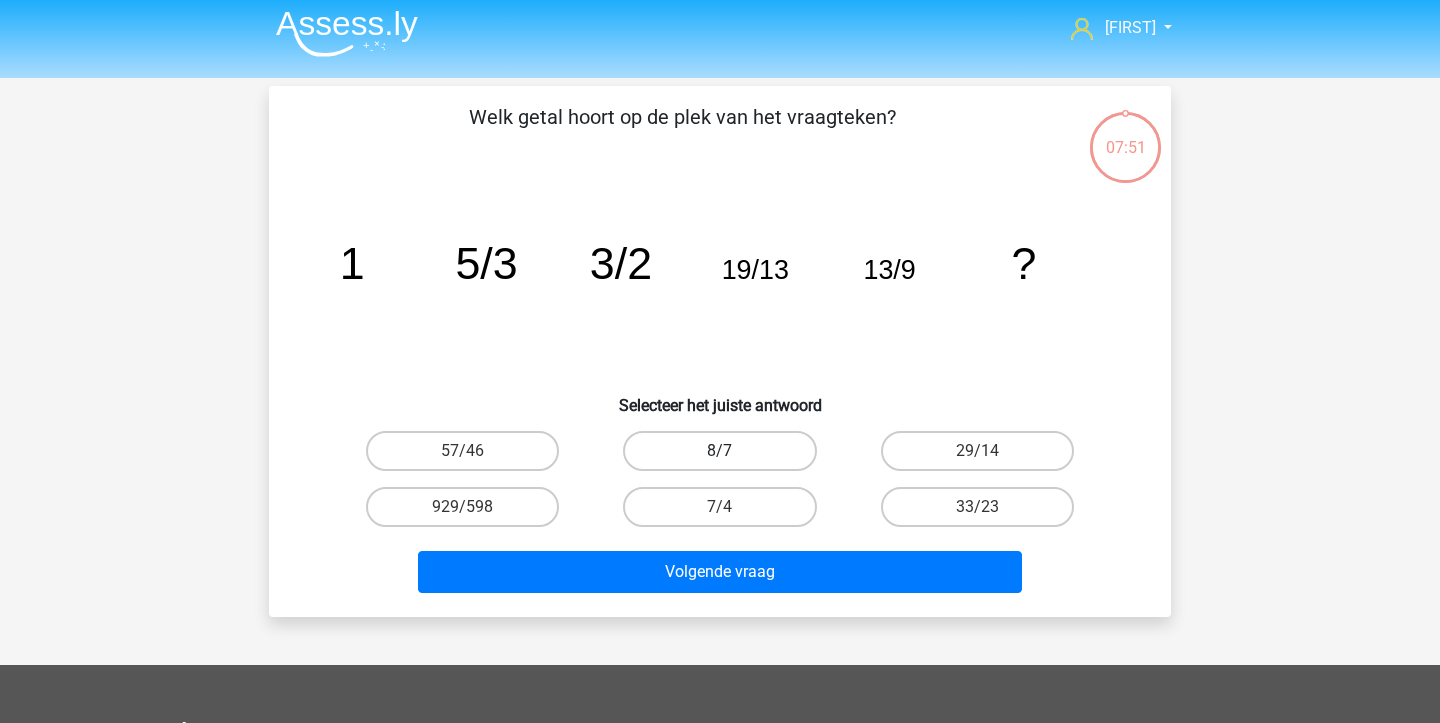 scroll, scrollTop: 3, scrollLeft: 0, axis: vertical 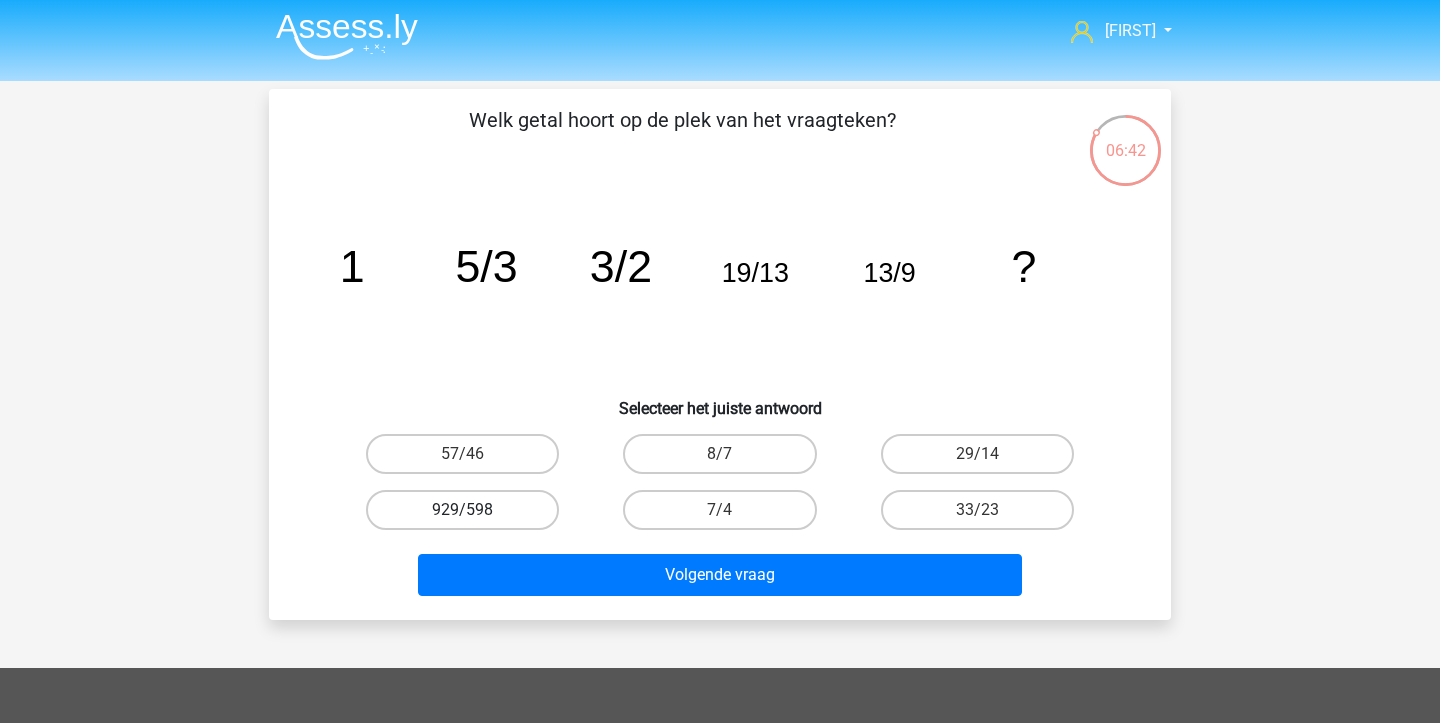 click on "929/598" at bounding box center (462, 510) 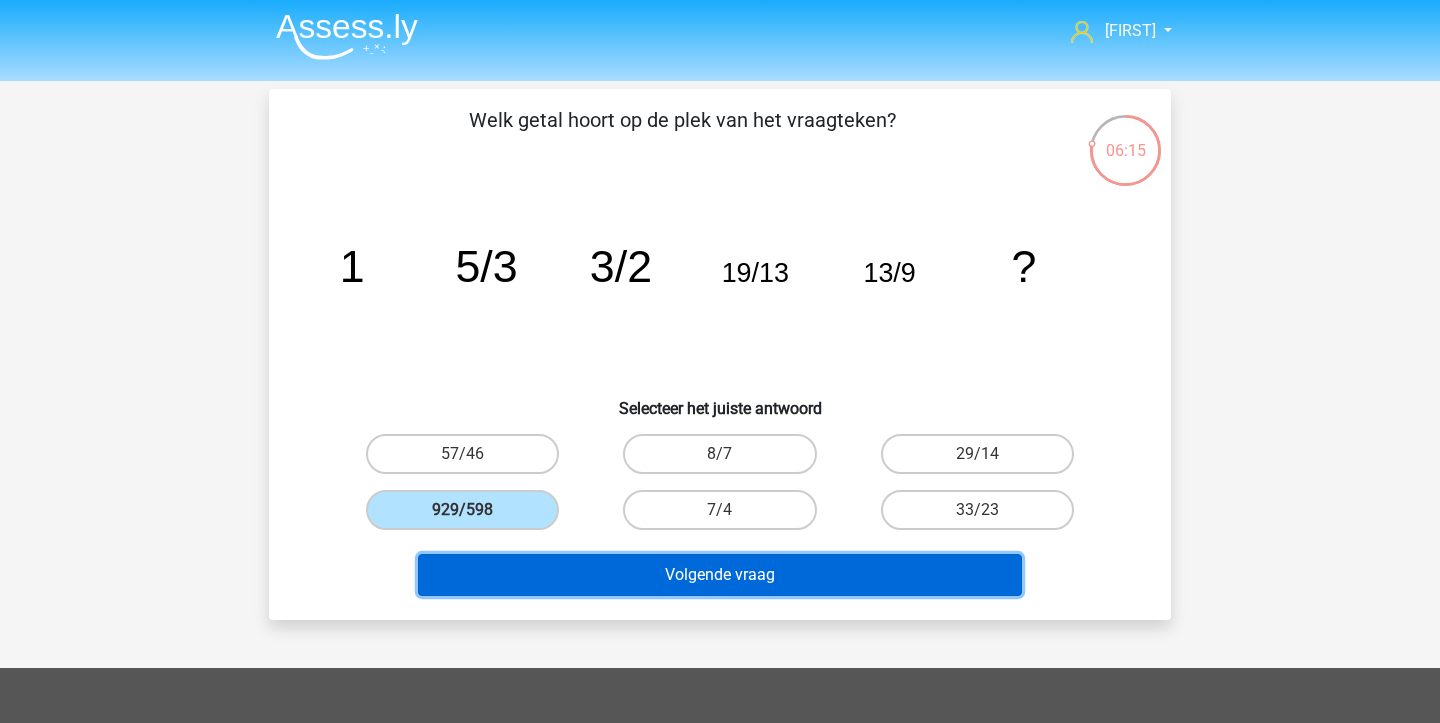 click on "Volgende vraag" at bounding box center (720, 575) 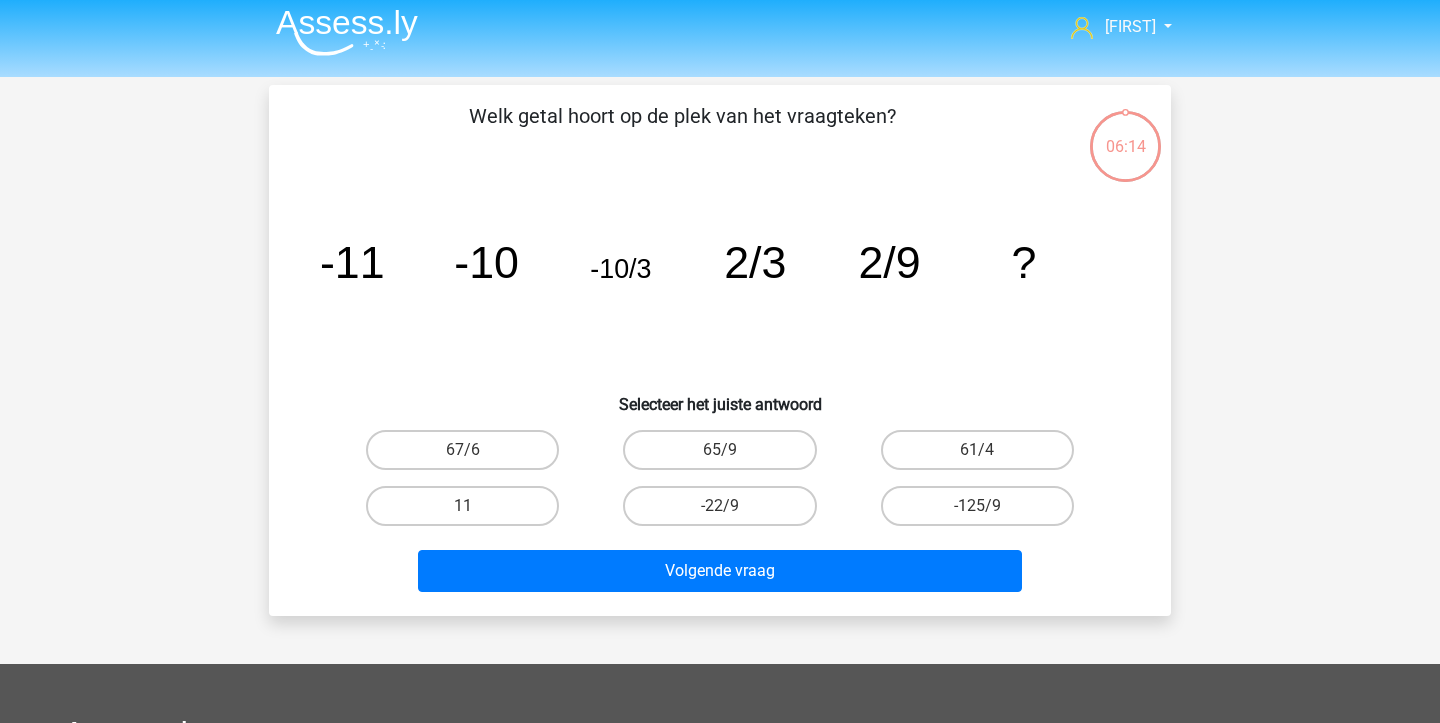 scroll, scrollTop: 0, scrollLeft: 0, axis: both 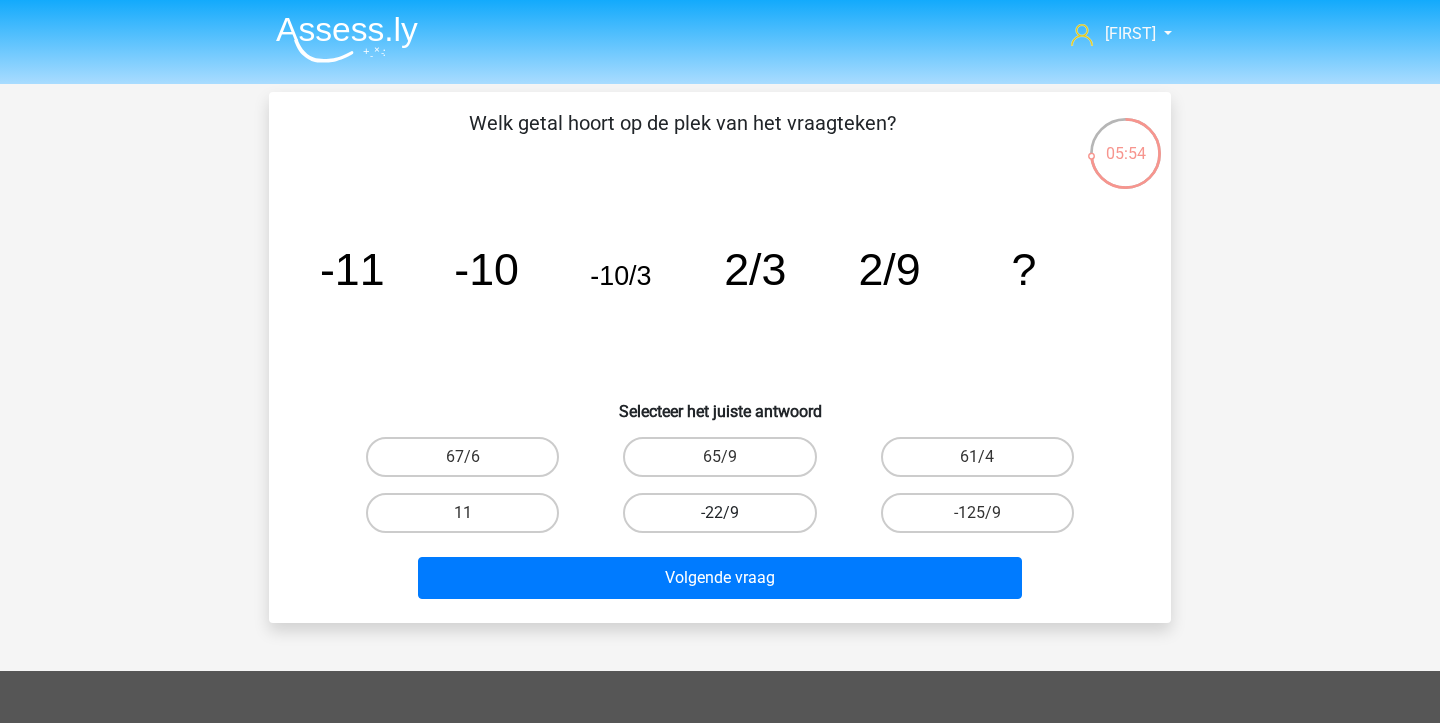 click on "-22/9" at bounding box center (719, 513) 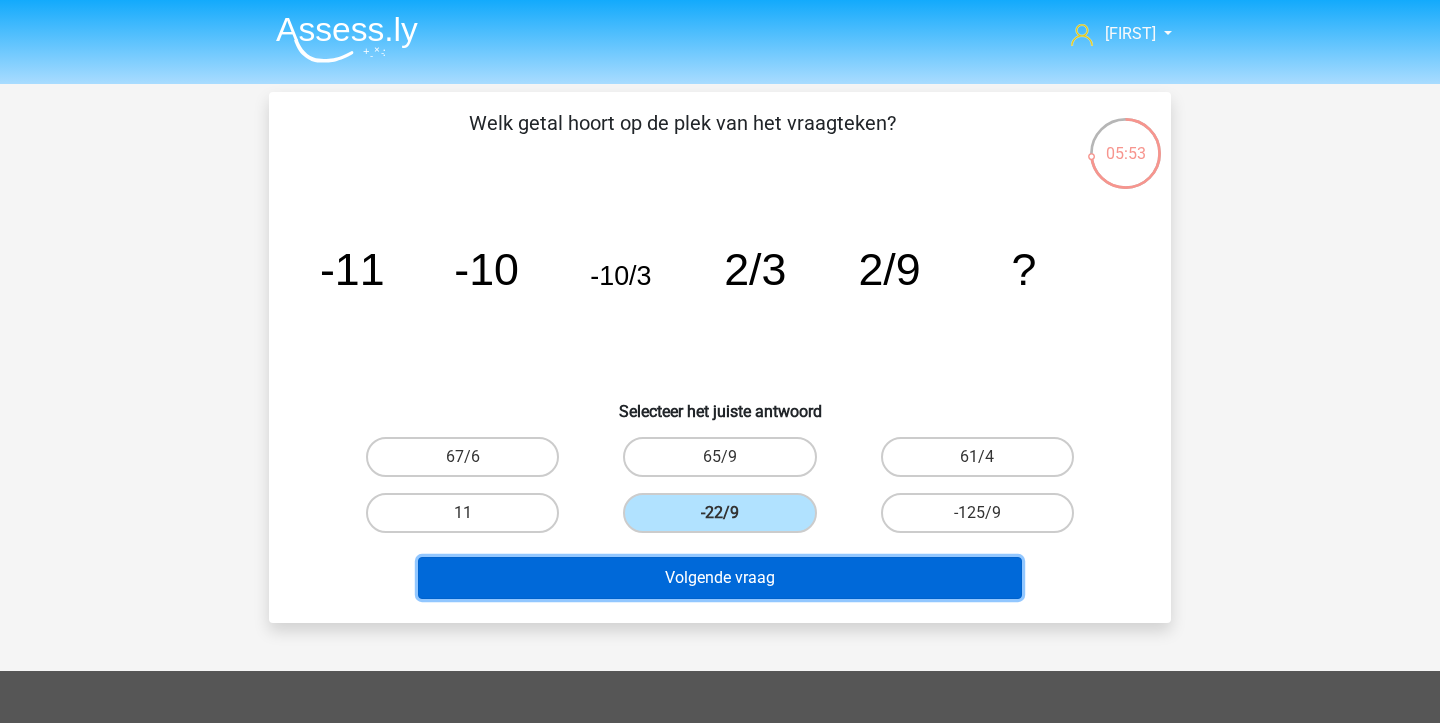 click on "Volgende vraag" at bounding box center (720, 578) 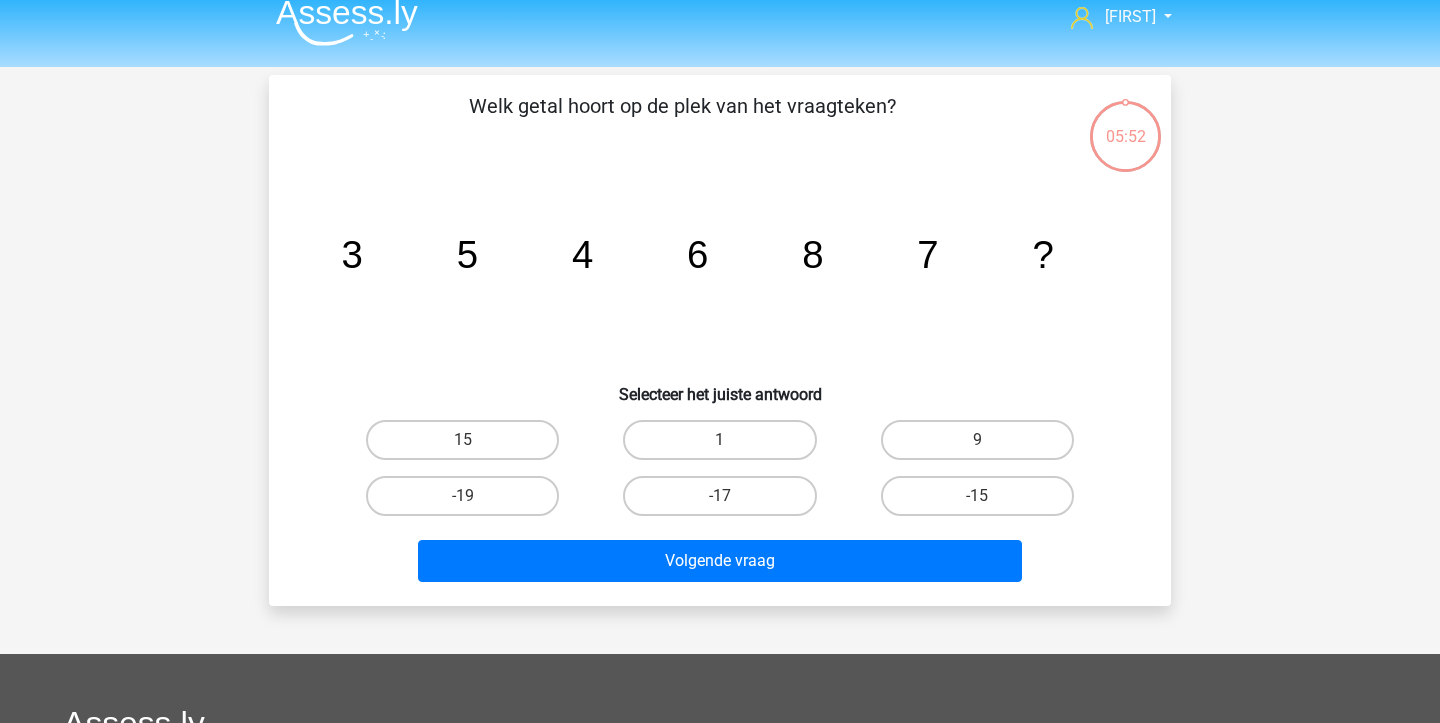 scroll, scrollTop: 0, scrollLeft: 0, axis: both 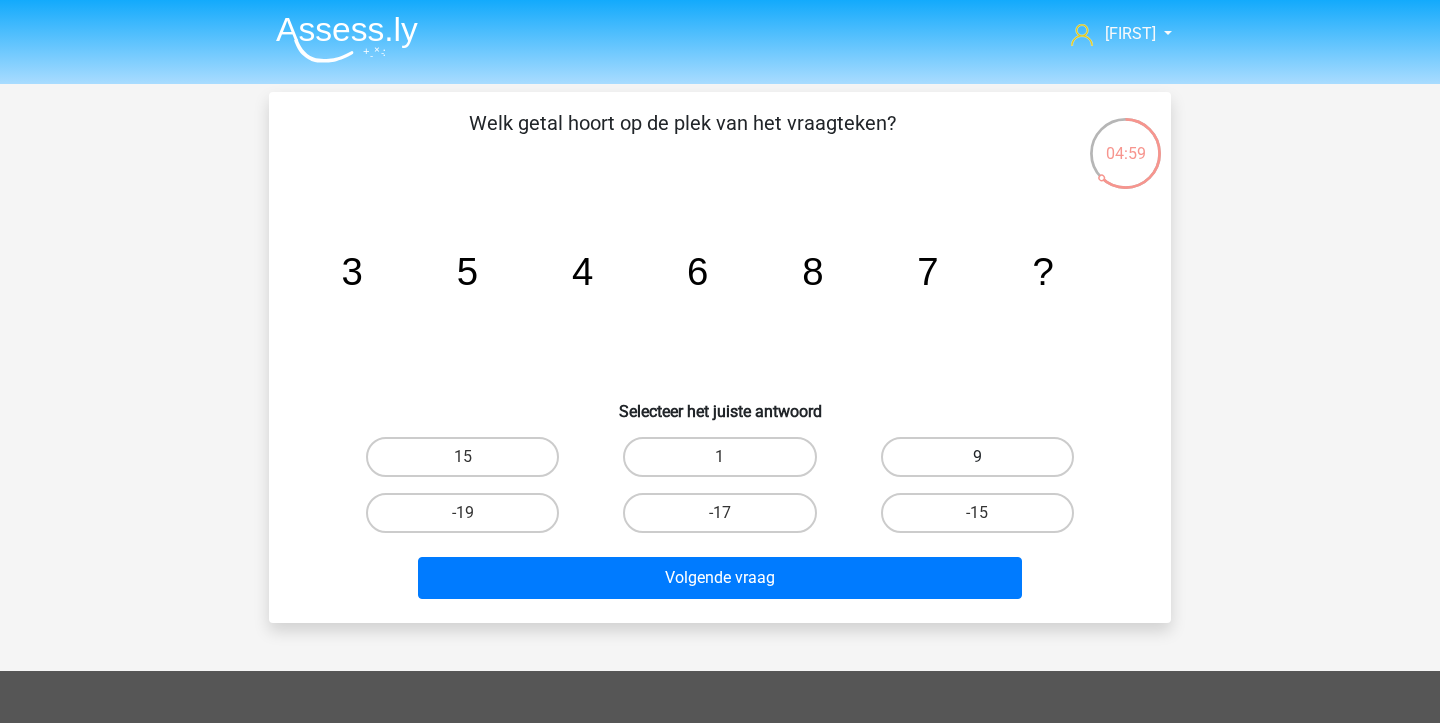 click on "9" at bounding box center [977, 457] 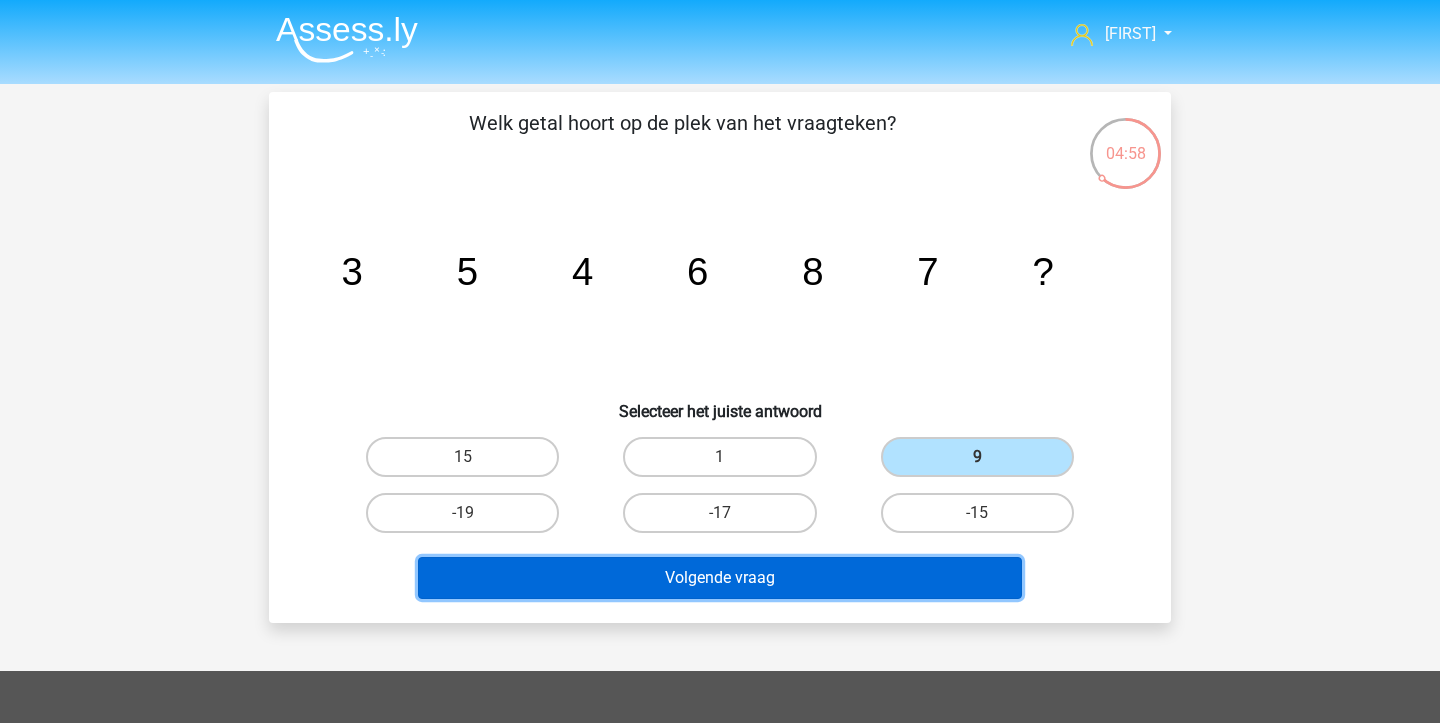 click on "Volgende vraag" at bounding box center [720, 578] 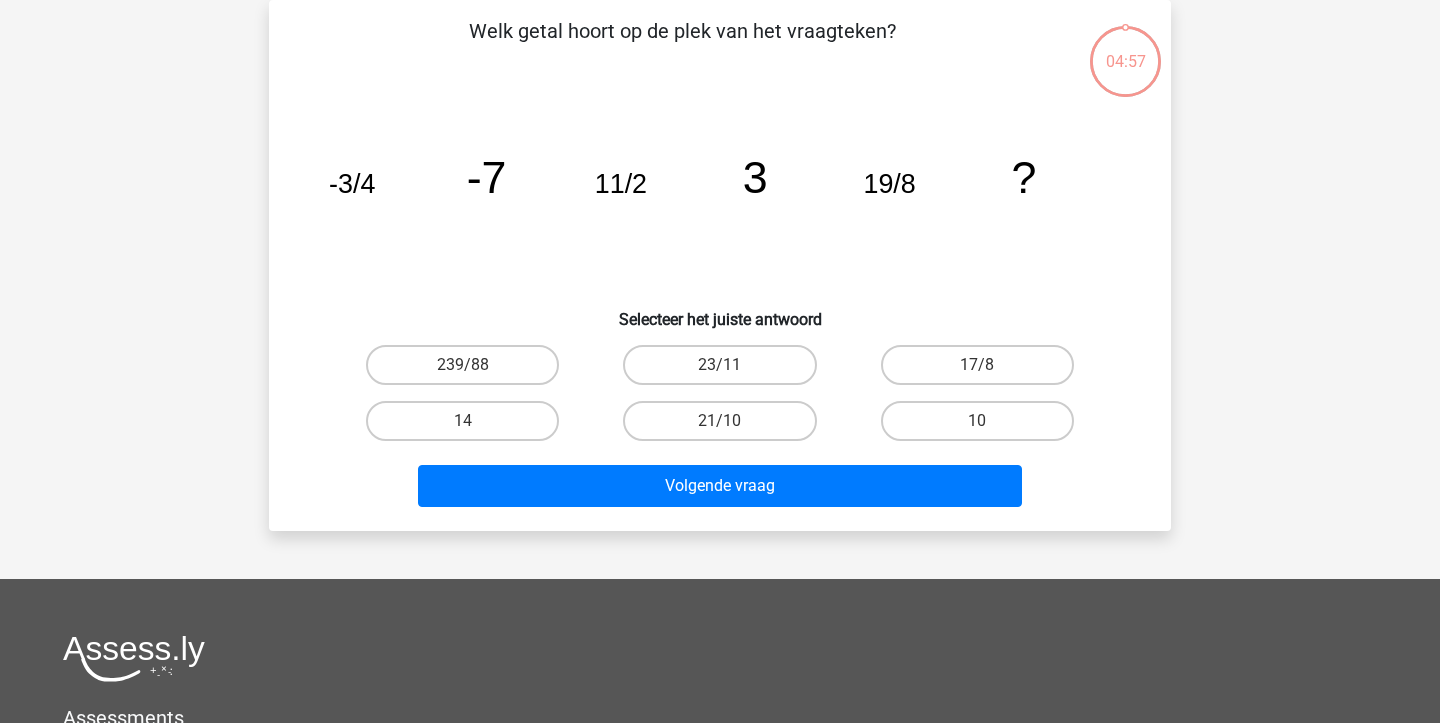 scroll, scrollTop: 0, scrollLeft: 0, axis: both 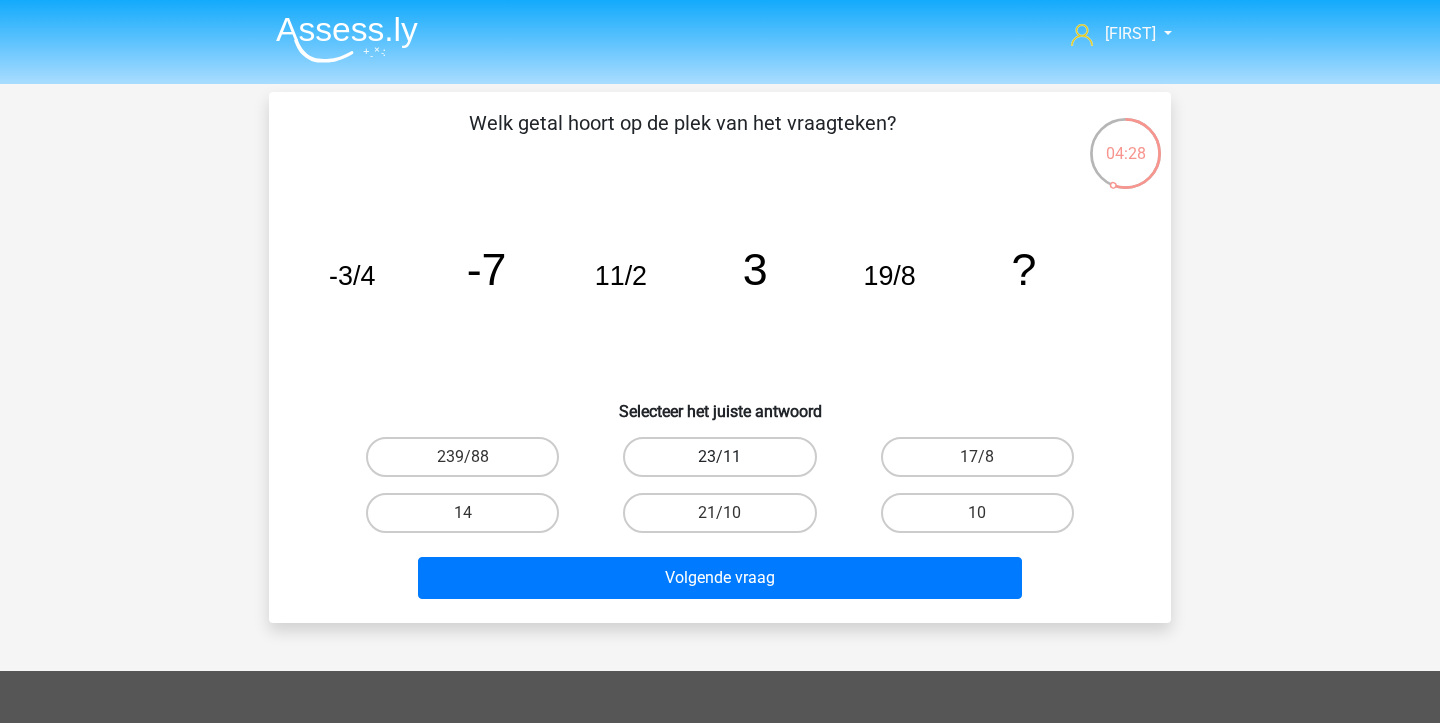 click on "23/11" at bounding box center (719, 457) 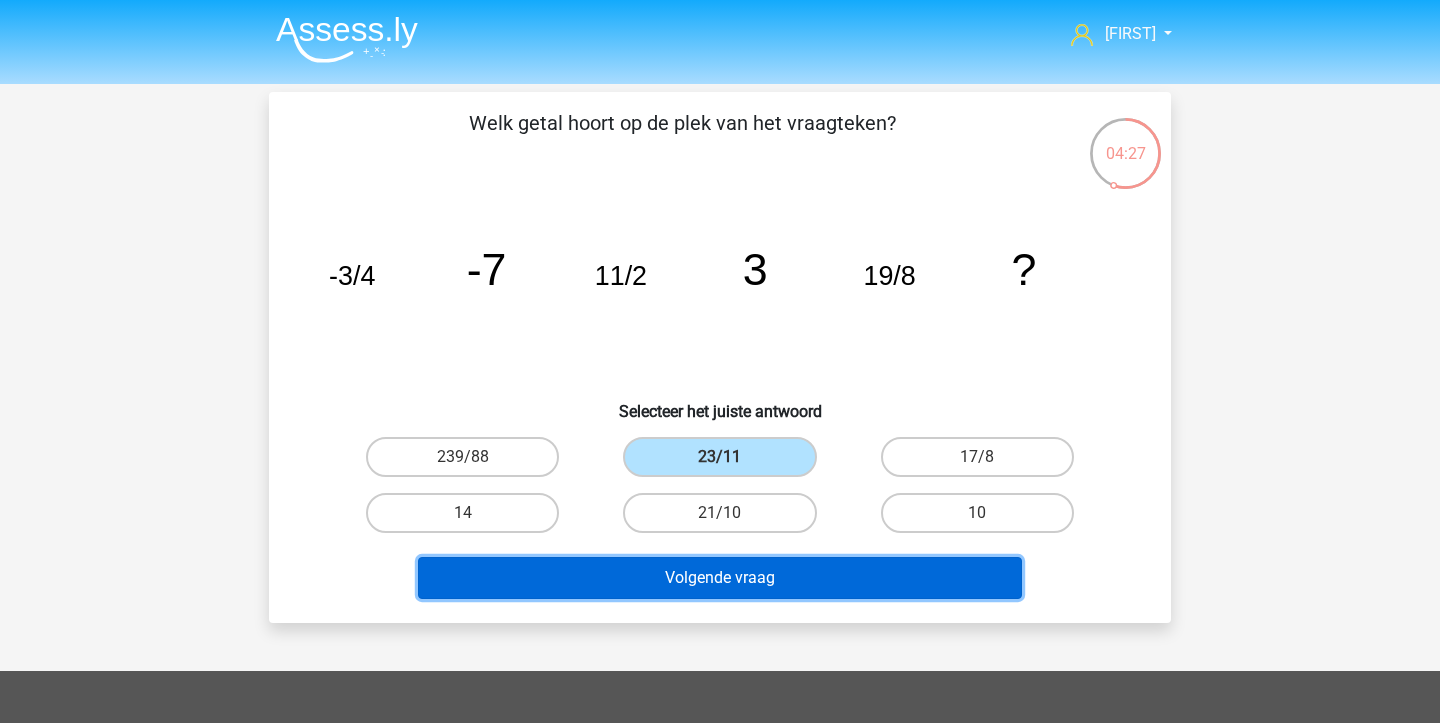 click on "Volgende vraag" at bounding box center (720, 578) 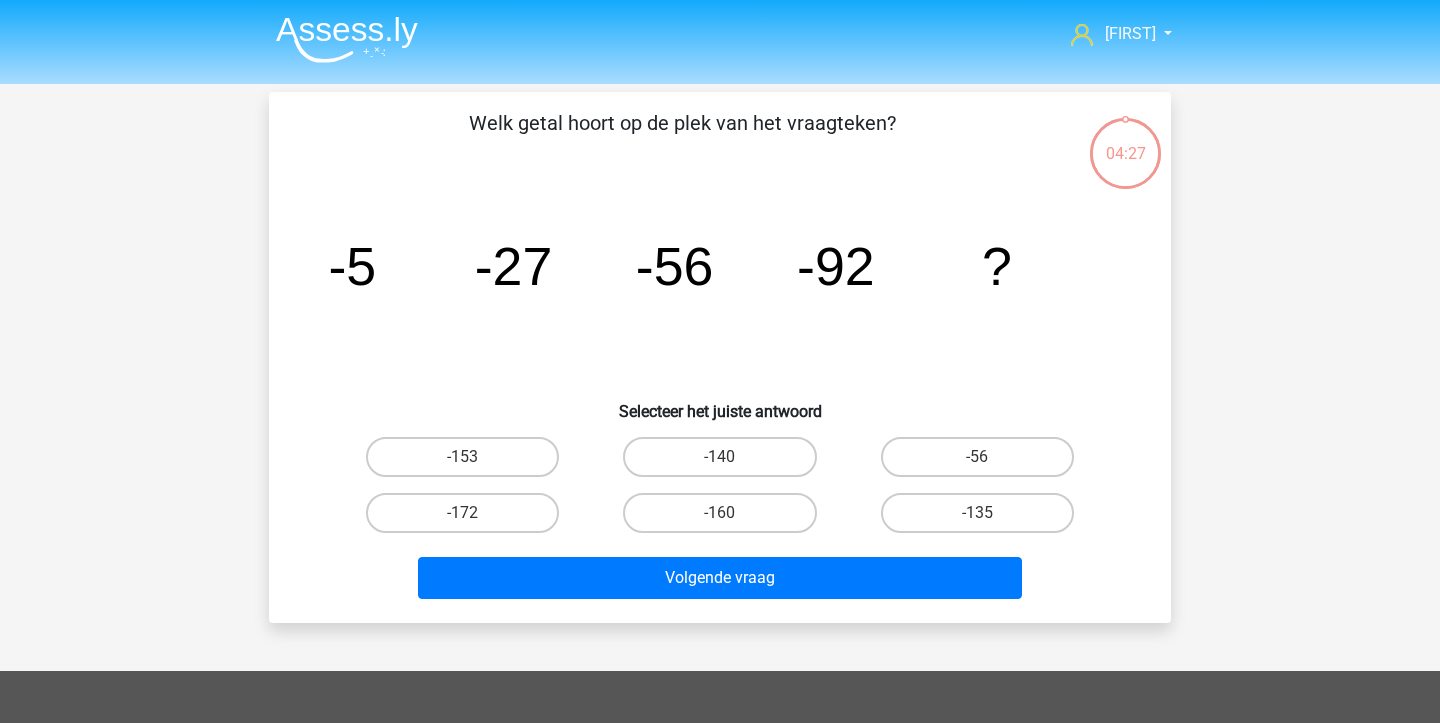 scroll, scrollTop: 92, scrollLeft: 0, axis: vertical 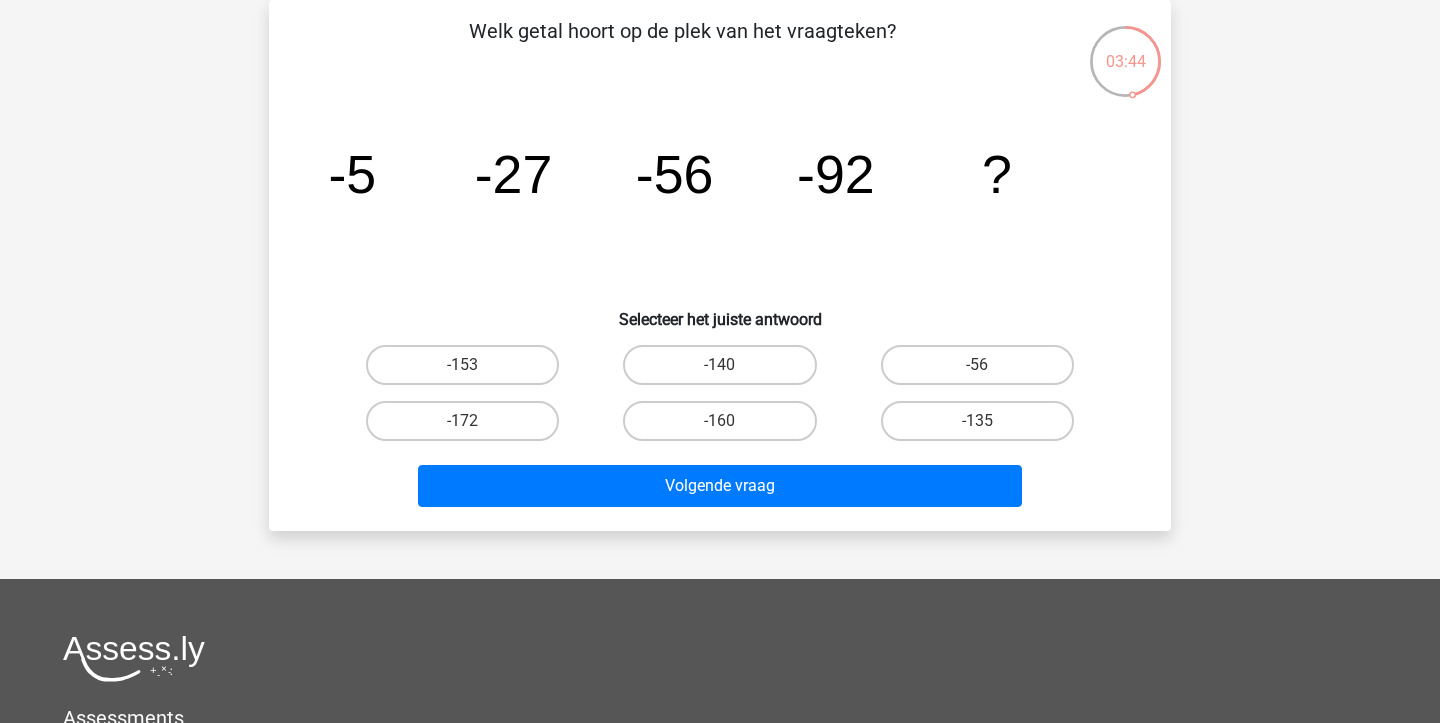 click on "-135" at bounding box center (983, 427) 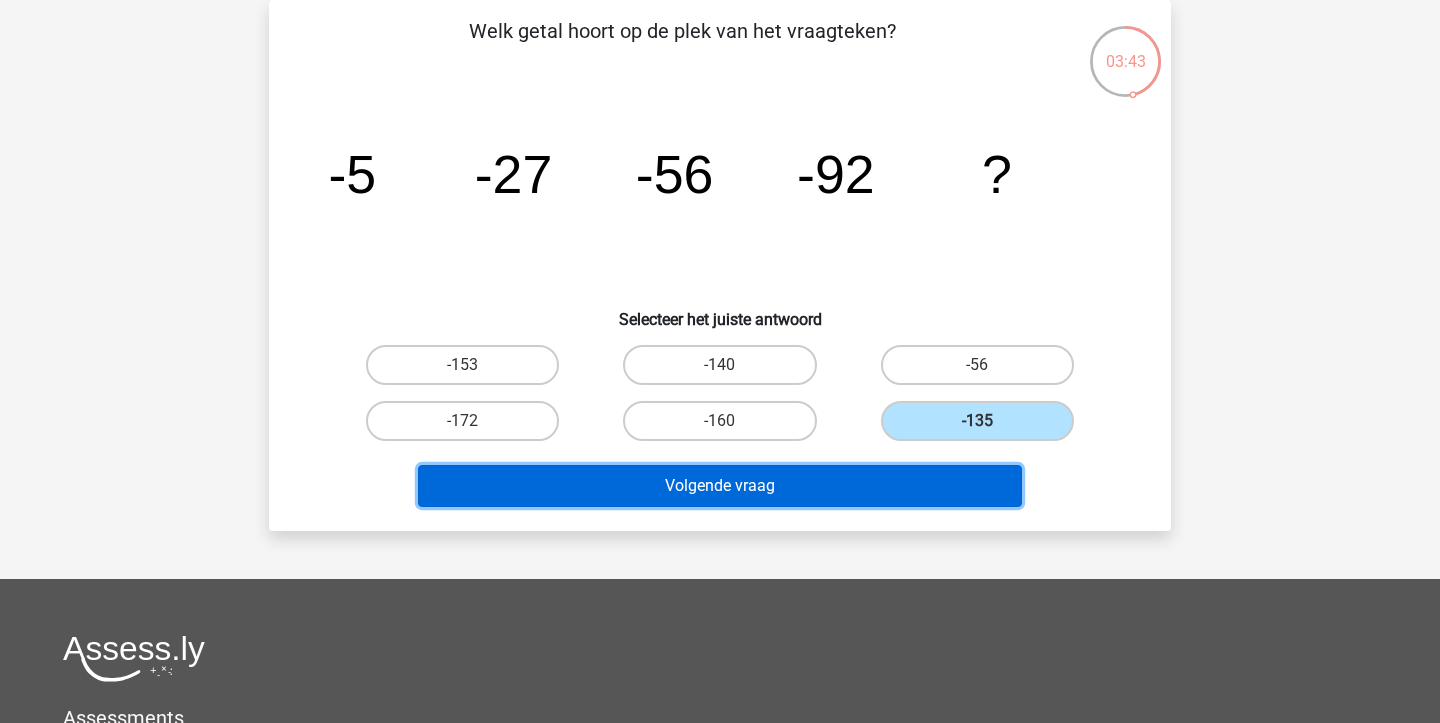 click on "Volgende vraag" at bounding box center (720, 486) 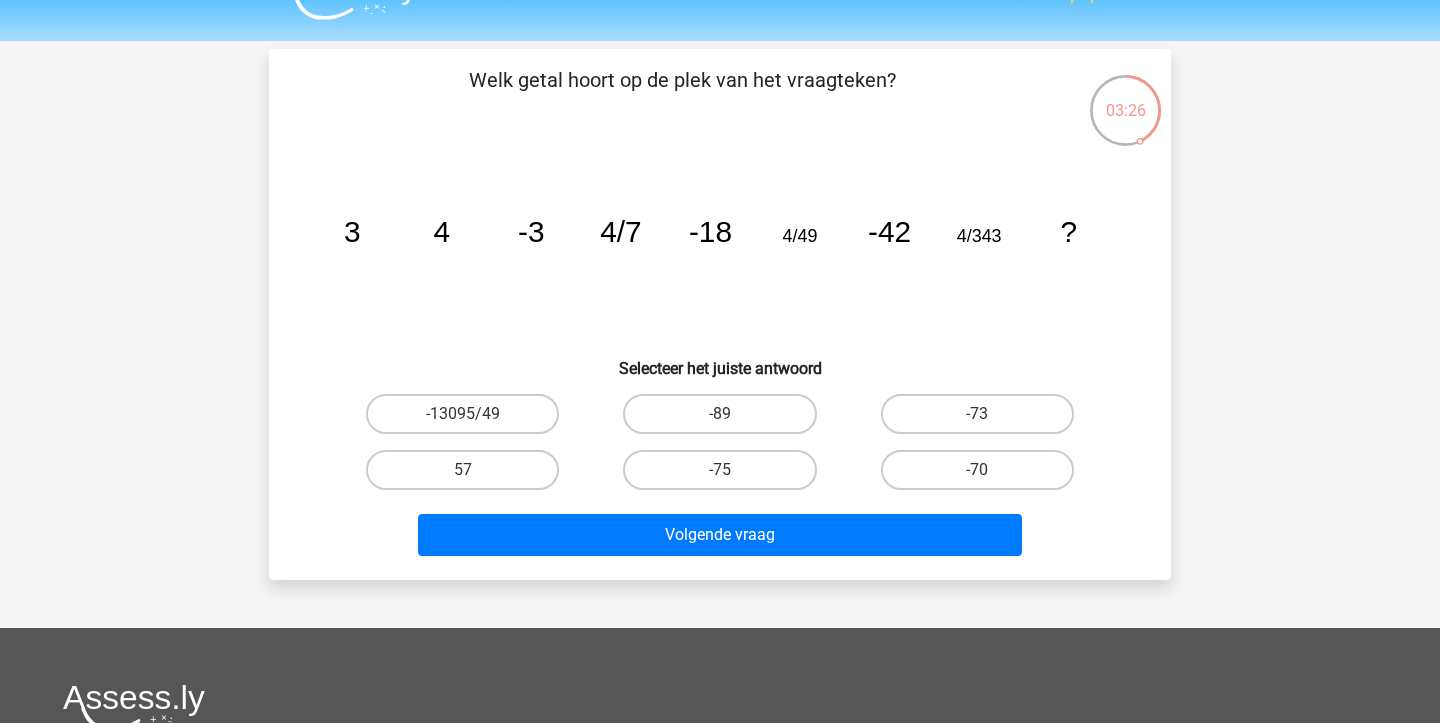 scroll, scrollTop: 45, scrollLeft: 0, axis: vertical 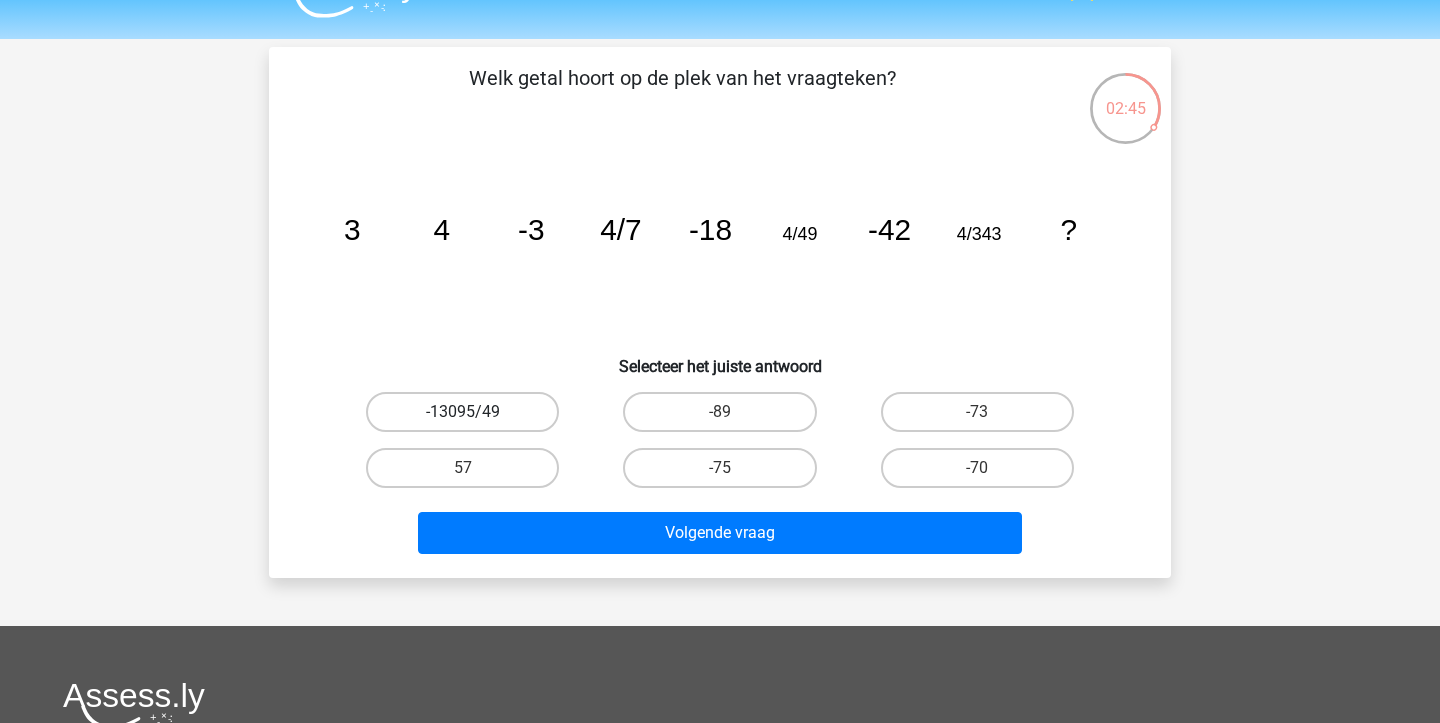 click on "-13095/49" at bounding box center (462, 412) 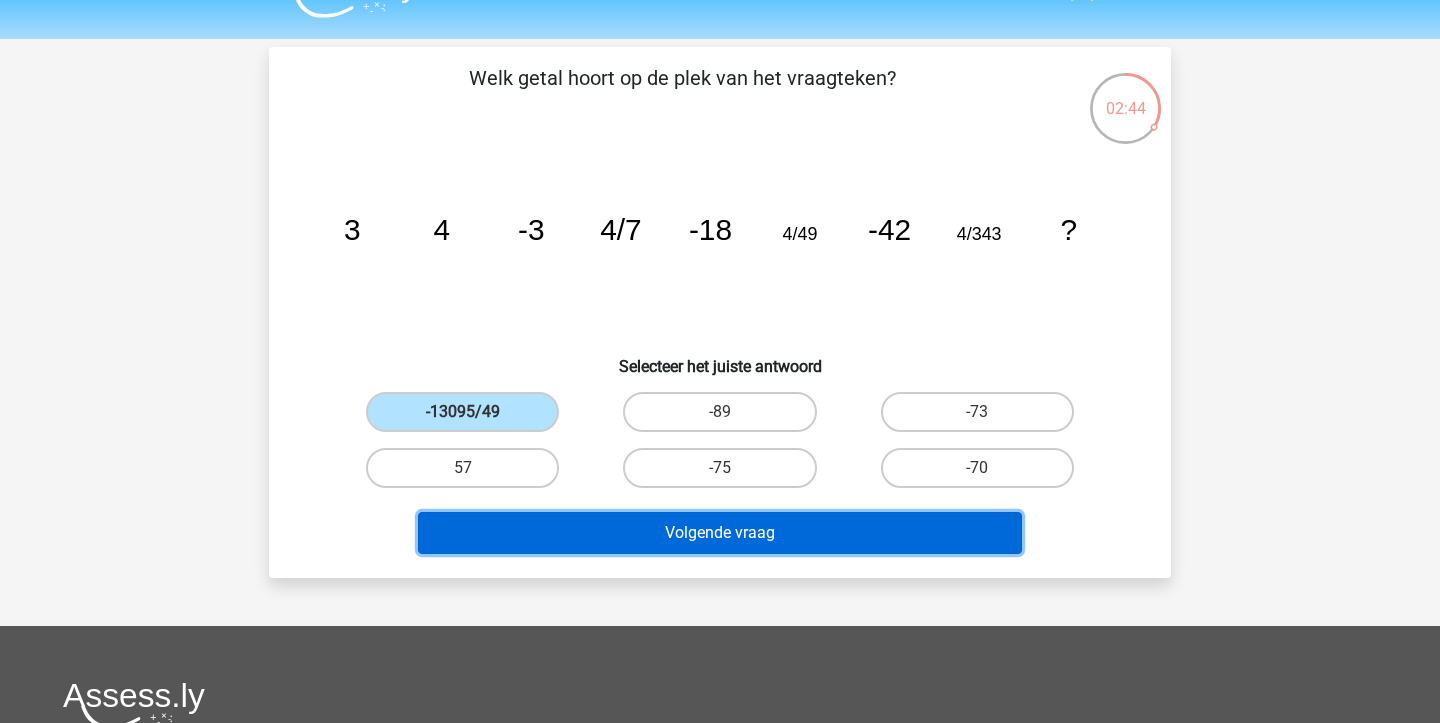 click on "Volgende vraag" at bounding box center (720, 533) 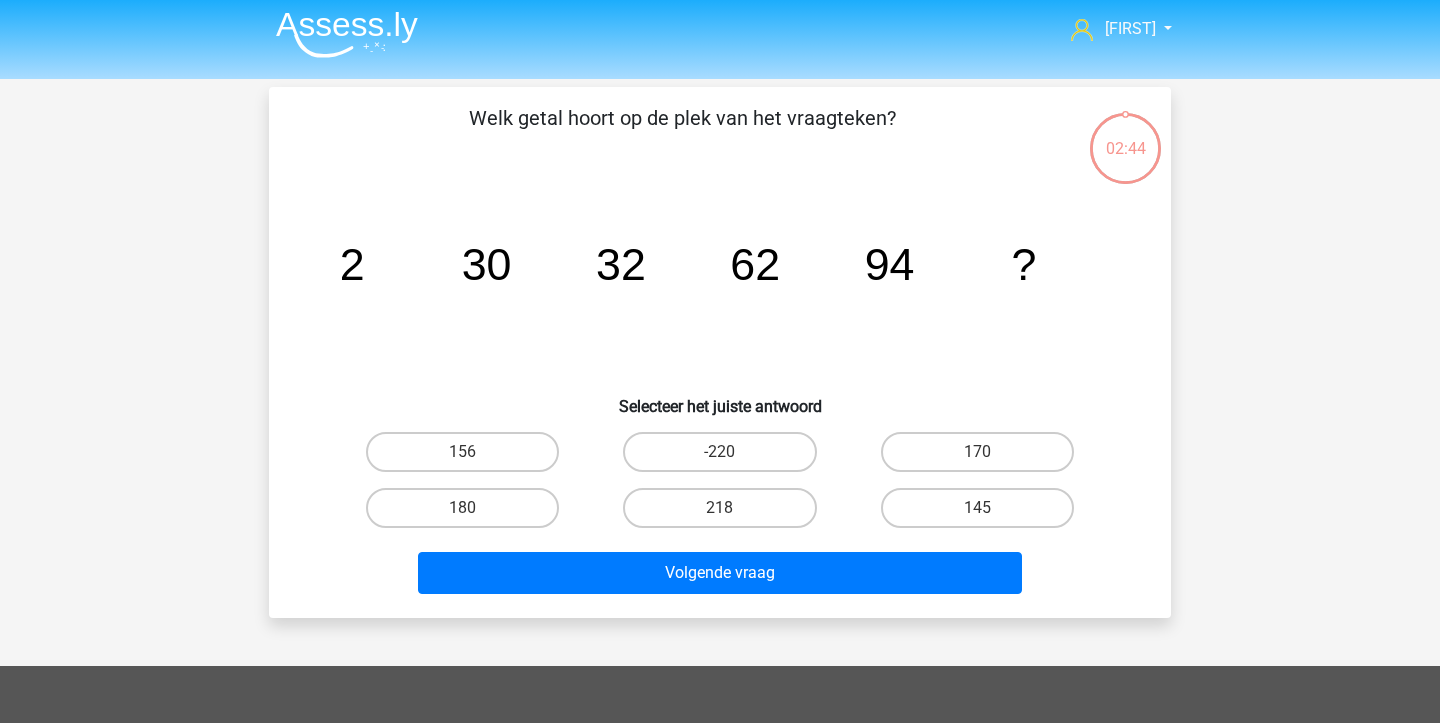 scroll, scrollTop: 0, scrollLeft: 0, axis: both 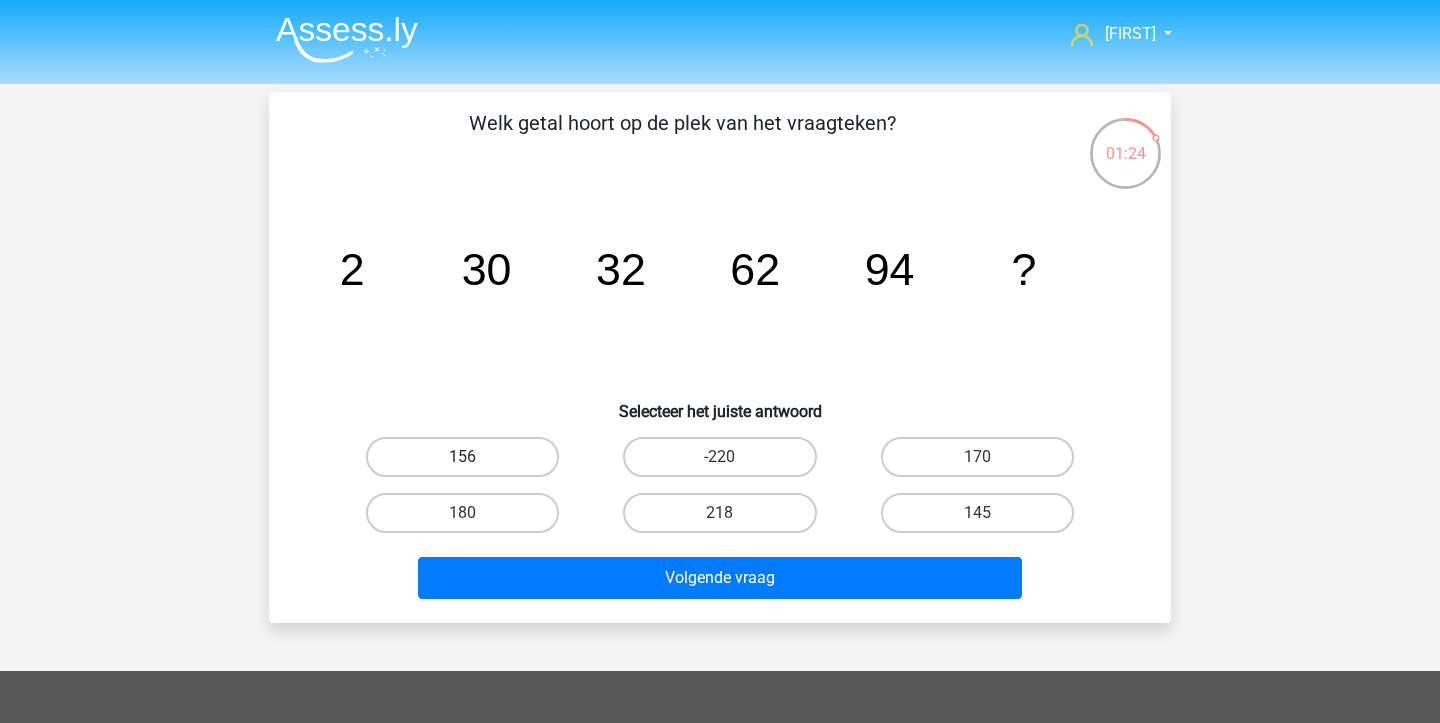 click on "156" at bounding box center [462, 457] 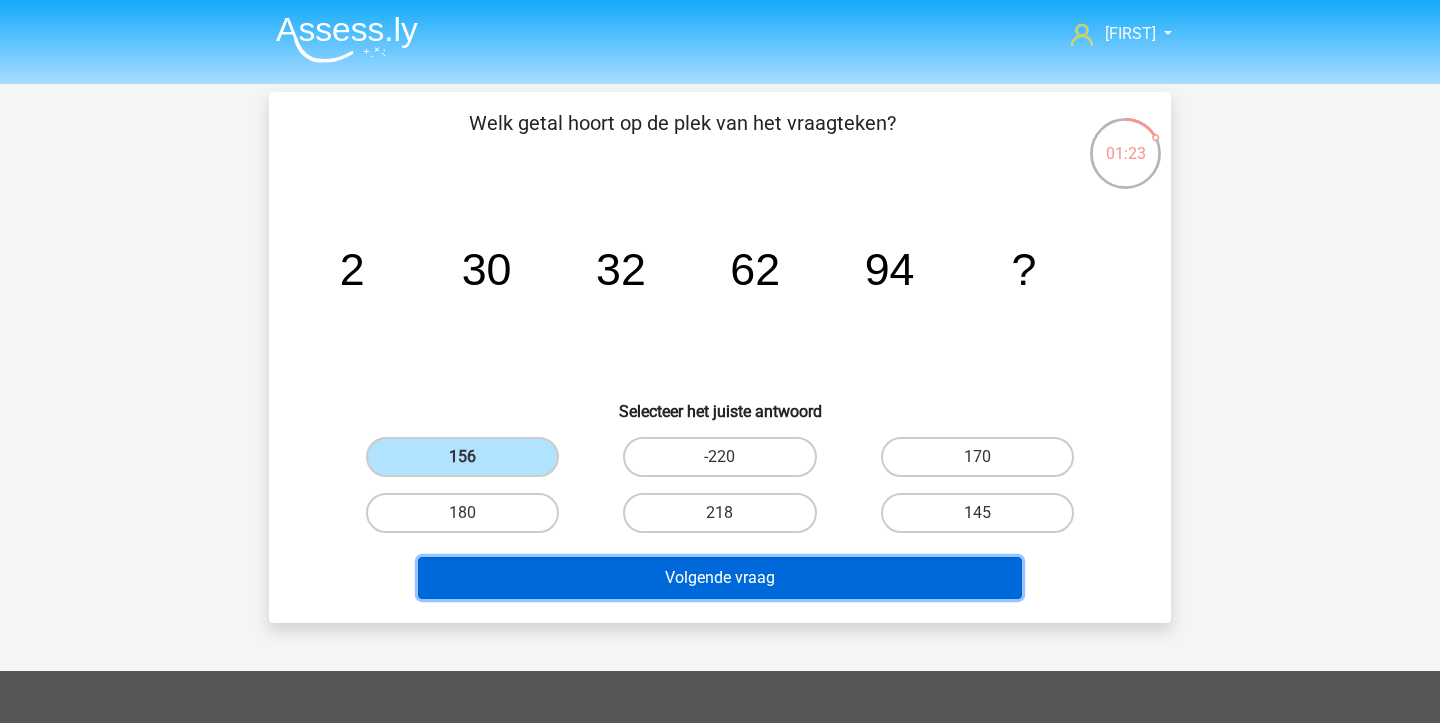 click on "Volgende vraag" at bounding box center [720, 578] 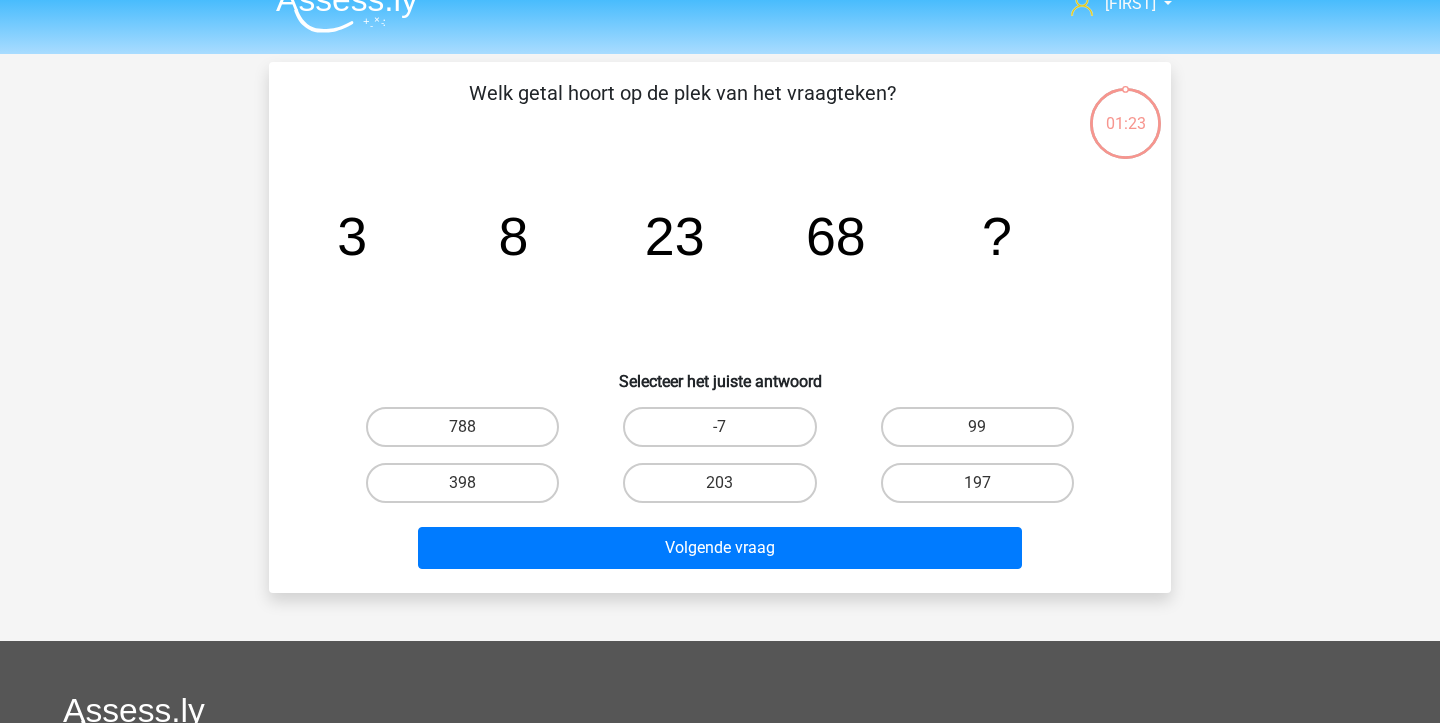 scroll, scrollTop: 0, scrollLeft: 0, axis: both 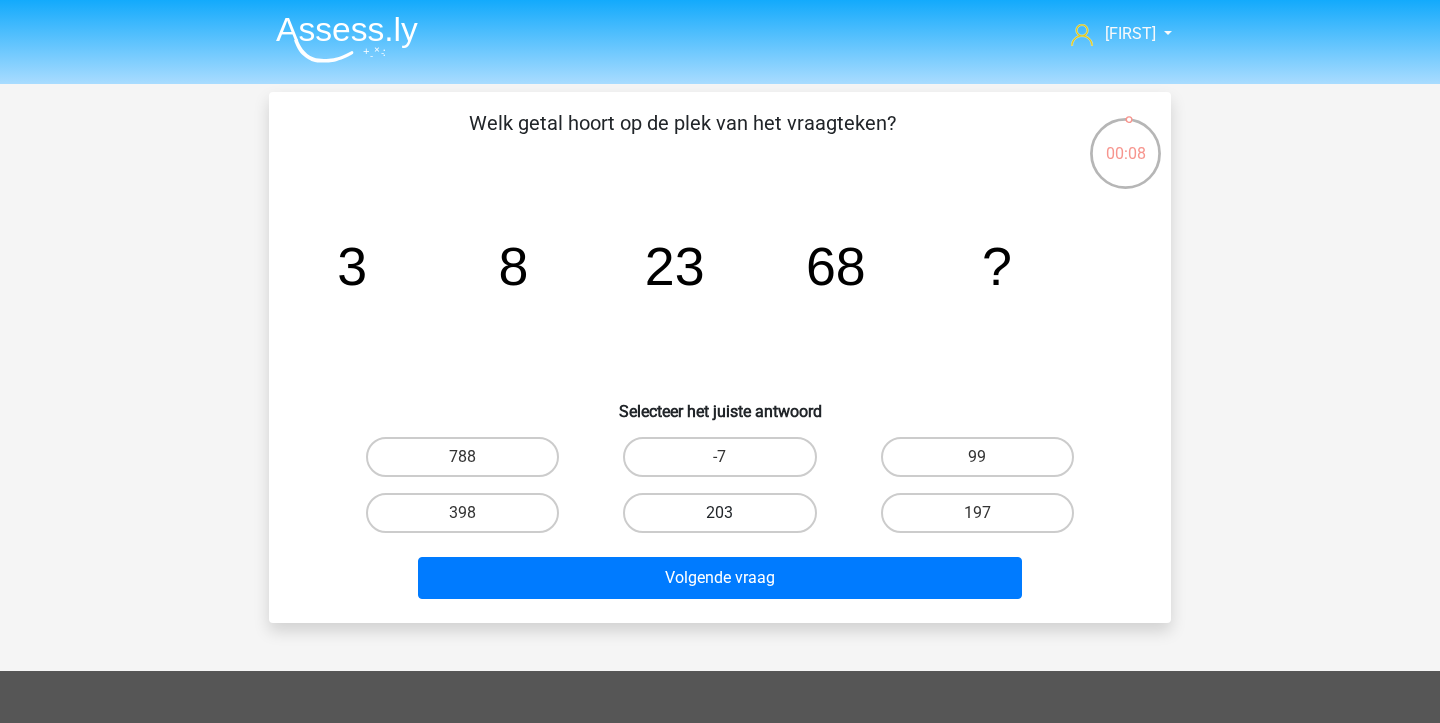 click on "203" at bounding box center (719, 513) 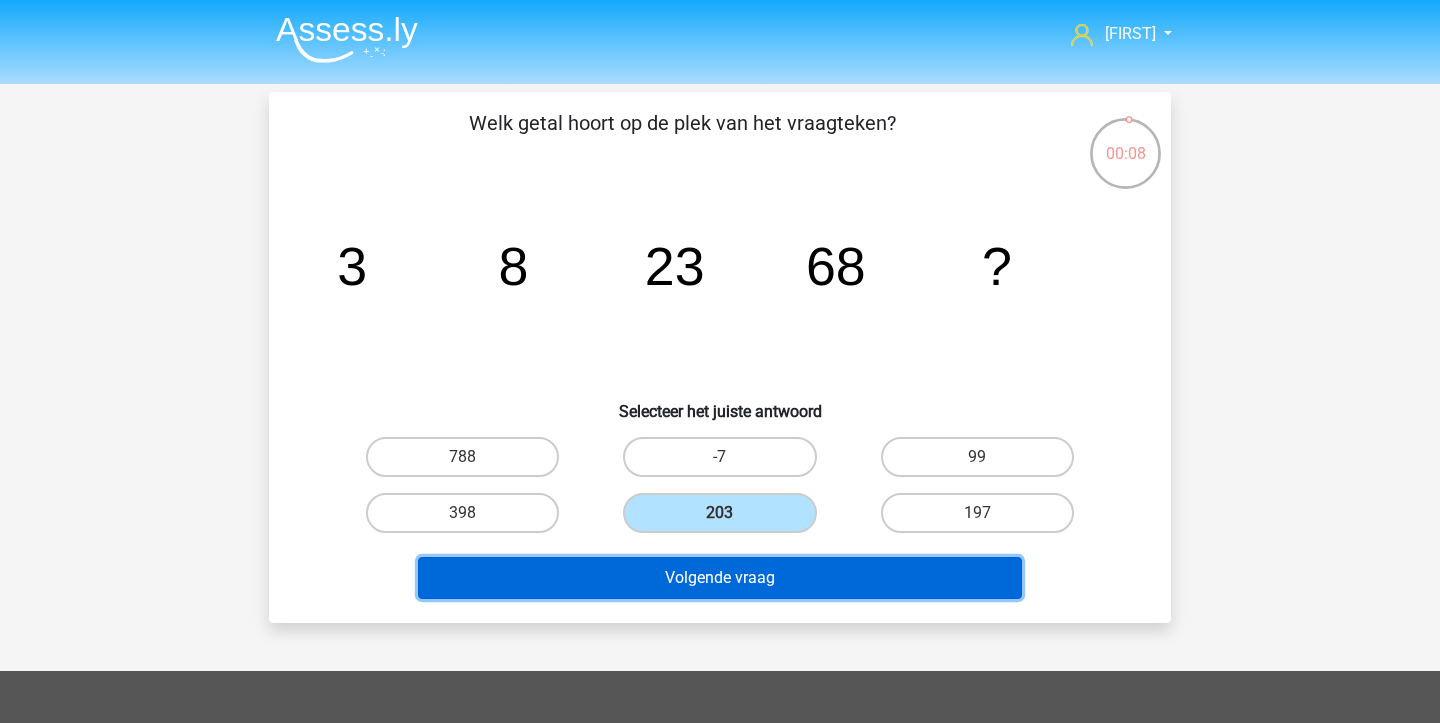 click on "Volgende vraag" at bounding box center (720, 578) 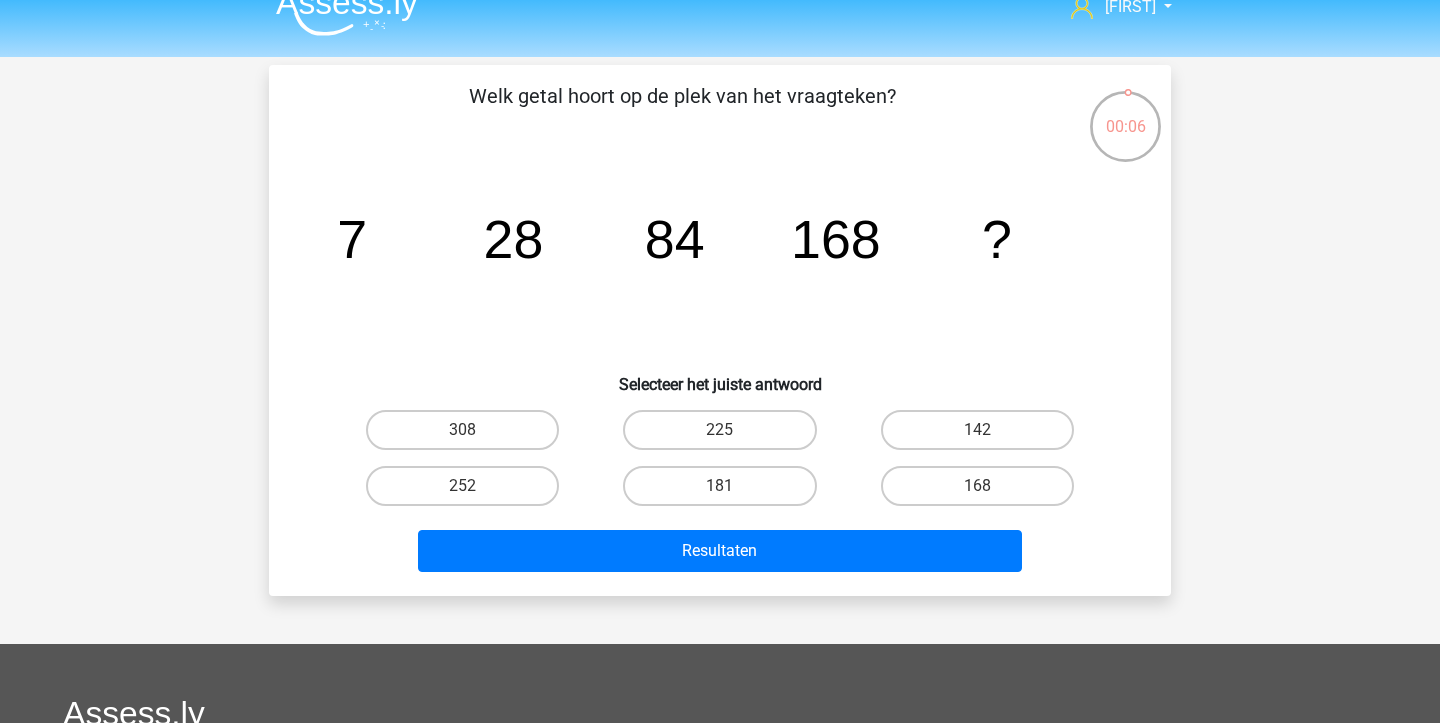 scroll, scrollTop: 16, scrollLeft: 0, axis: vertical 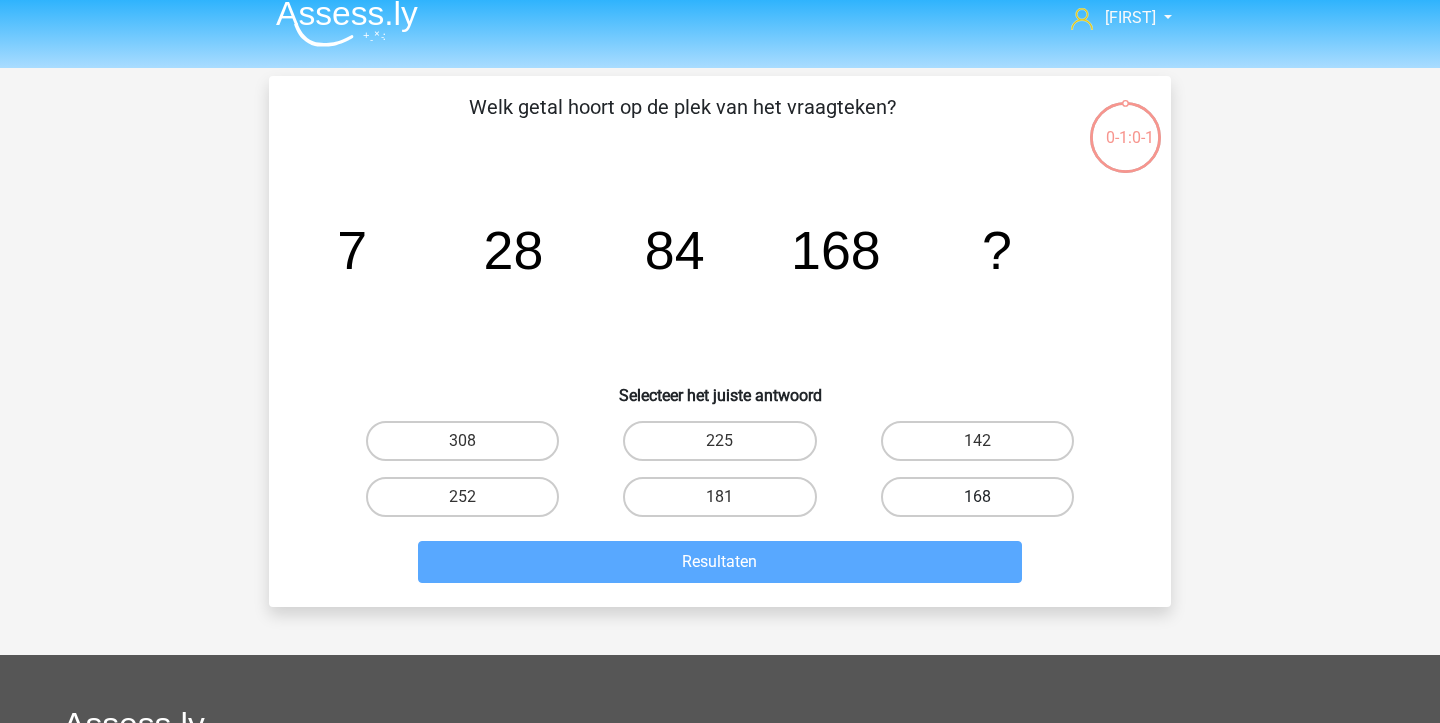 click on "168" at bounding box center [977, 497] 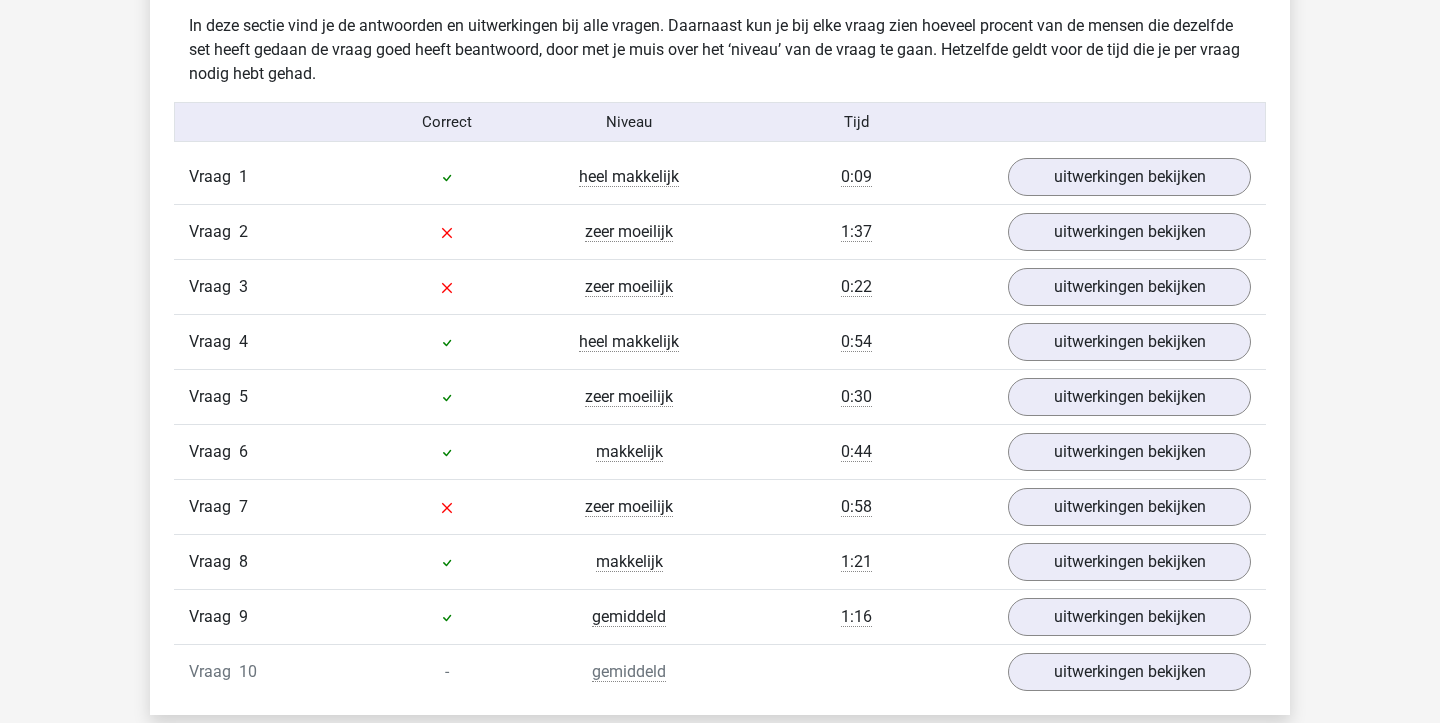 scroll, scrollTop: 1233, scrollLeft: 0, axis: vertical 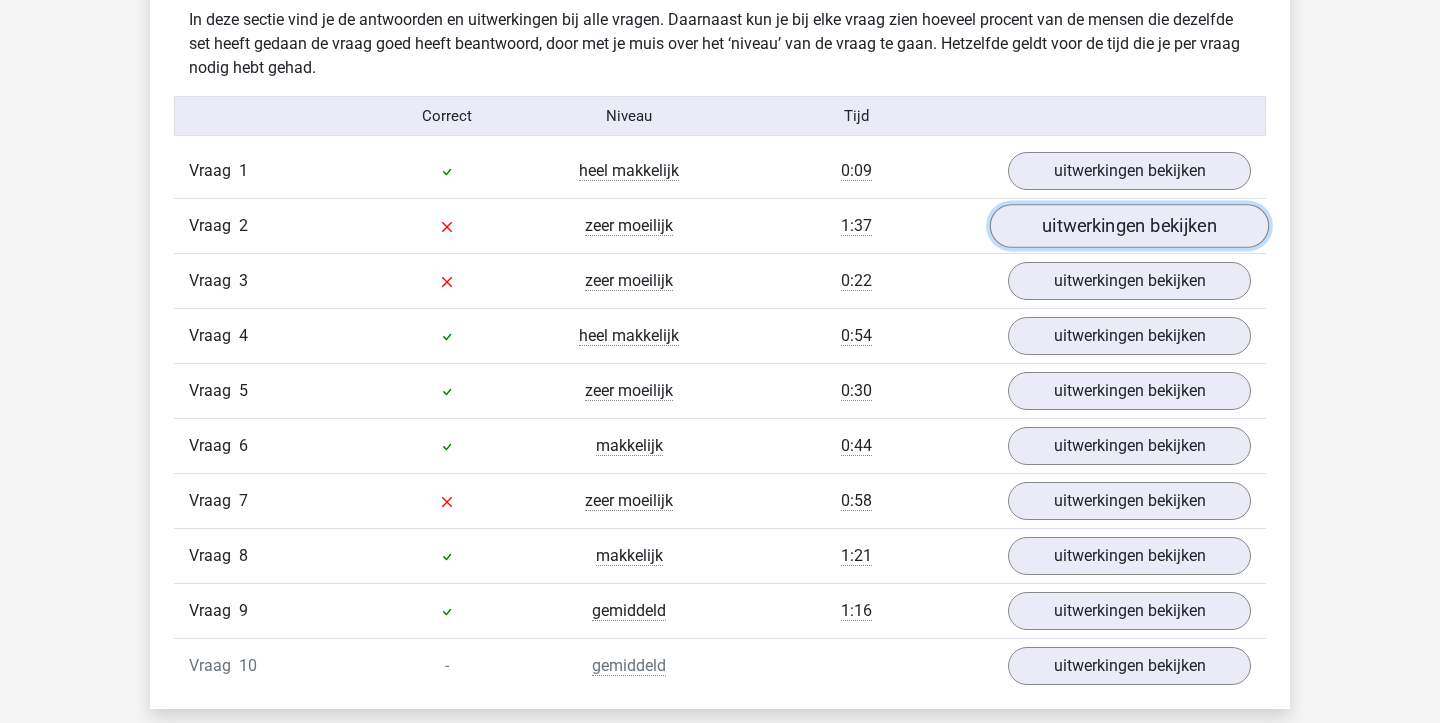click on "uitwerkingen bekijken" at bounding box center (1129, 226) 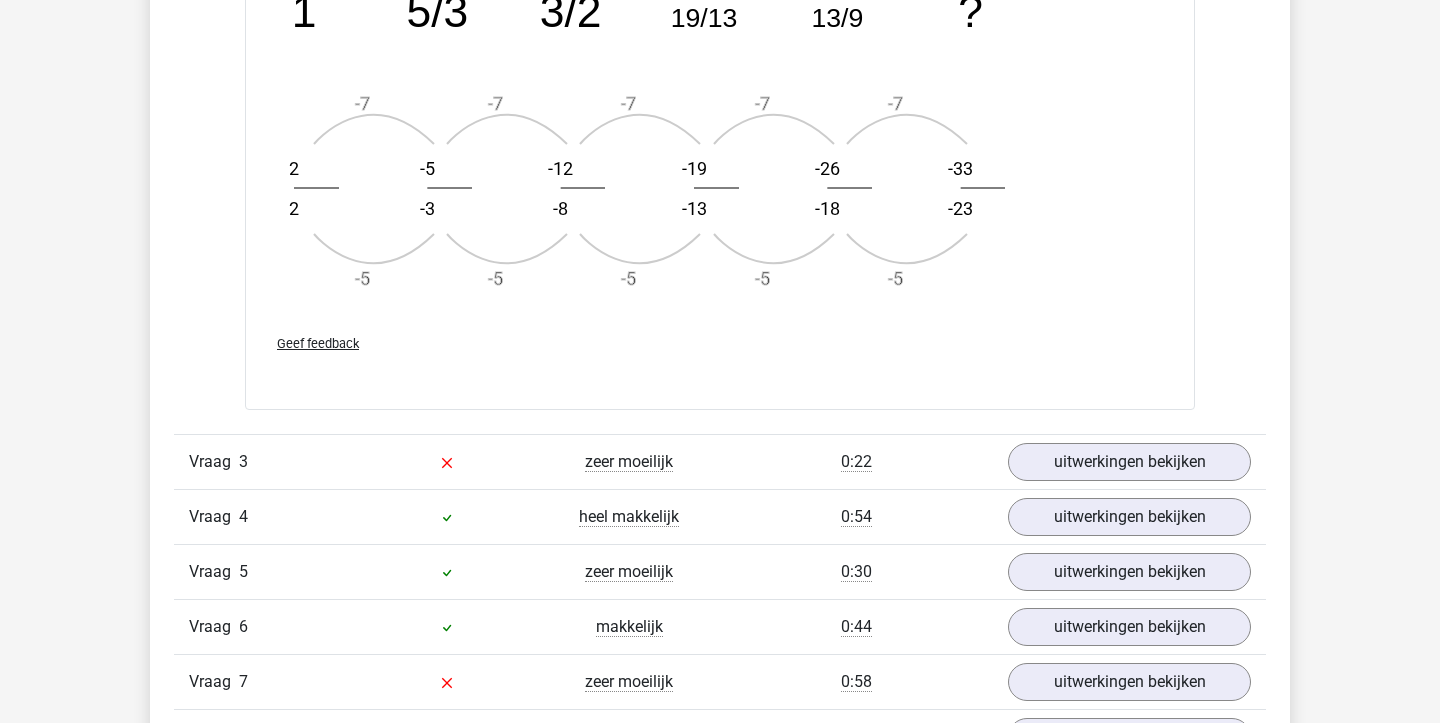 scroll, scrollTop: 2278, scrollLeft: 0, axis: vertical 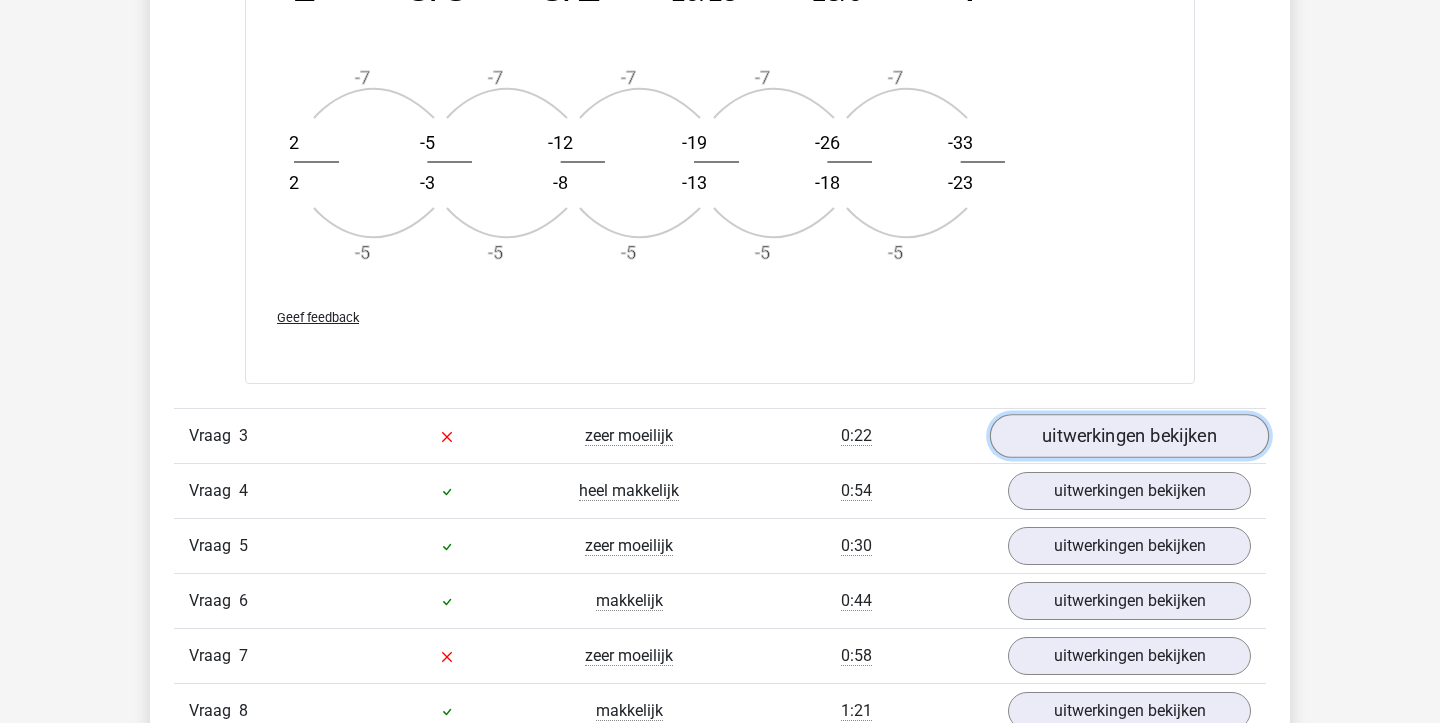 click on "uitwerkingen bekijken" at bounding box center [1129, 436] 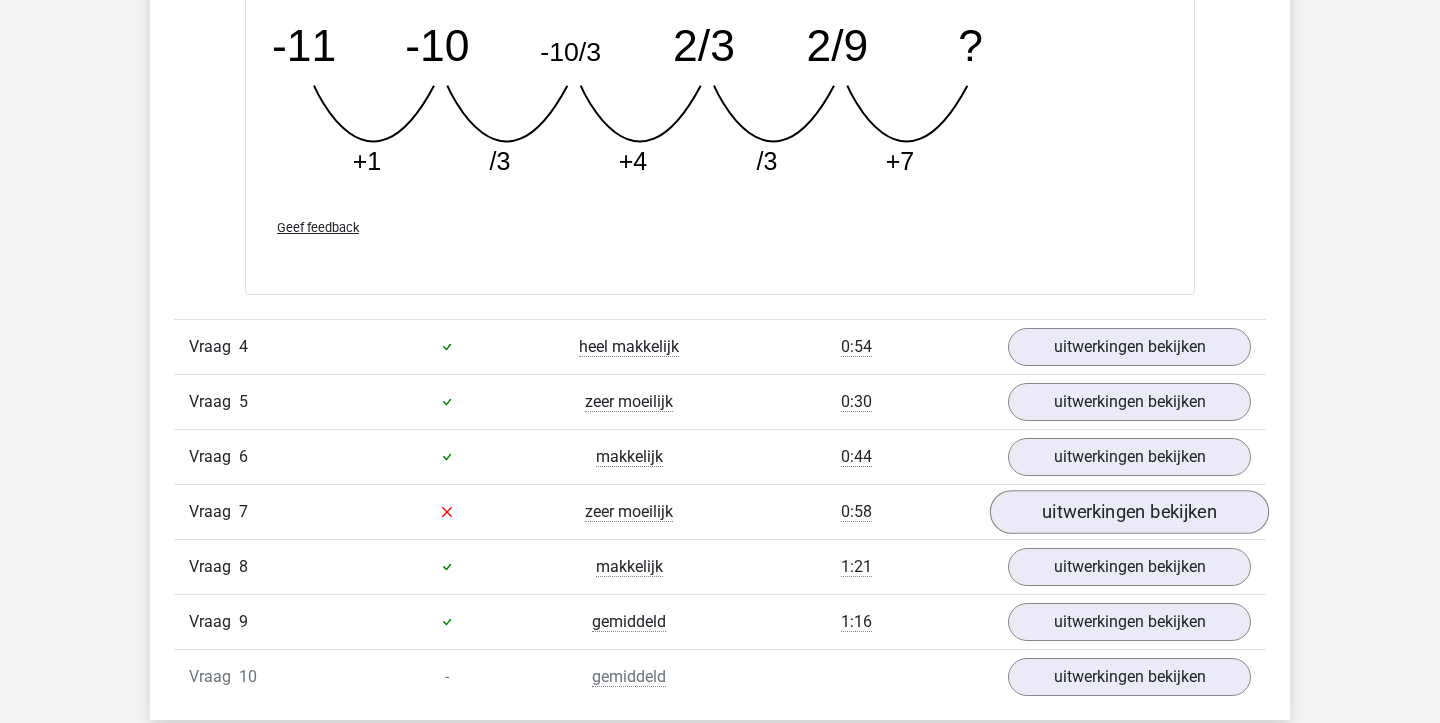 scroll, scrollTop: 3352, scrollLeft: 0, axis: vertical 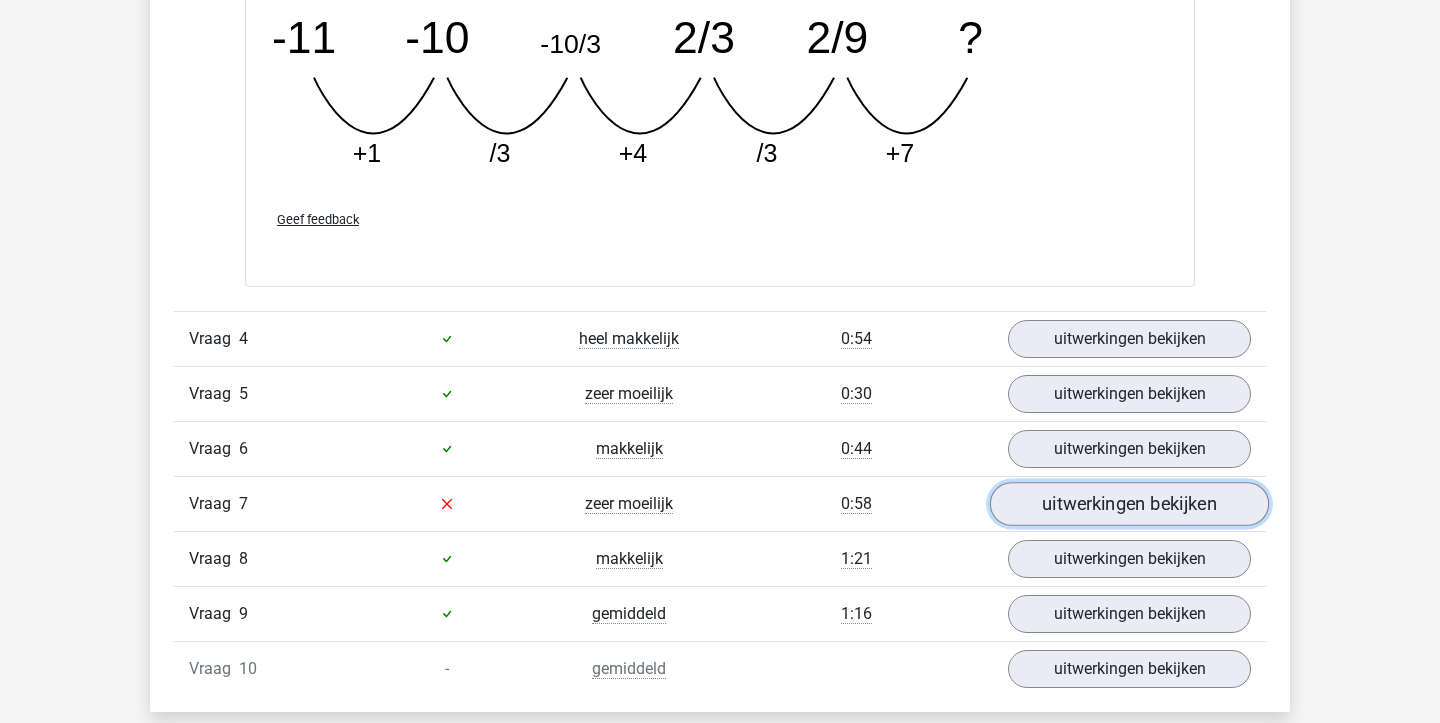 click on "uitwerkingen bekijken" at bounding box center [1129, 504] 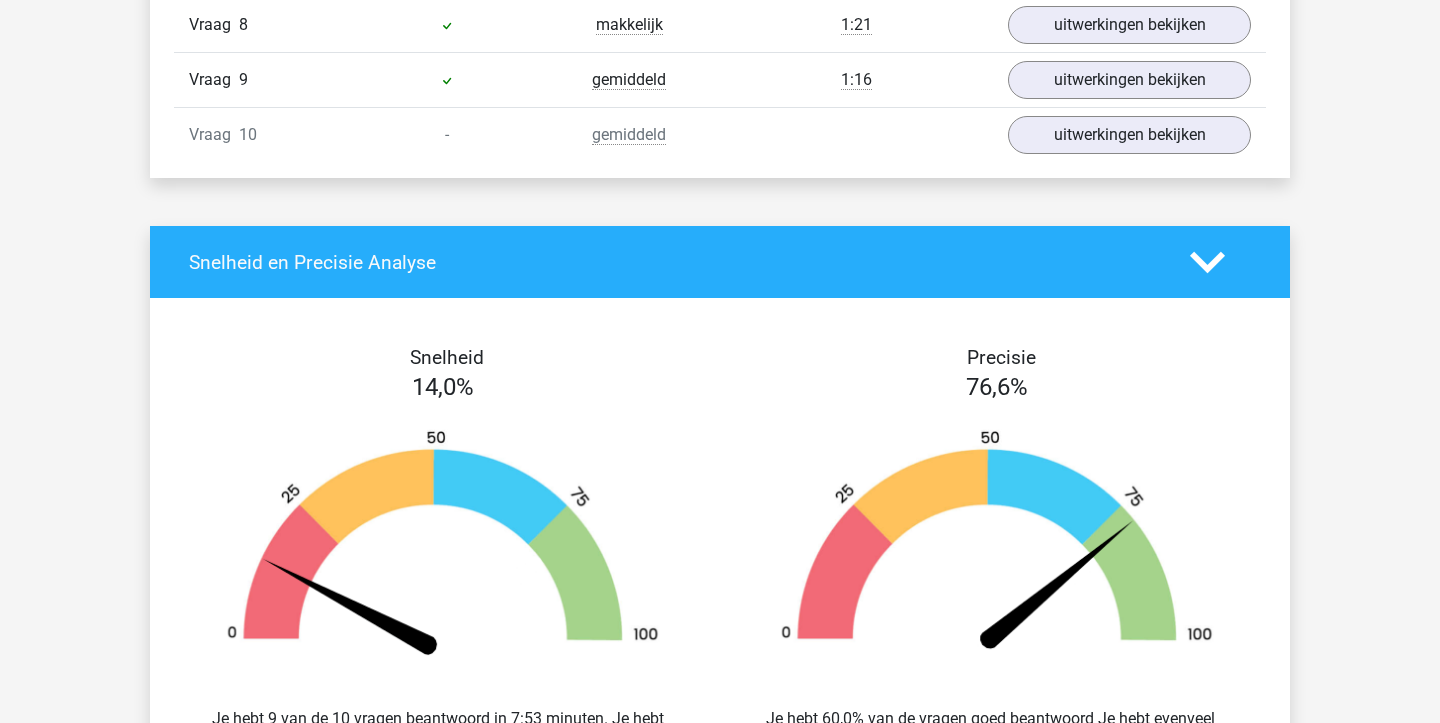 scroll, scrollTop: 4802, scrollLeft: 0, axis: vertical 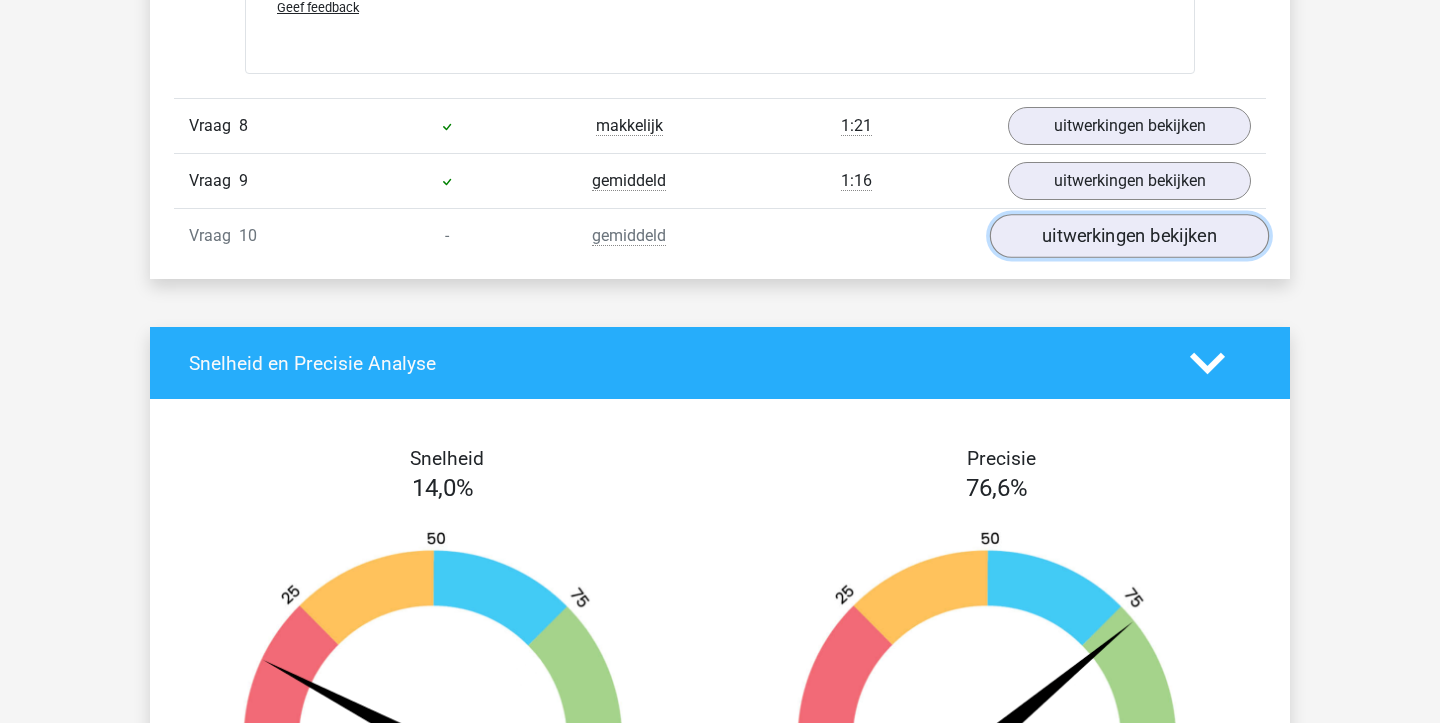 click on "uitwerkingen bekijken" at bounding box center (1129, 237) 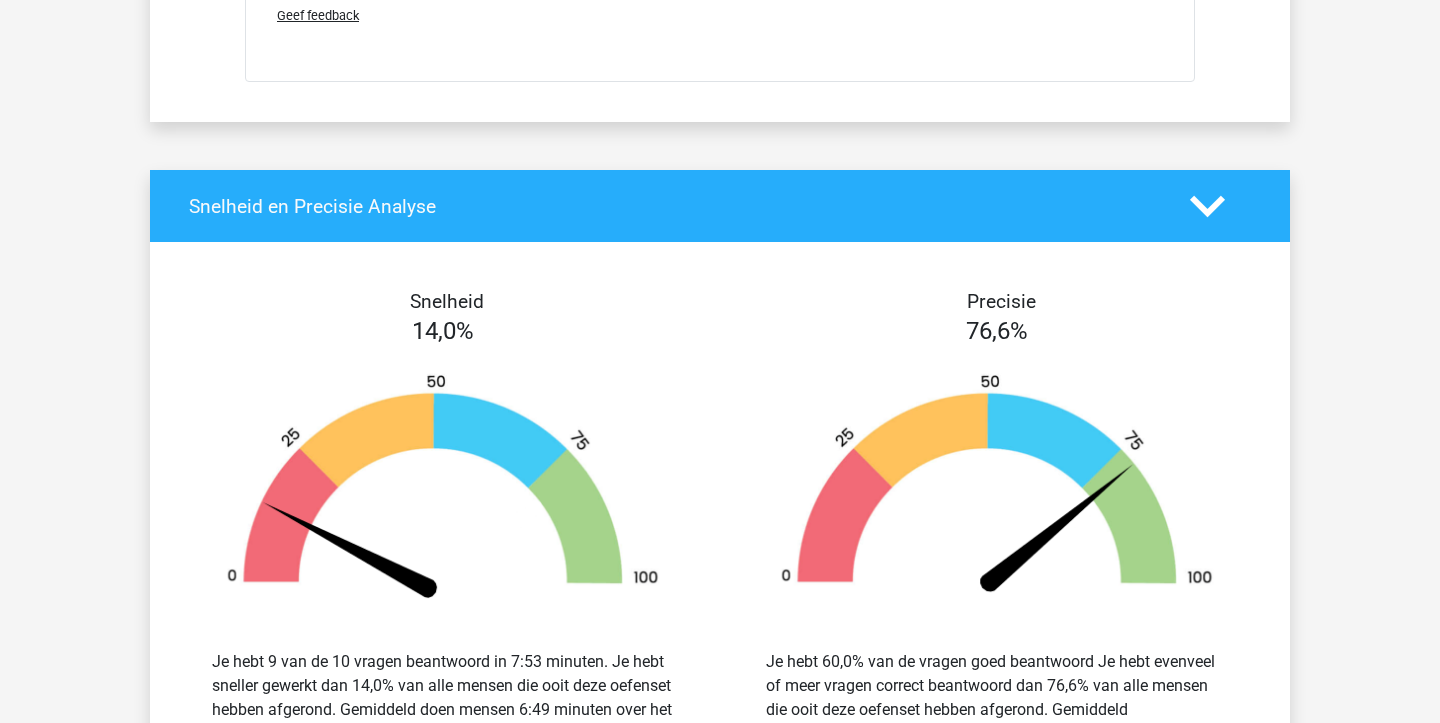 scroll, scrollTop: 5983, scrollLeft: 0, axis: vertical 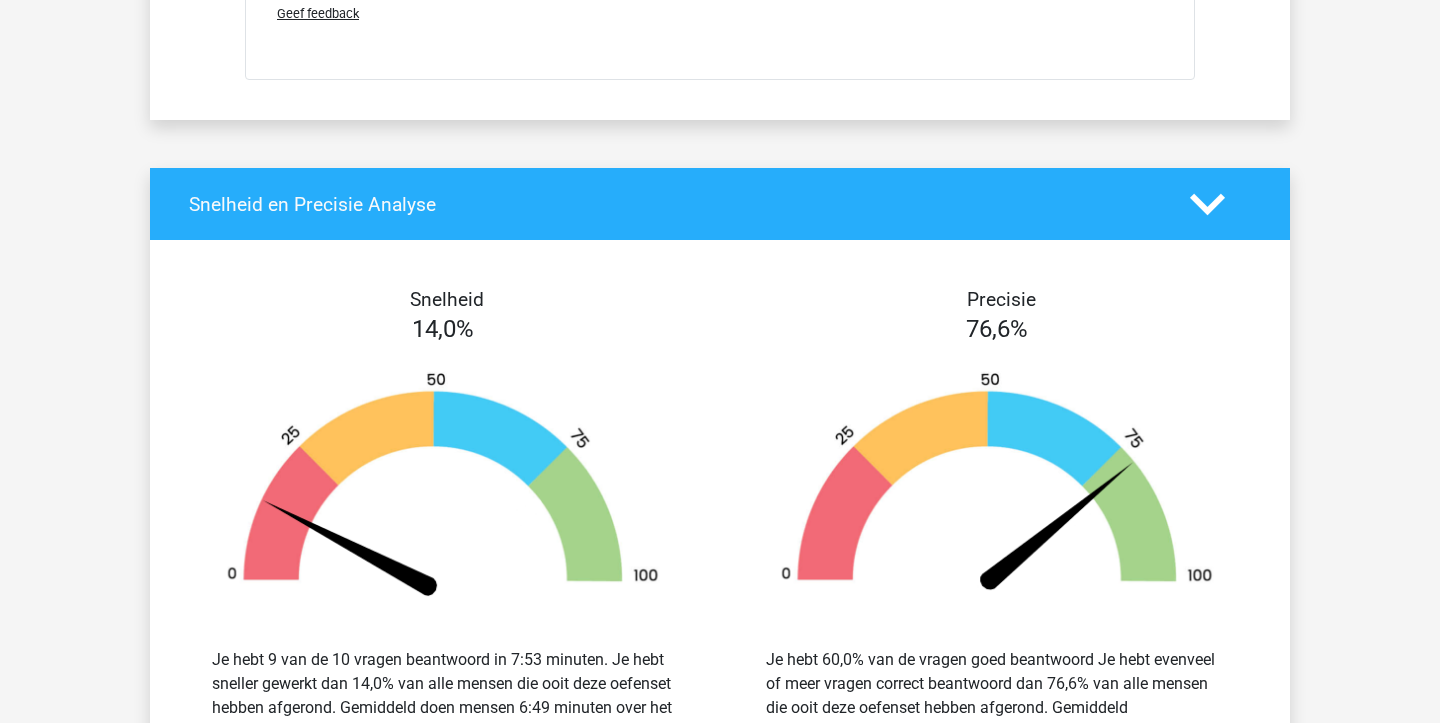 click 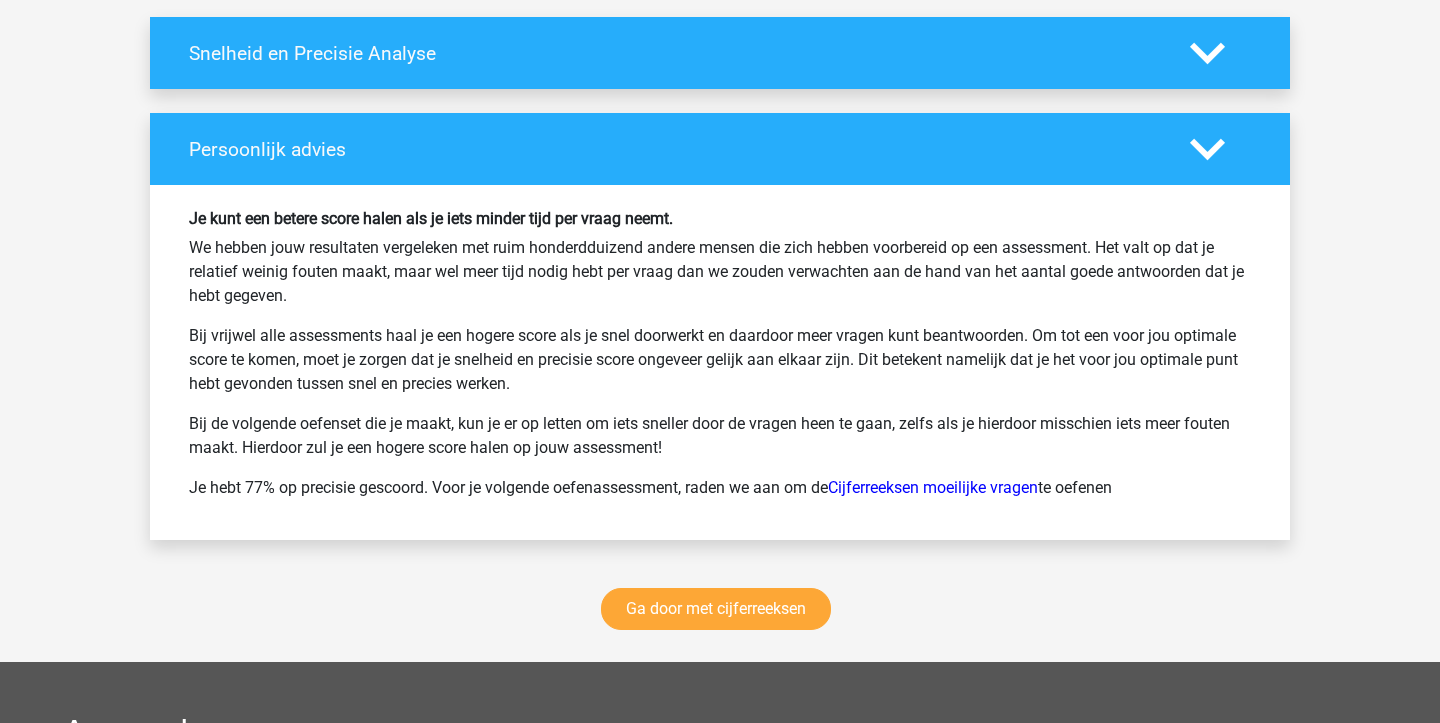 scroll, scrollTop: 6139, scrollLeft: 0, axis: vertical 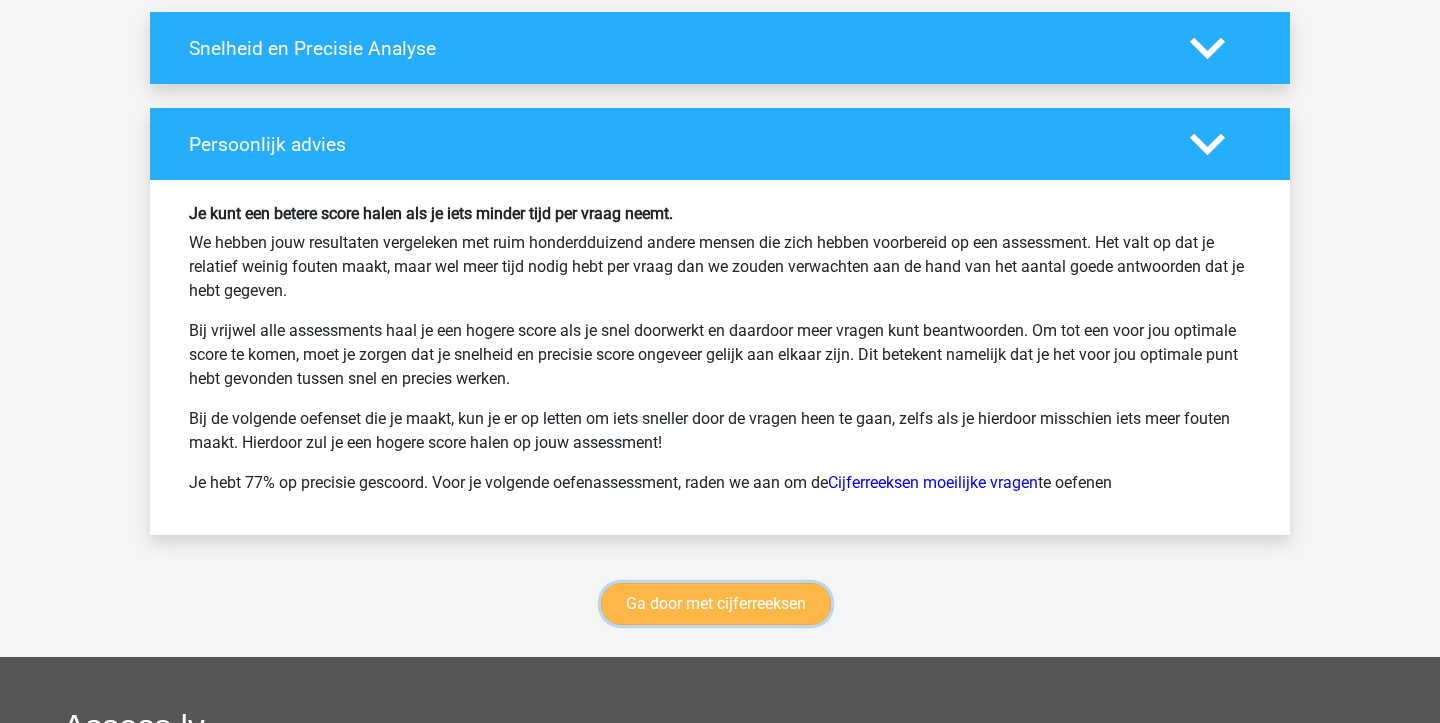 click on "Ga door met cijferreeksen" at bounding box center (716, 604) 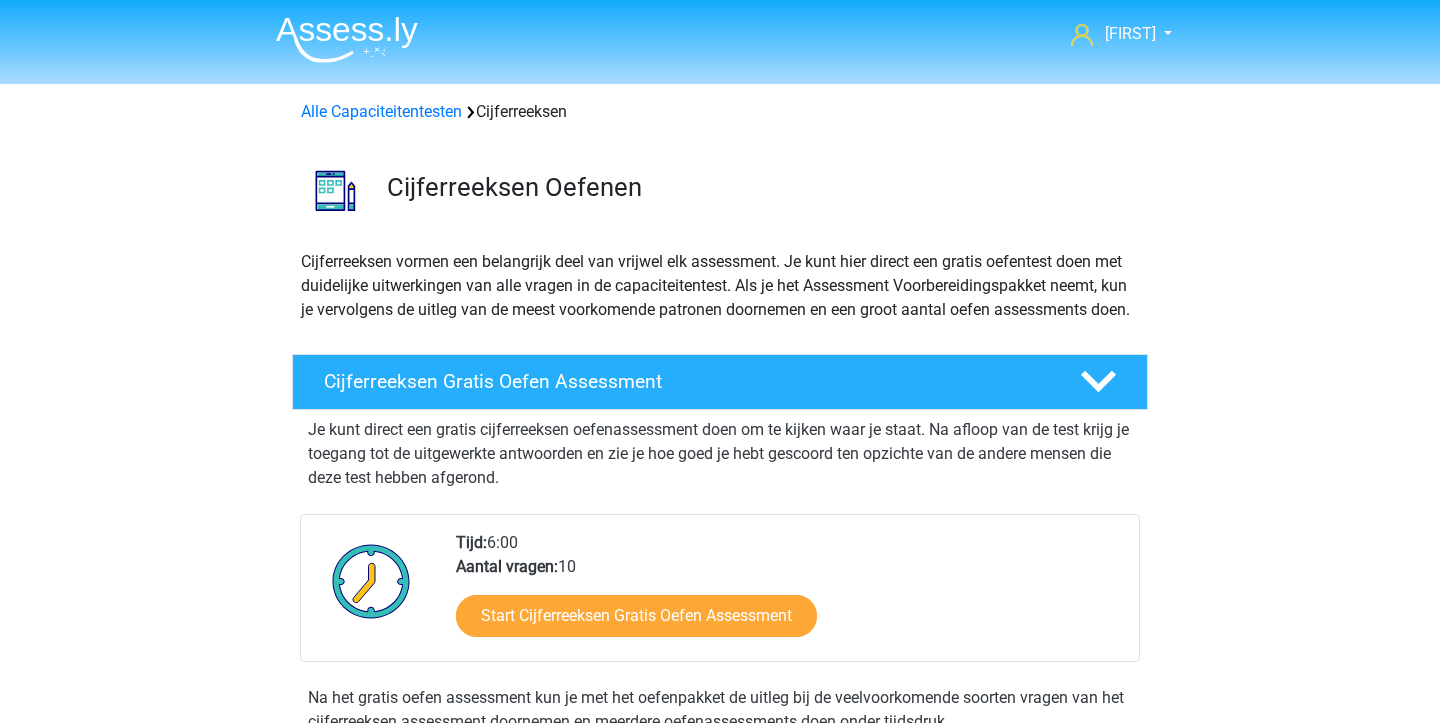 scroll, scrollTop: 892, scrollLeft: 0, axis: vertical 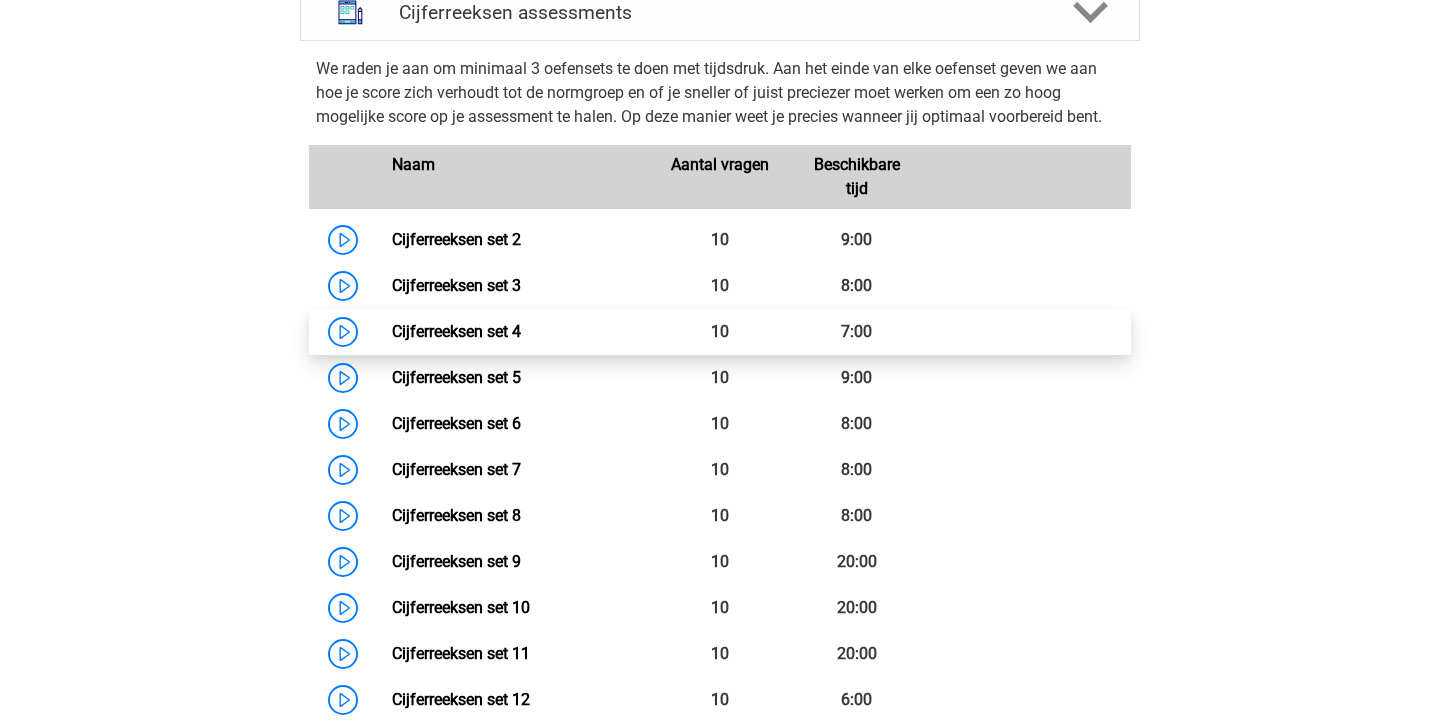 click on "Cijferreeksen
set 4" at bounding box center (456, 331) 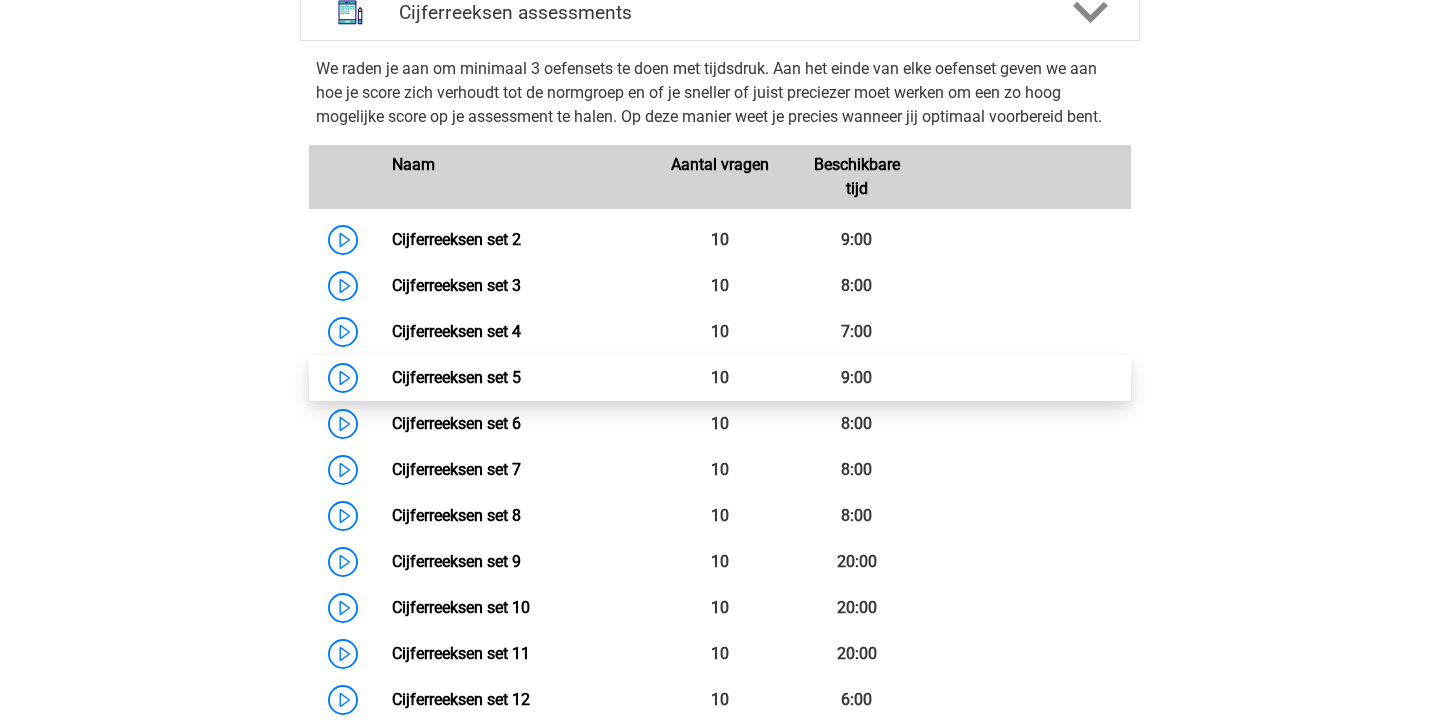 click on "Cijferreeksen
set 5" at bounding box center [456, 377] 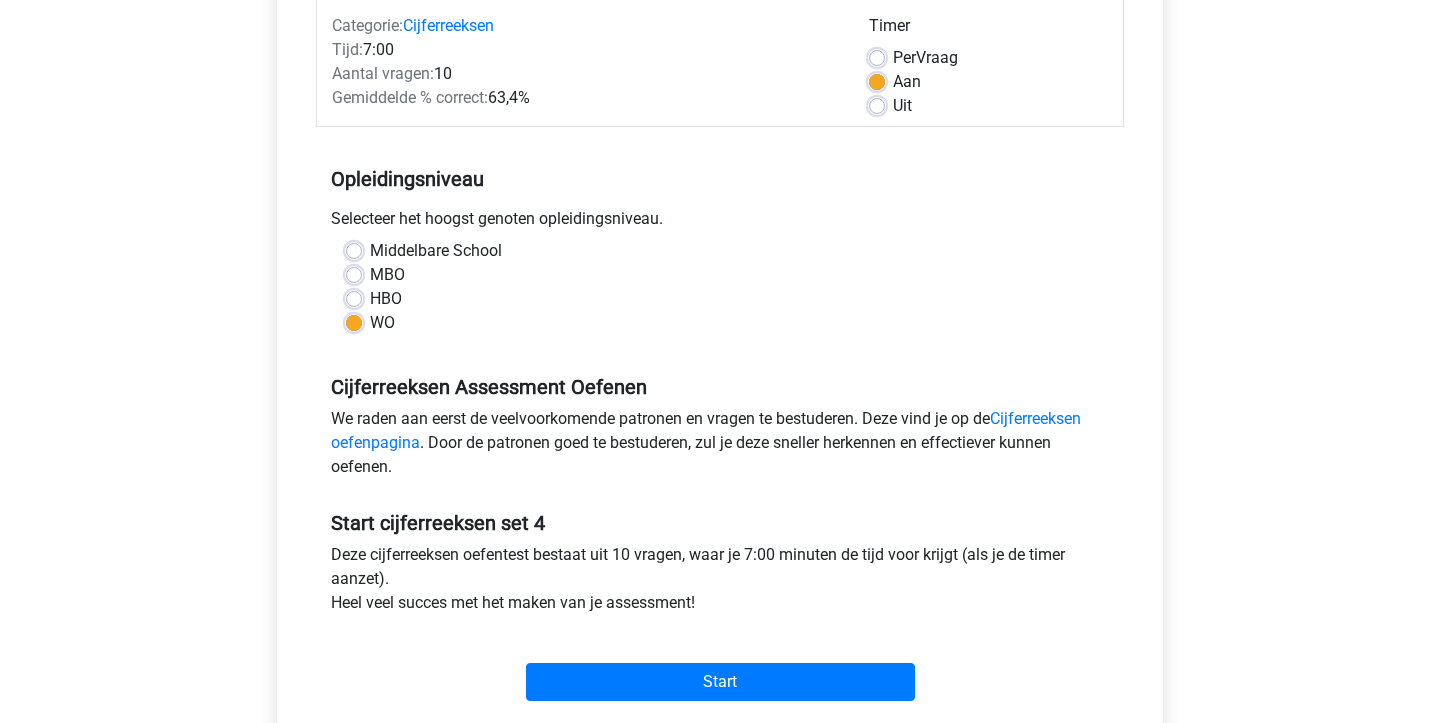 scroll, scrollTop: 273, scrollLeft: 0, axis: vertical 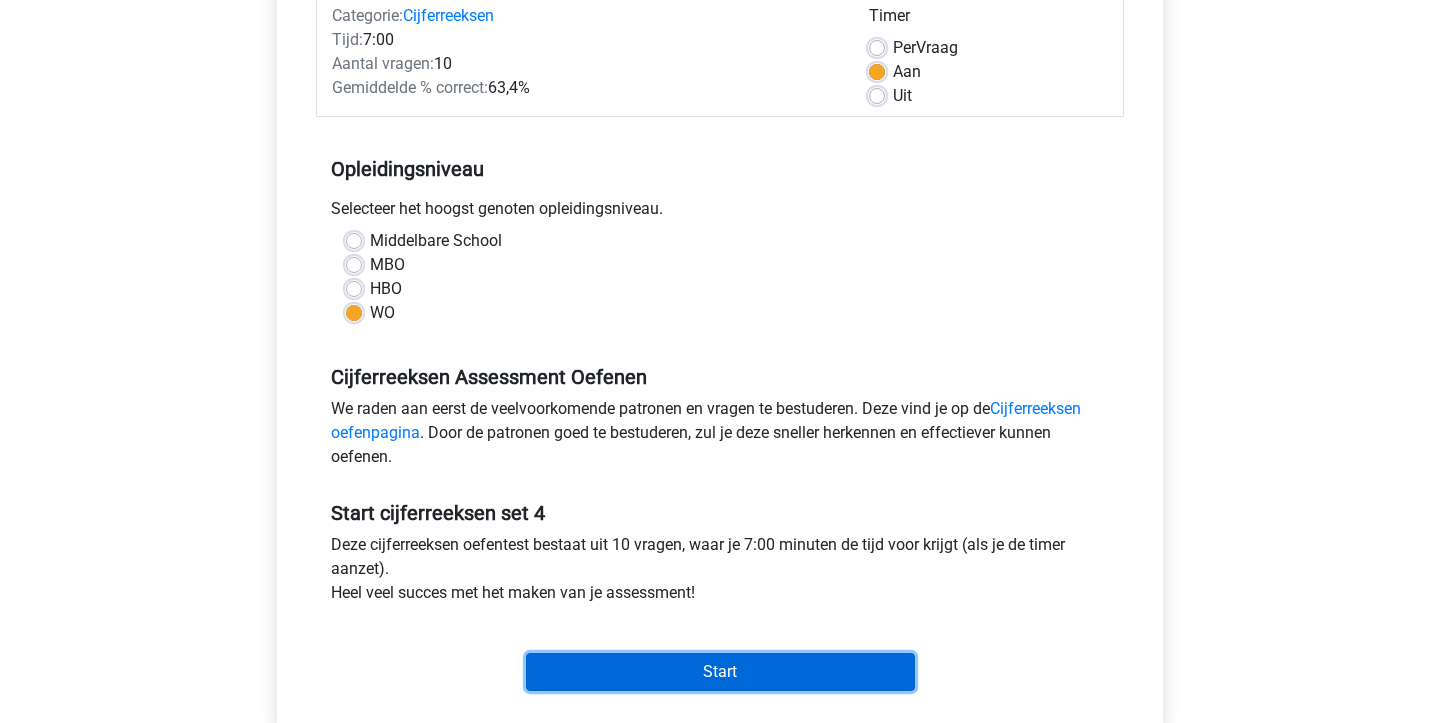 click on "Start" at bounding box center (720, 672) 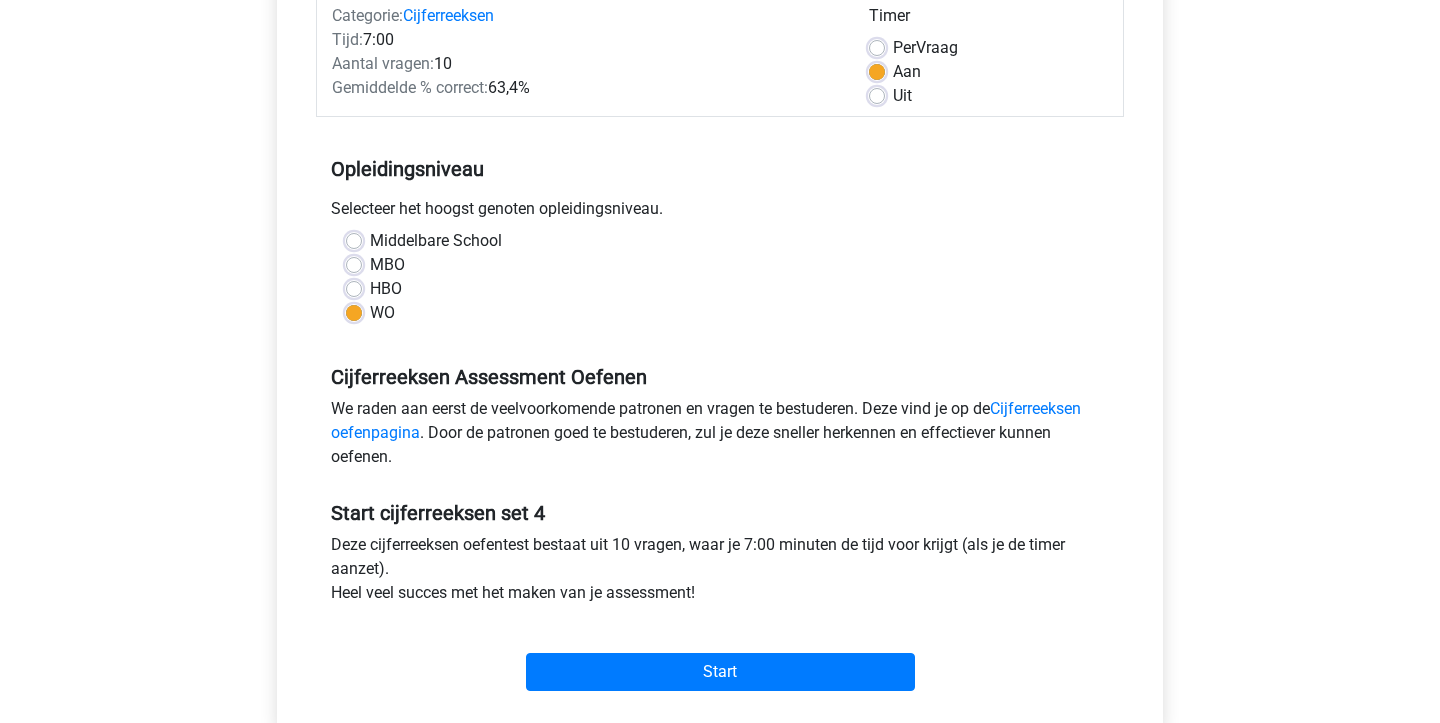 scroll, scrollTop: 0, scrollLeft: 0, axis: both 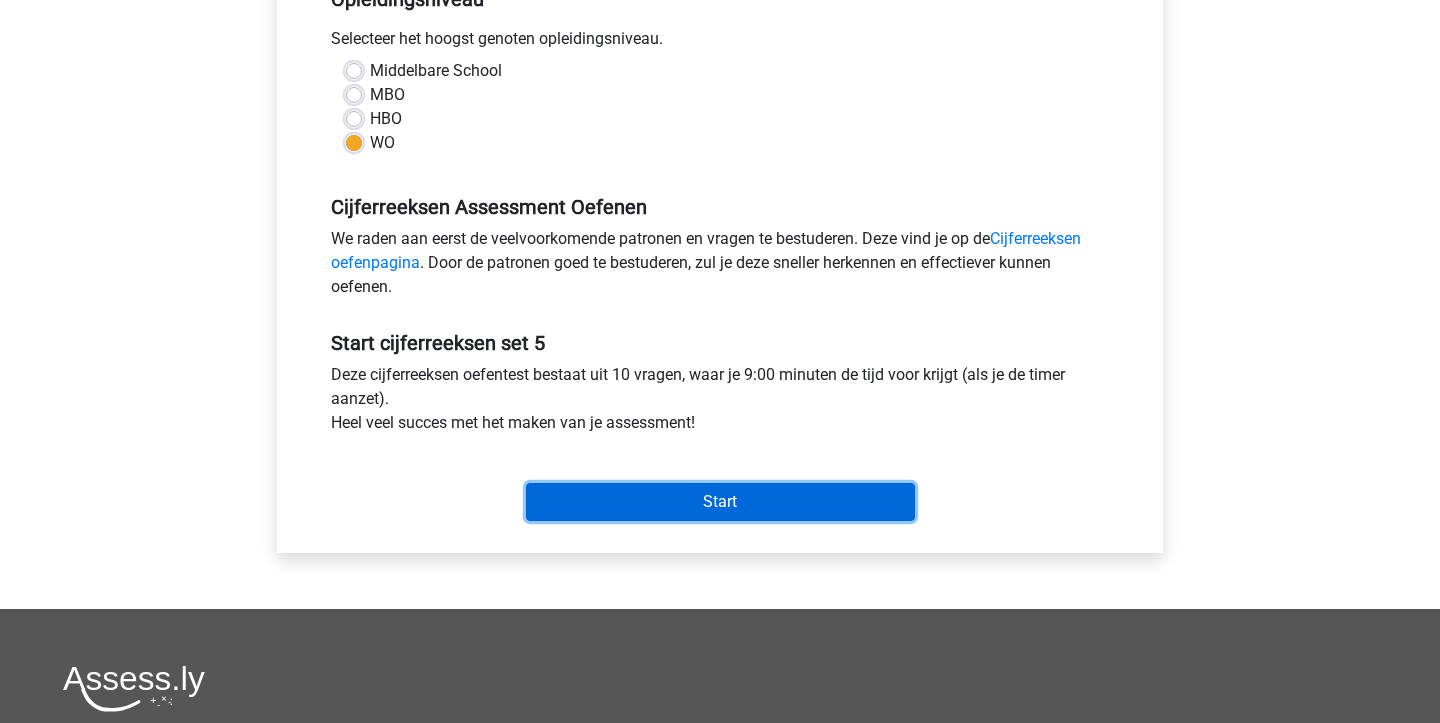 click on "Start" at bounding box center [720, 502] 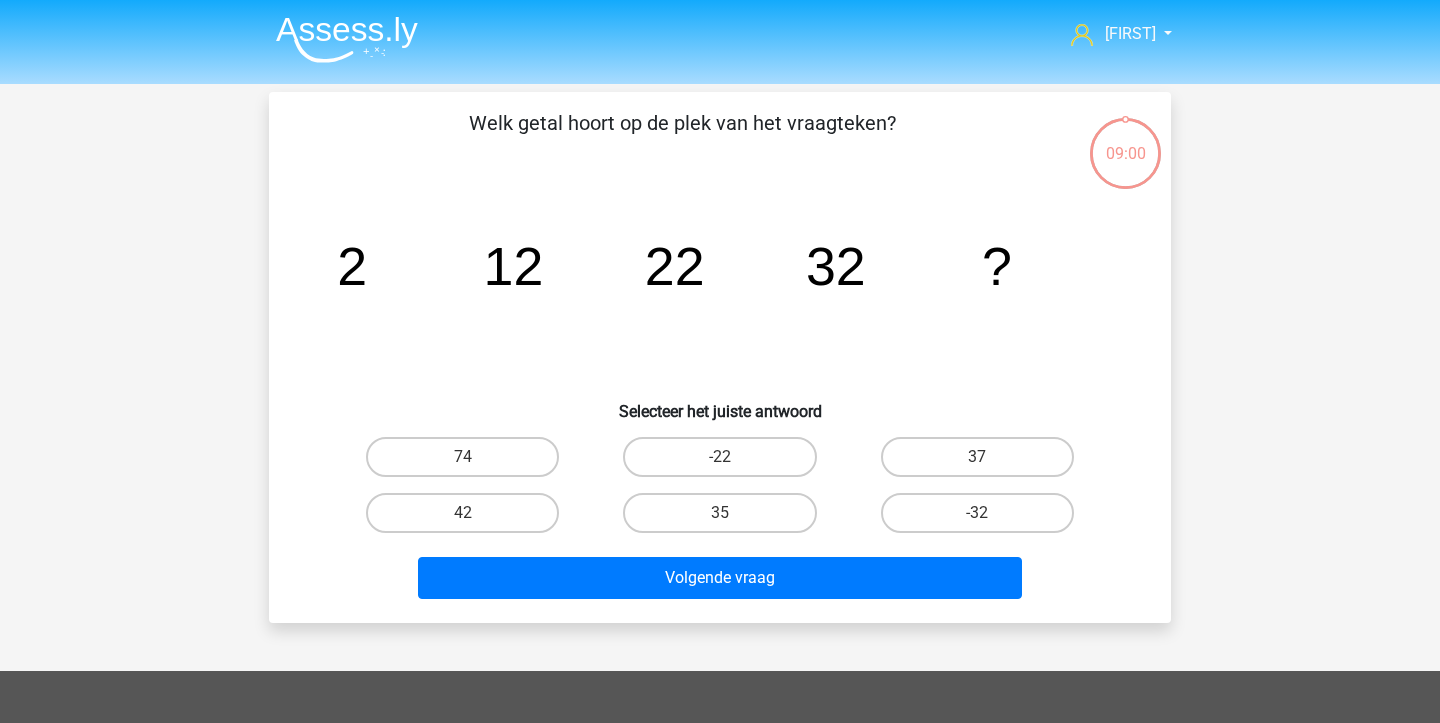 scroll, scrollTop: 0, scrollLeft: 0, axis: both 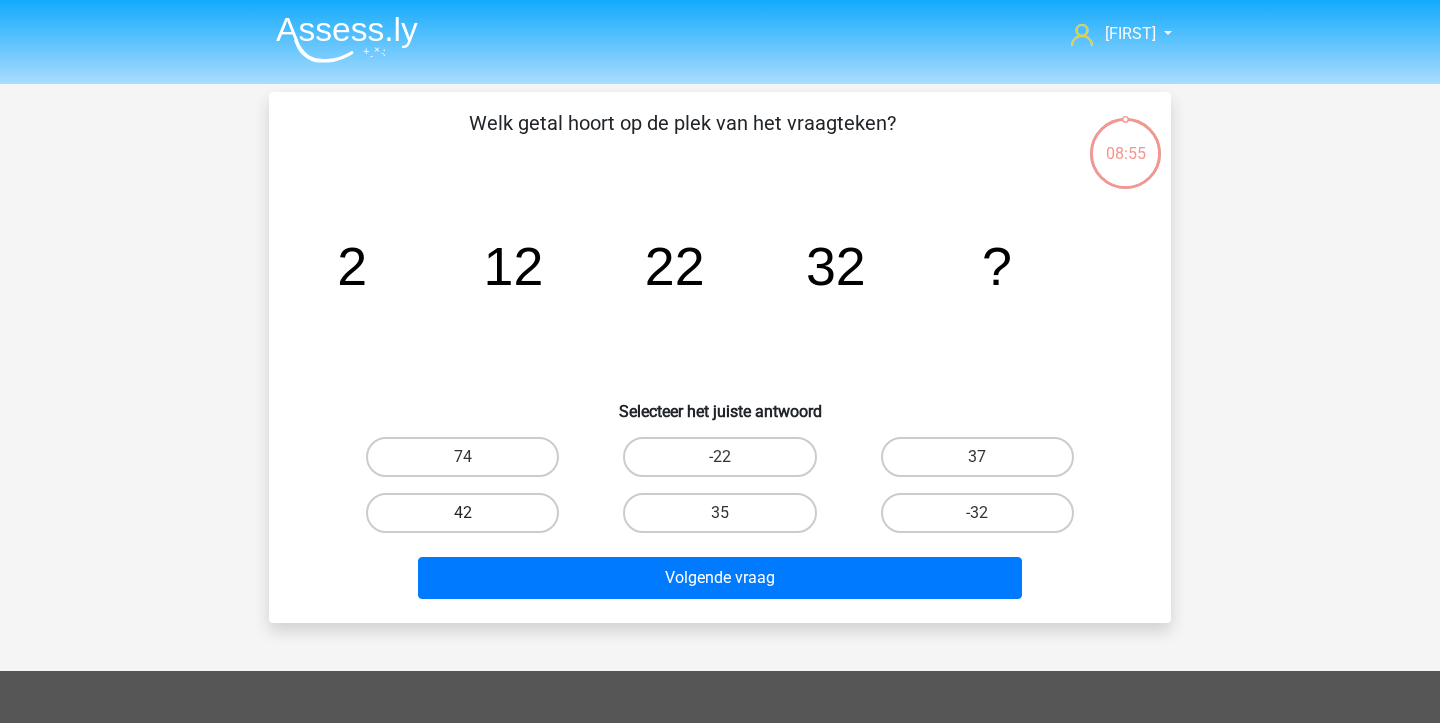 click on "42" at bounding box center [462, 513] 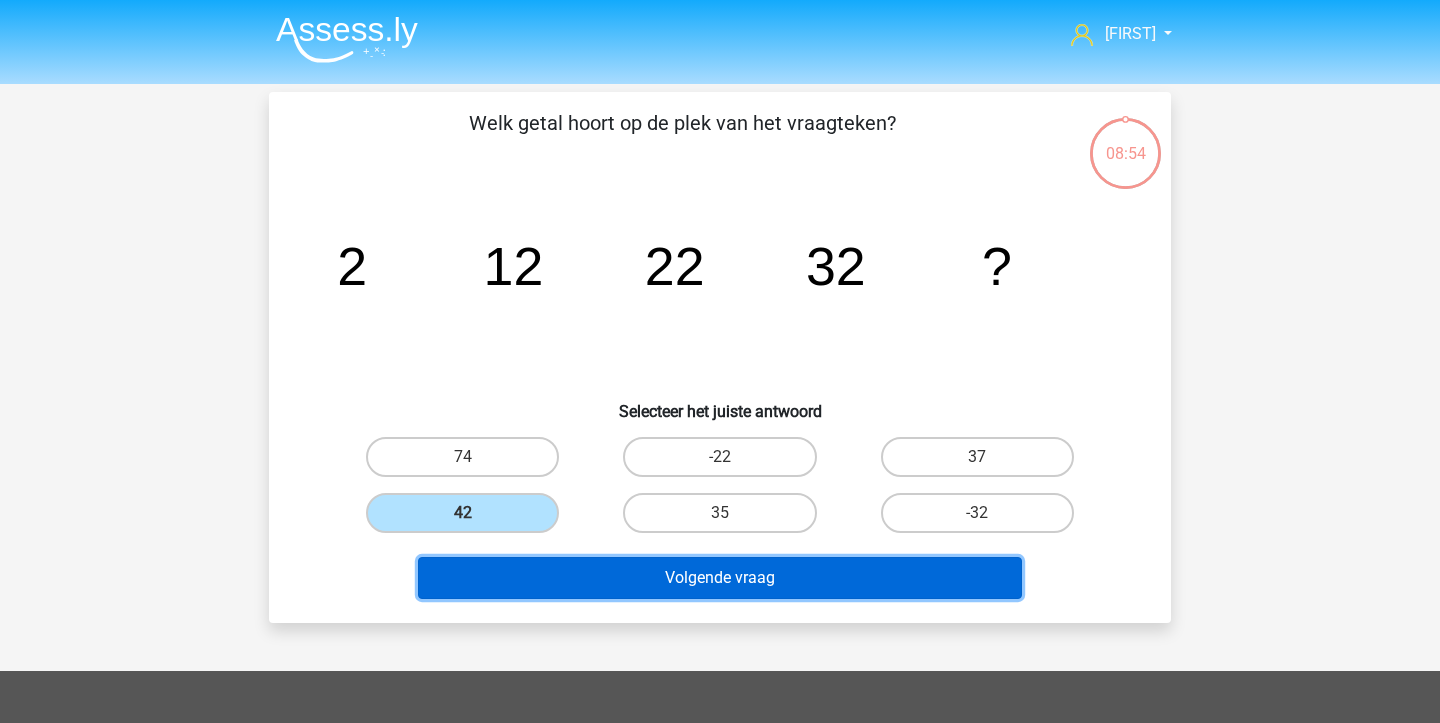 click on "Volgende vraag" at bounding box center (720, 578) 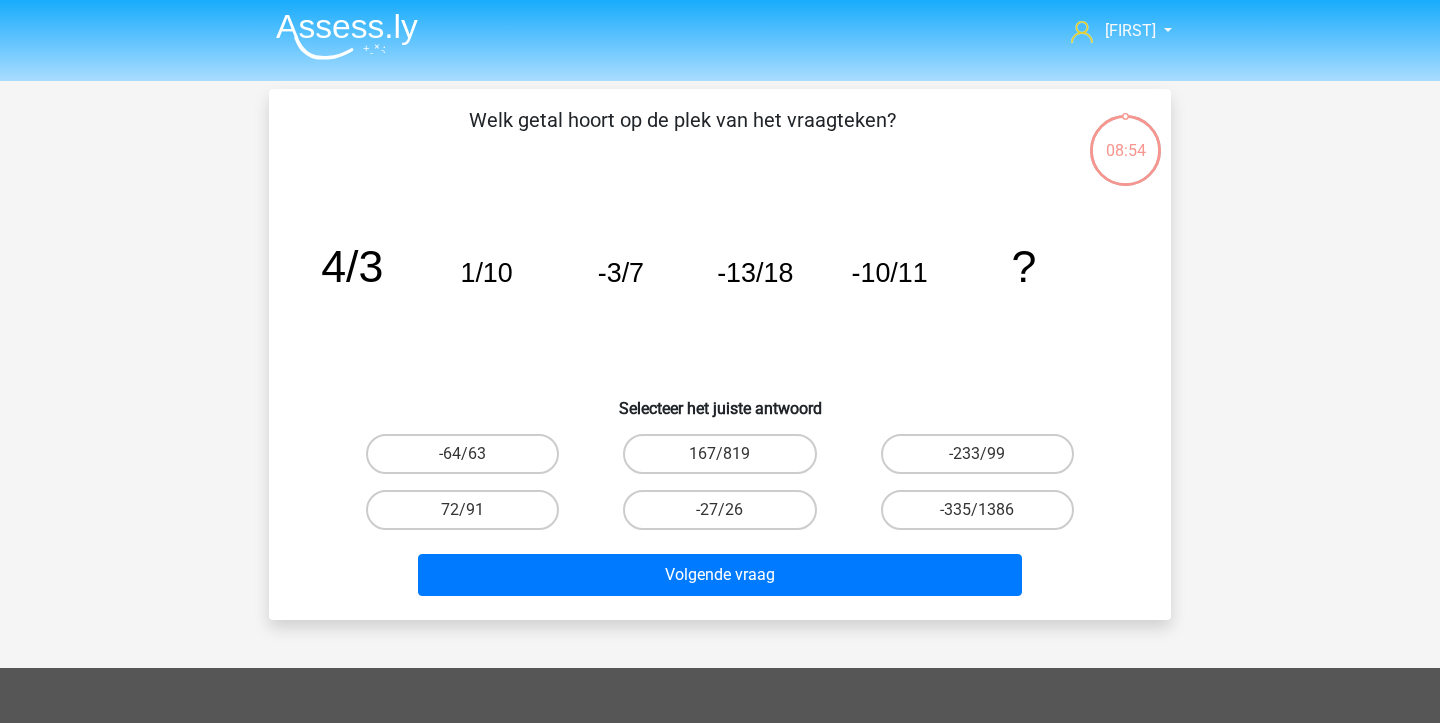 scroll, scrollTop: 0, scrollLeft: 0, axis: both 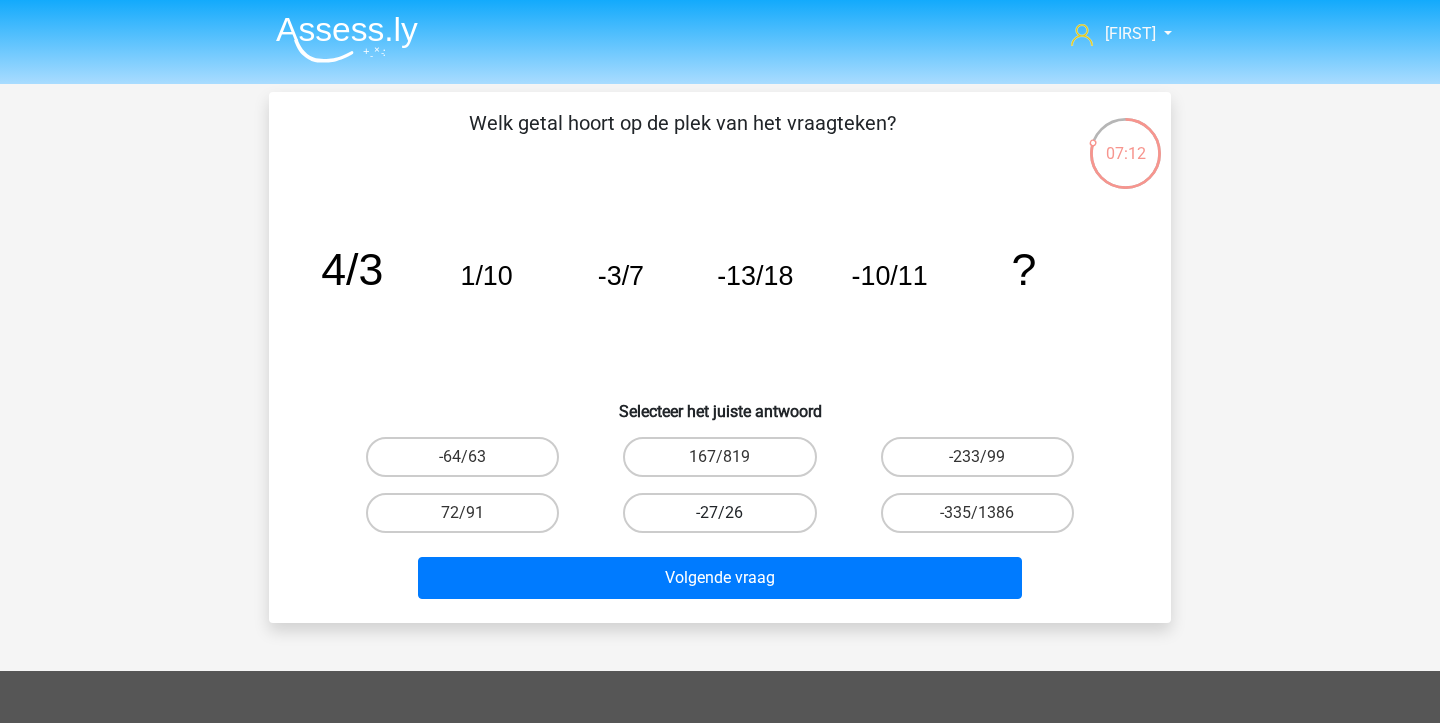 click on "-27/26" at bounding box center [719, 513] 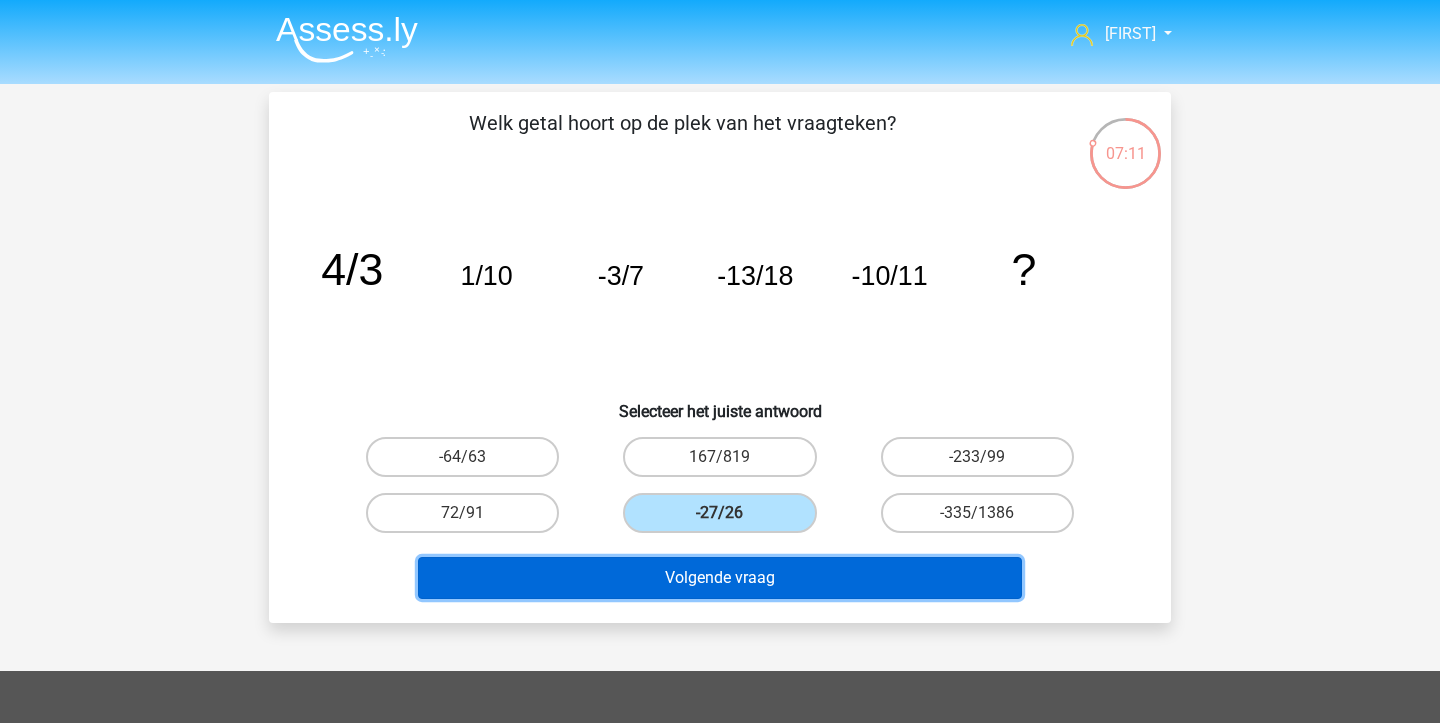 click on "Volgende vraag" at bounding box center [720, 578] 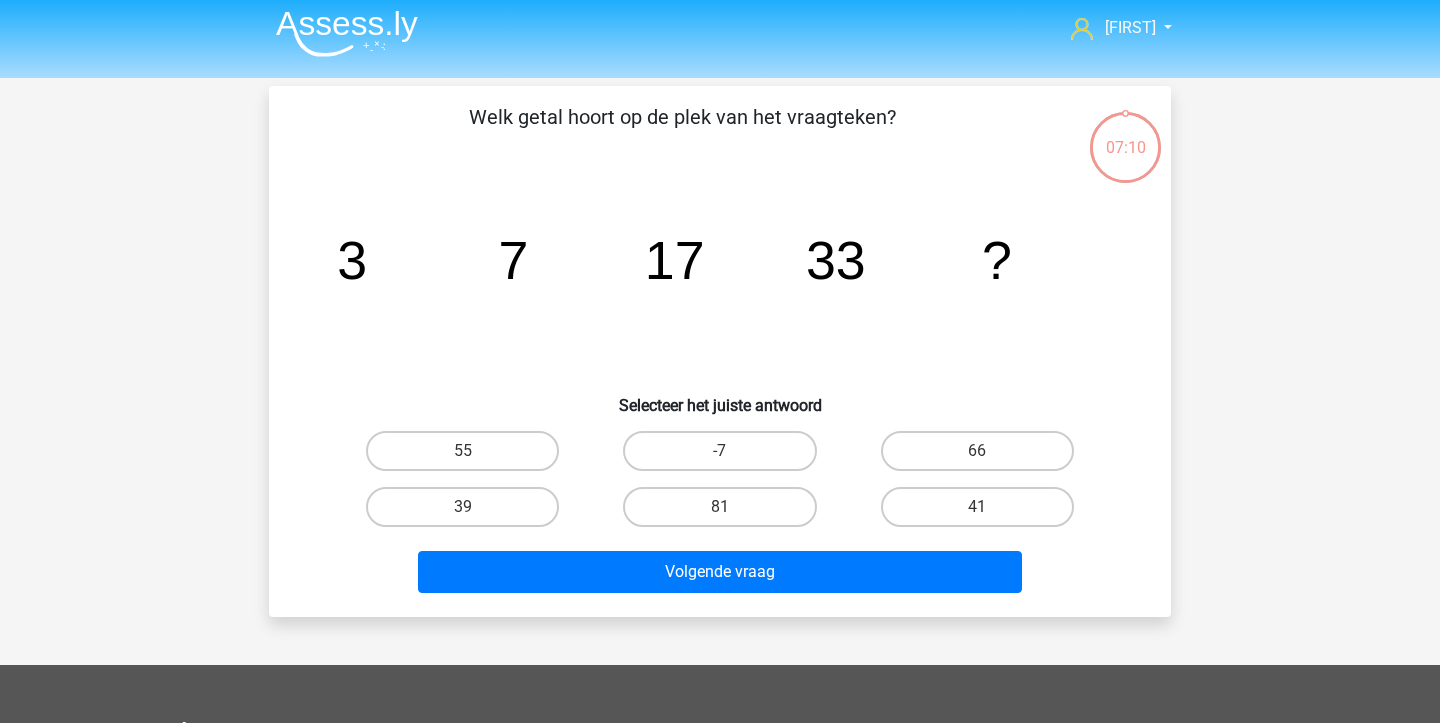 scroll, scrollTop: 4, scrollLeft: 0, axis: vertical 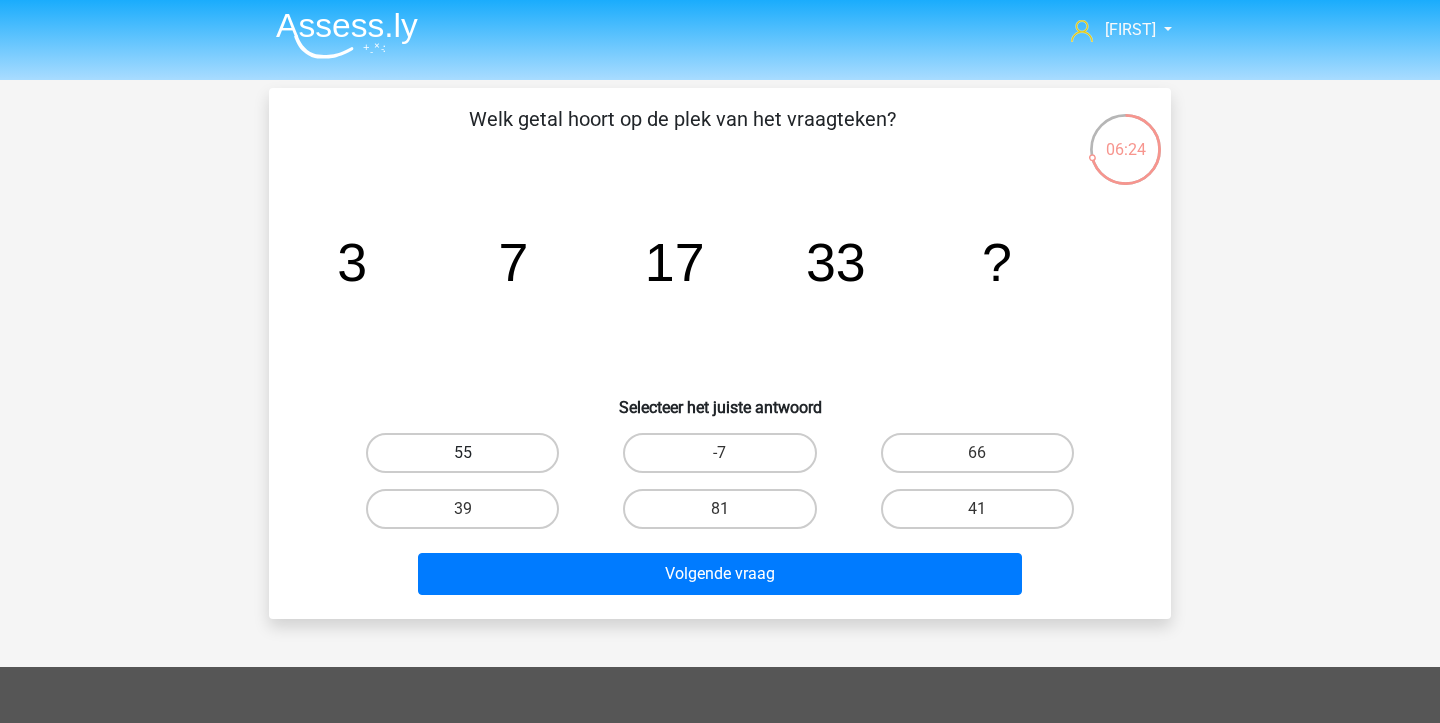 click on "55" at bounding box center [462, 453] 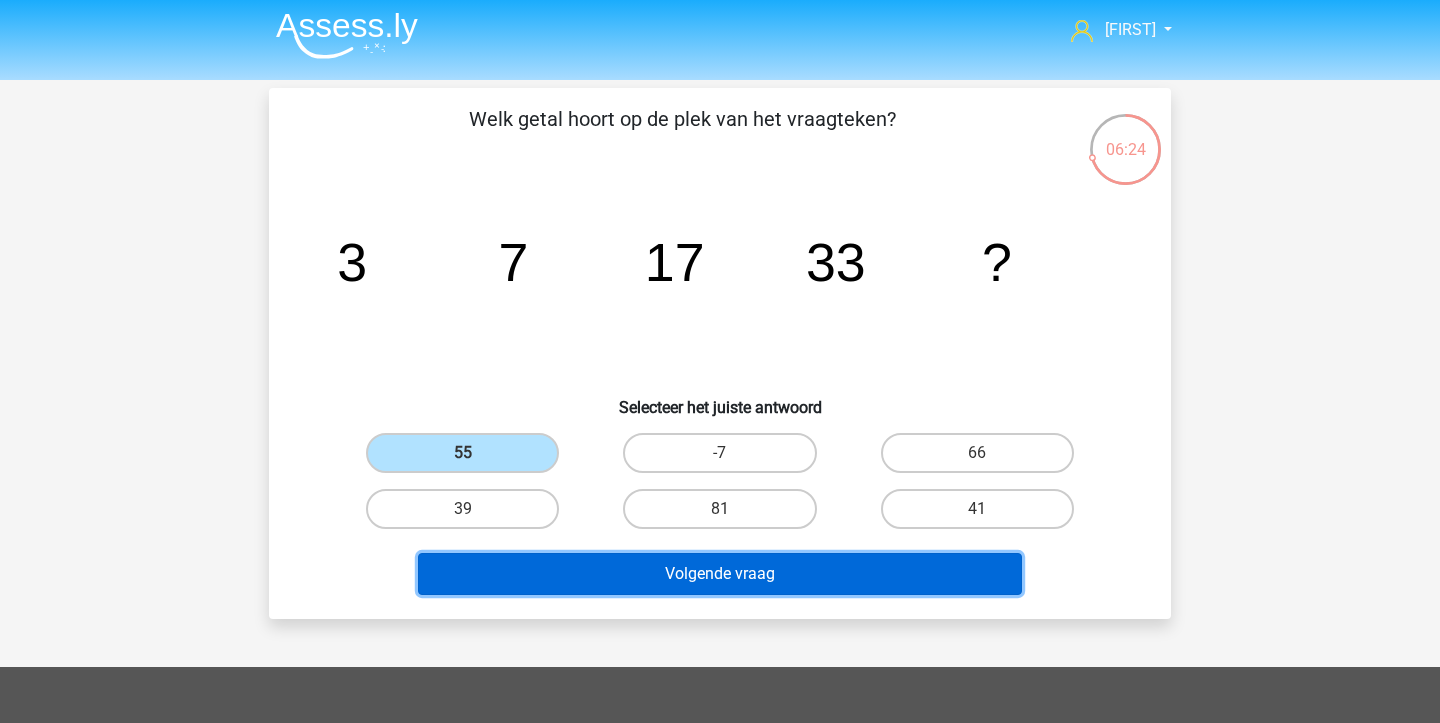 click on "Volgende vraag" at bounding box center (720, 574) 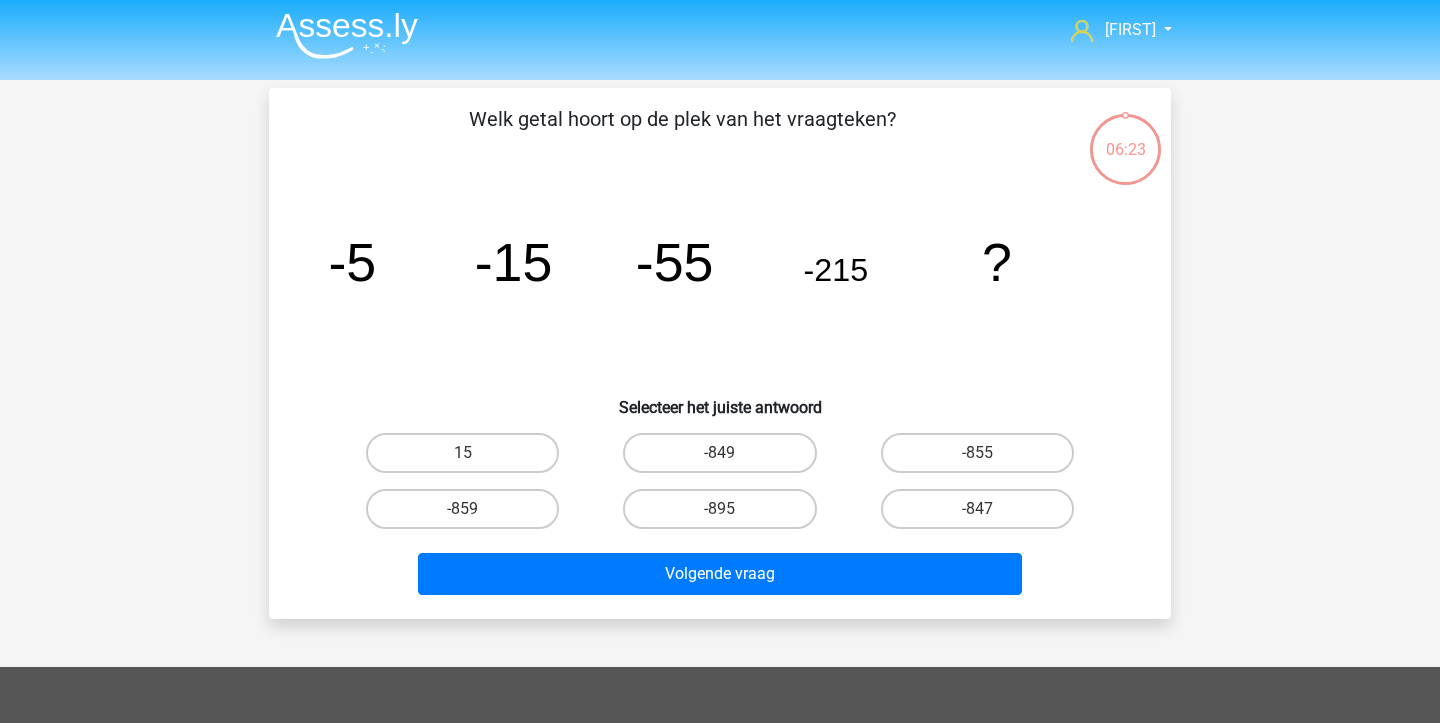 scroll, scrollTop: 0, scrollLeft: 0, axis: both 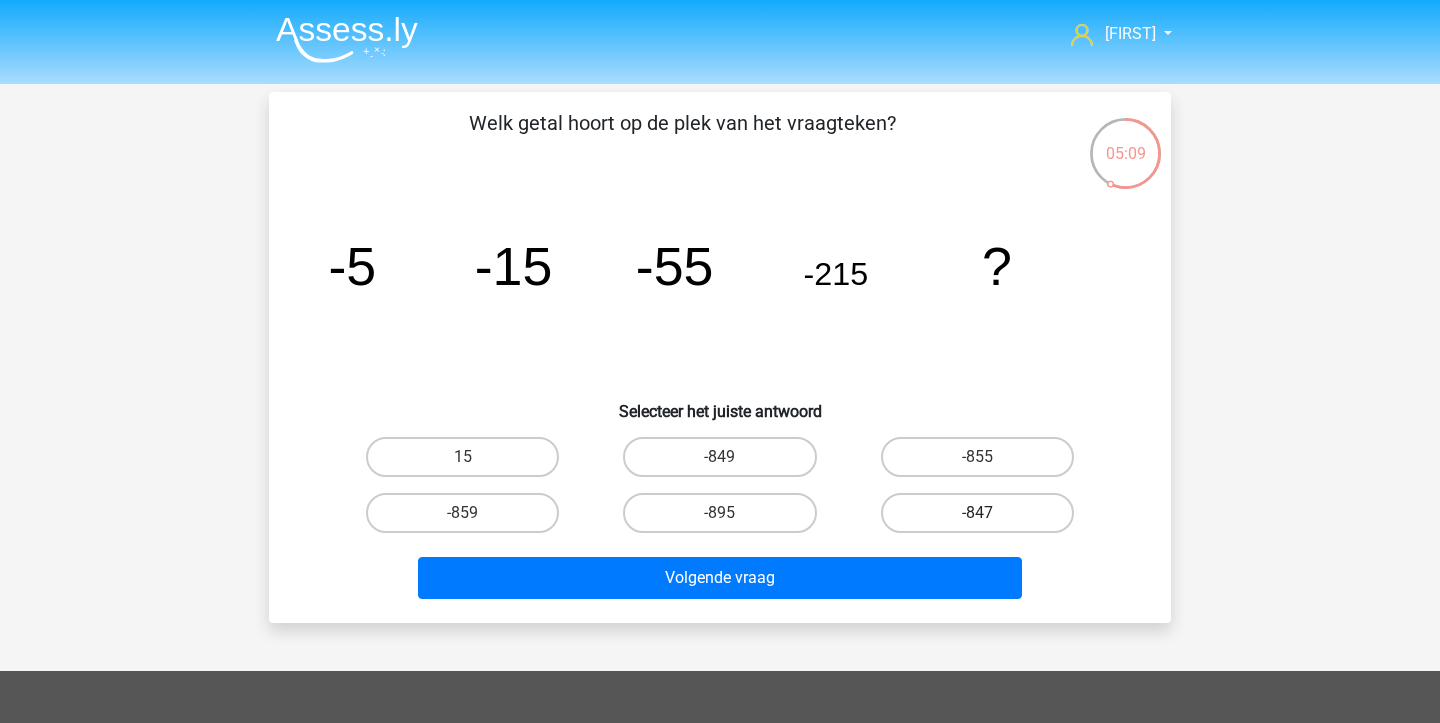 click on "-847" at bounding box center [977, 513] 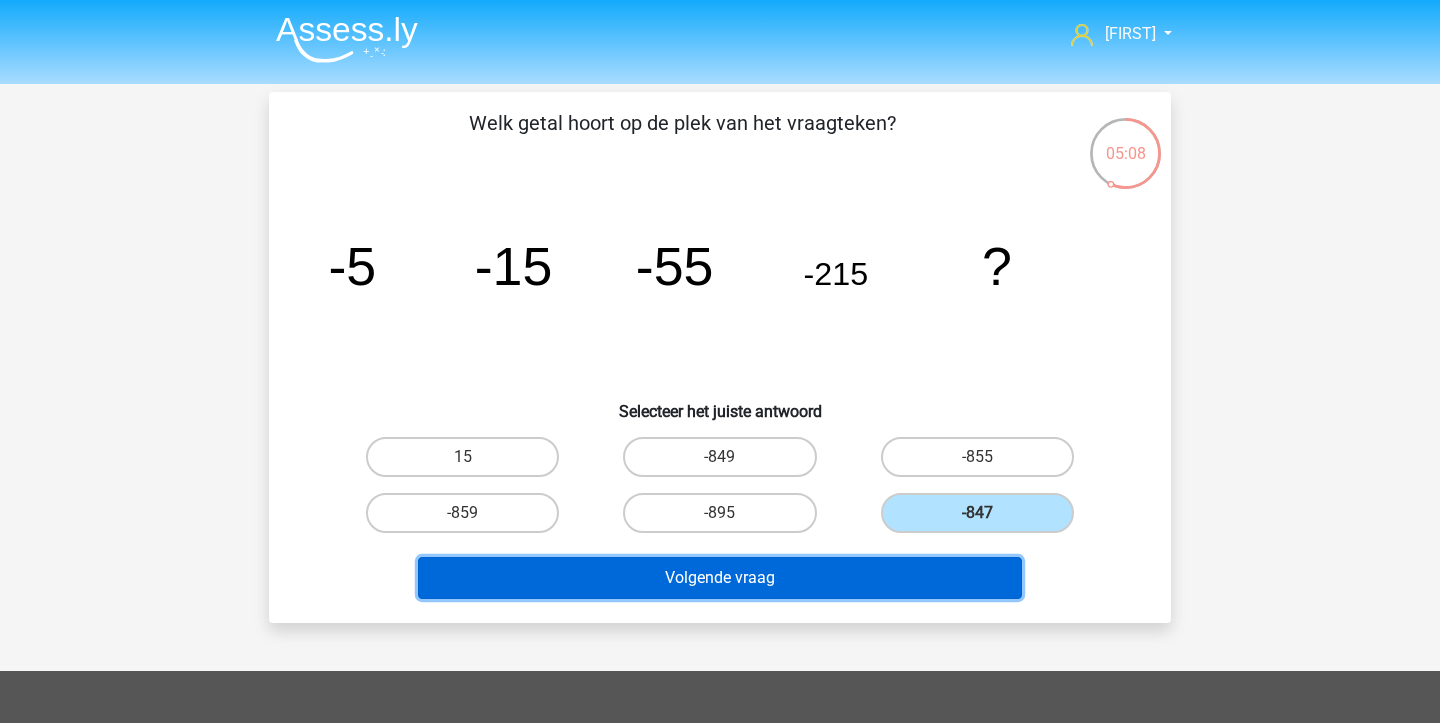 click on "Volgende vraag" at bounding box center (720, 578) 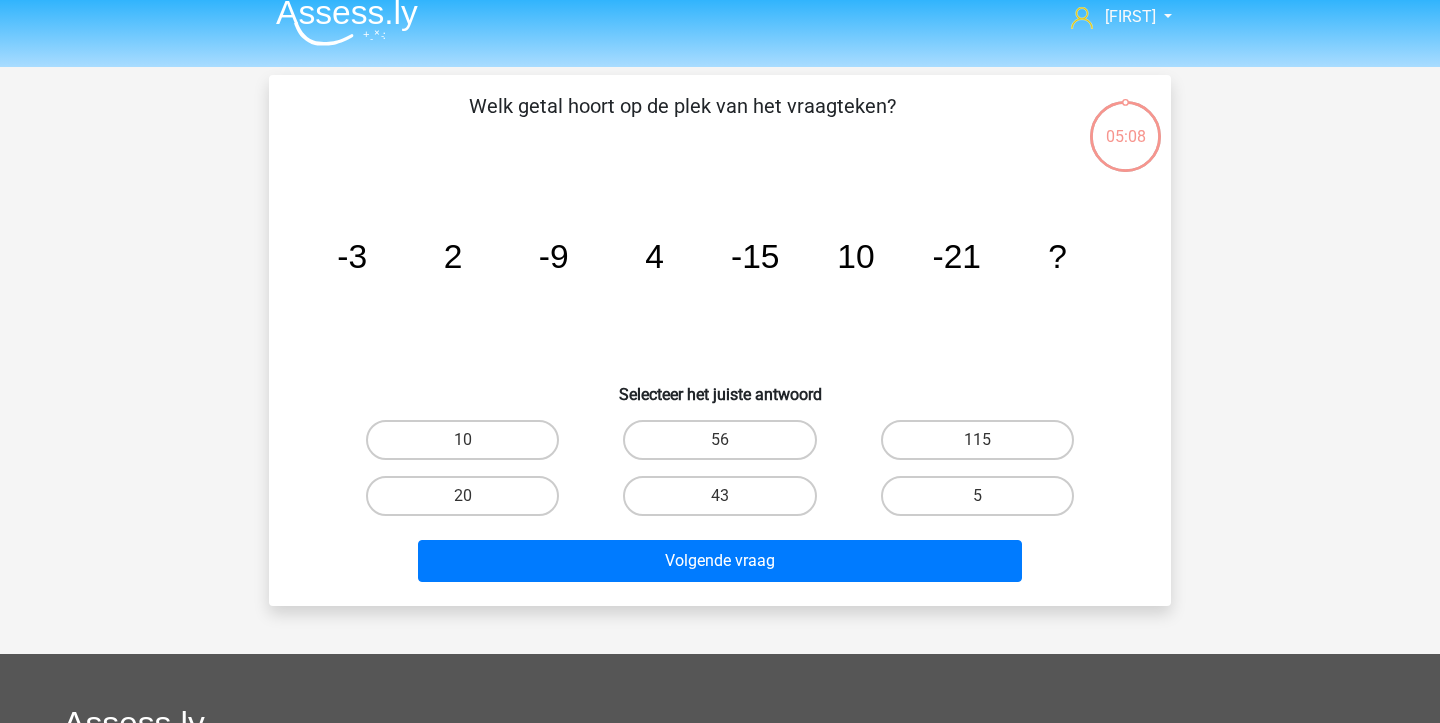 scroll, scrollTop: 0, scrollLeft: 0, axis: both 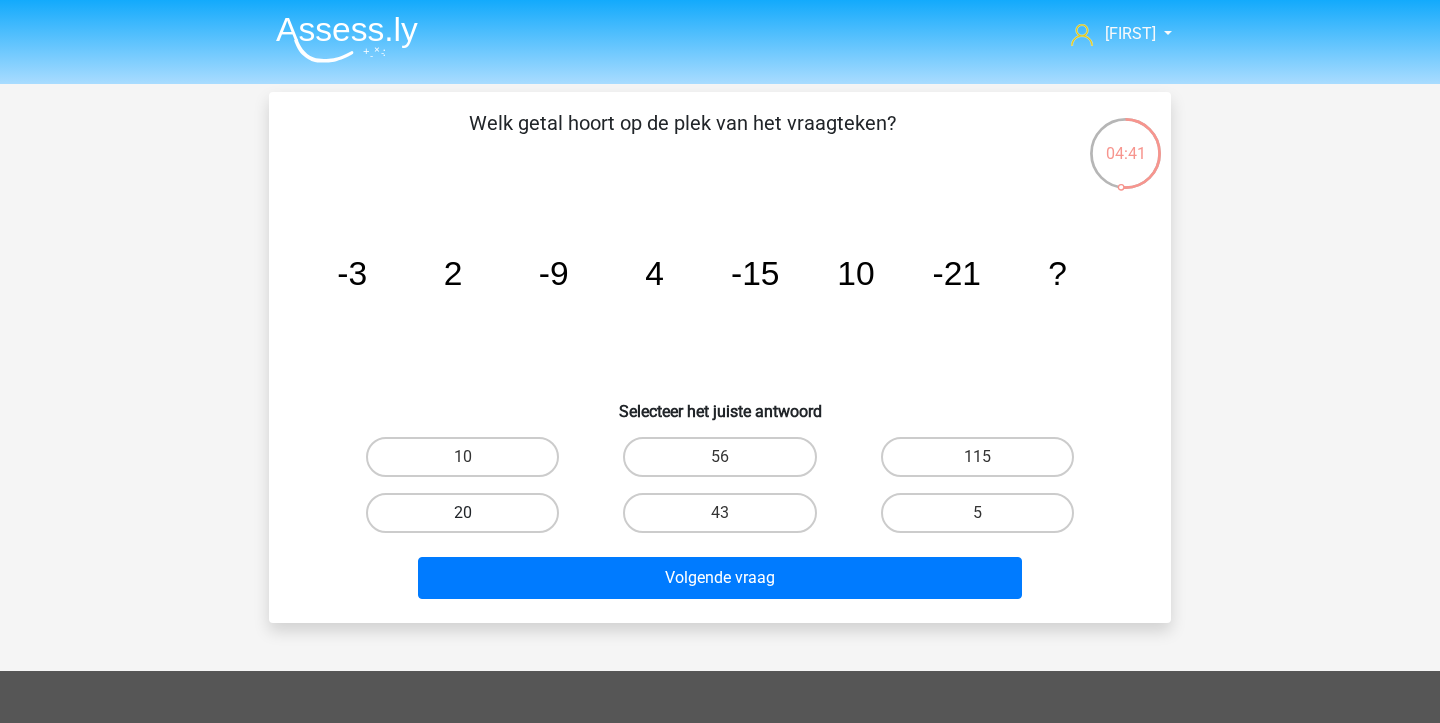 click on "20" at bounding box center (462, 513) 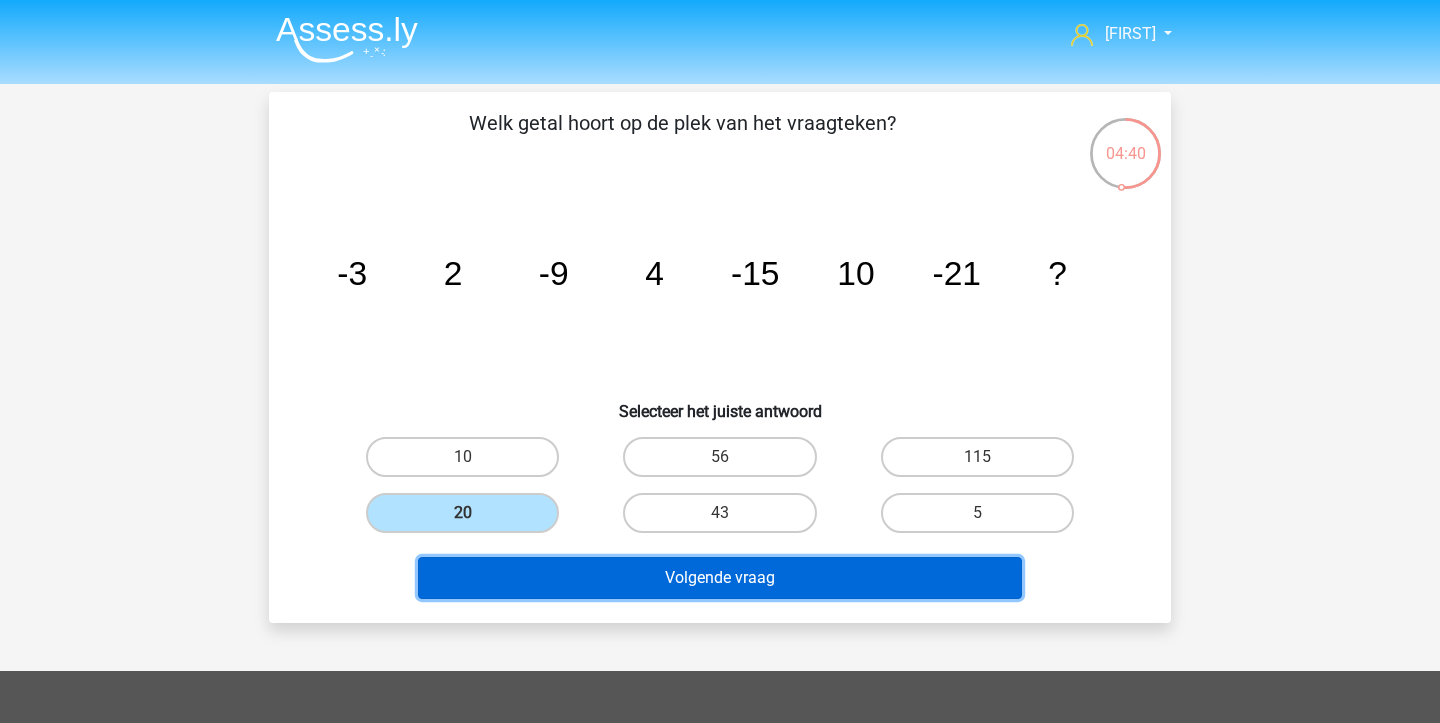 click on "Volgende vraag" at bounding box center (720, 578) 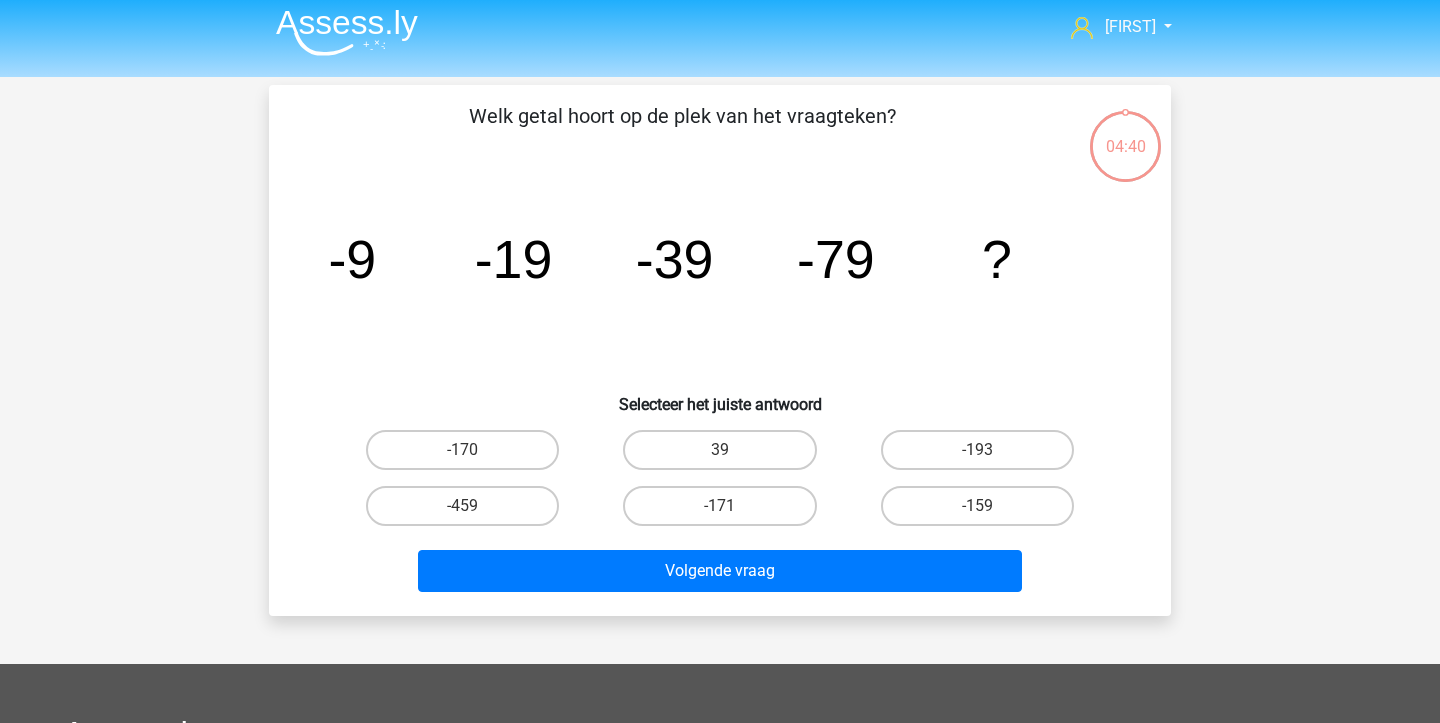 scroll, scrollTop: 0, scrollLeft: 0, axis: both 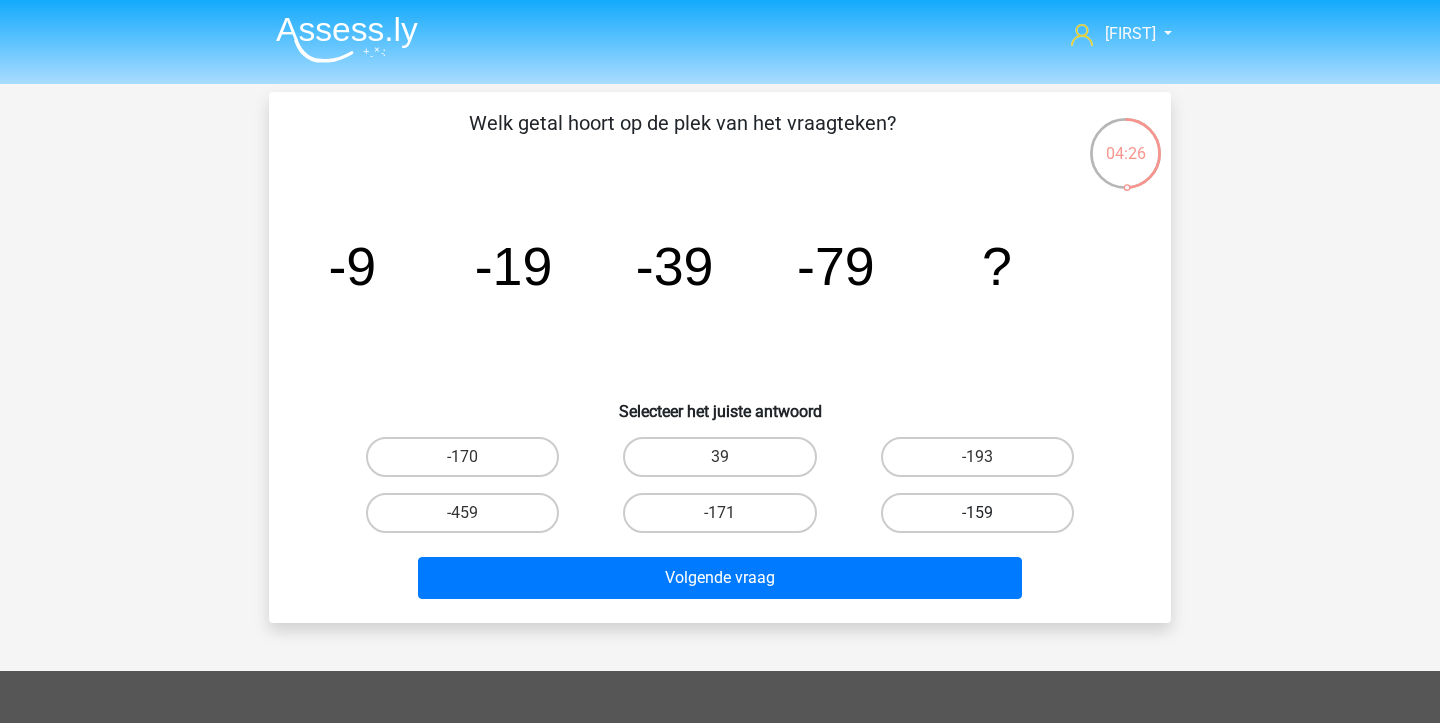click on "-159" at bounding box center [977, 513] 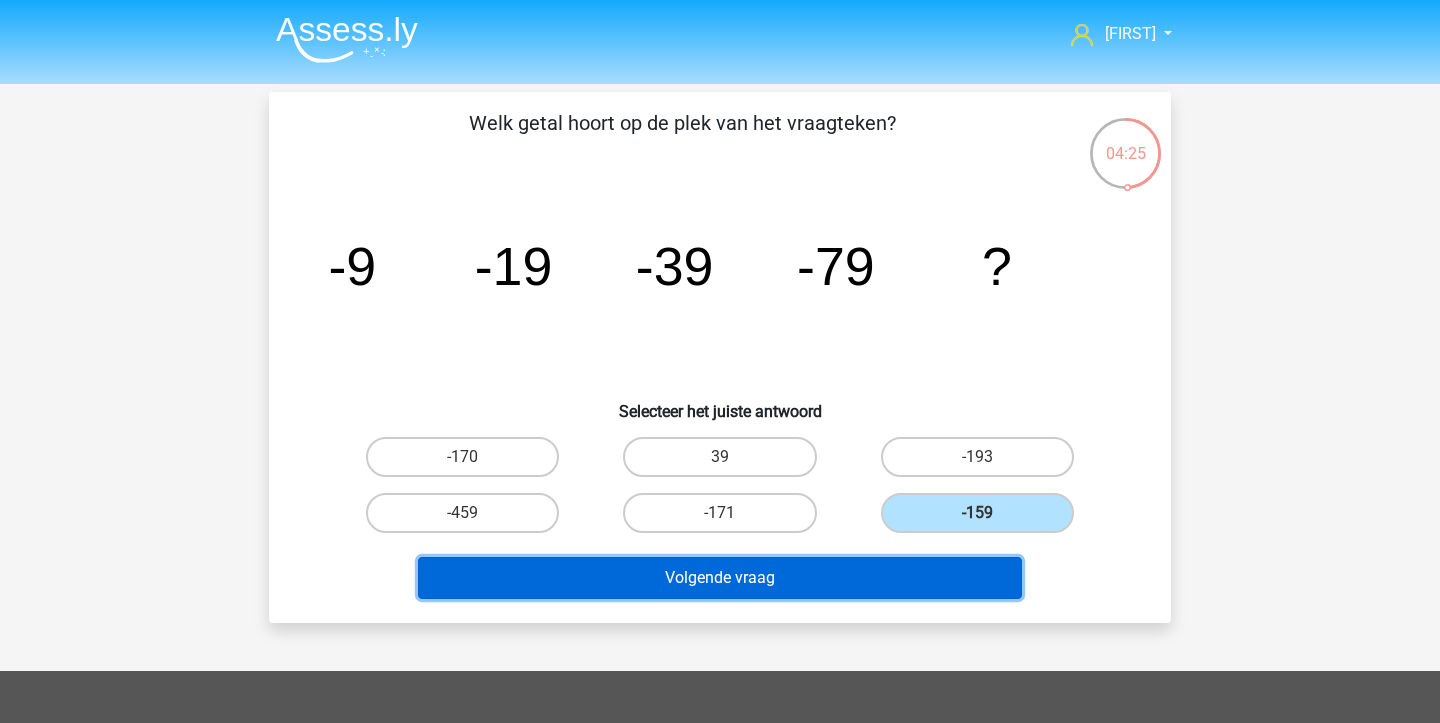 click on "Volgende vraag" at bounding box center (720, 578) 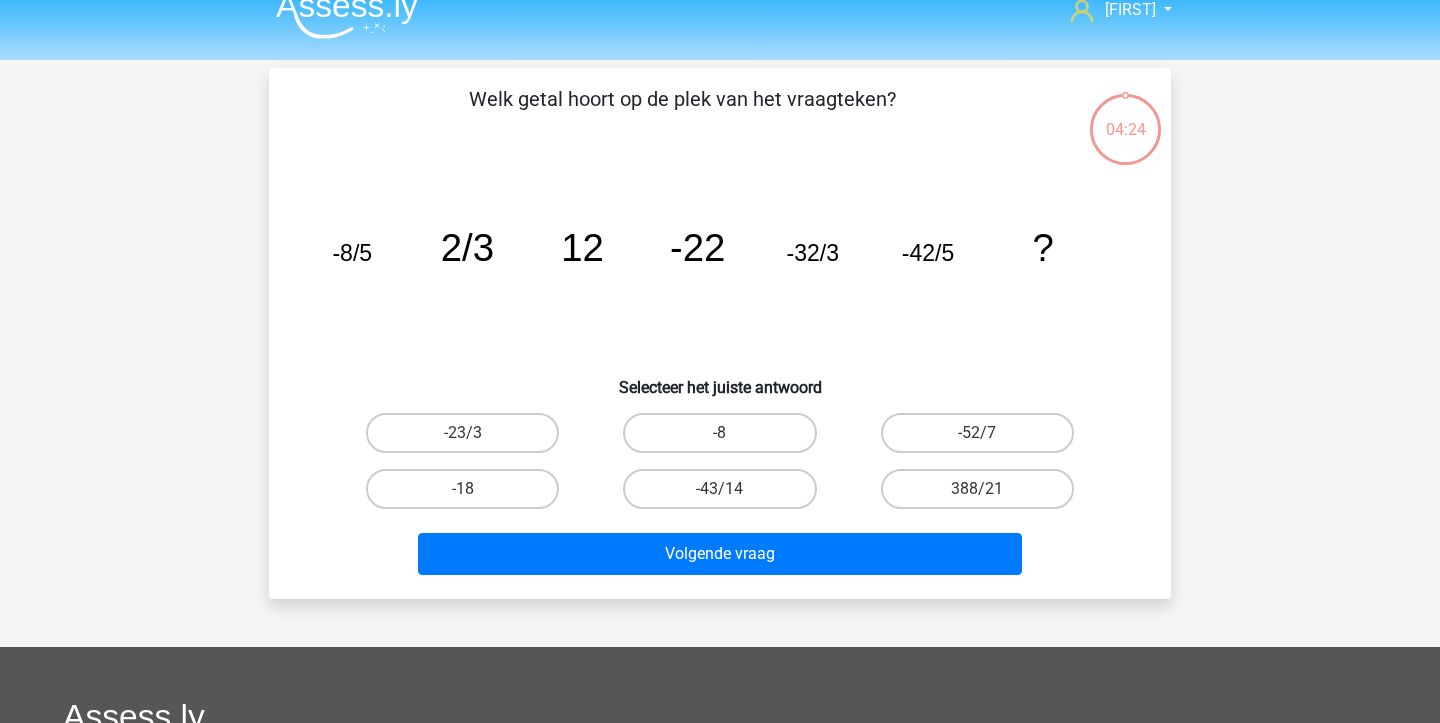 scroll, scrollTop: 0, scrollLeft: 0, axis: both 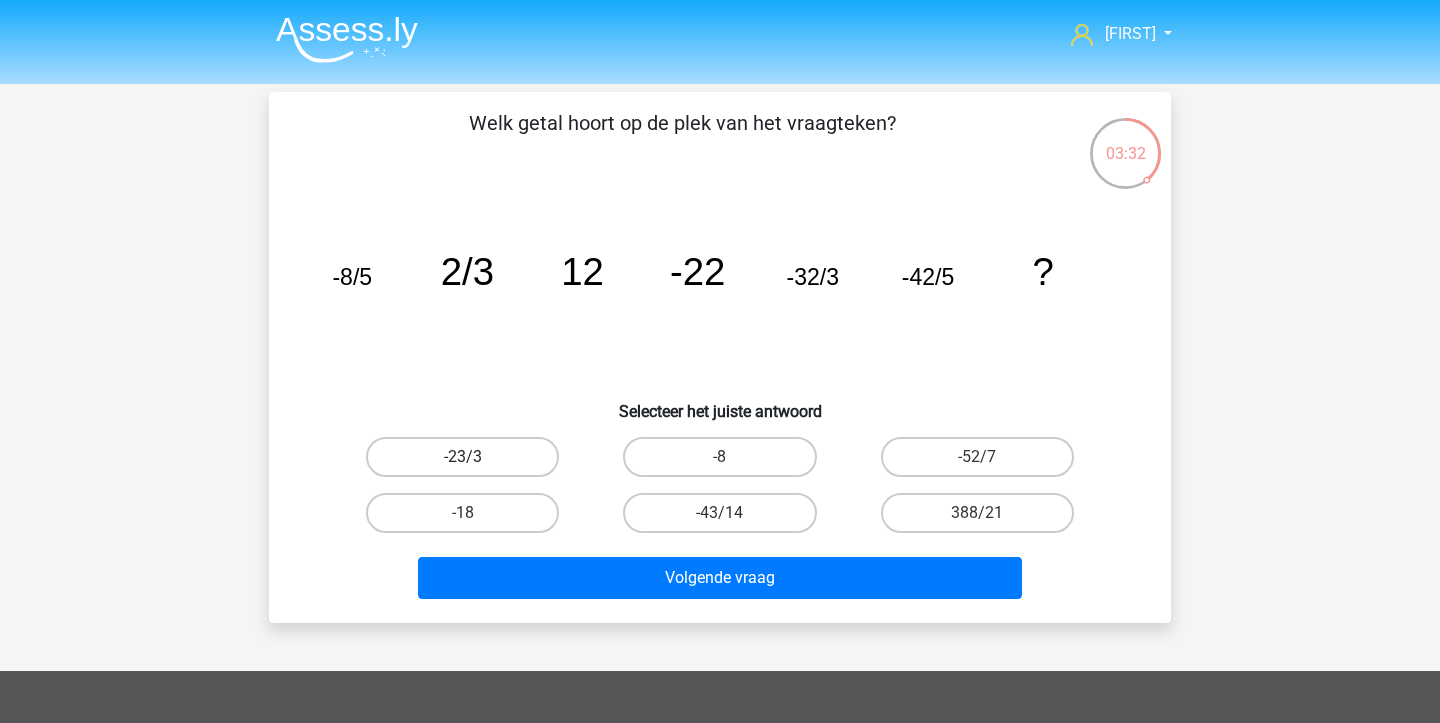 click on "-23/3" at bounding box center (462, 457) 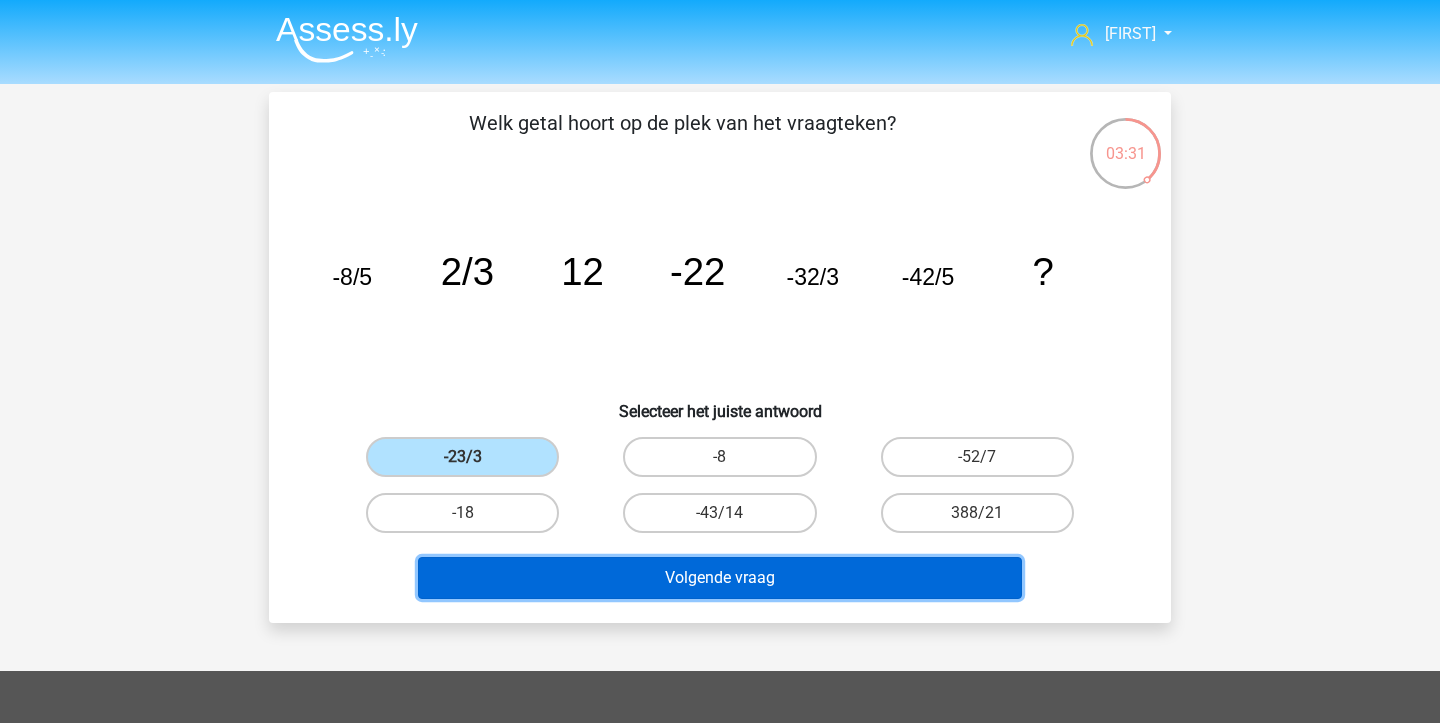 click on "Volgende vraag" at bounding box center [720, 578] 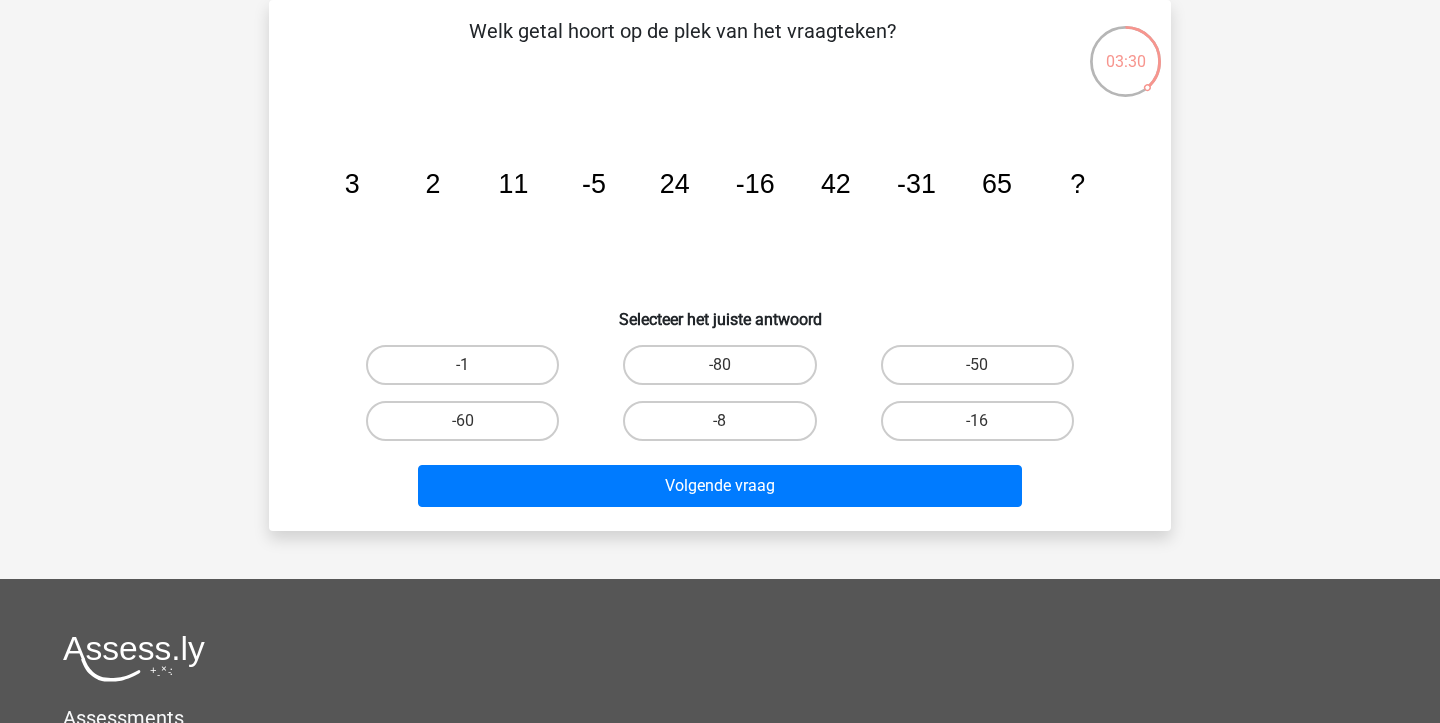 scroll, scrollTop: 0, scrollLeft: 0, axis: both 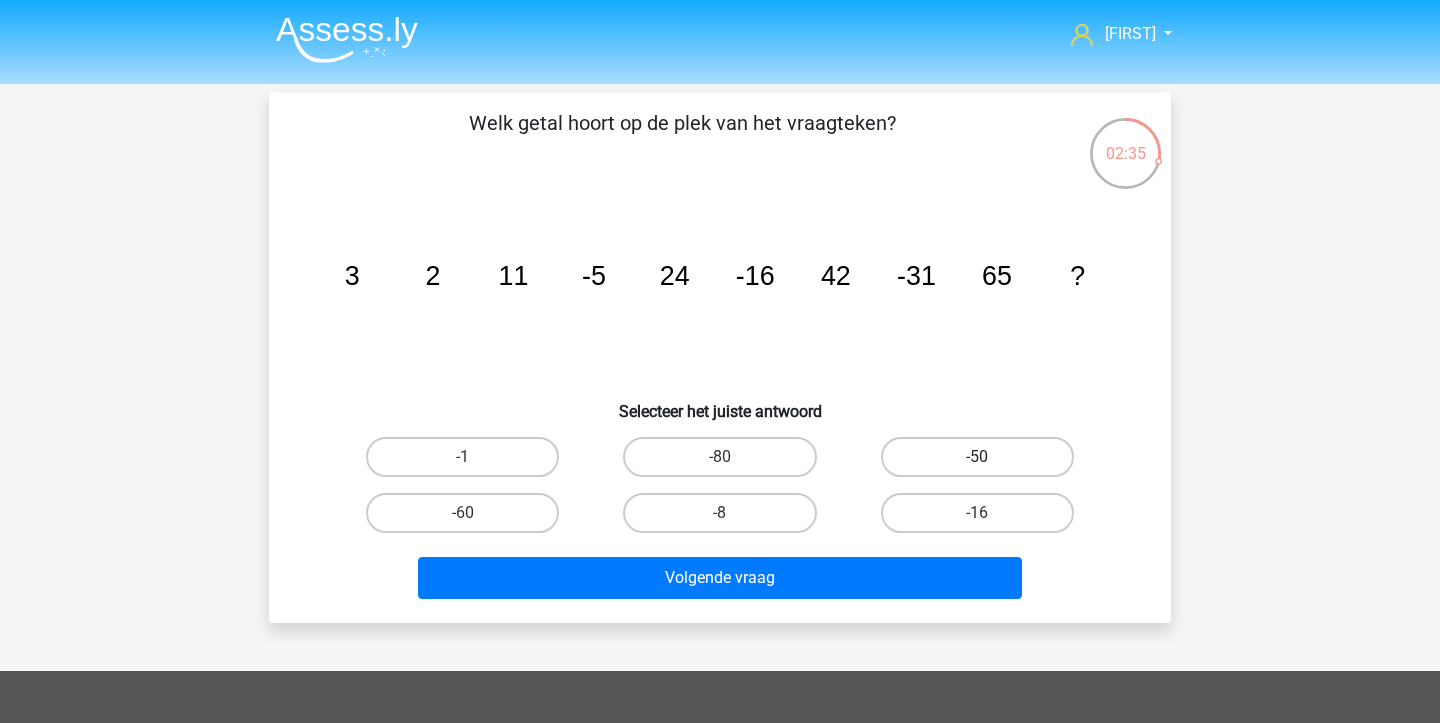 click on "-50" at bounding box center (977, 457) 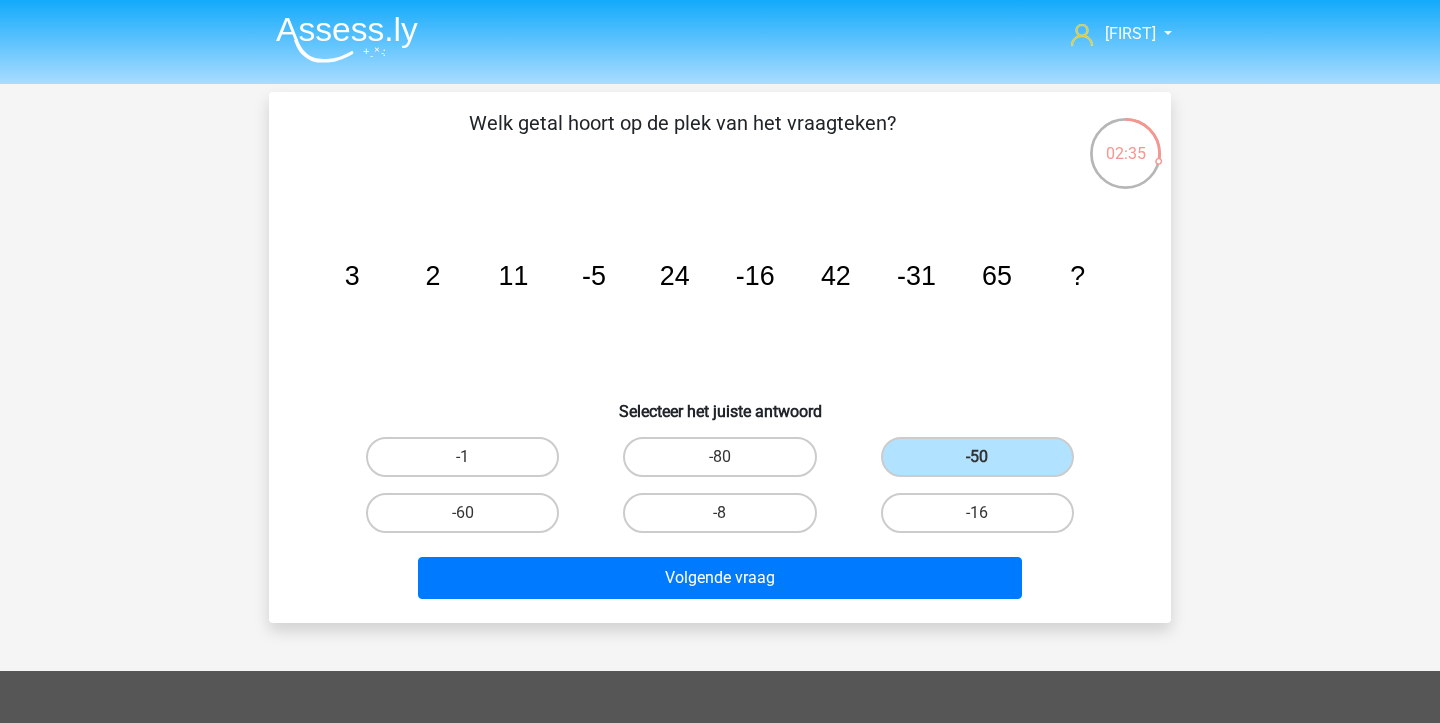 click on "Volgende vraag" at bounding box center [720, 582] 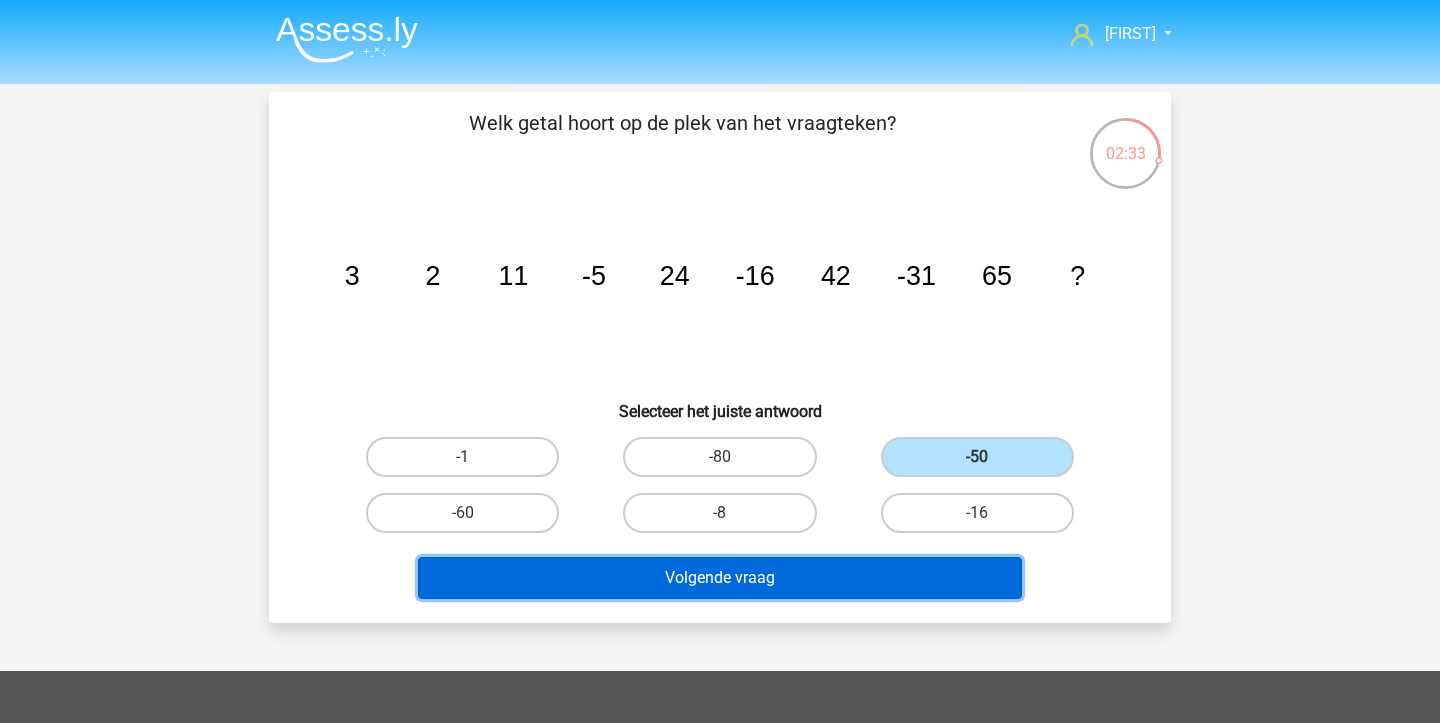 click on "Volgende vraag" at bounding box center (720, 578) 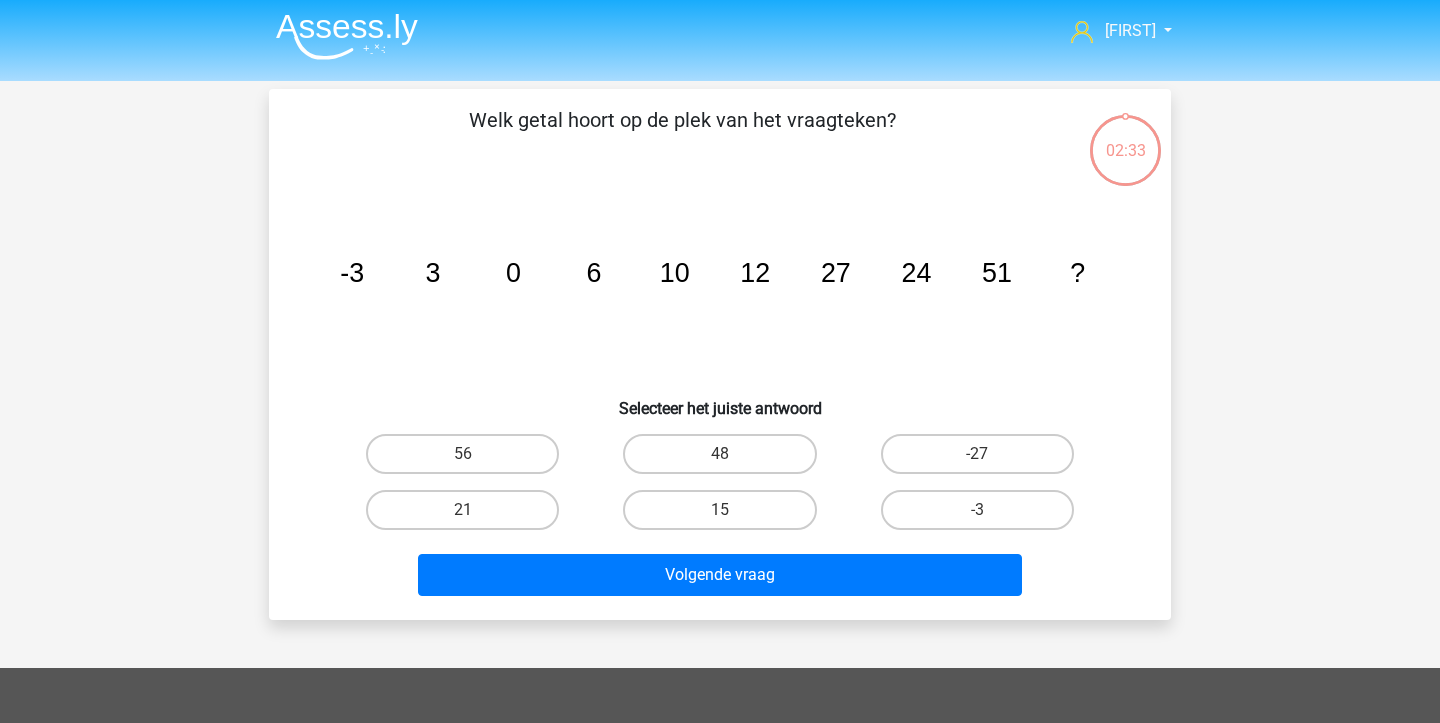 scroll, scrollTop: 0, scrollLeft: 0, axis: both 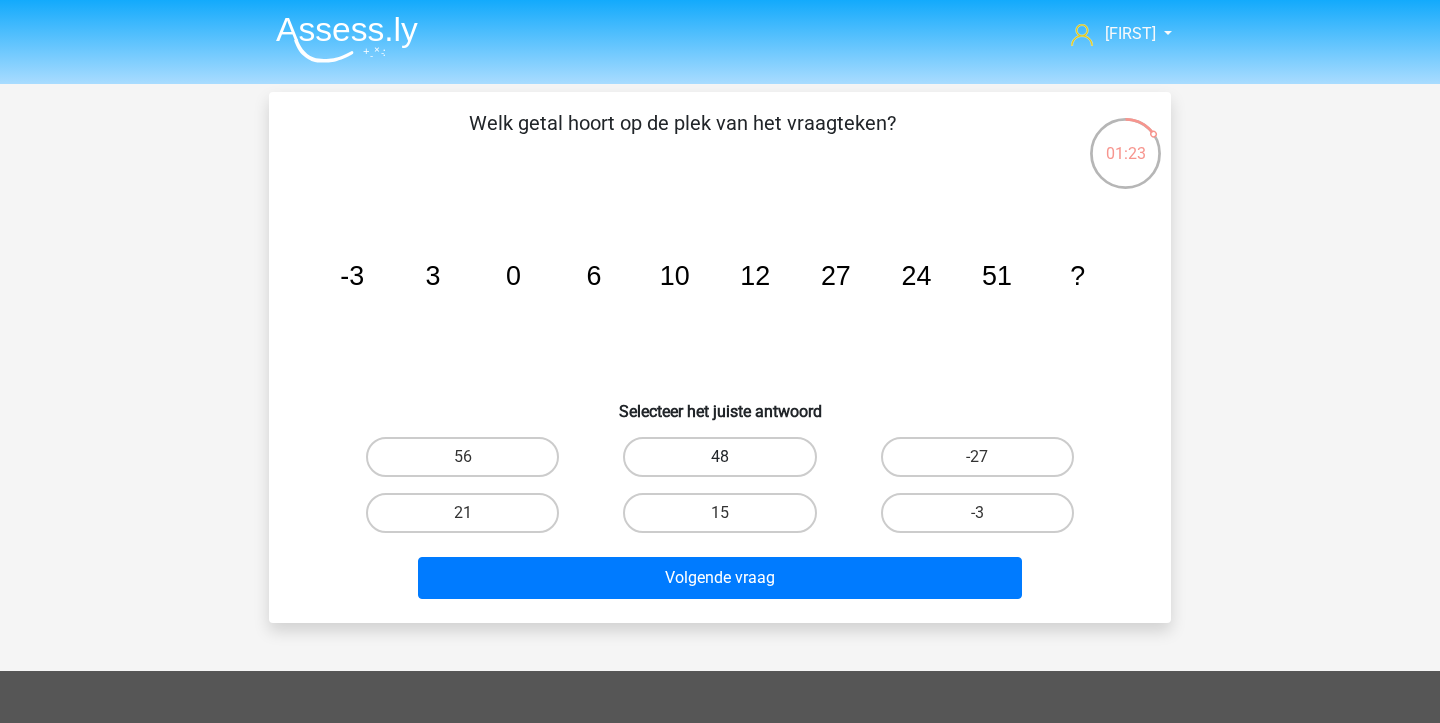 click on "48" at bounding box center [719, 457] 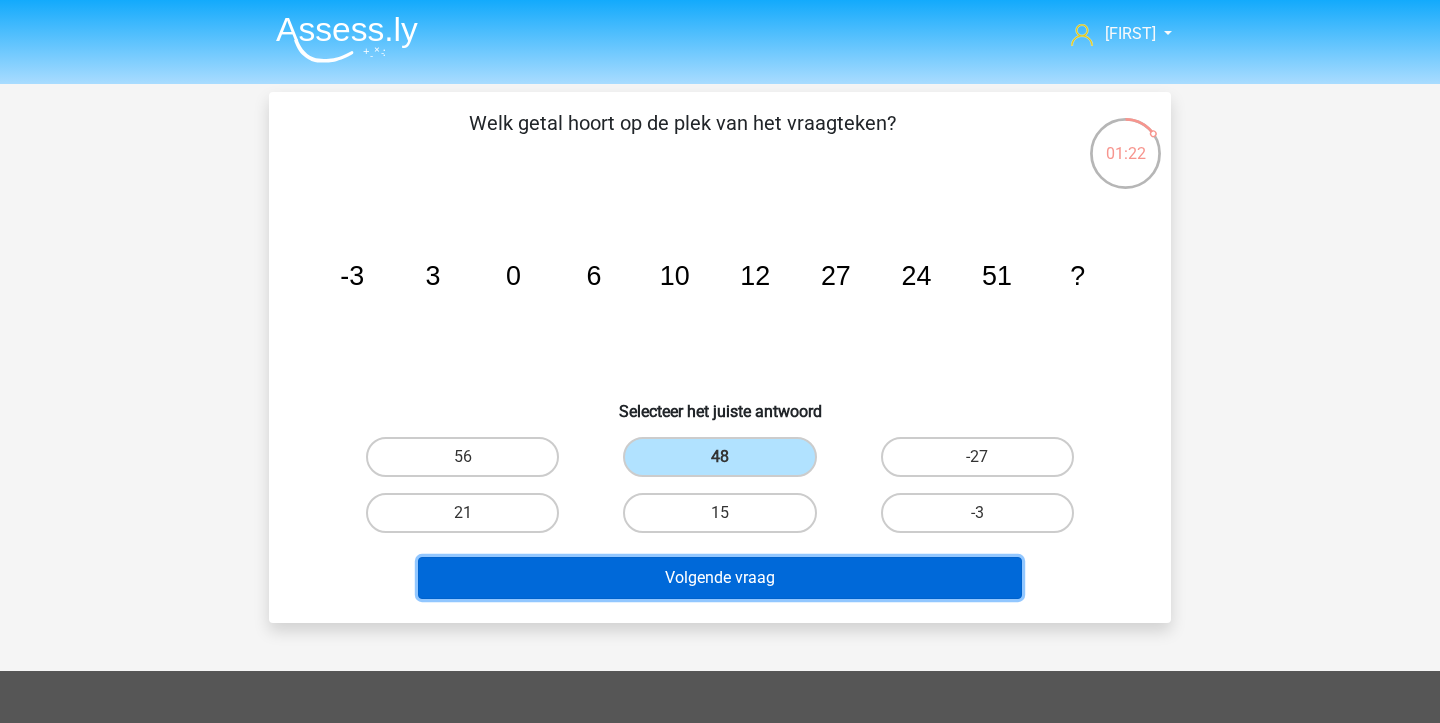 click on "Volgende vraag" at bounding box center (720, 578) 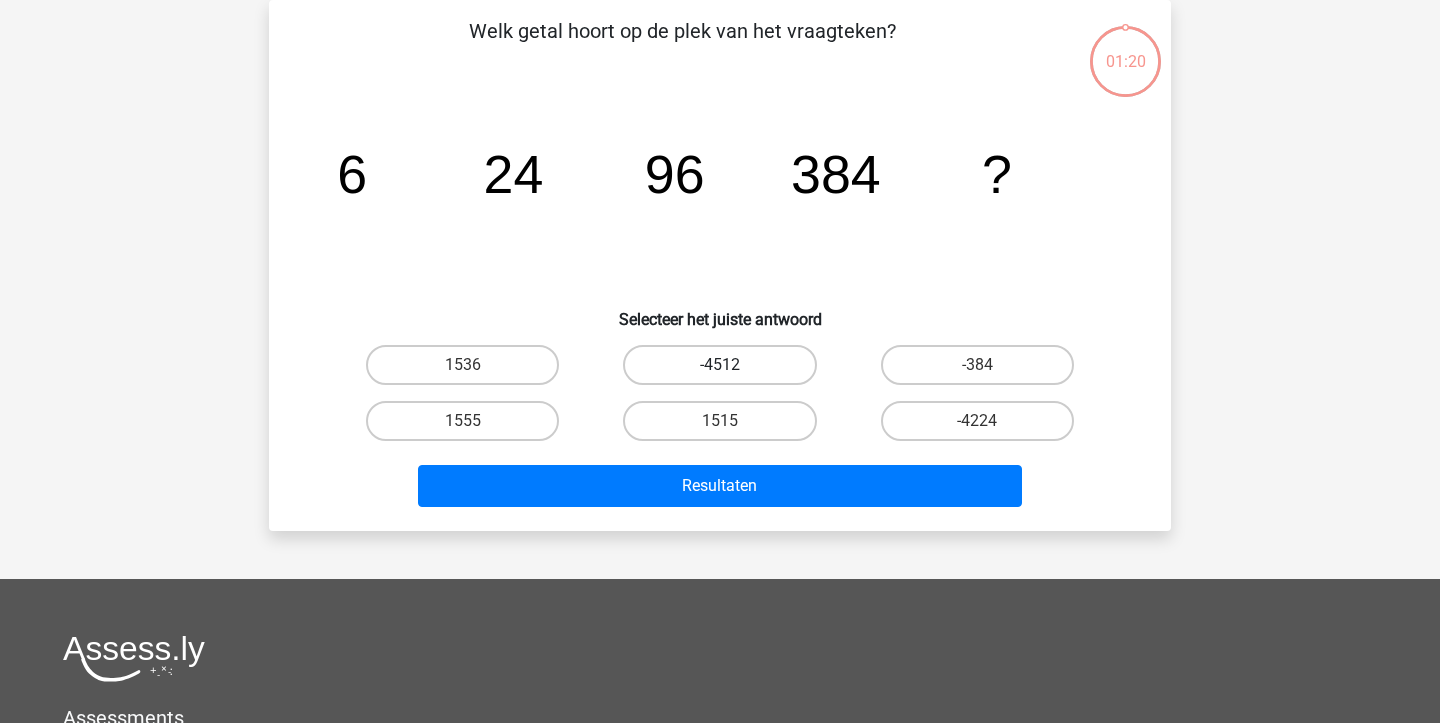 scroll, scrollTop: 16, scrollLeft: 0, axis: vertical 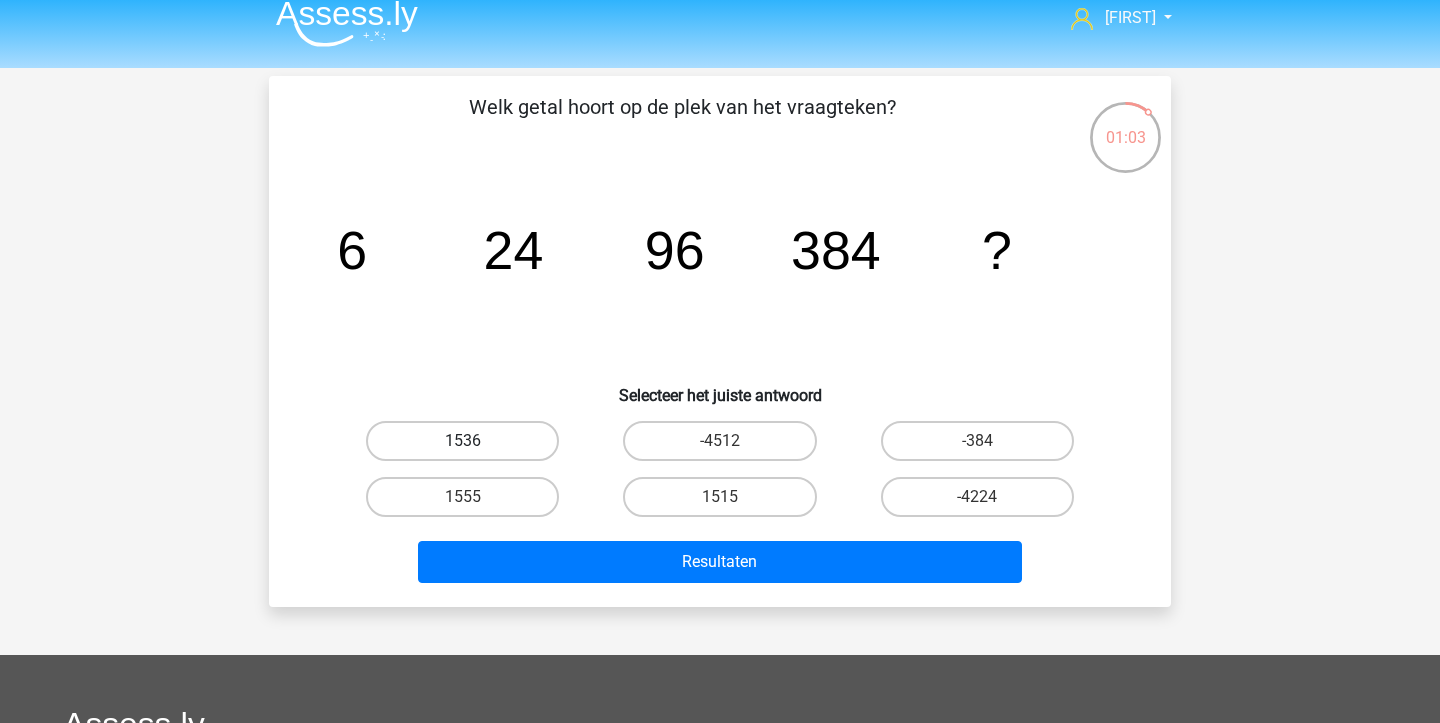 click on "1536" at bounding box center [462, 441] 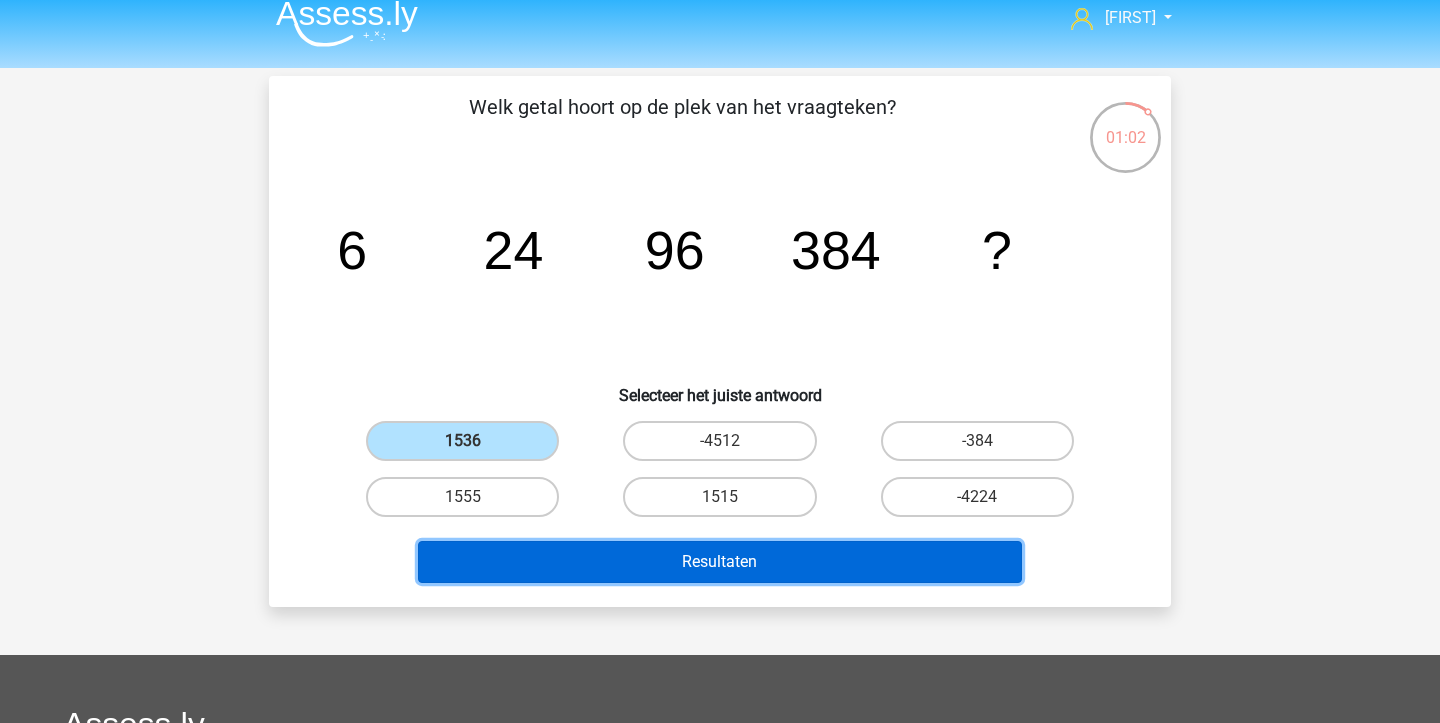 click on "Resultaten" at bounding box center [720, 562] 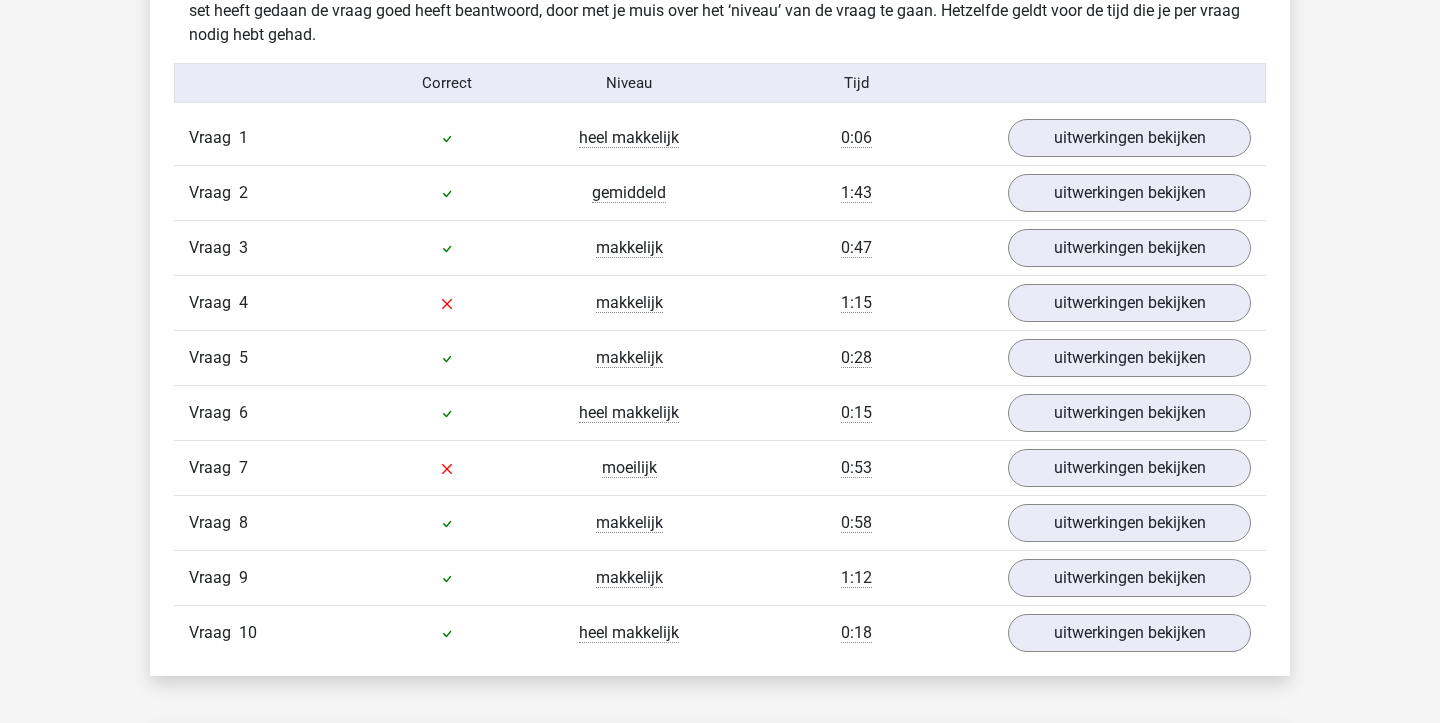 scroll, scrollTop: 1267, scrollLeft: 0, axis: vertical 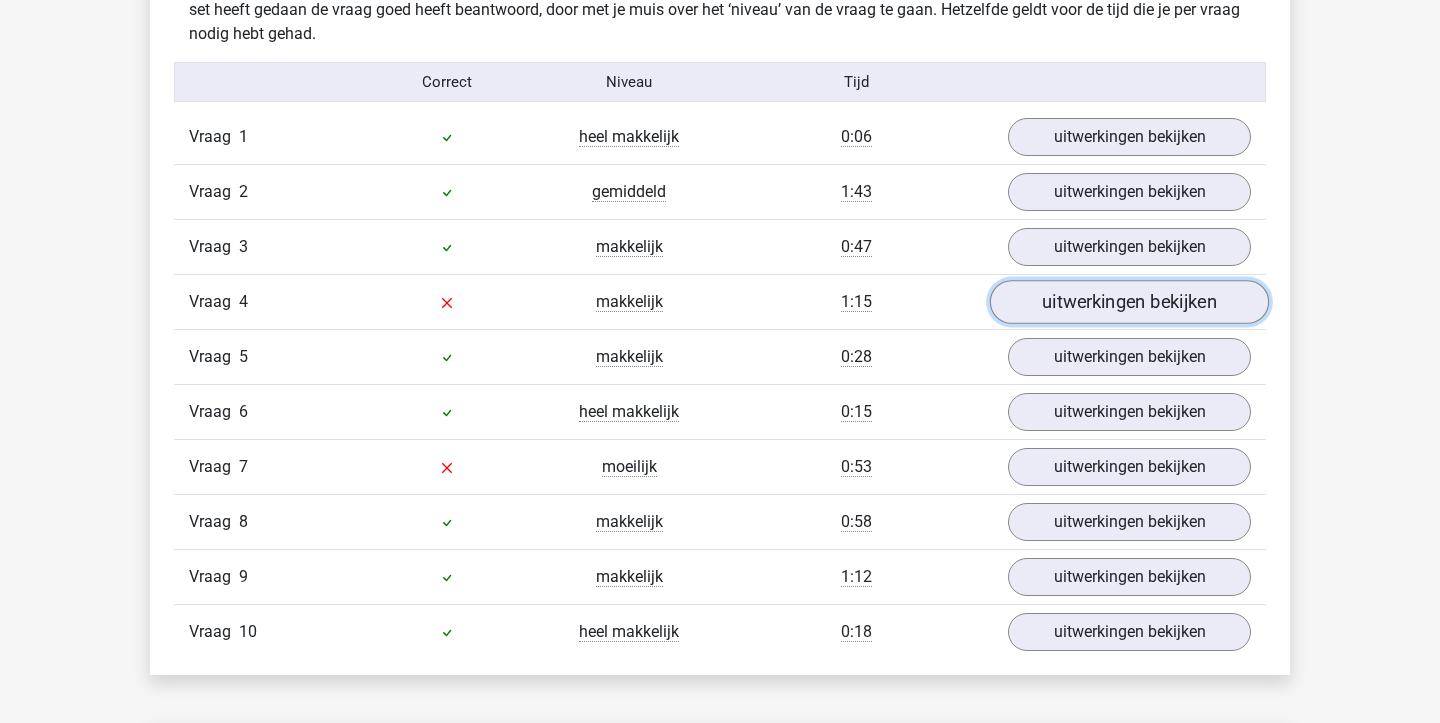 click on "uitwerkingen bekijken" at bounding box center (1129, 302) 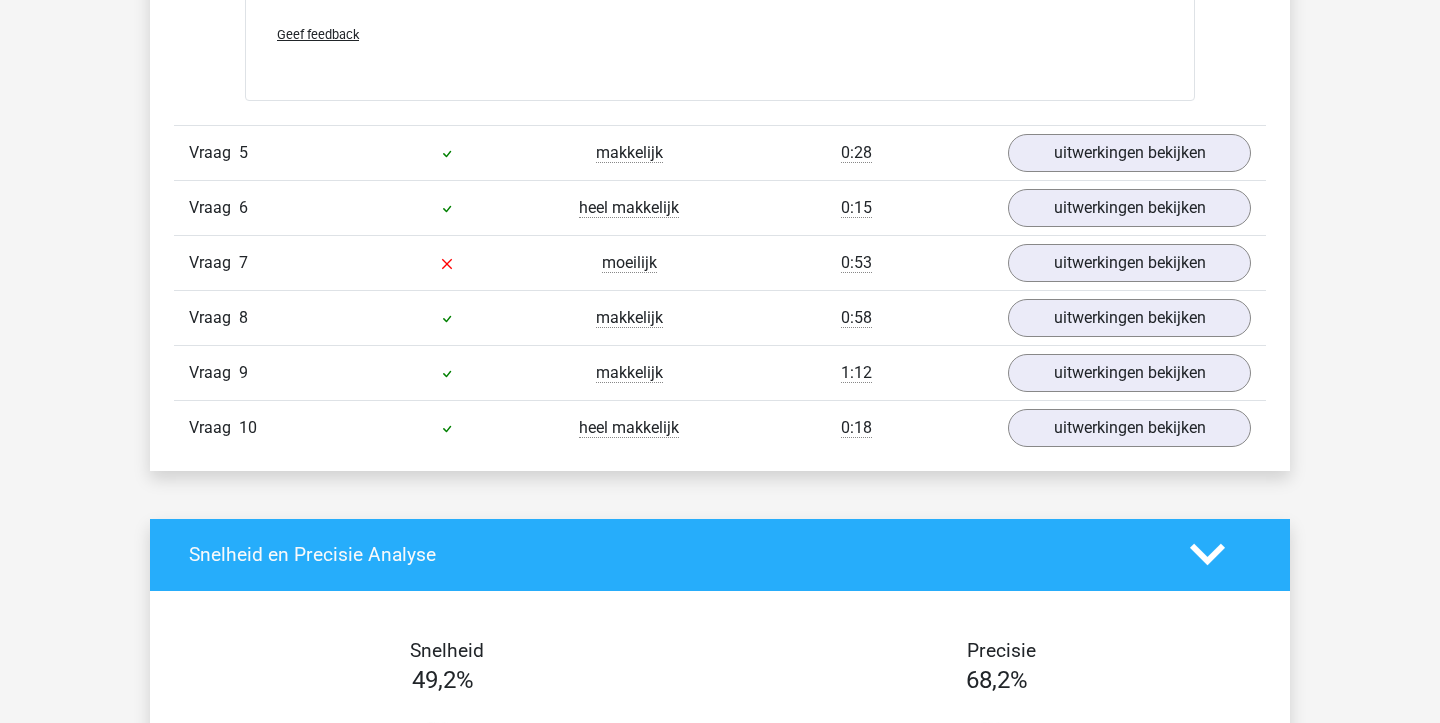 scroll, scrollTop: 2474, scrollLeft: 0, axis: vertical 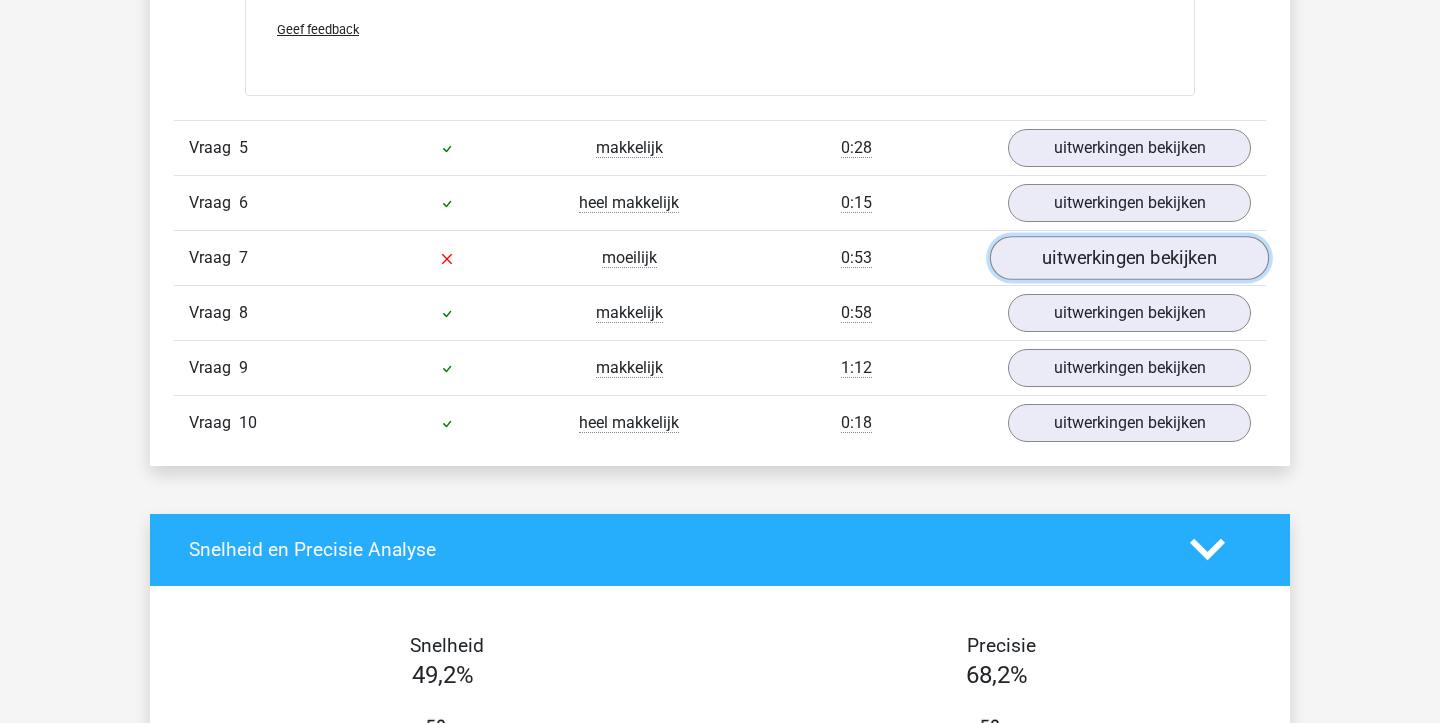 click on "uitwerkingen bekijken" at bounding box center (1129, 258) 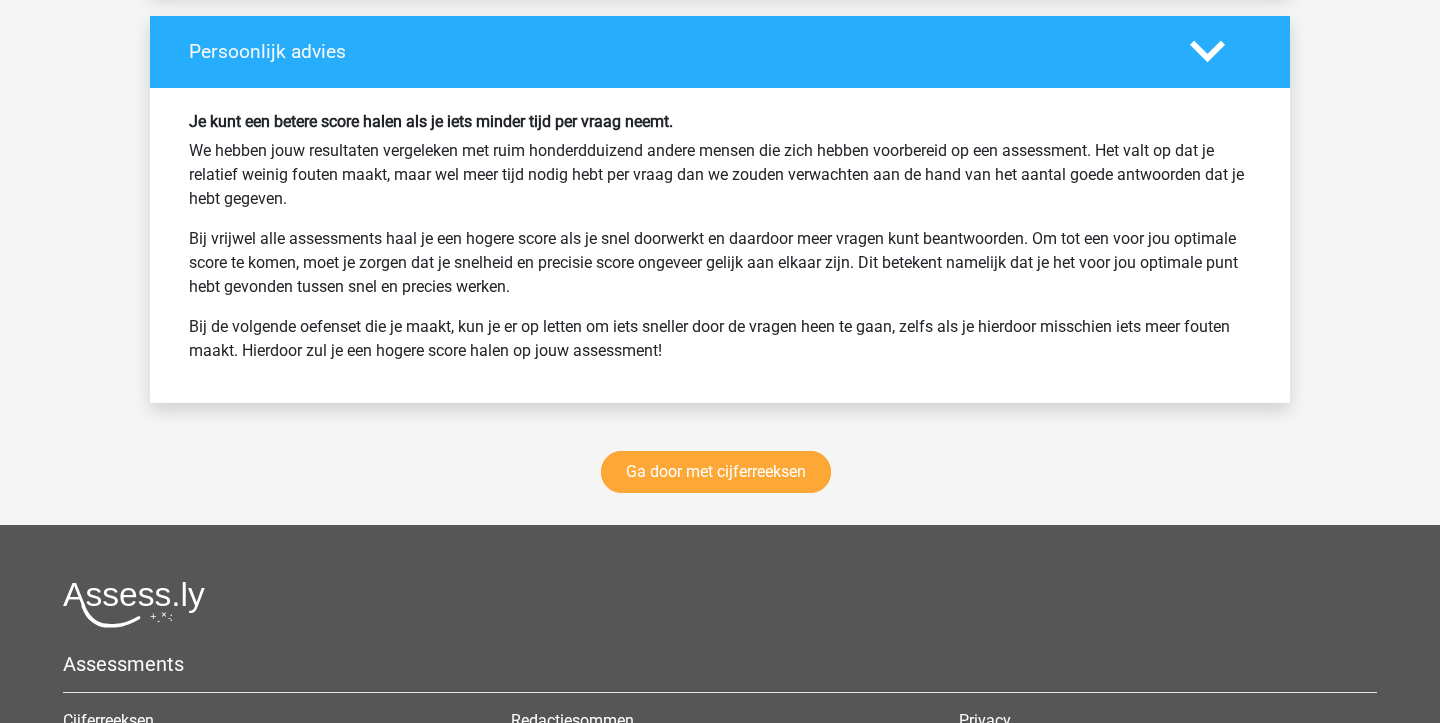 scroll, scrollTop: 4953, scrollLeft: 0, axis: vertical 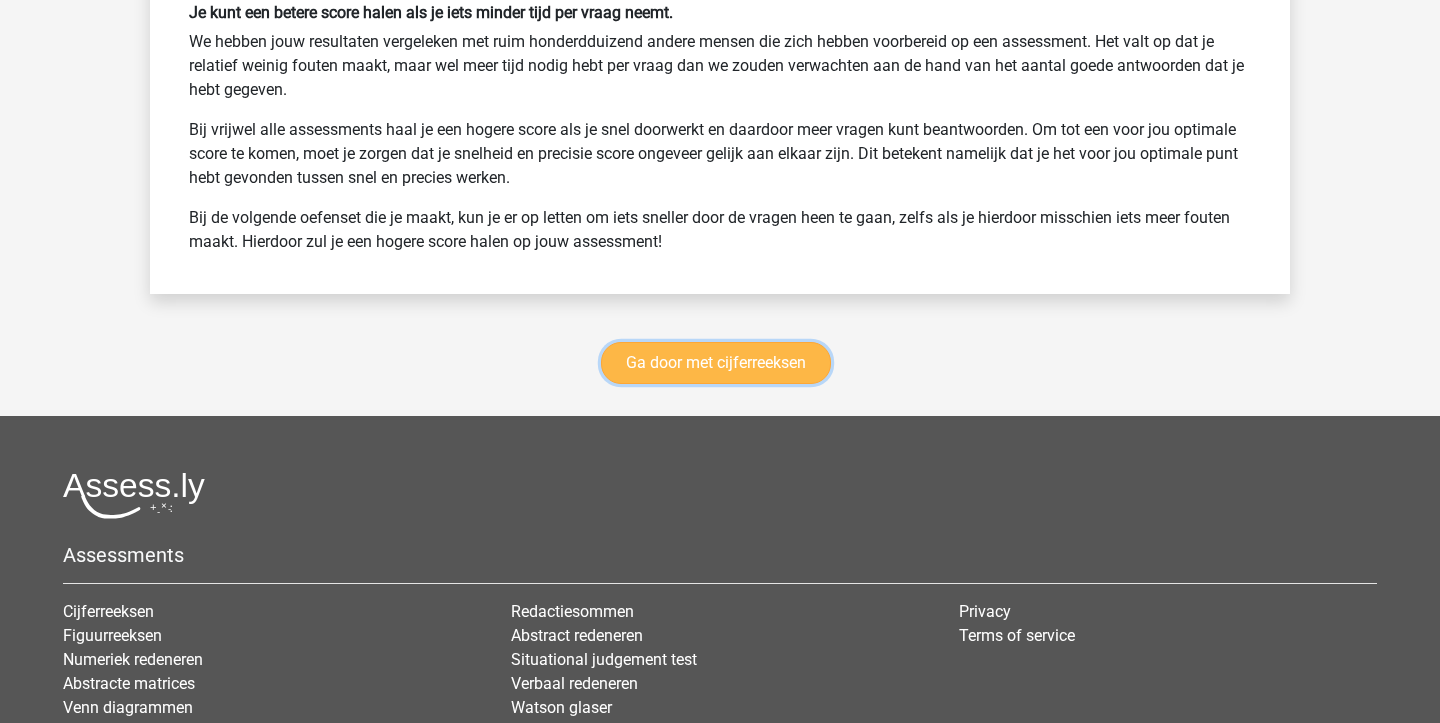 click on "Ga door met cijferreeksen" at bounding box center (716, 363) 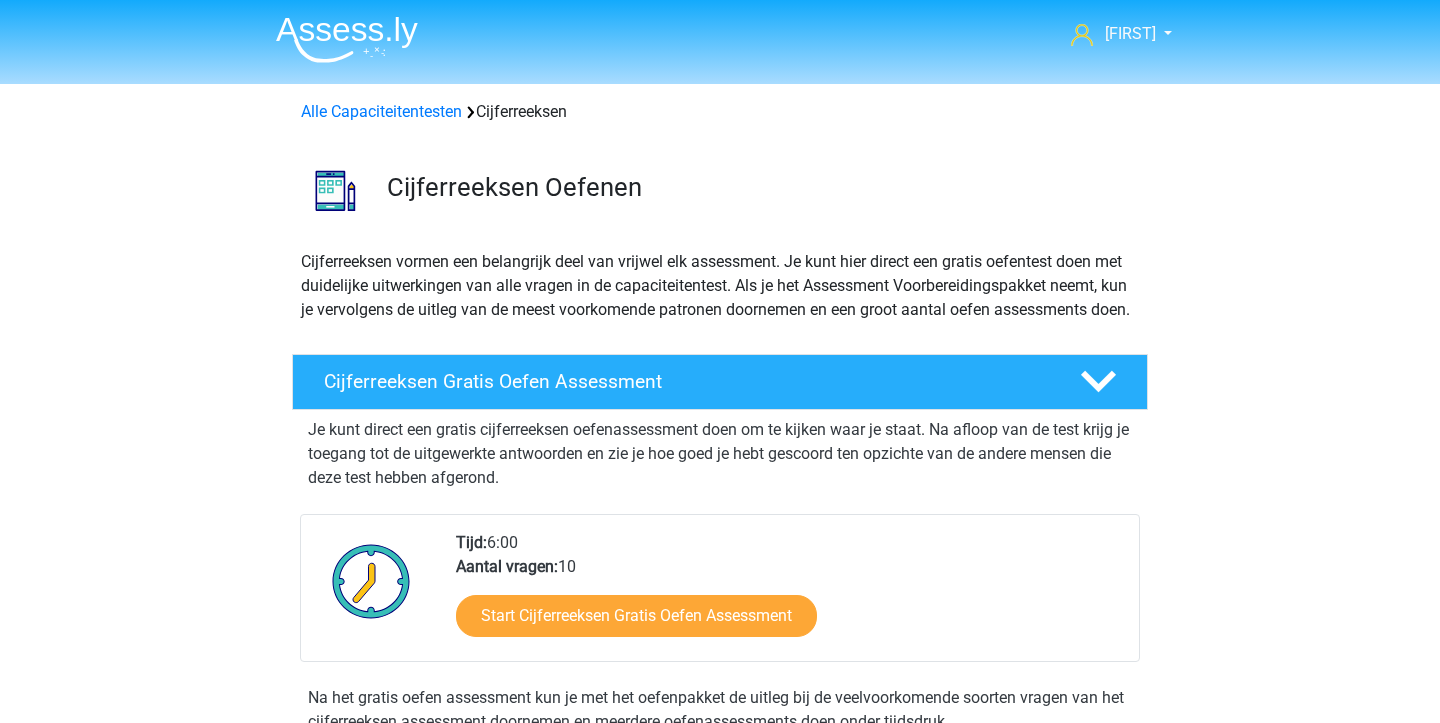 scroll, scrollTop: 892, scrollLeft: 0, axis: vertical 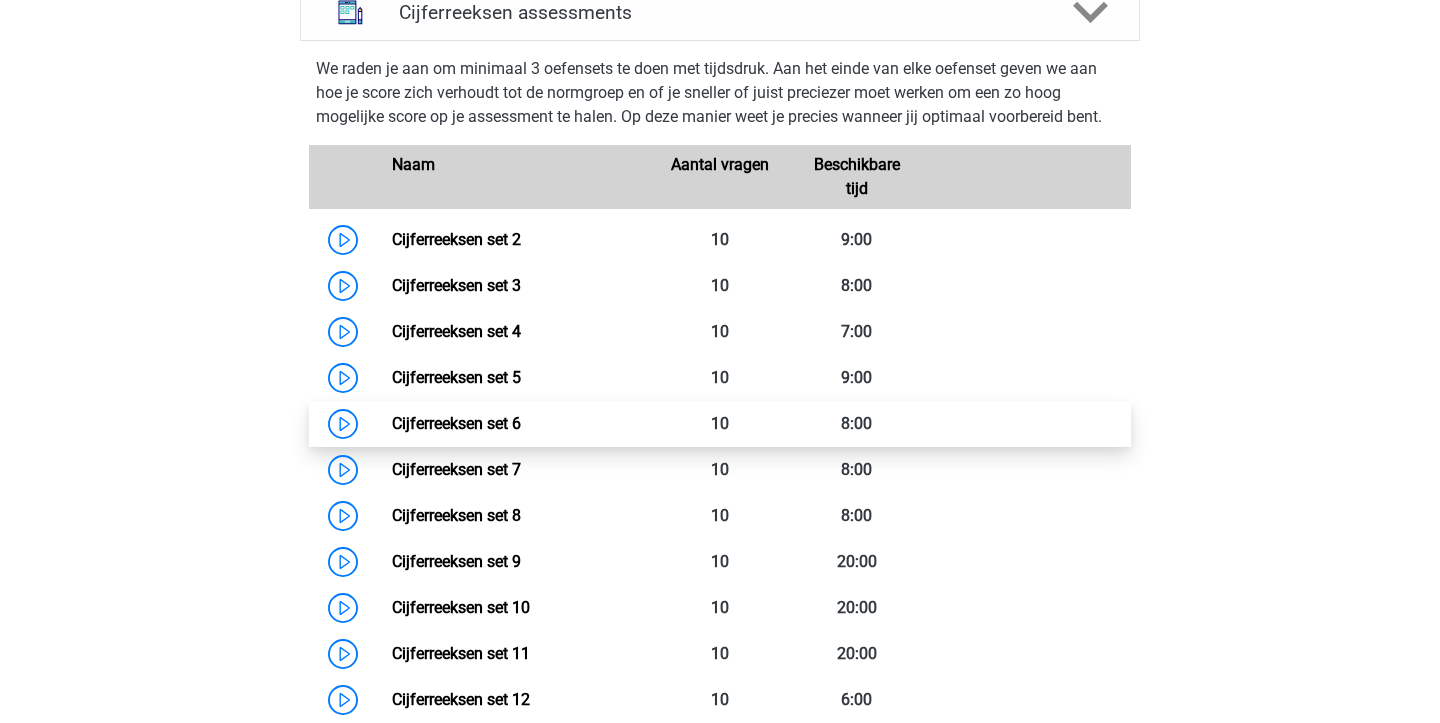 click on "Cijferreeksen
set 6" at bounding box center [456, 423] 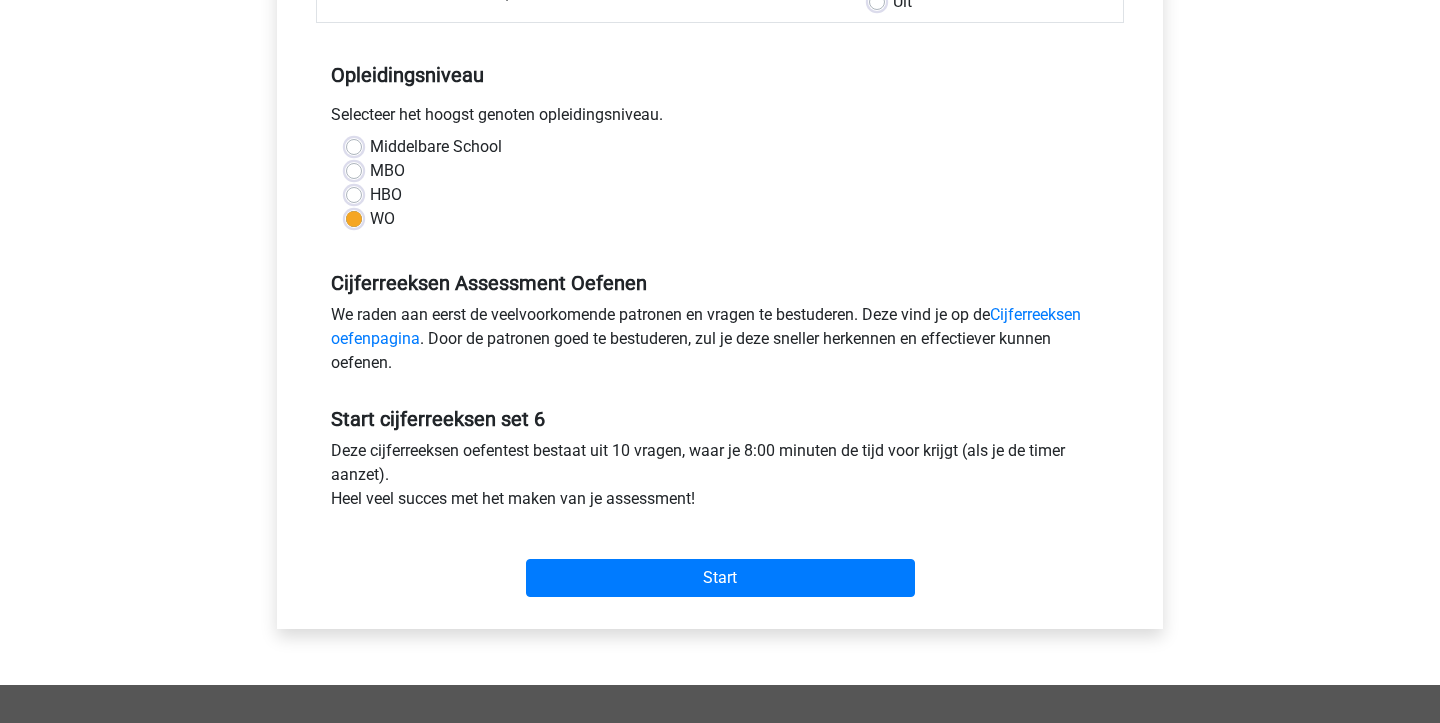 scroll, scrollTop: 368, scrollLeft: 0, axis: vertical 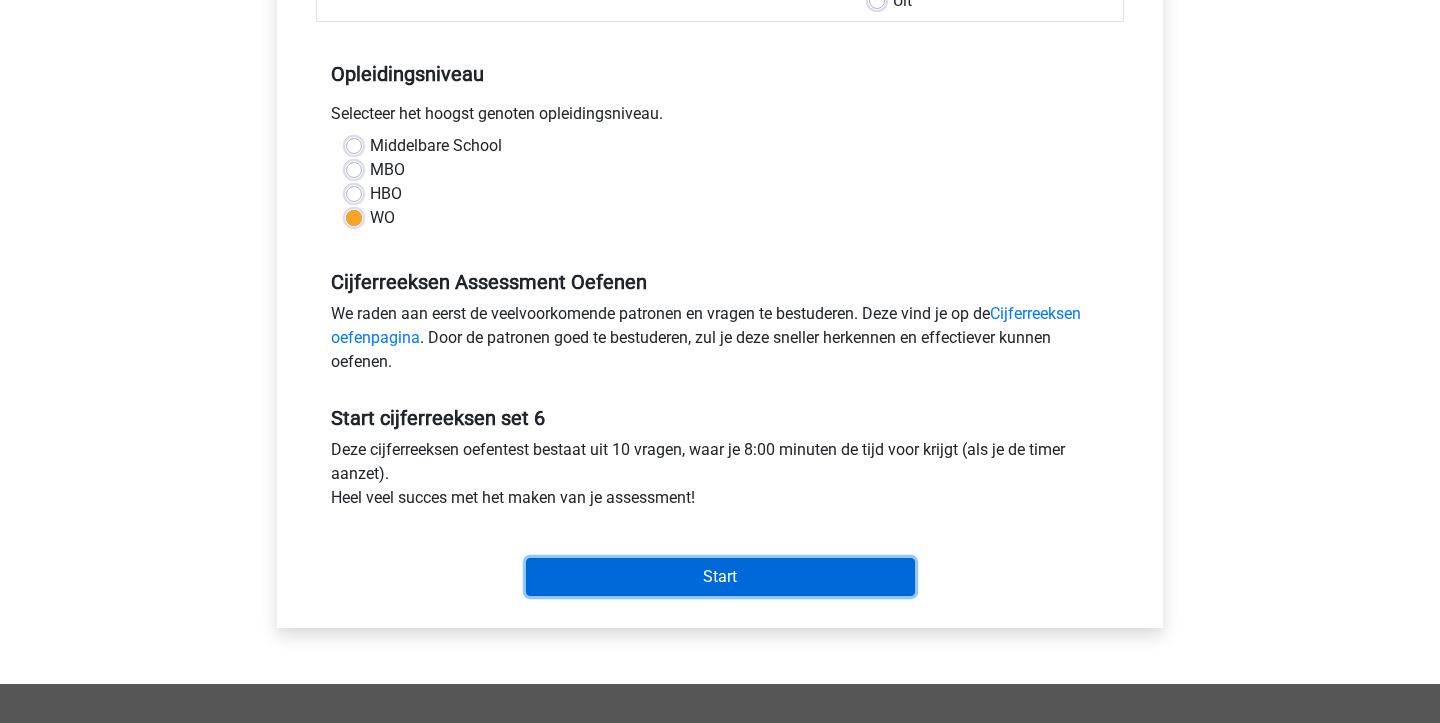 click on "Start" at bounding box center (720, 577) 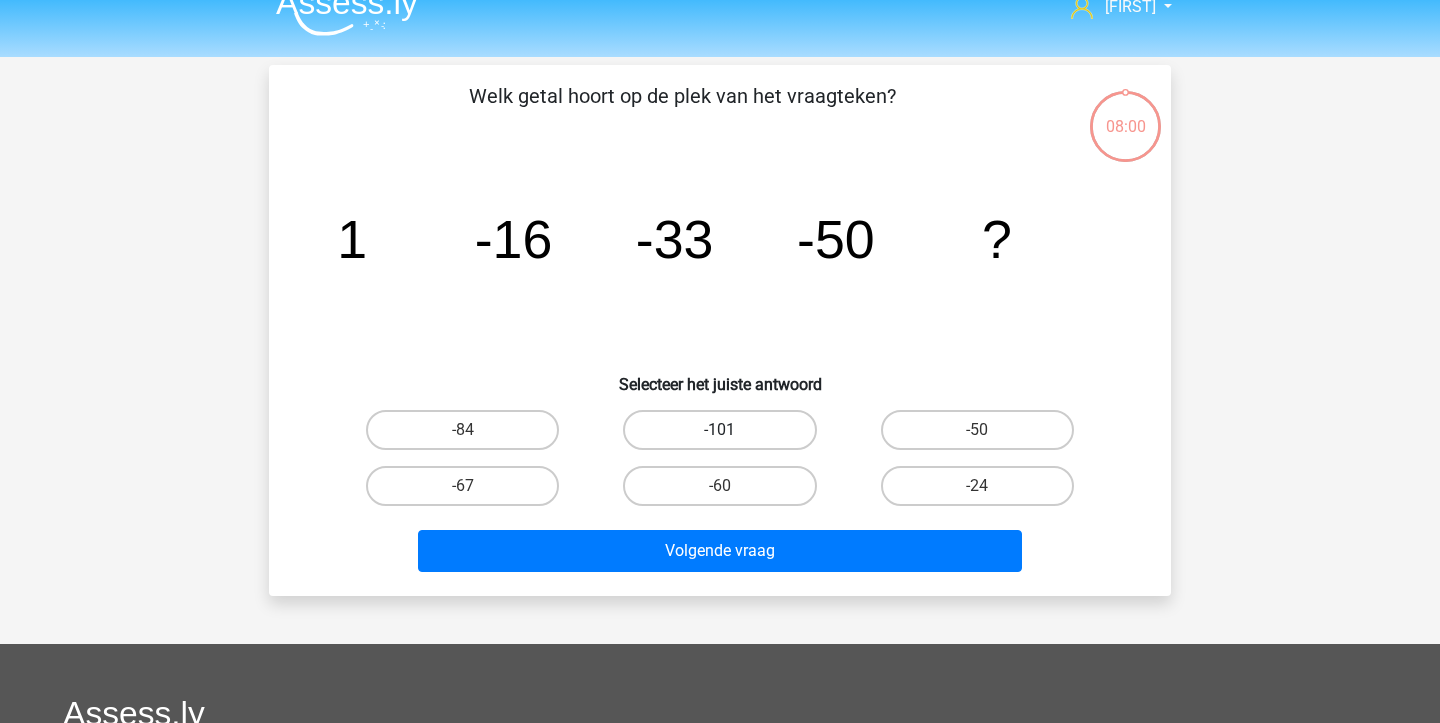 scroll, scrollTop: 28, scrollLeft: 0, axis: vertical 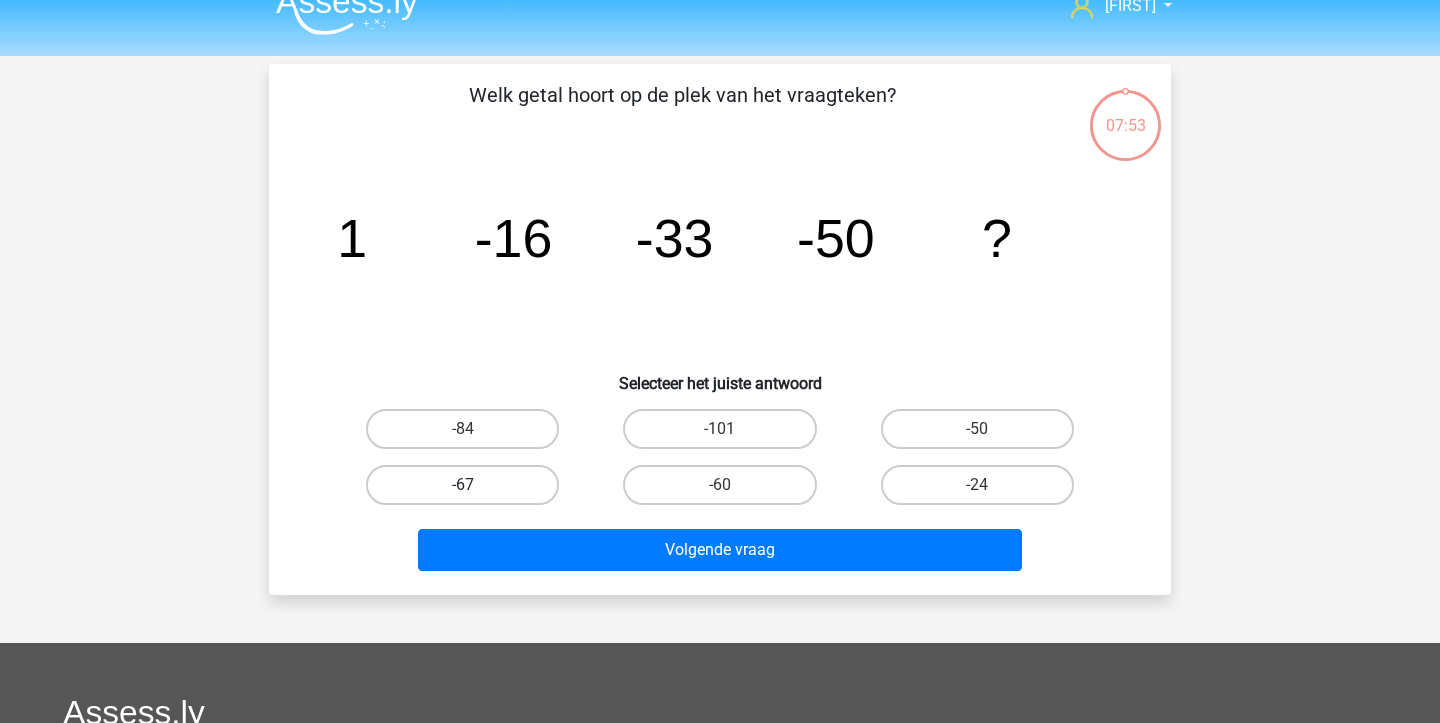 click on "-67" at bounding box center (462, 485) 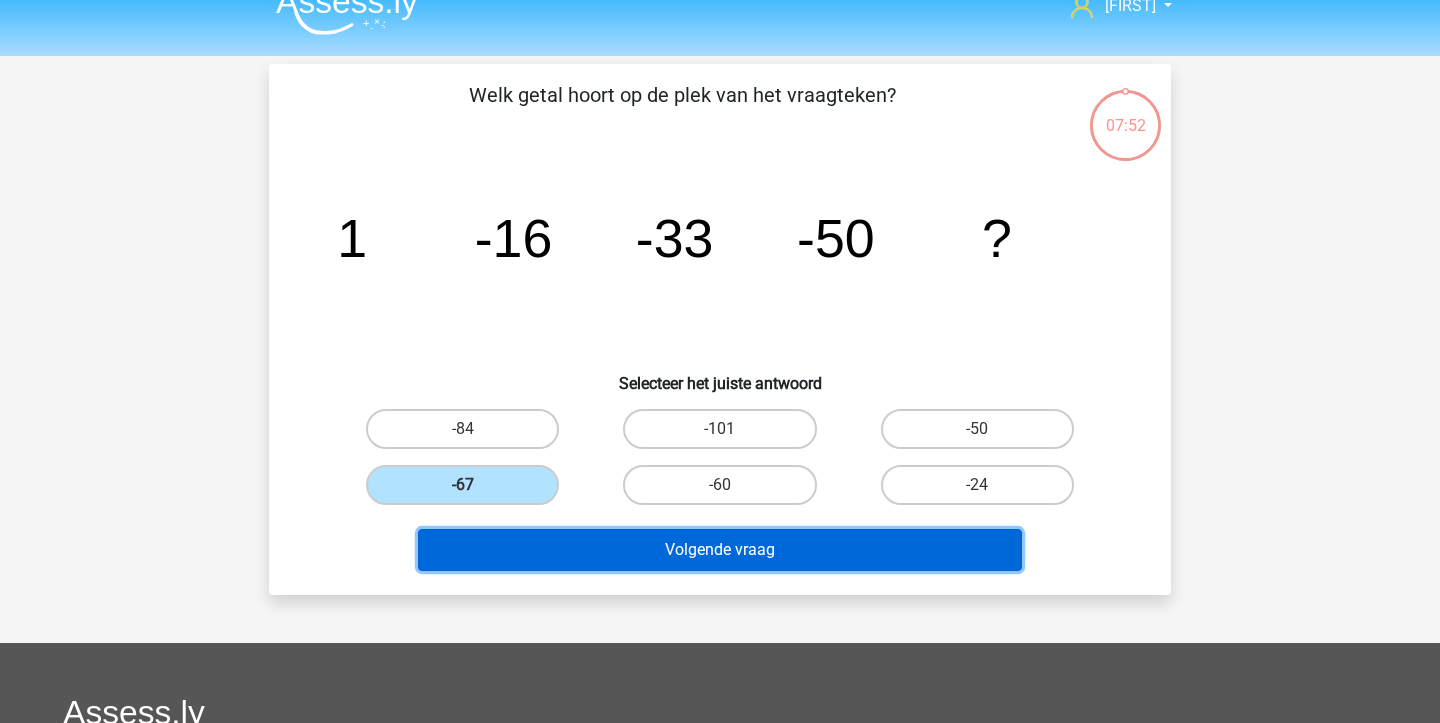 click on "Volgende vraag" at bounding box center [720, 550] 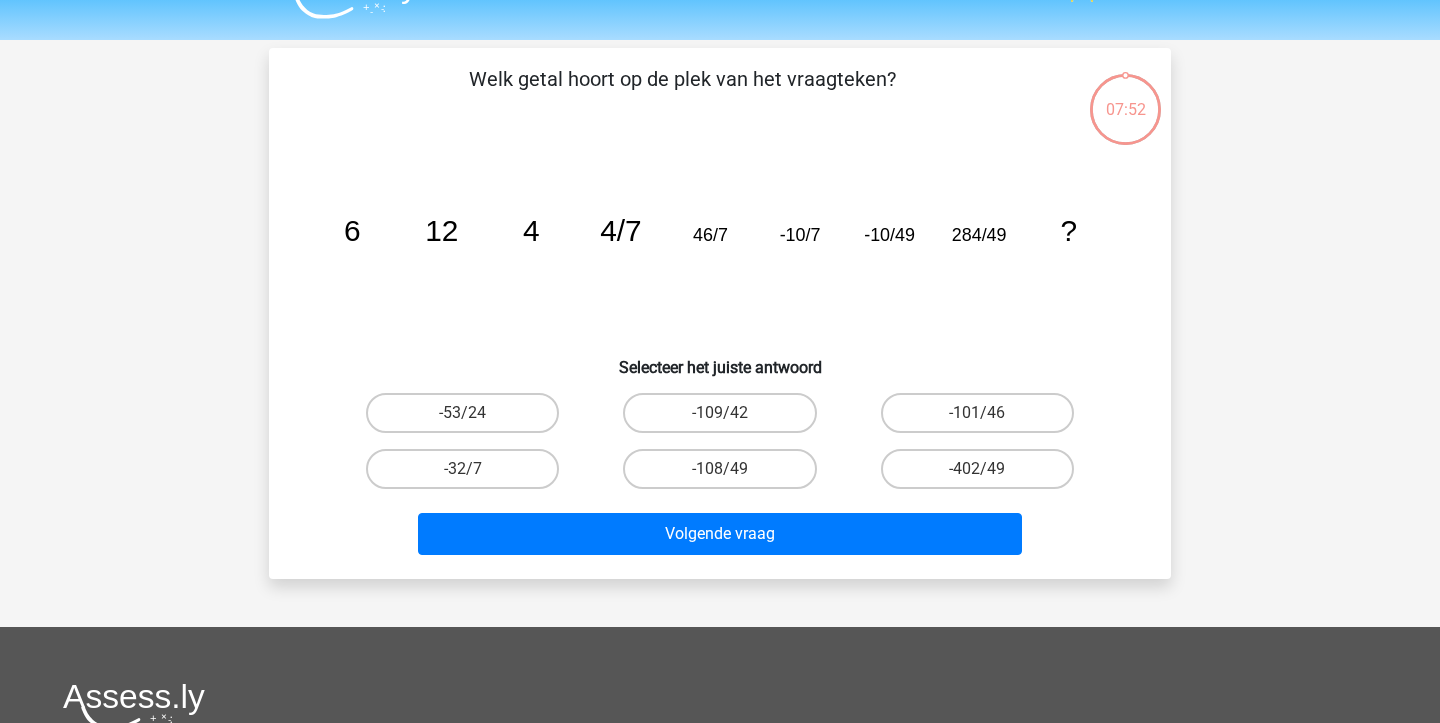 scroll, scrollTop: 26, scrollLeft: 0, axis: vertical 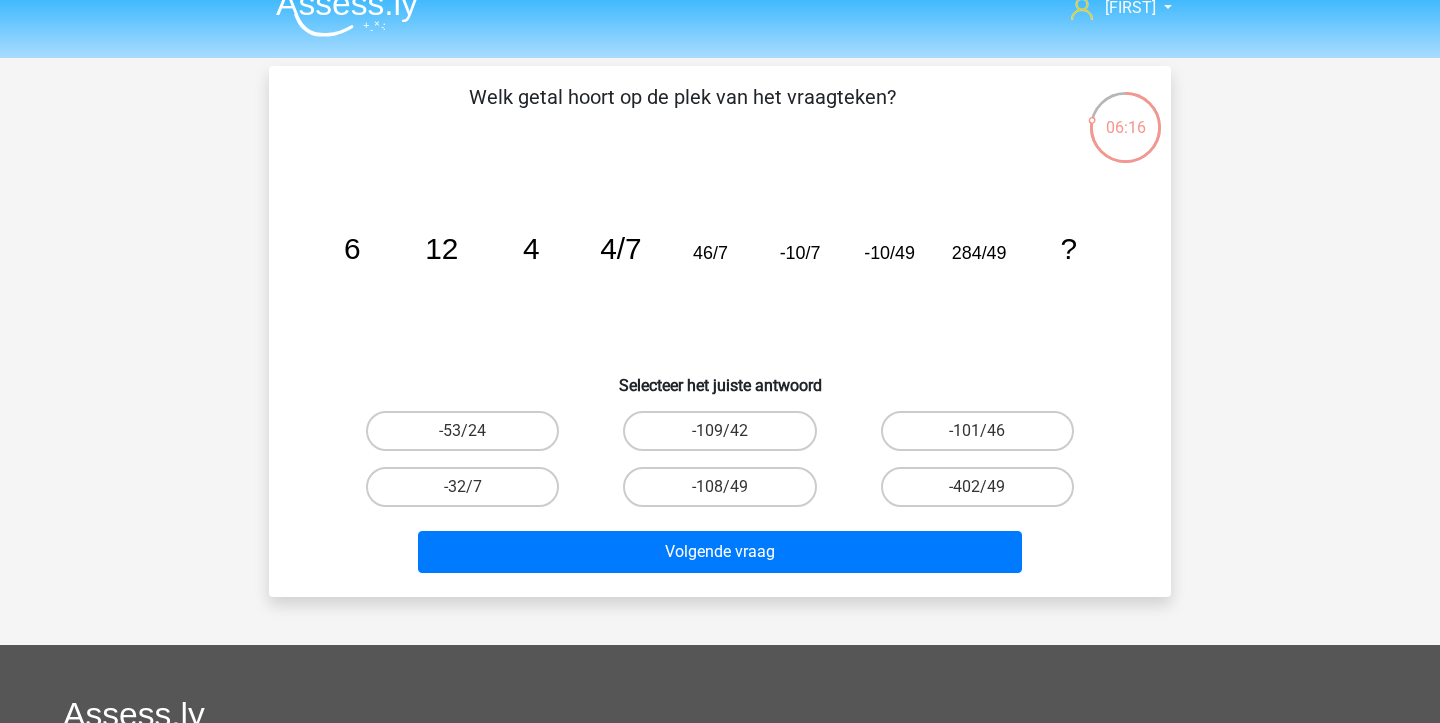 click on "-53/24" at bounding box center (462, 431) 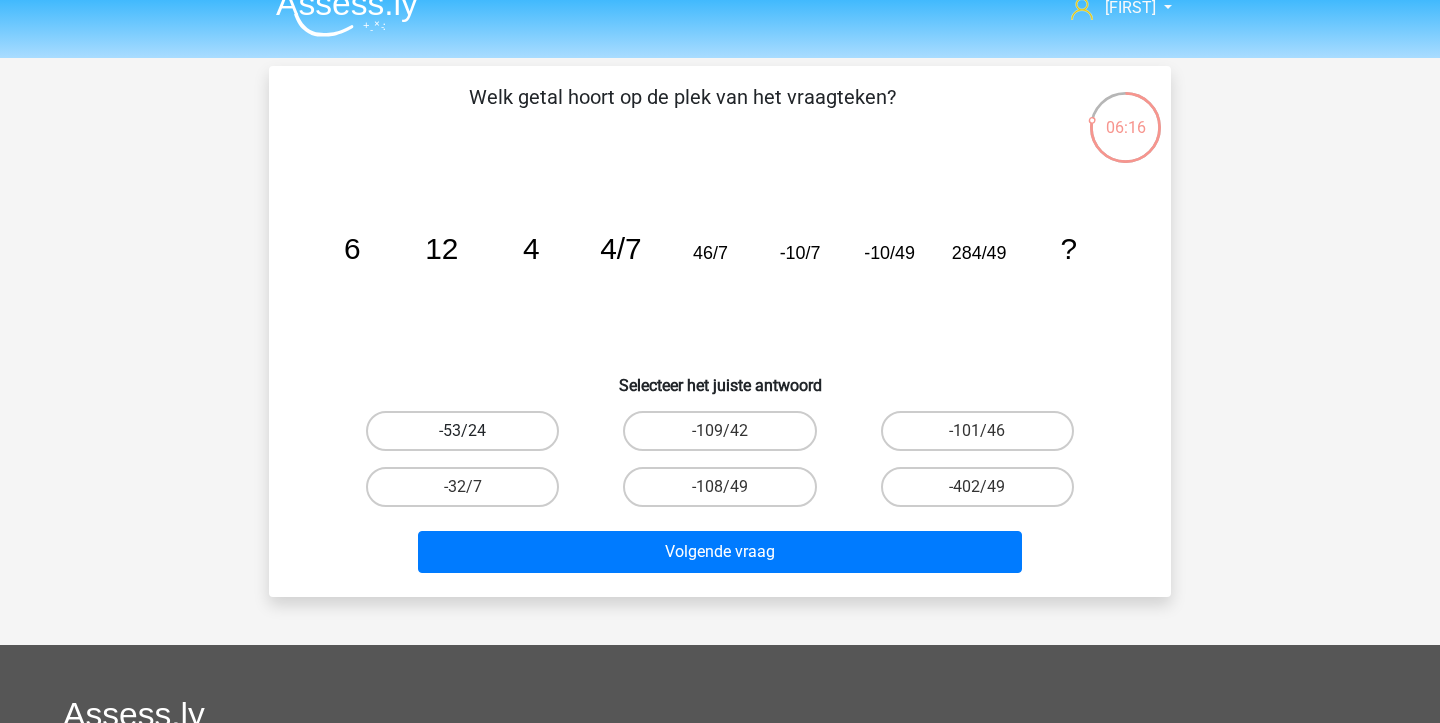 click on "-53/24" at bounding box center (462, 431) 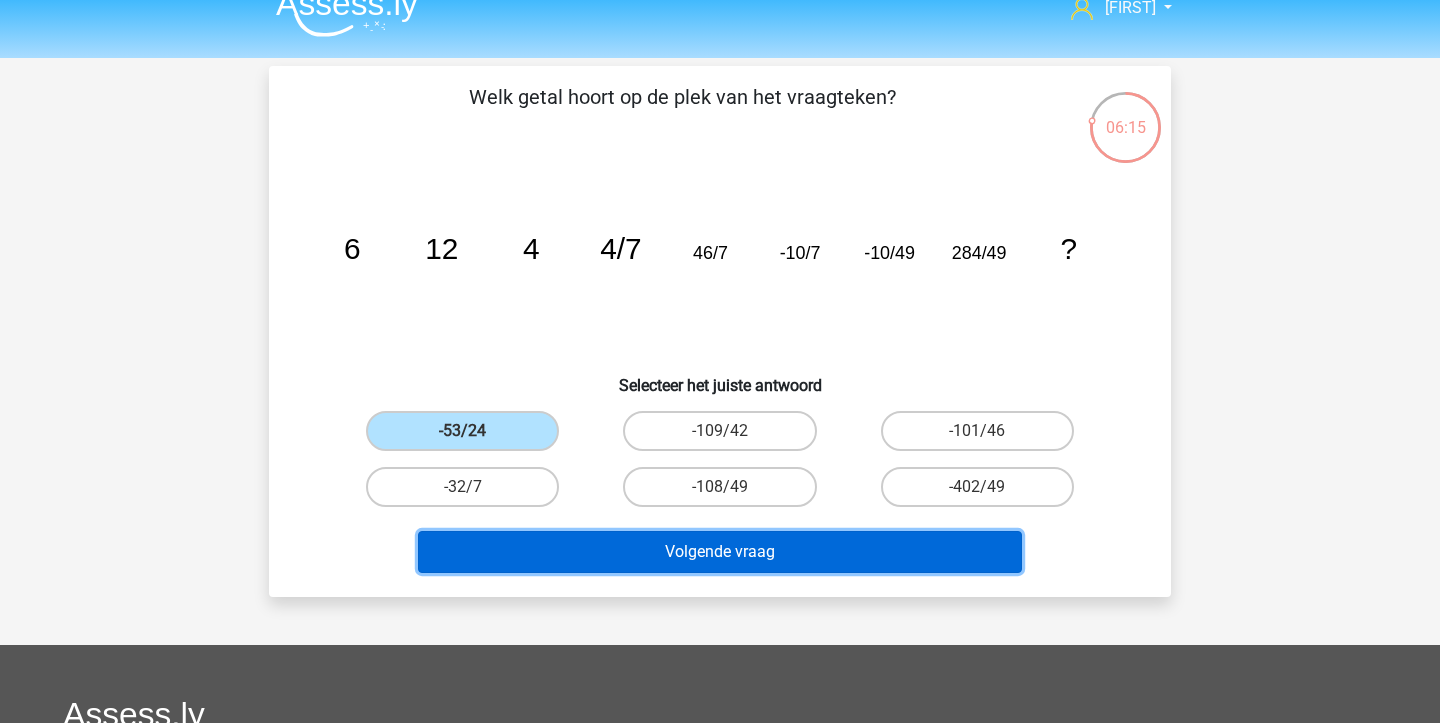 click on "Volgende vraag" at bounding box center [720, 552] 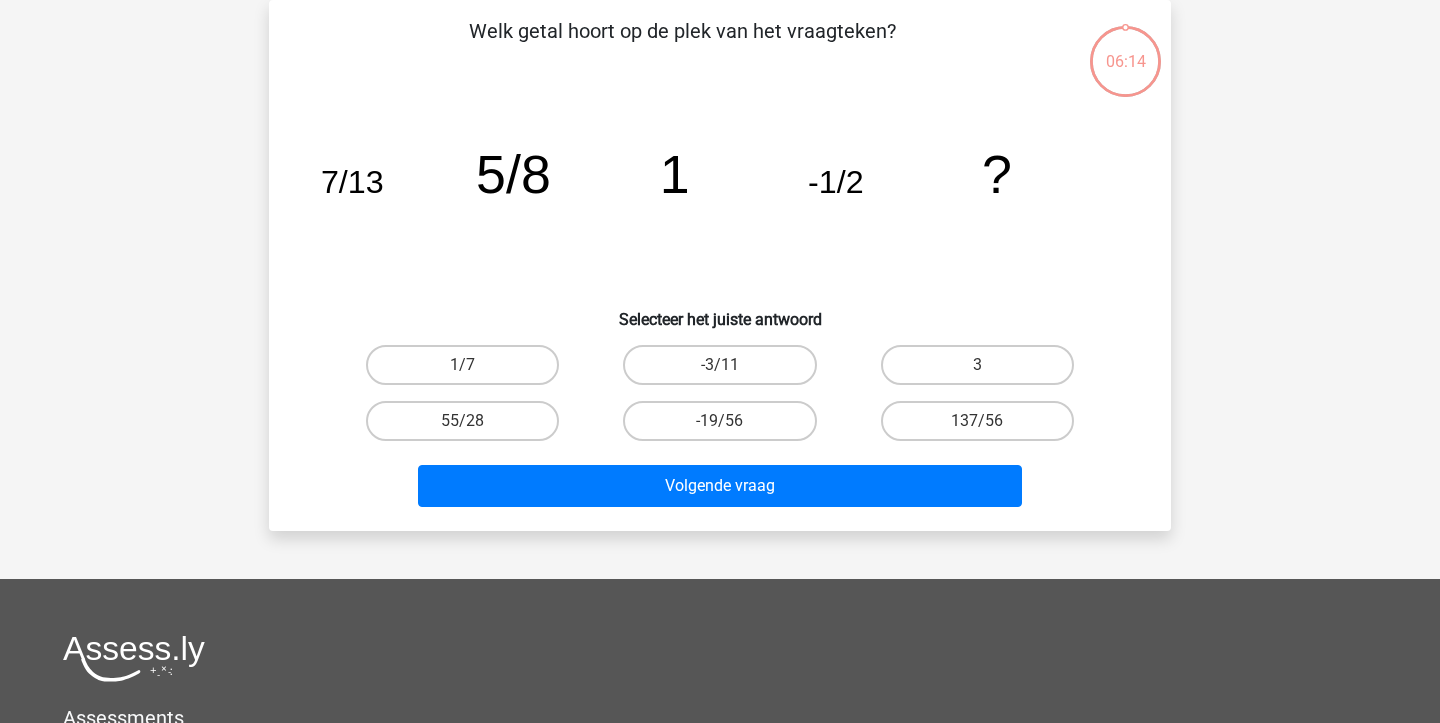 scroll, scrollTop: 0, scrollLeft: 0, axis: both 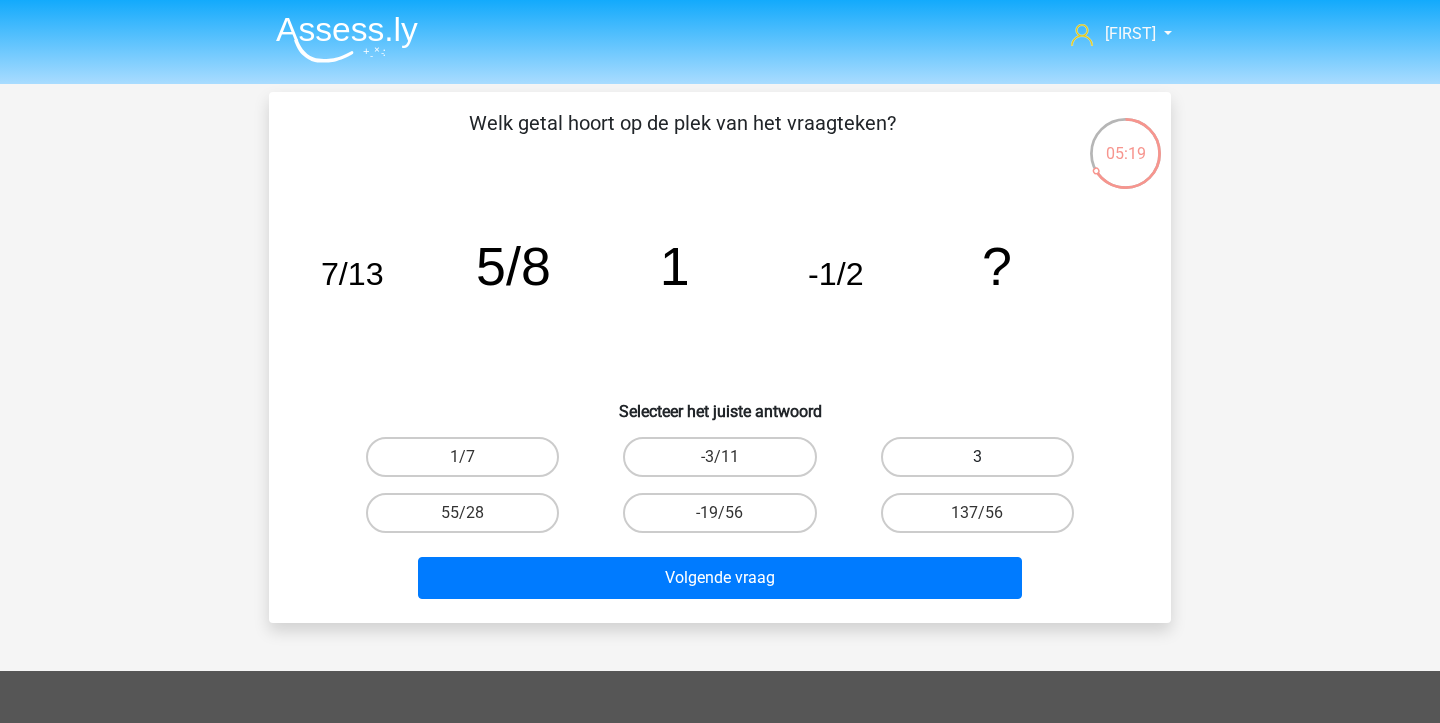 click on "3" at bounding box center [977, 457] 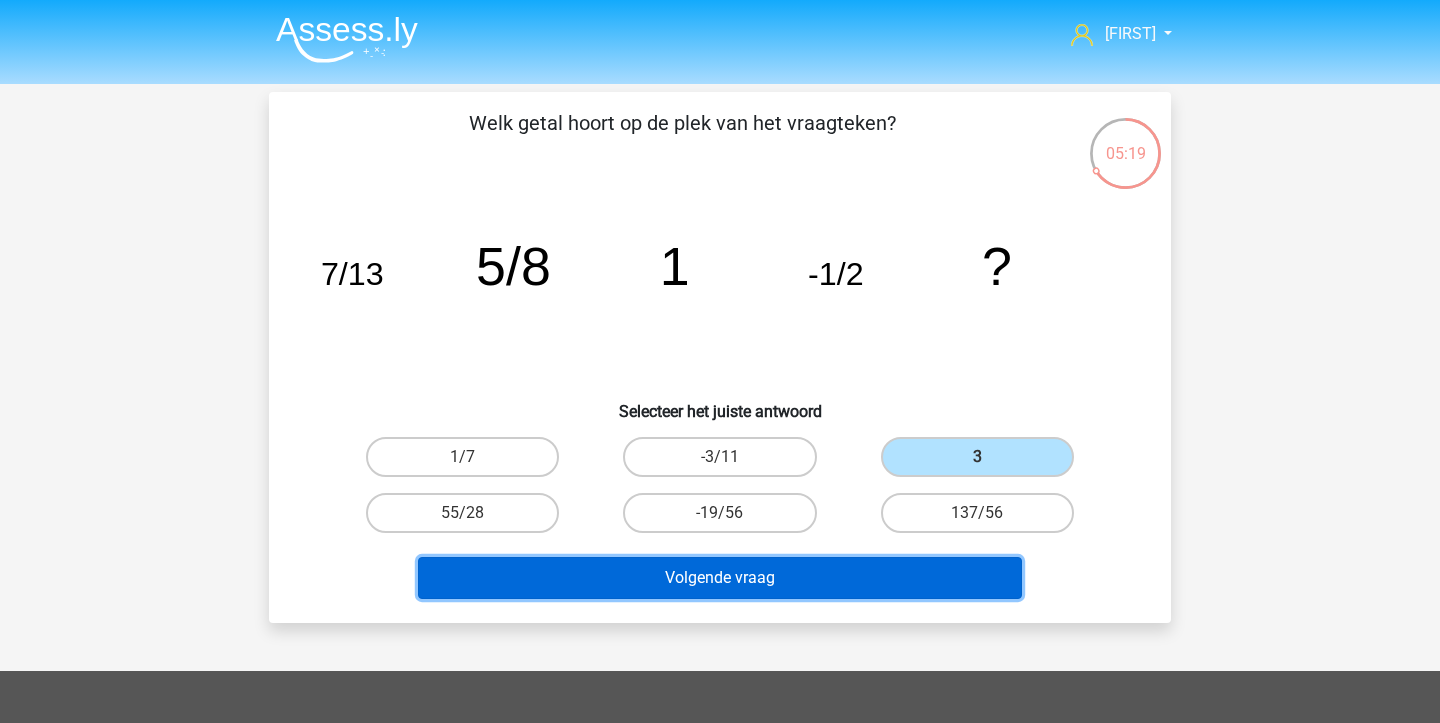 click on "Volgende vraag" at bounding box center [720, 578] 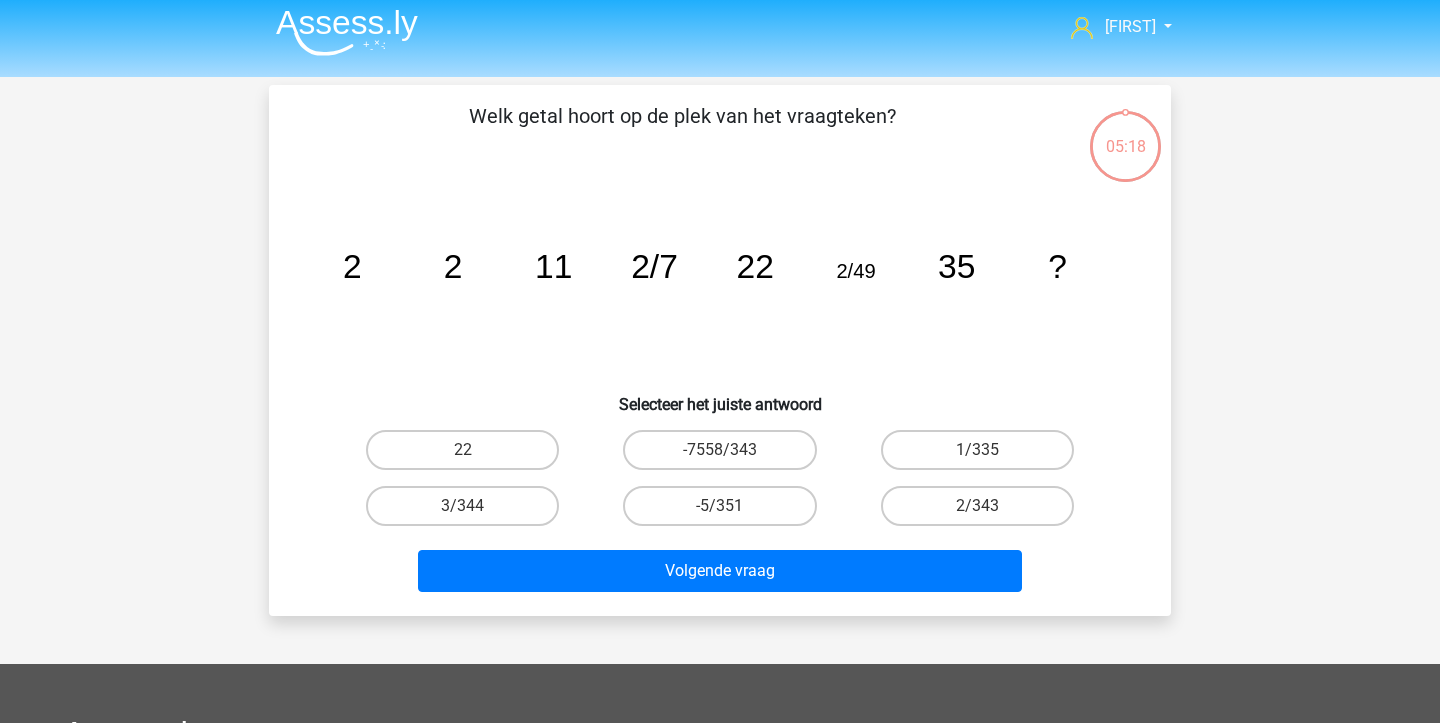 scroll, scrollTop: 0, scrollLeft: 0, axis: both 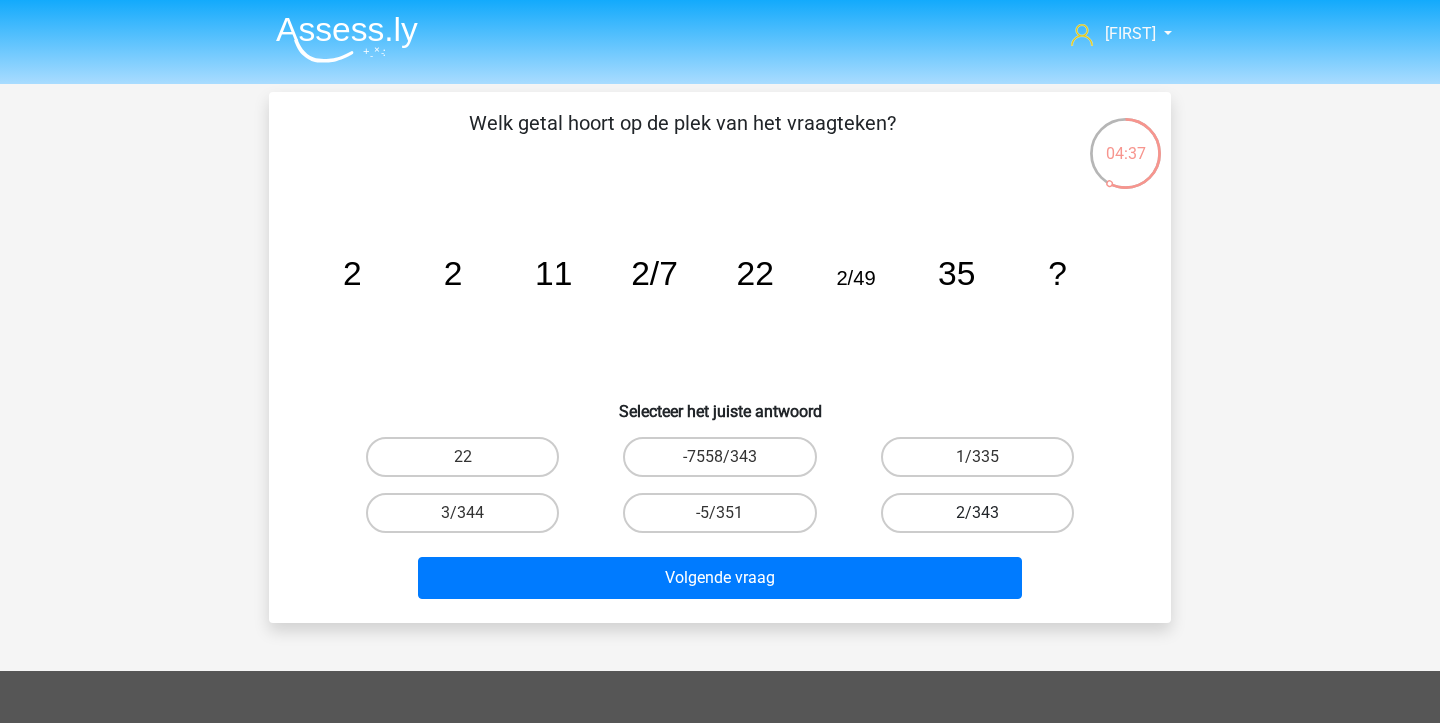 click on "2/343" at bounding box center [977, 513] 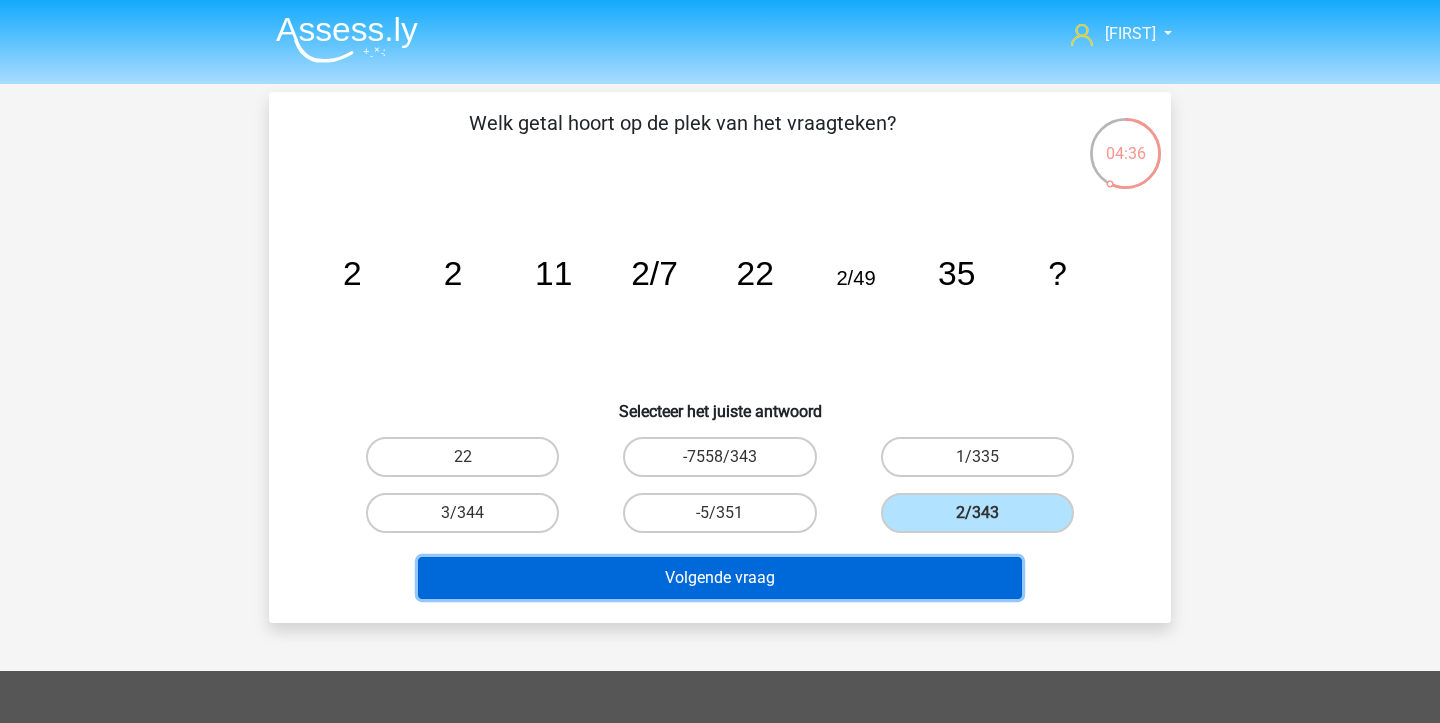 click on "Volgende vraag" at bounding box center [720, 578] 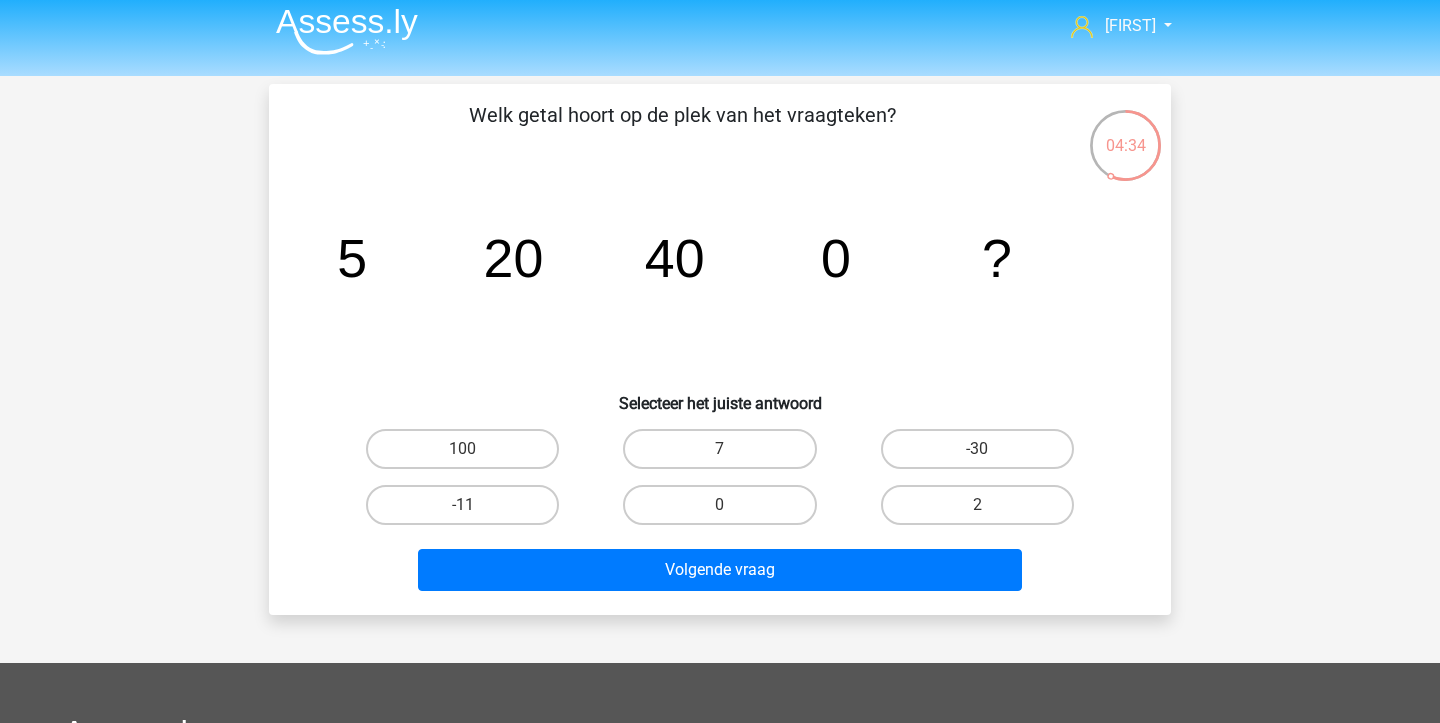 scroll, scrollTop: 6, scrollLeft: 0, axis: vertical 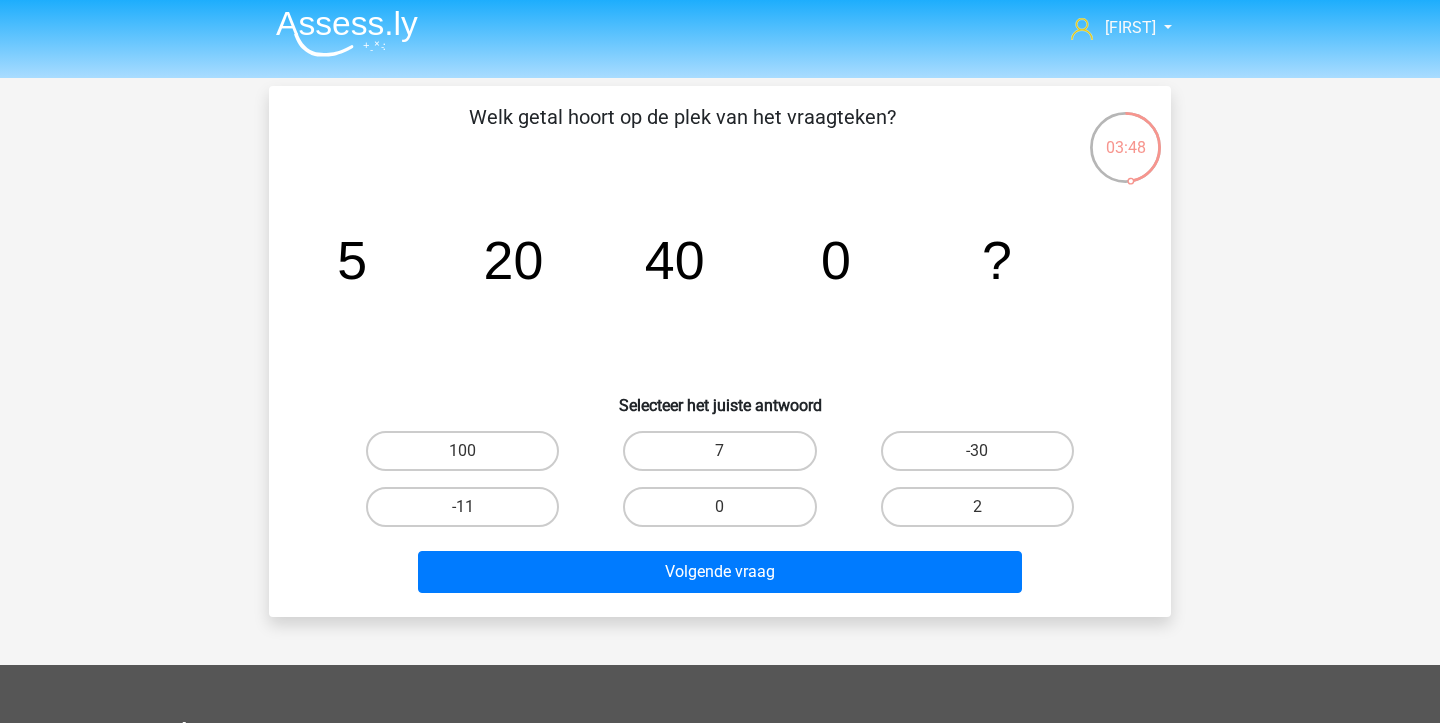 click on "0" at bounding box center [726, 513] 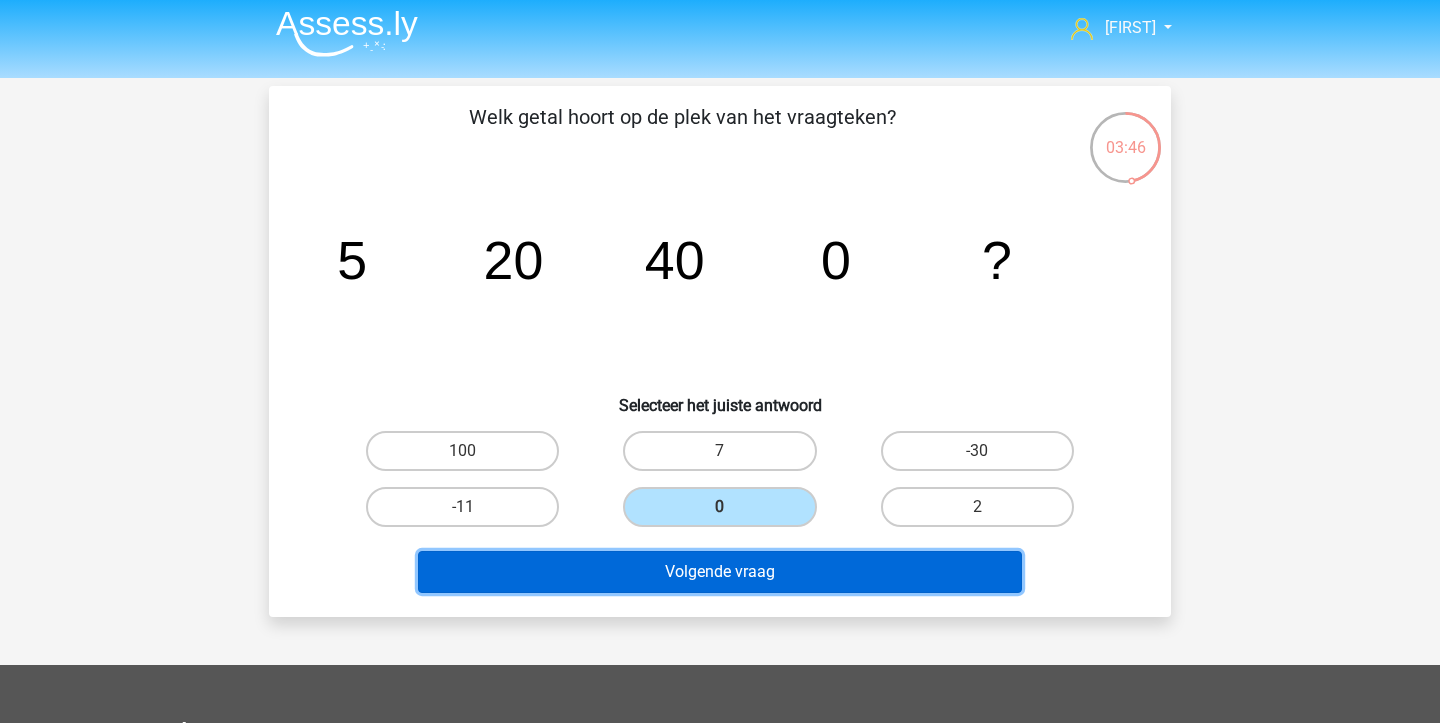 click on "Volgende vraag" at bounding box center (720, 572) 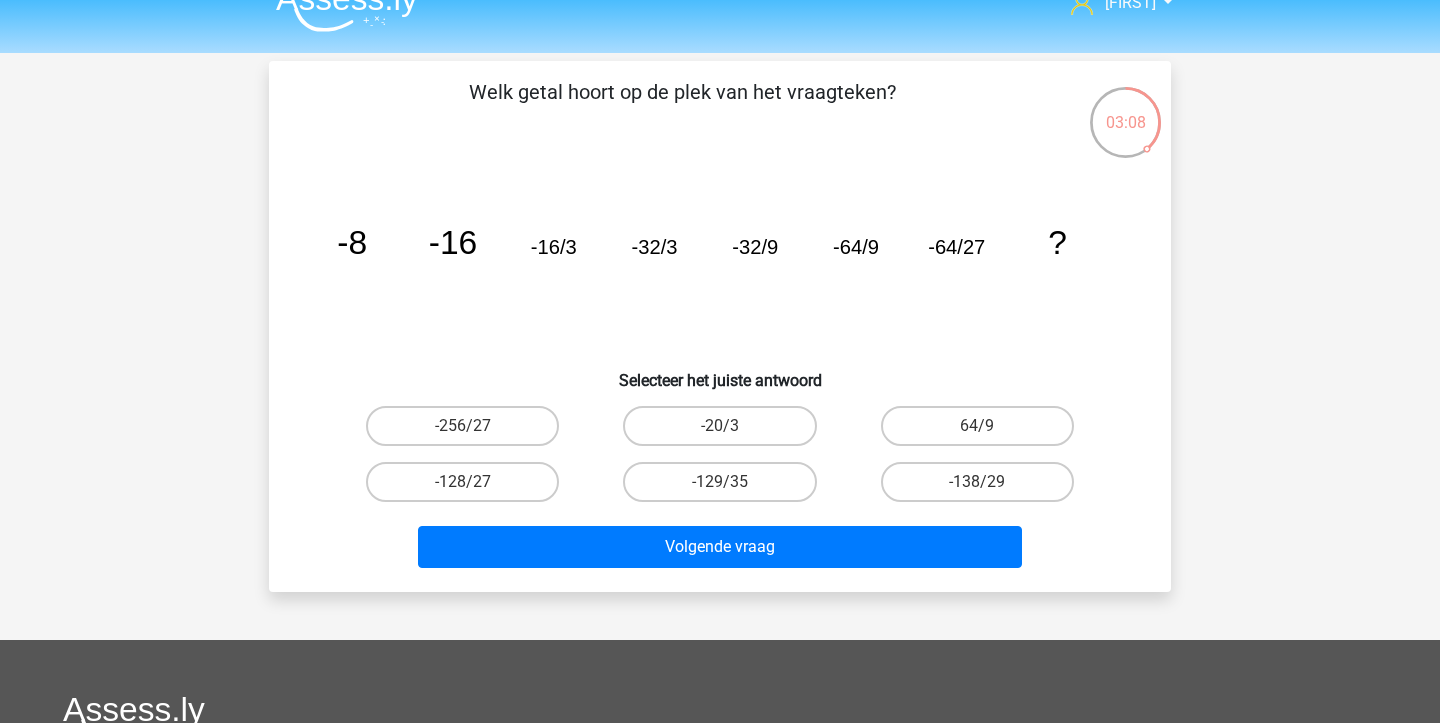 scroll, scrollTop: 33, scrollLeft: 0, axis: vertical 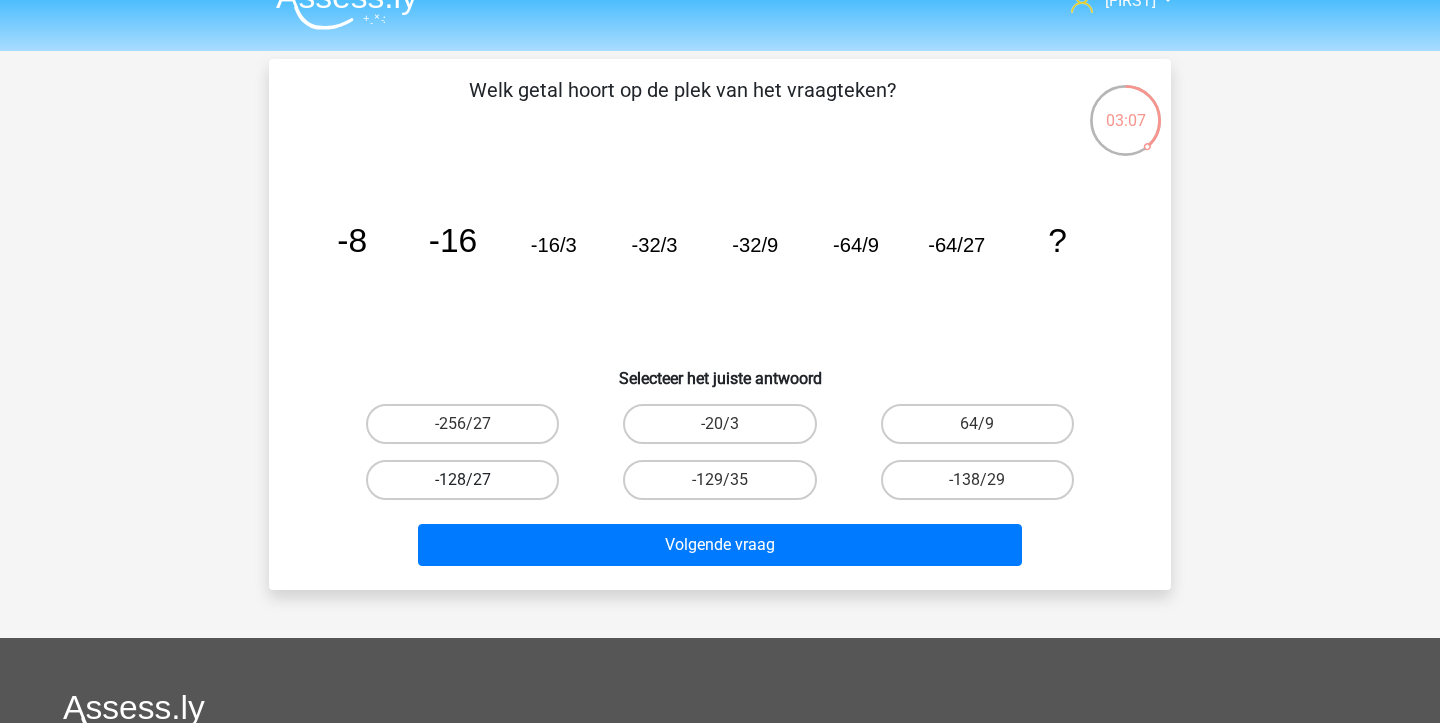 click on "-128/27" at bounding box center [462, 480] 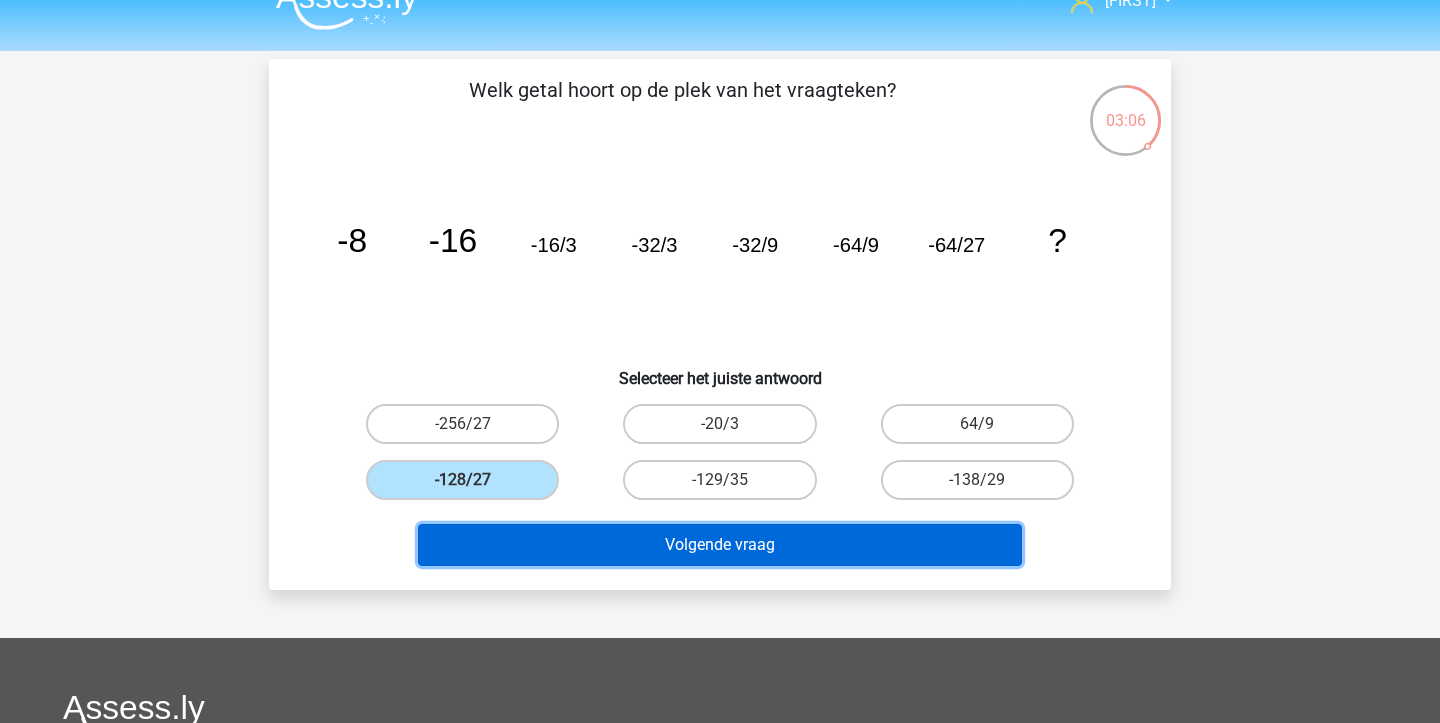 click on "Volgende vraag" at bounding box center (720, 545) 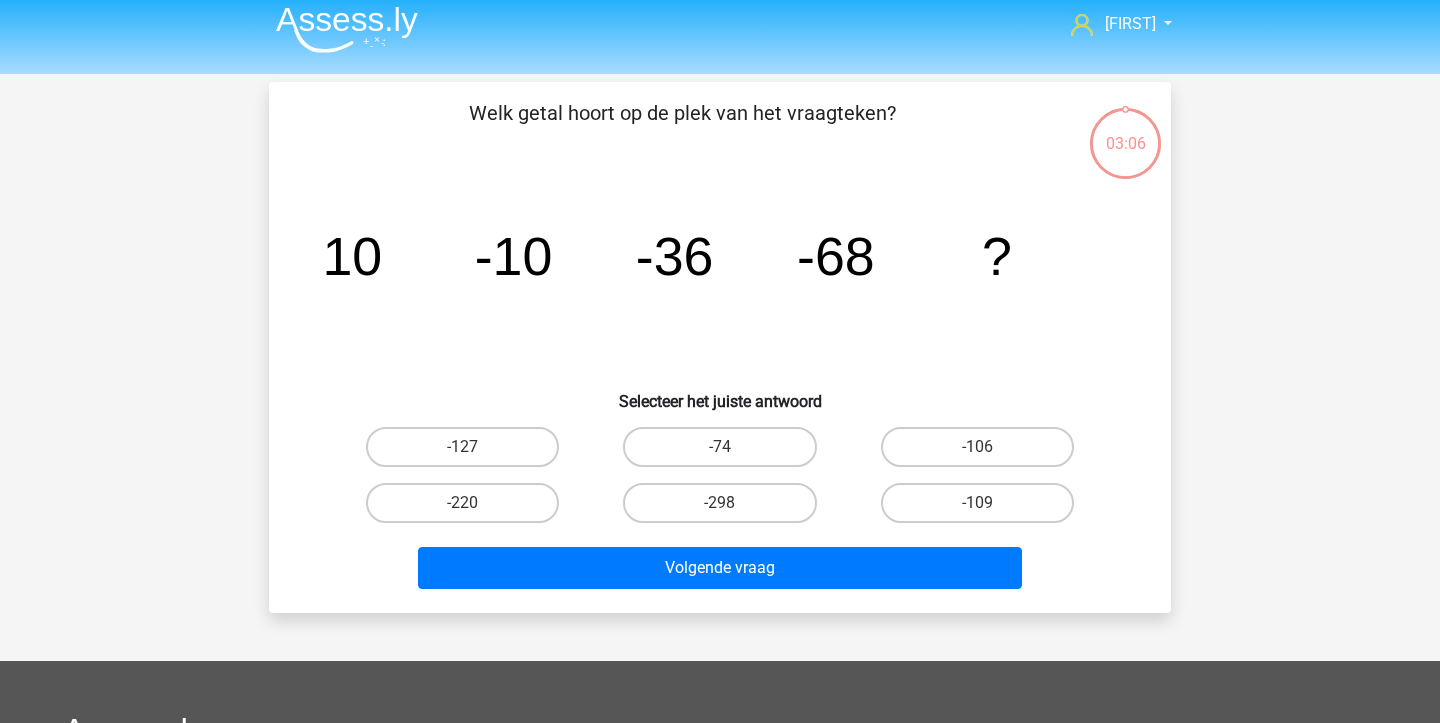 scroll, scrollTop: 9, scrollLeft: 0, axis: vertical 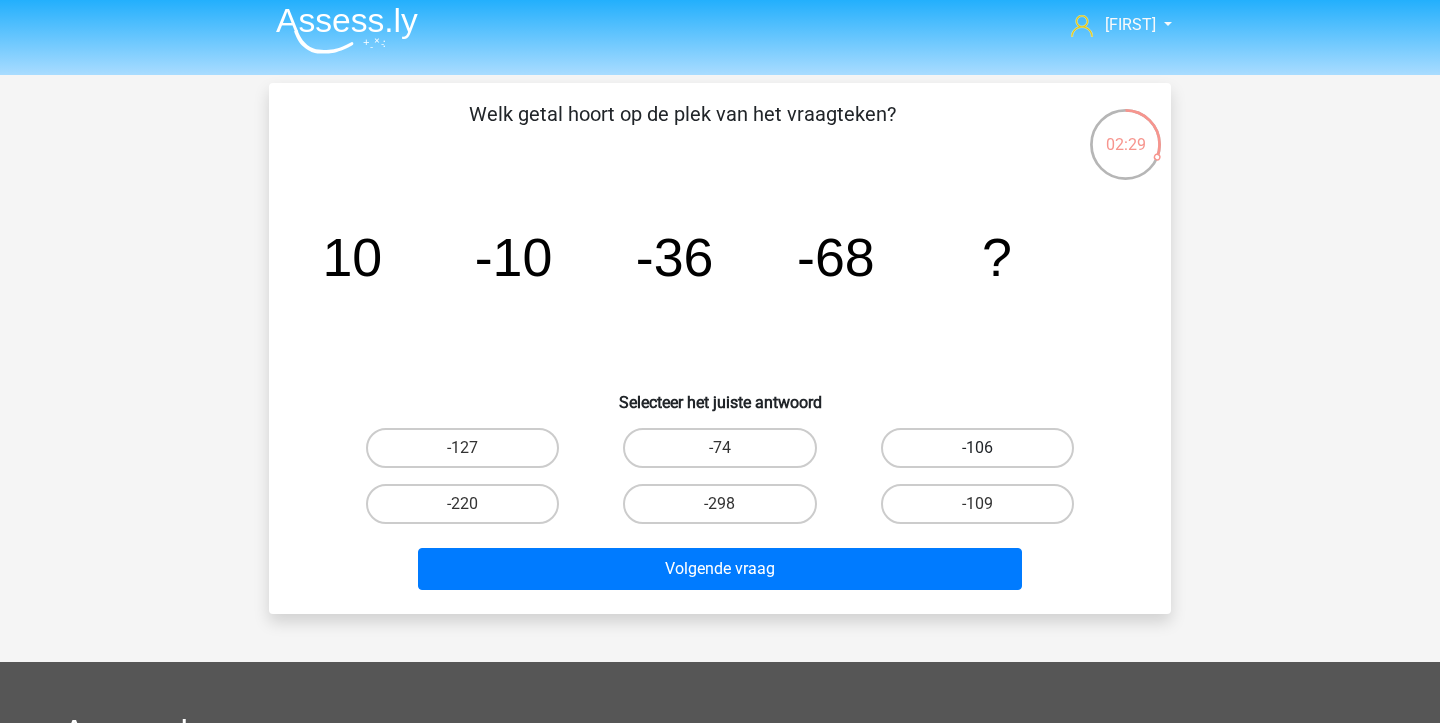 click on "-106" at bounding box center [977, 448] 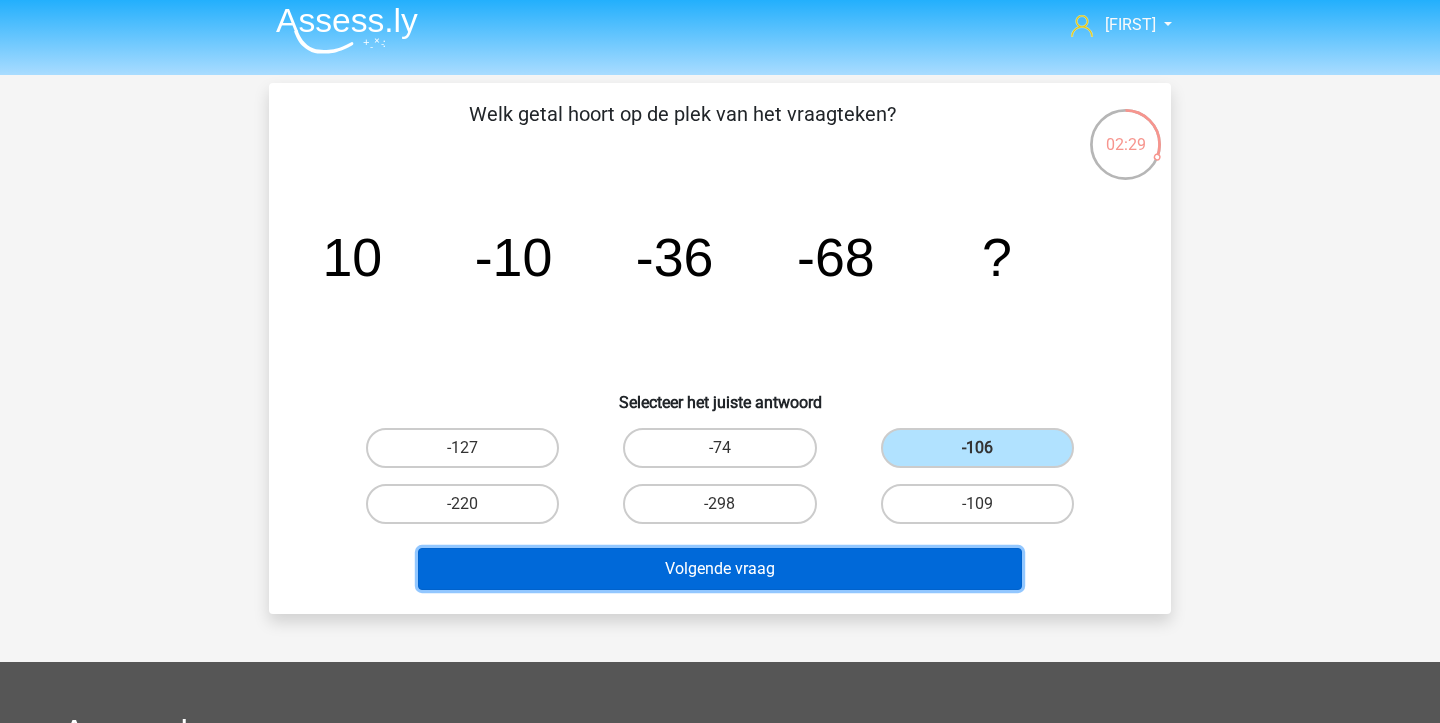 click on "Volgende vraag" at bounding box center [720, 569] 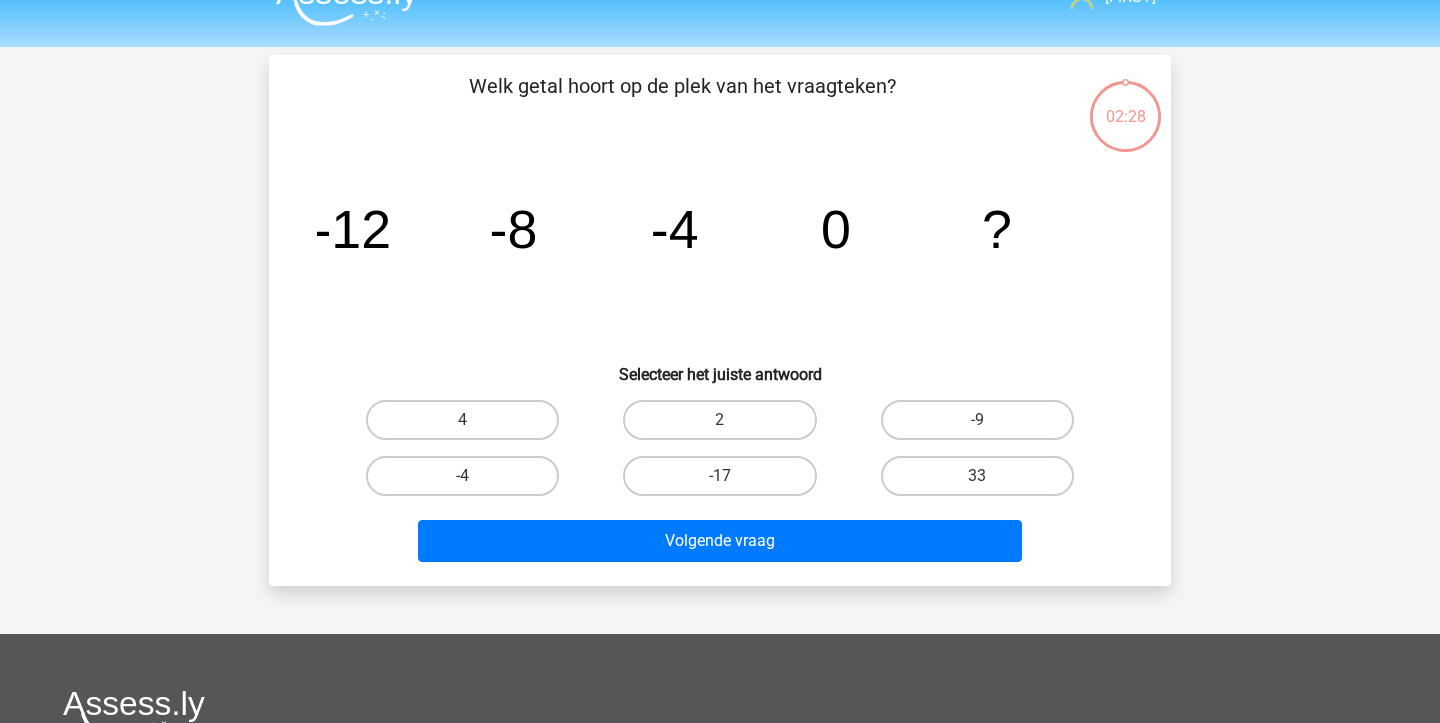 scroll, scrollTop: 12, scrollLeft: 0, axis: vertical 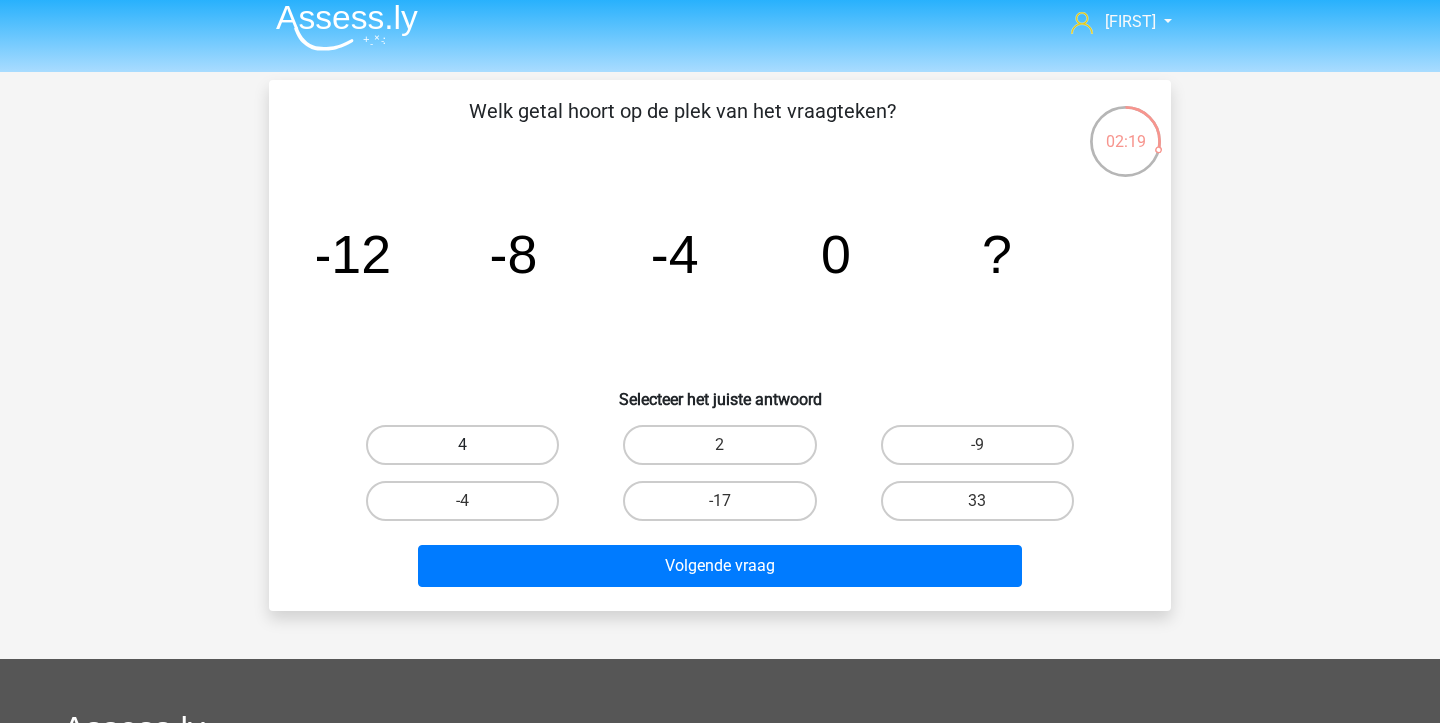 click on "4" at bounding box center [462, 445] 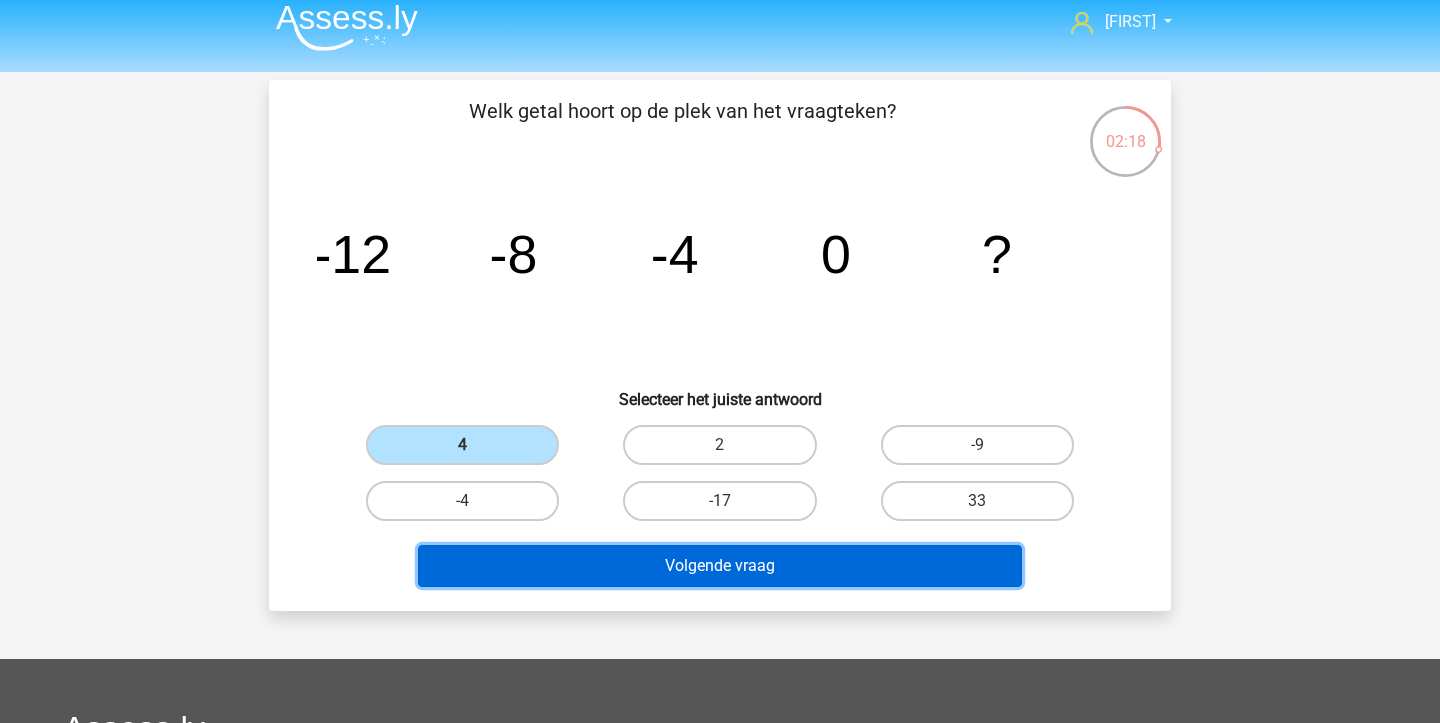 click on "Volgende vraag" at bounding box center [720, 566] 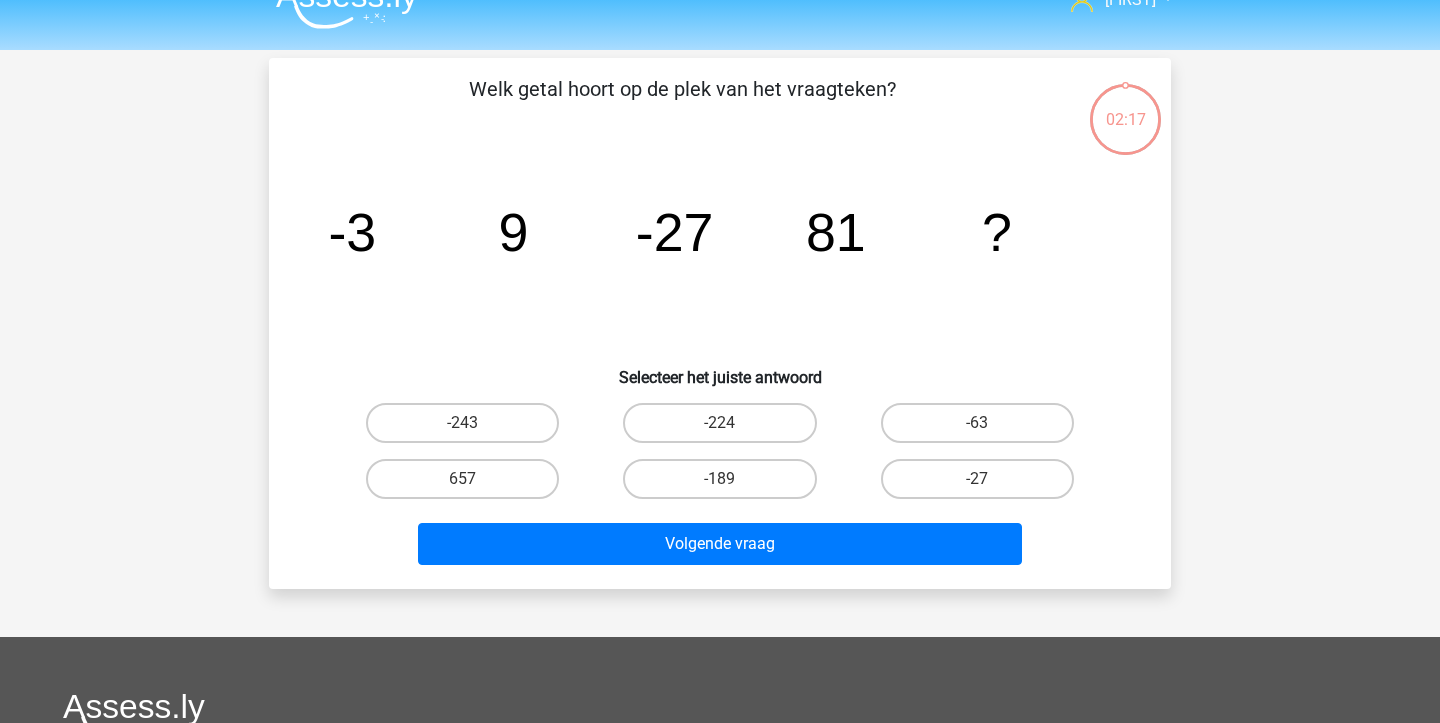 scroll, scrollTop: 24, scrollLeft: 0, axis: vertical 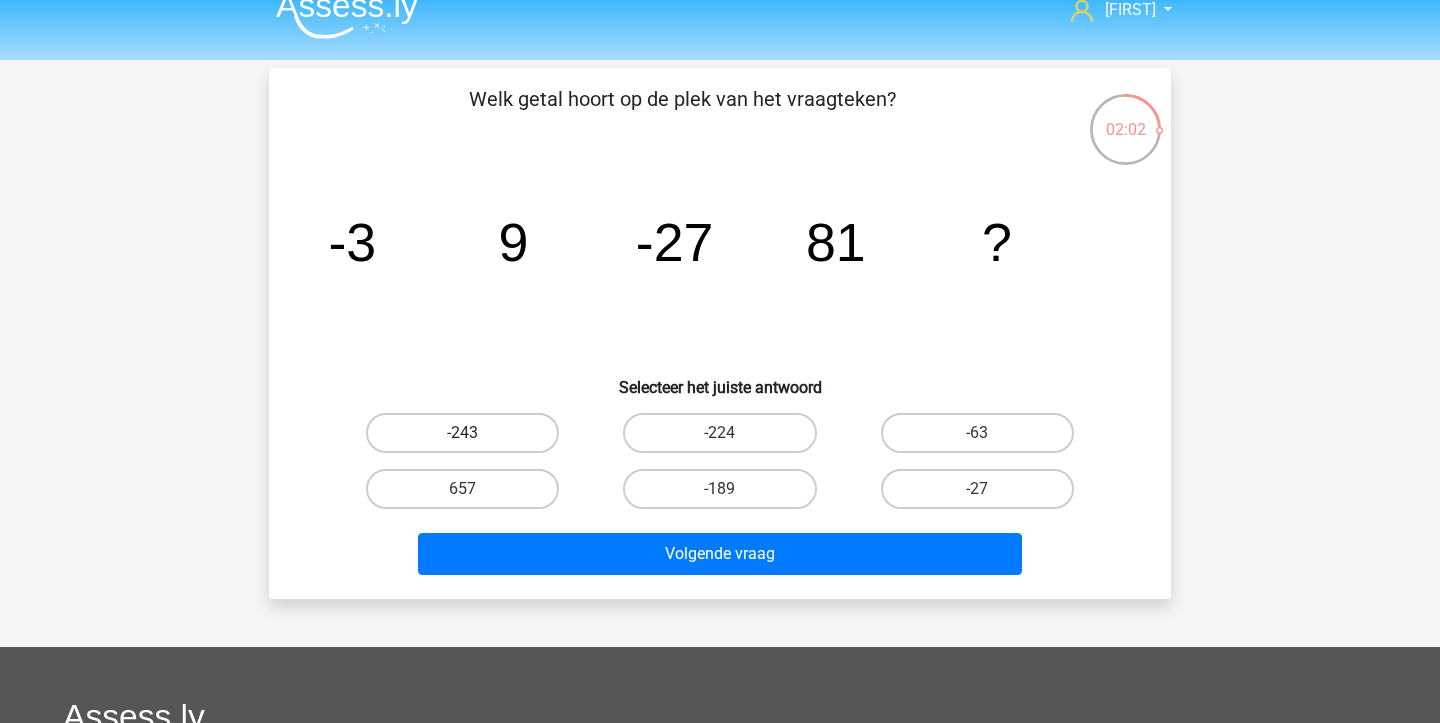 click on "-243" at bounding box center (462, 433) 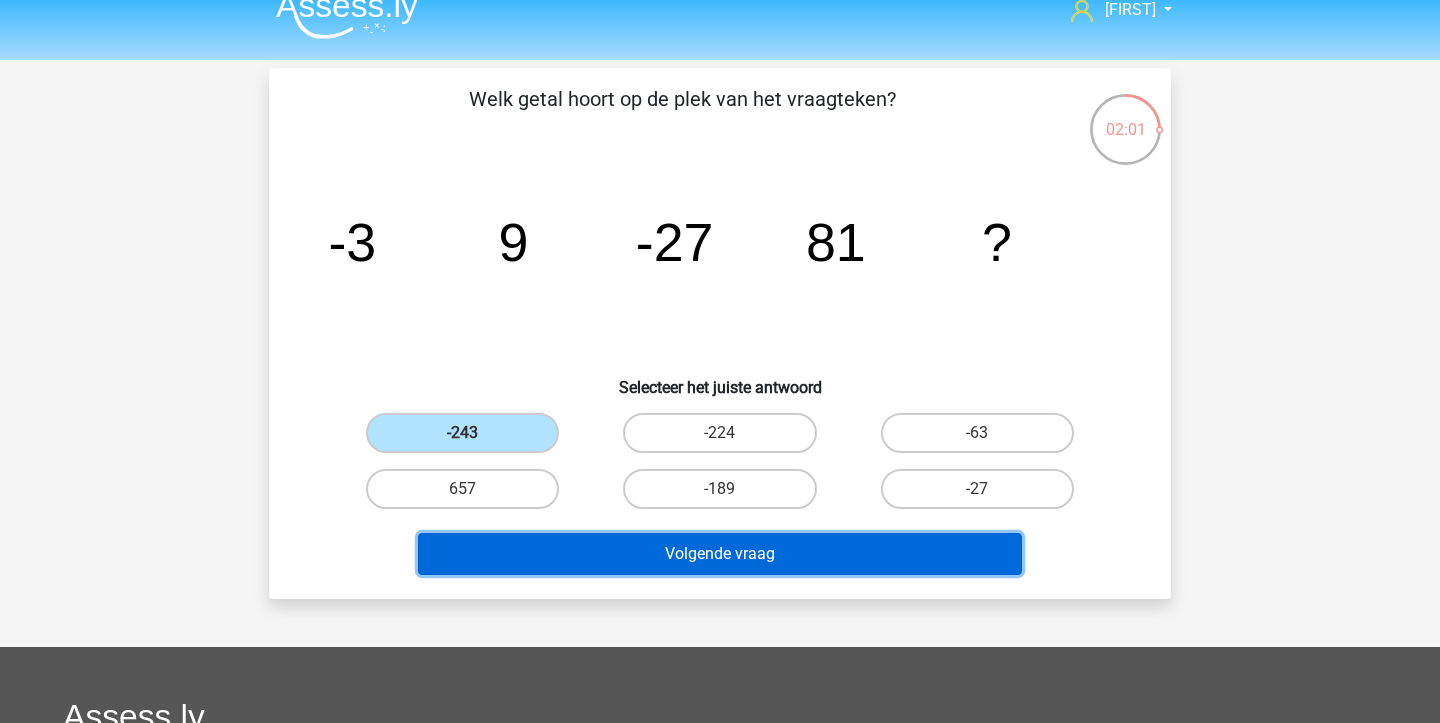 click on "Volgende vraag" at bounding box center [720, 554] 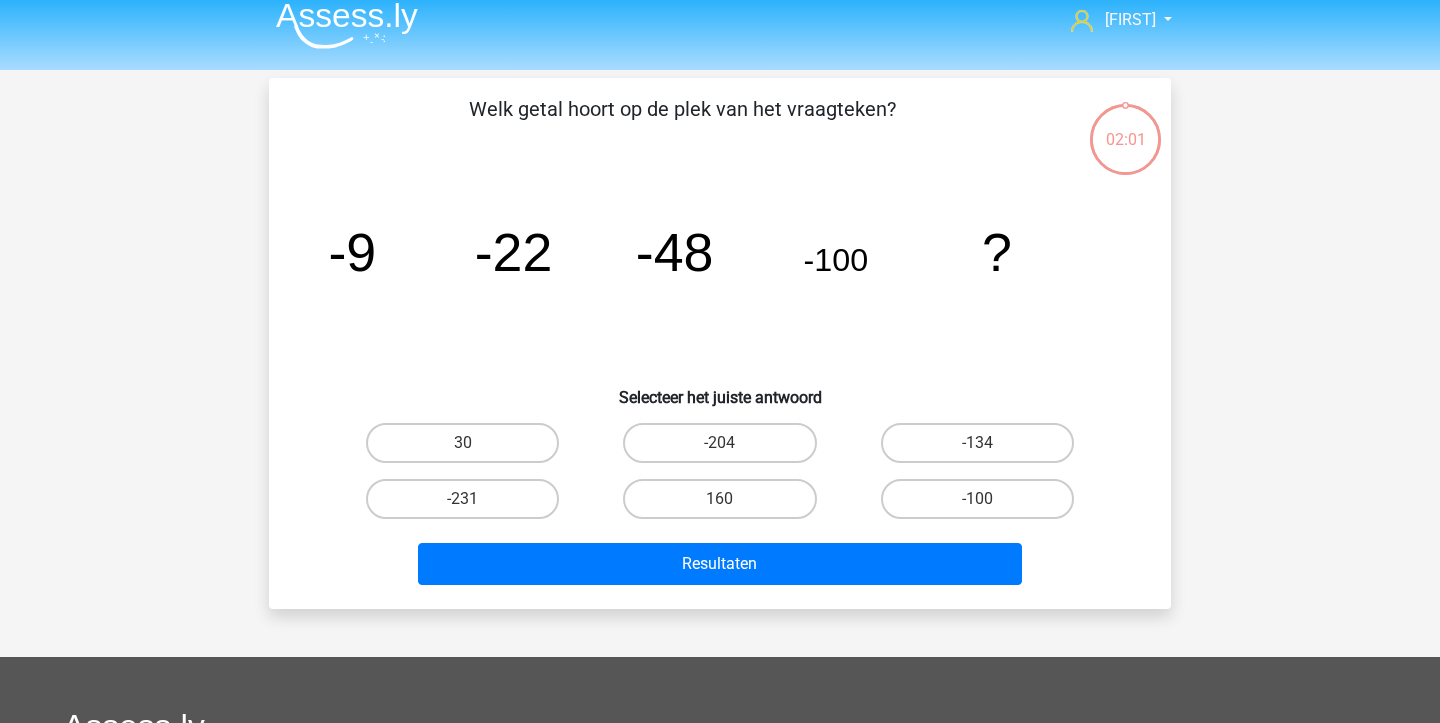 scroll, scrollTop: 3, scrollLeft: 0, axis: vertical 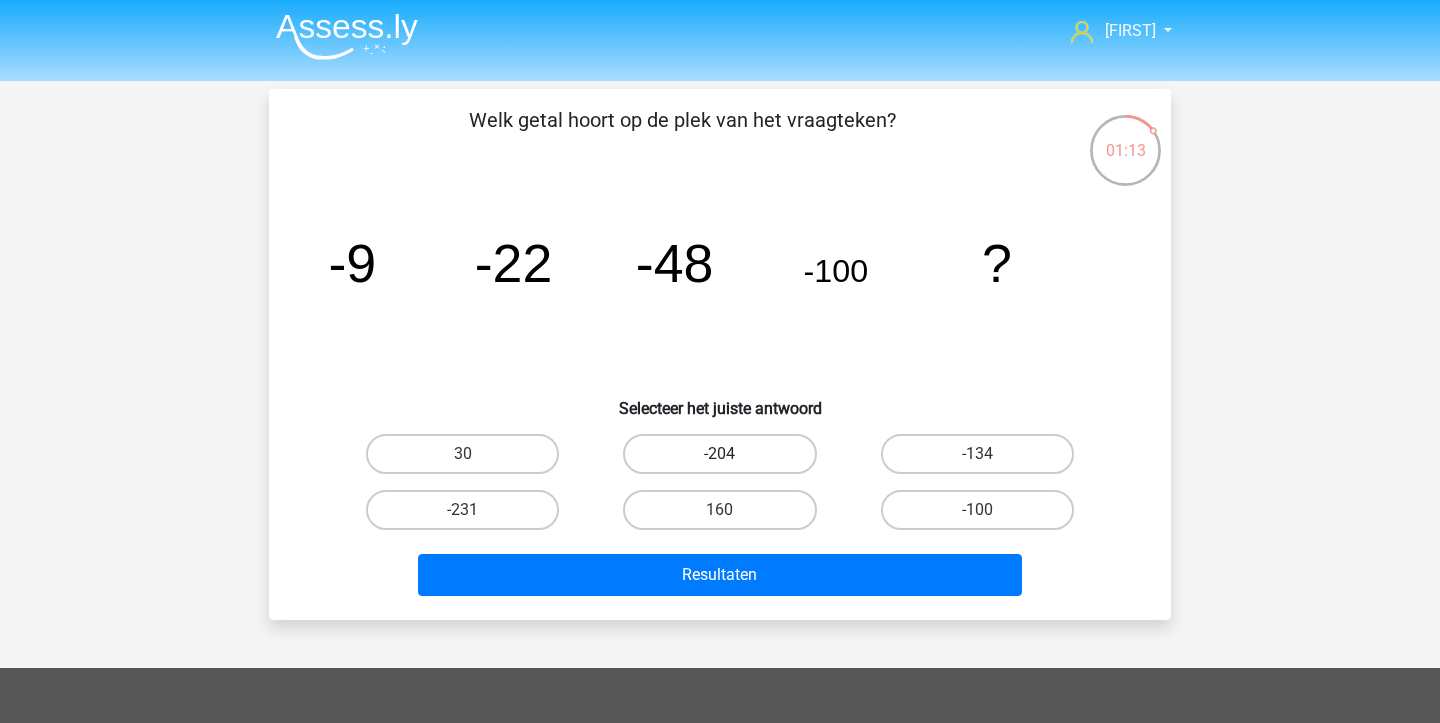 click on "-204" at bounding box center (719, 454) 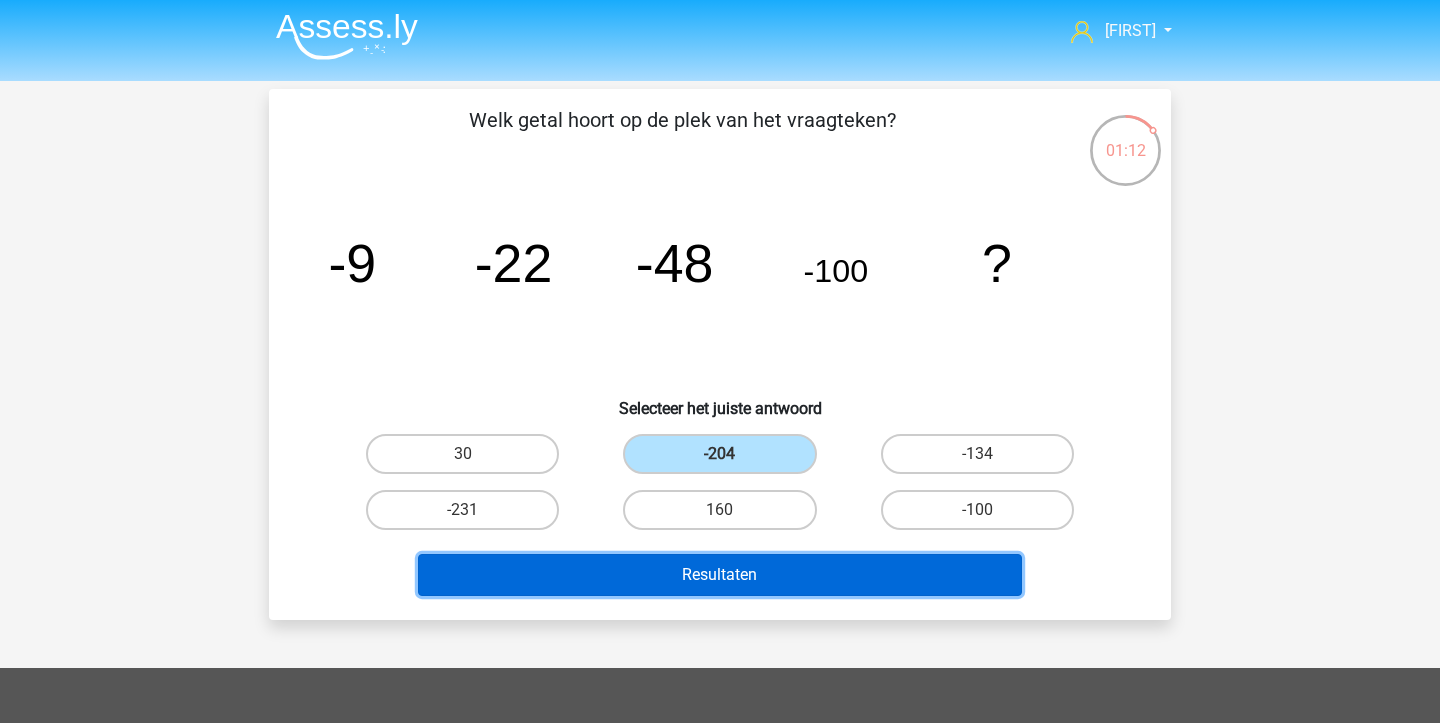 click on "Resultaten" at bounding box center [720, 575] 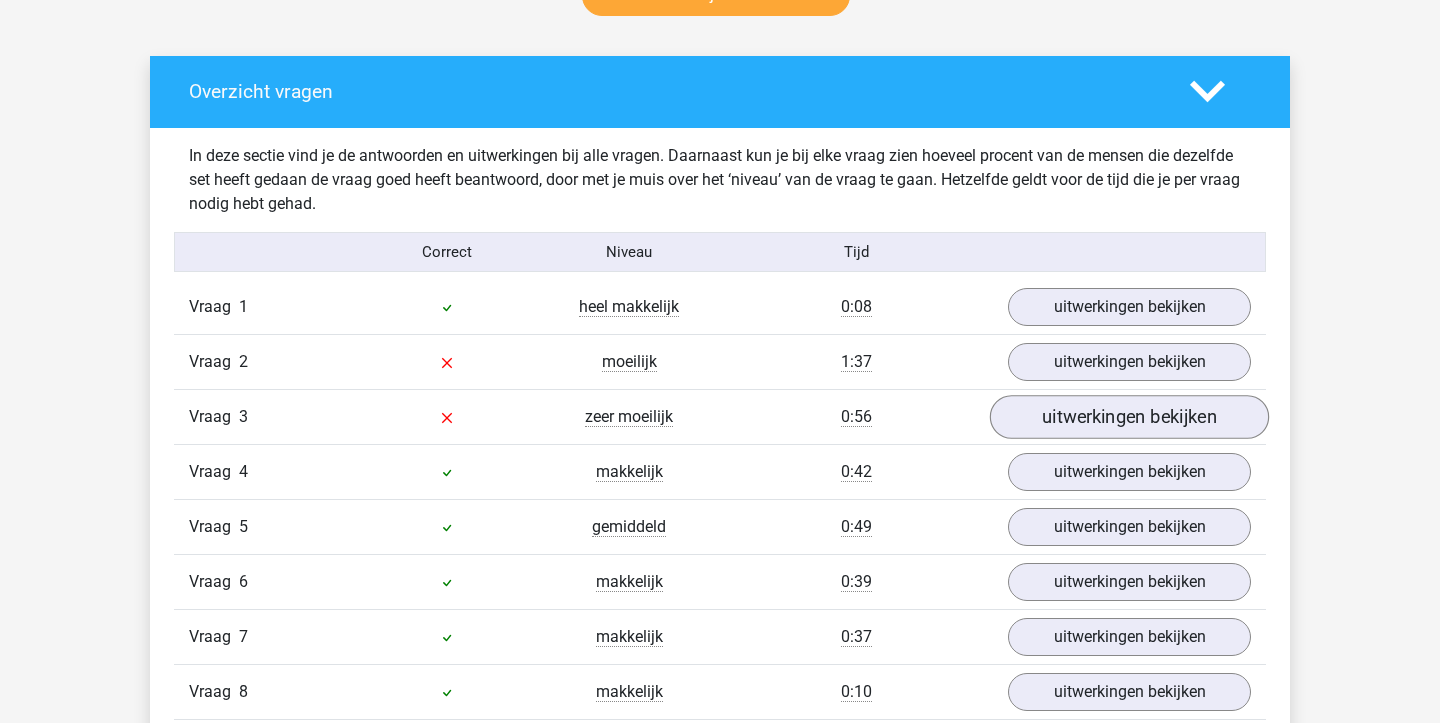 scroll, scrollTop: 1099, scrollLeft: 0, axis: vertical 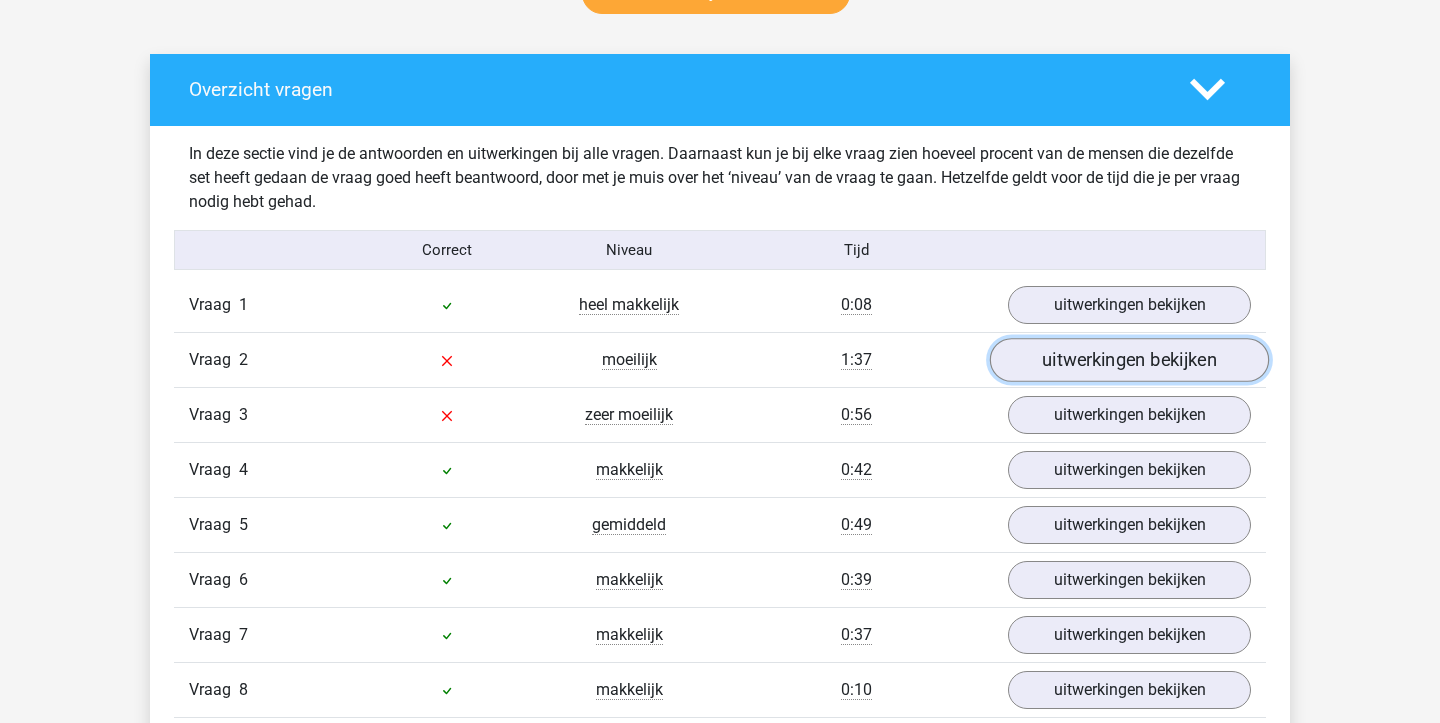 click on "uitwerkingen bekijken" at bounding box center (1129, 360) 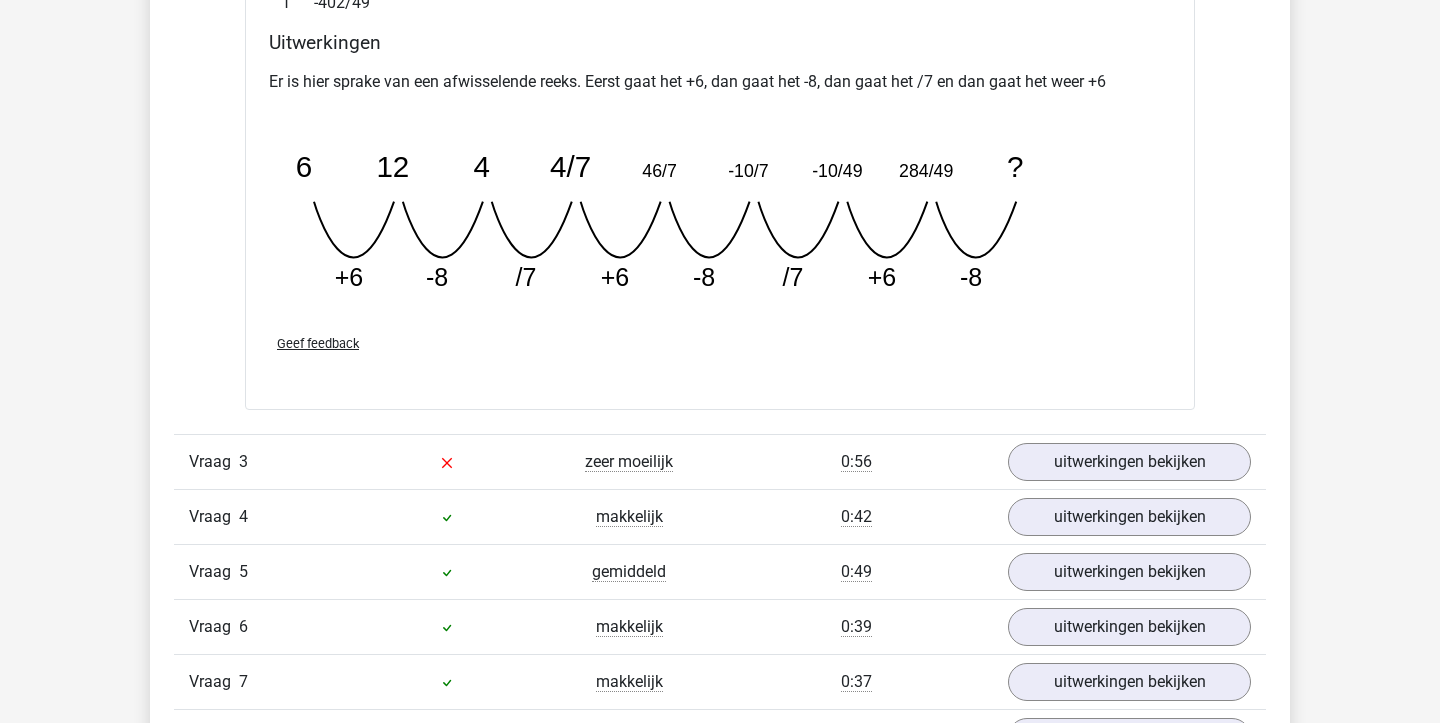 scroll, scrollTop: 1927, scrollLeft: 0, axis: vertical 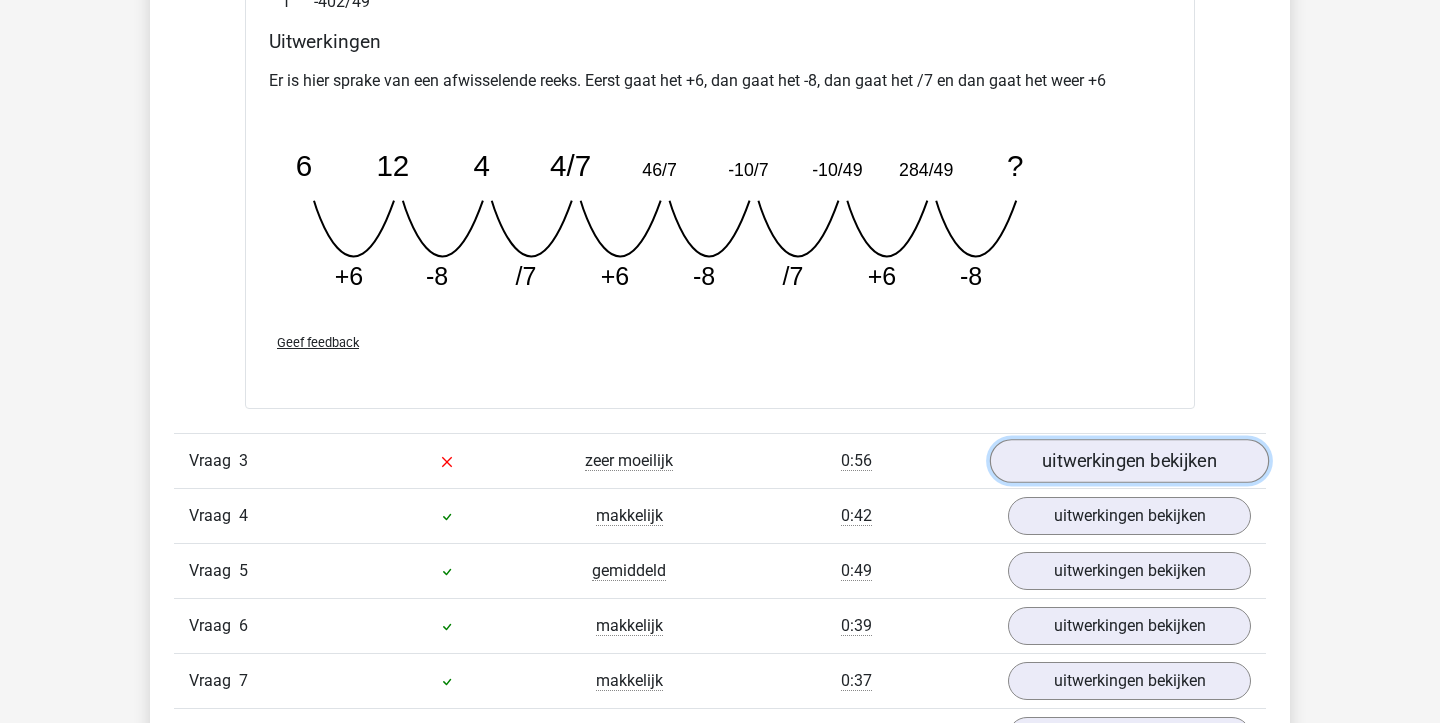 click on "uitwerkingen bekijken" at bounding box center [1129, 461] 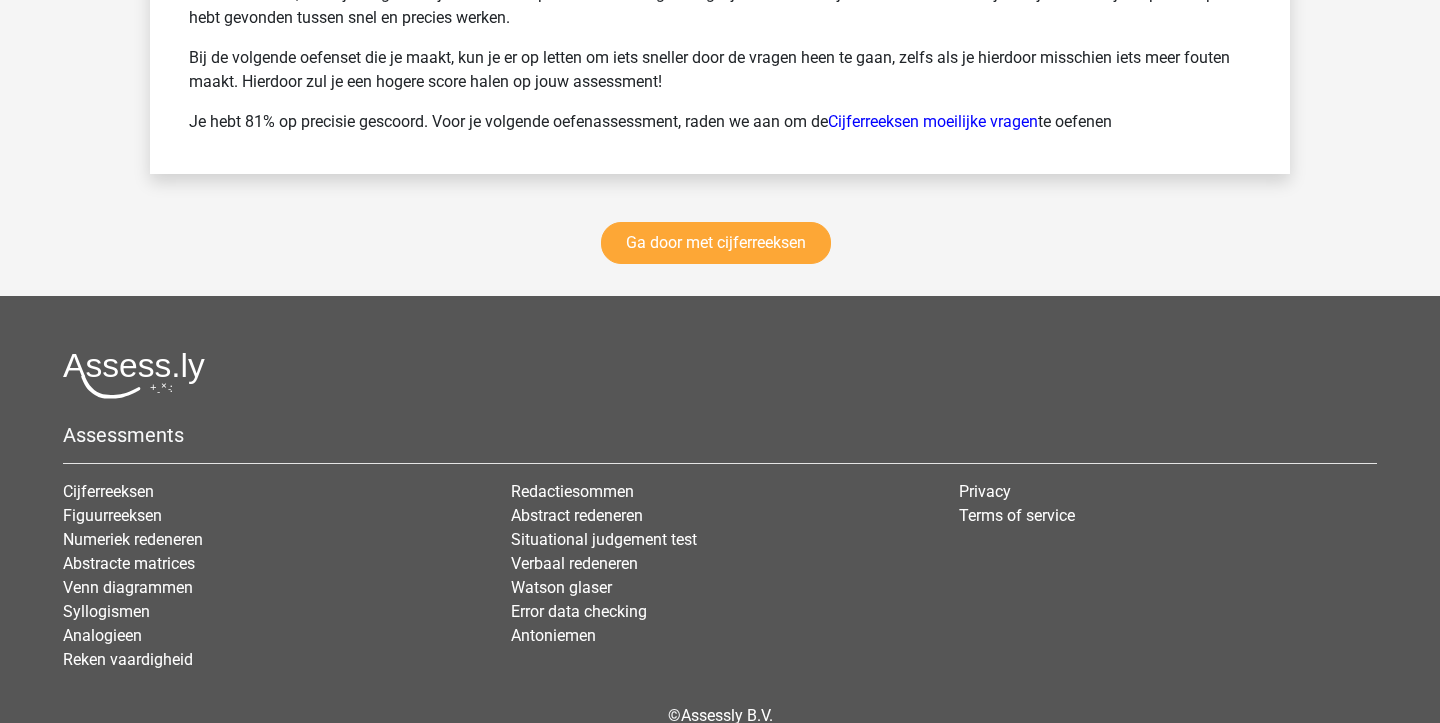 scroll, scrollTop: 4979, scrollLeft: 0, axis: vertical 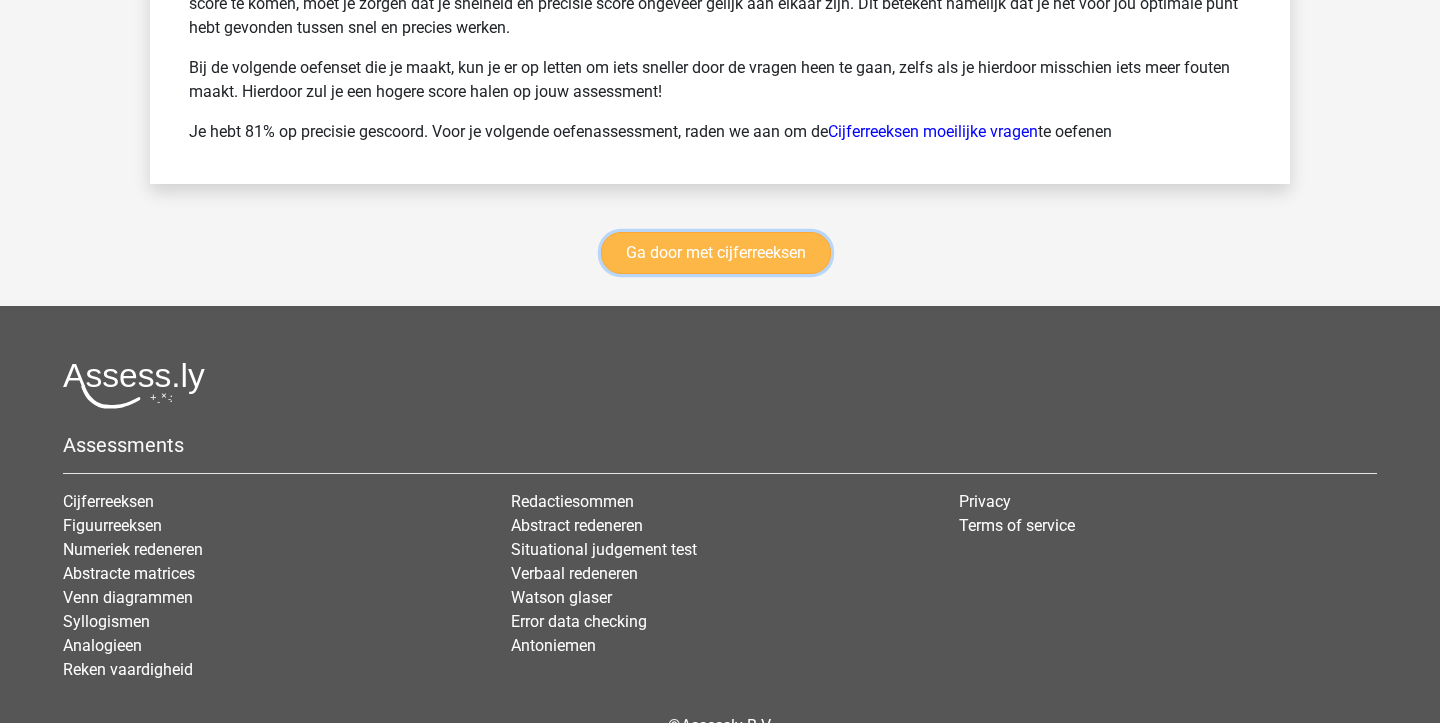 click on "Ga door met cijferreeksen" at bounding box center [716, 253] 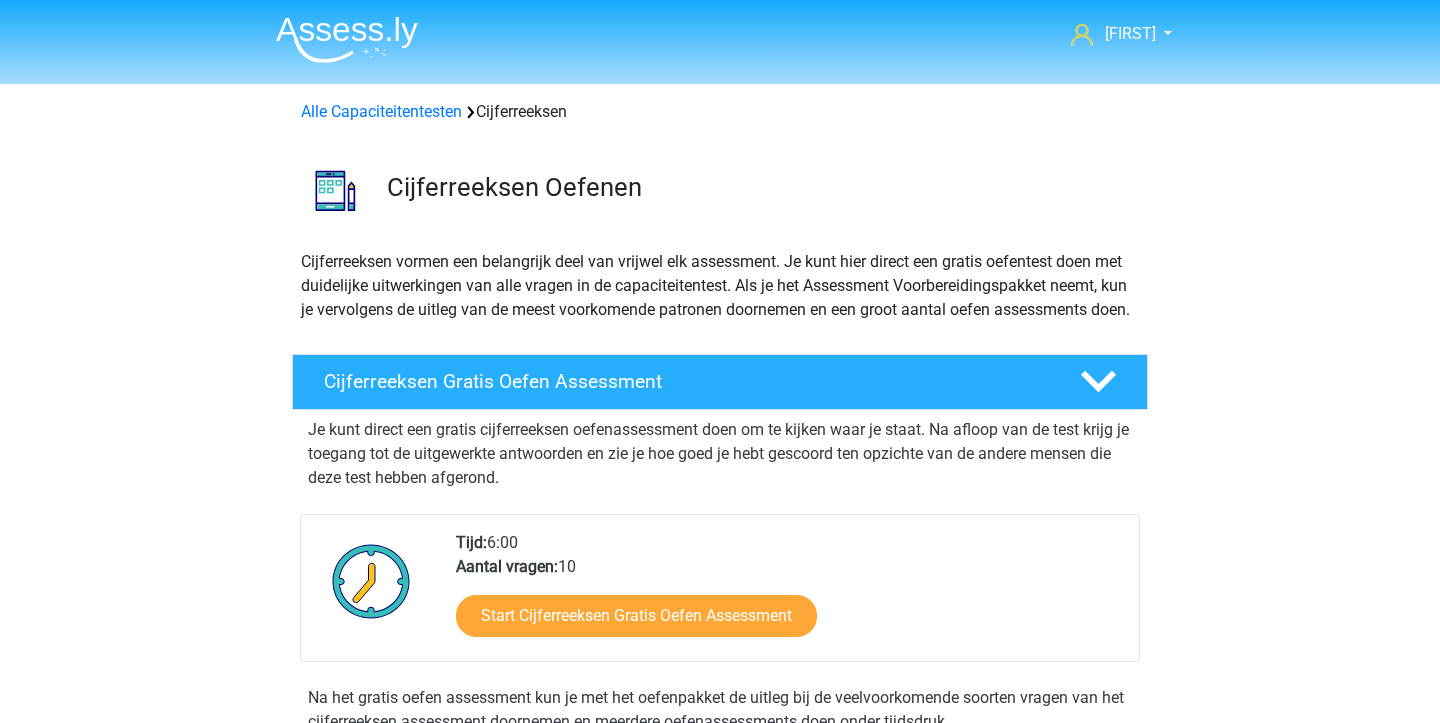 scroll, scrollTop: 892, scrollLeft: 0, axis: vertical 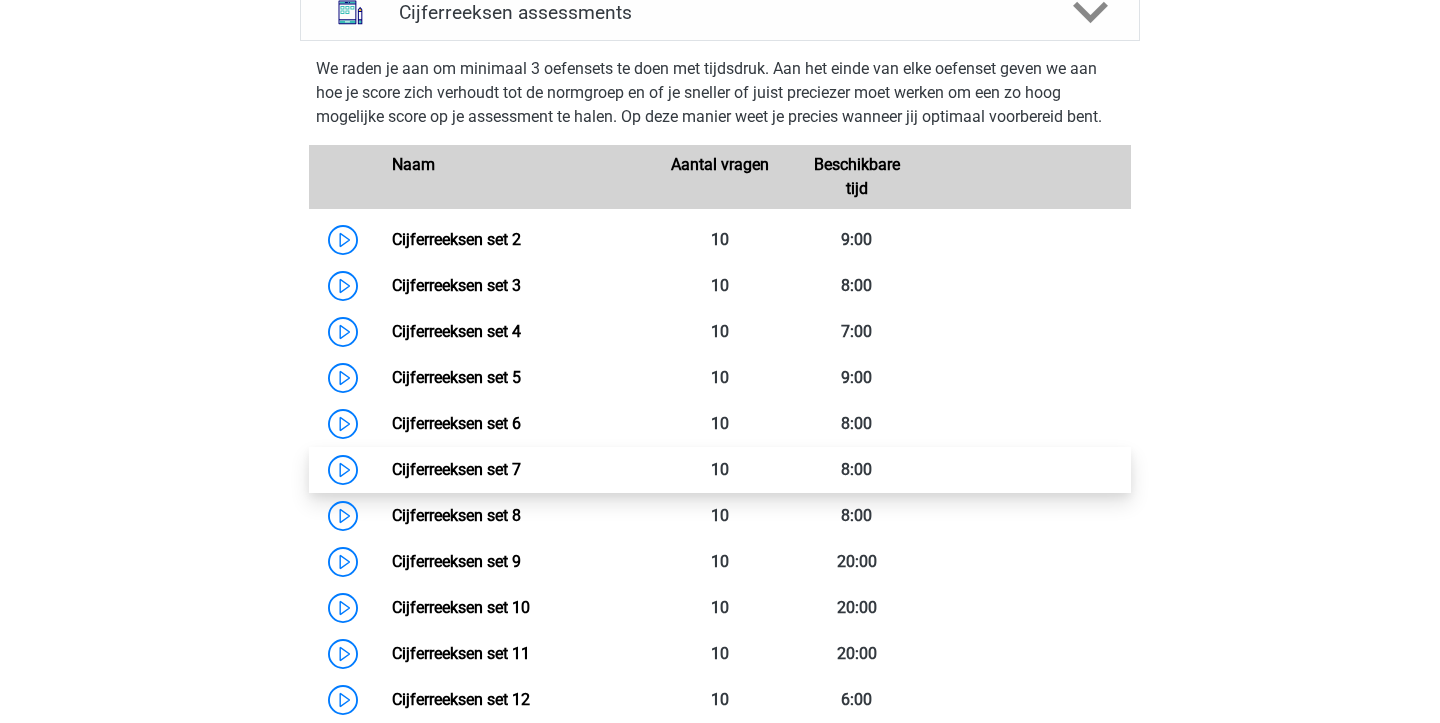 click on "Cijferreeksen
set 7" at bounding box center (456, 469) 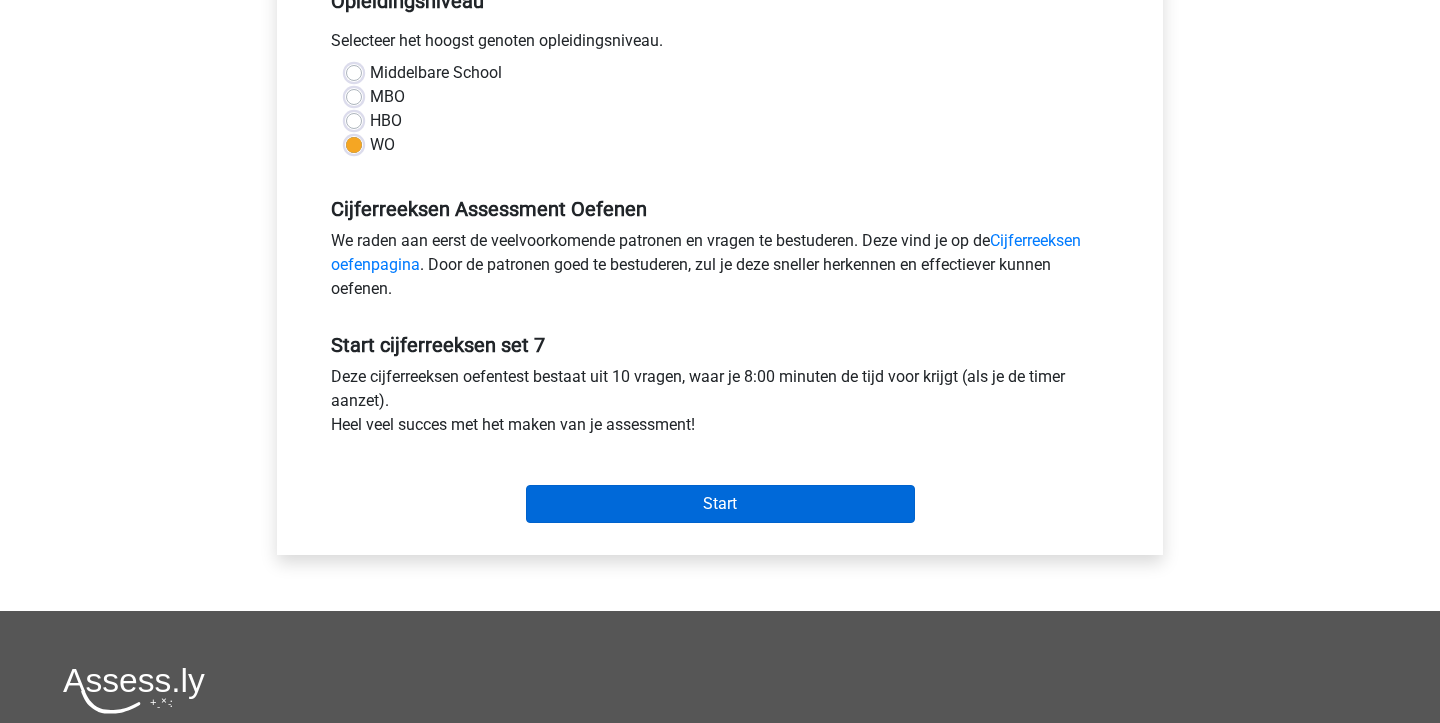 scroll, scrollTop: 448, scrollLeft: 0, axis: vertical 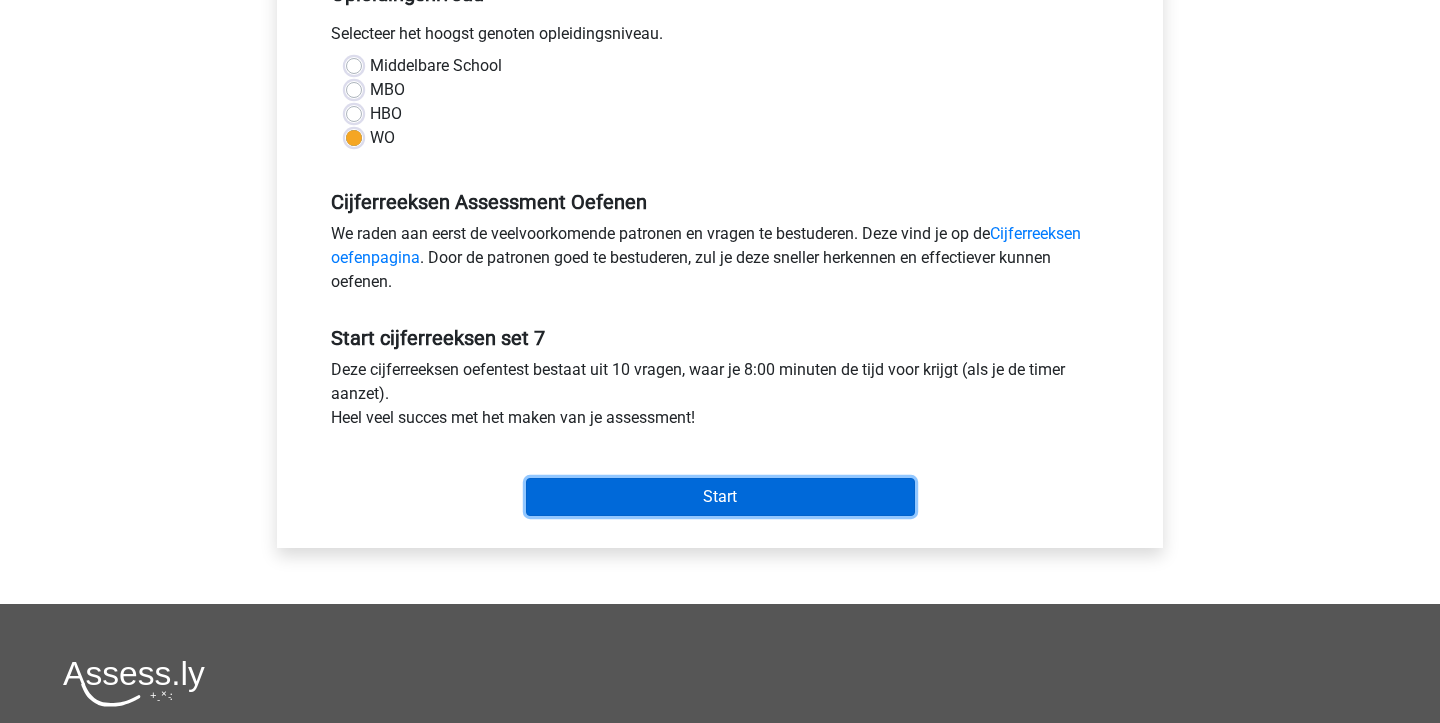 click on "Start" at bounding box center (720, 497) 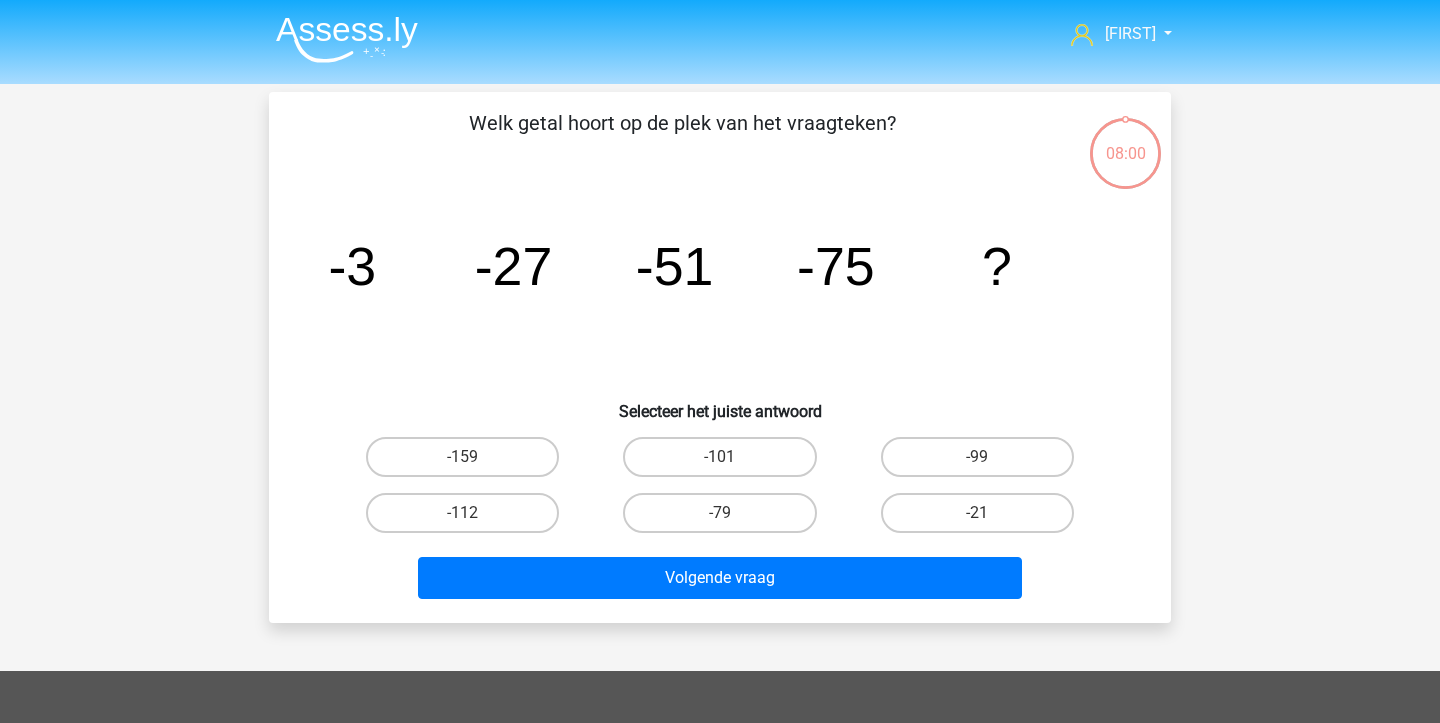 scroll, scrollTop: 0, scrollLeft: 0, axis: both 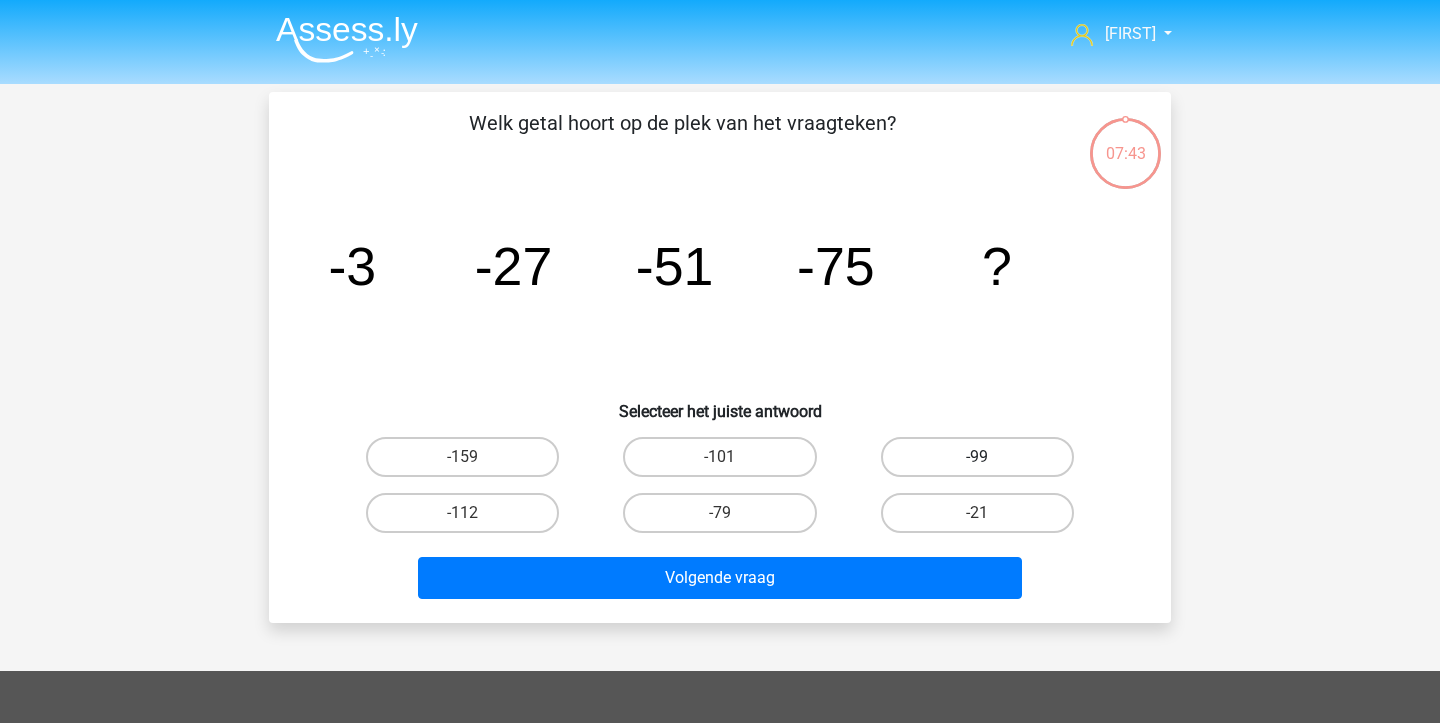 click on "-99" at bounding box center (977, 457) 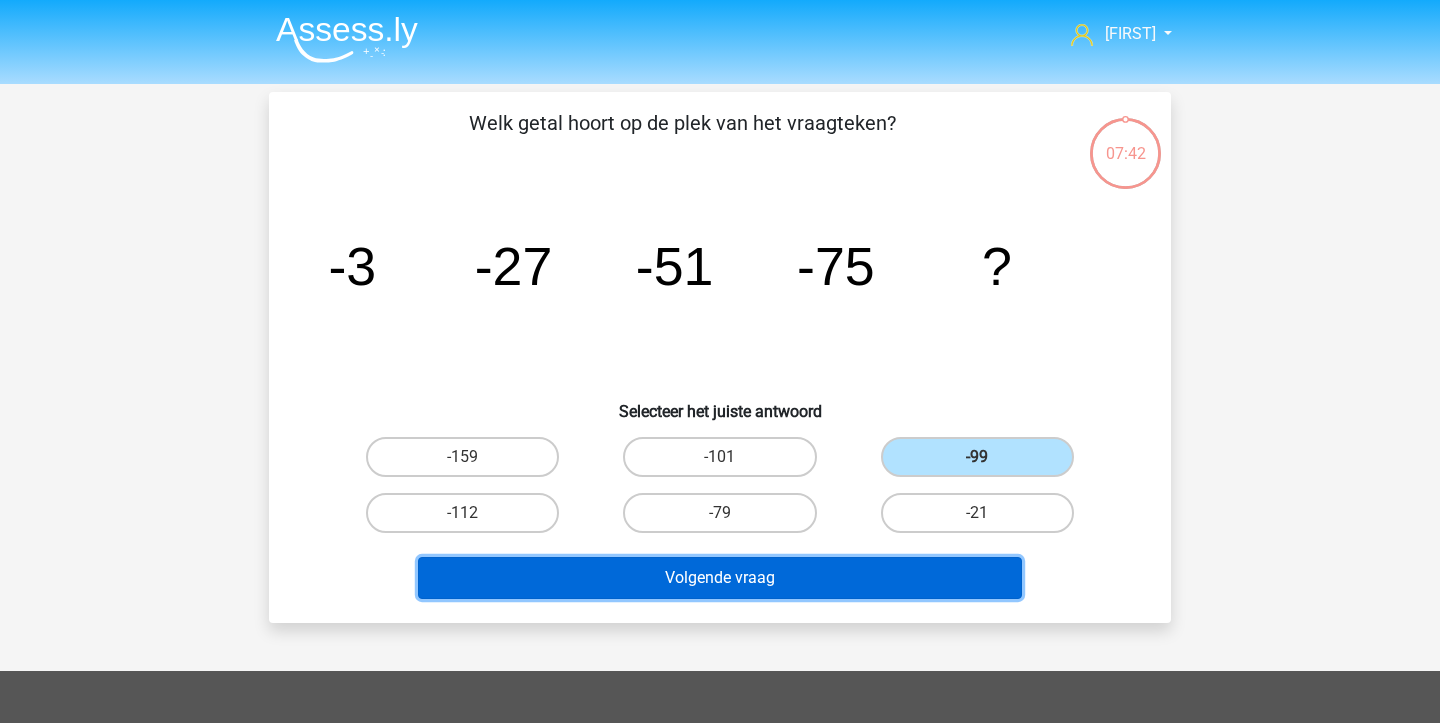 click on "Volgende vraag" at bounding box center [720, 578] 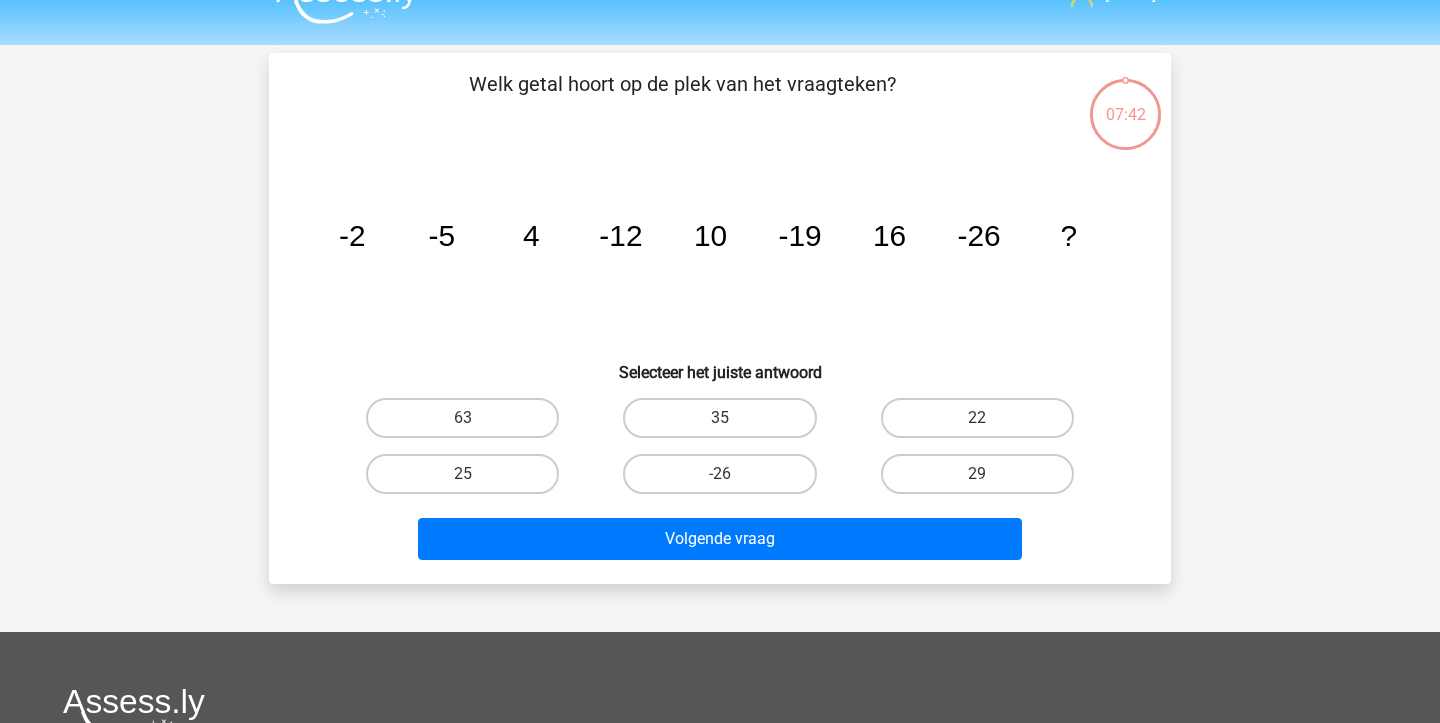 scroll, scrollTop: 4, scrollLeft: 0, axis: vertical 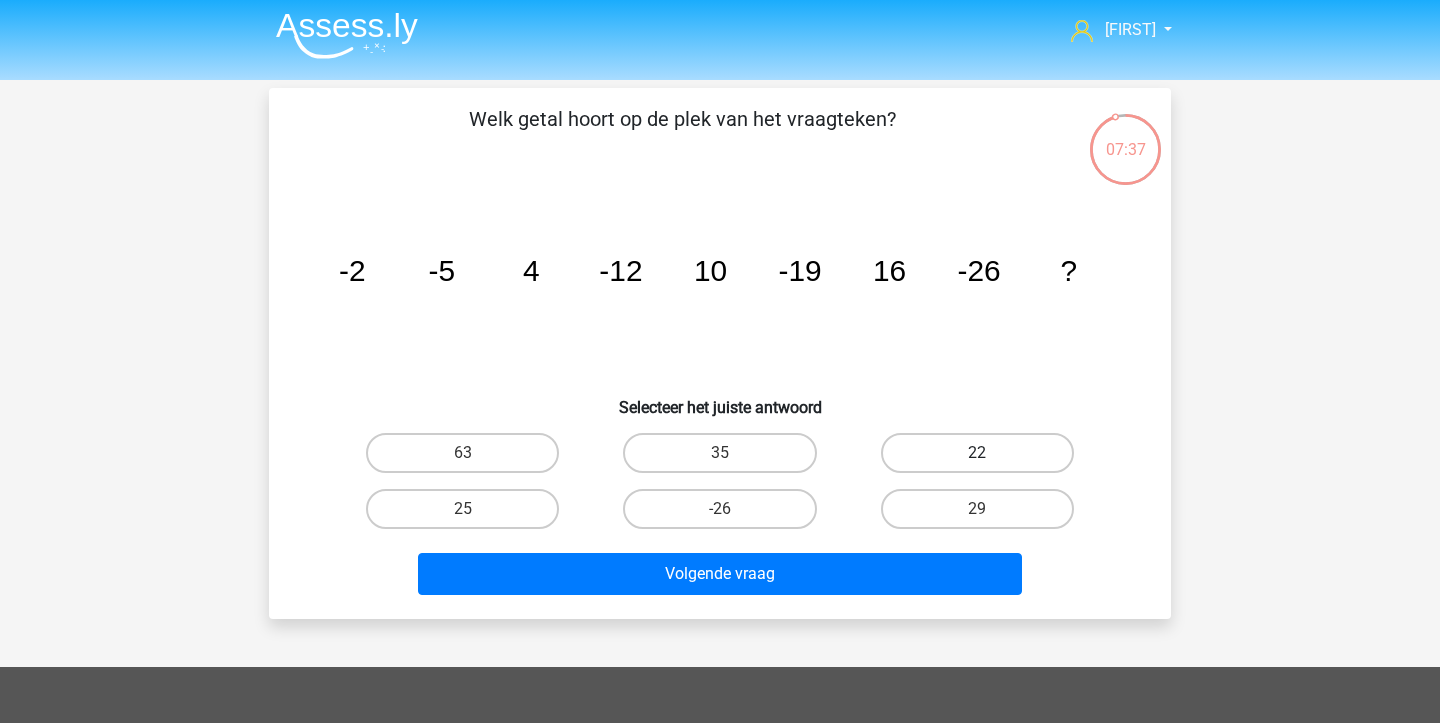 click on "22" at bounding box center [977, 453] 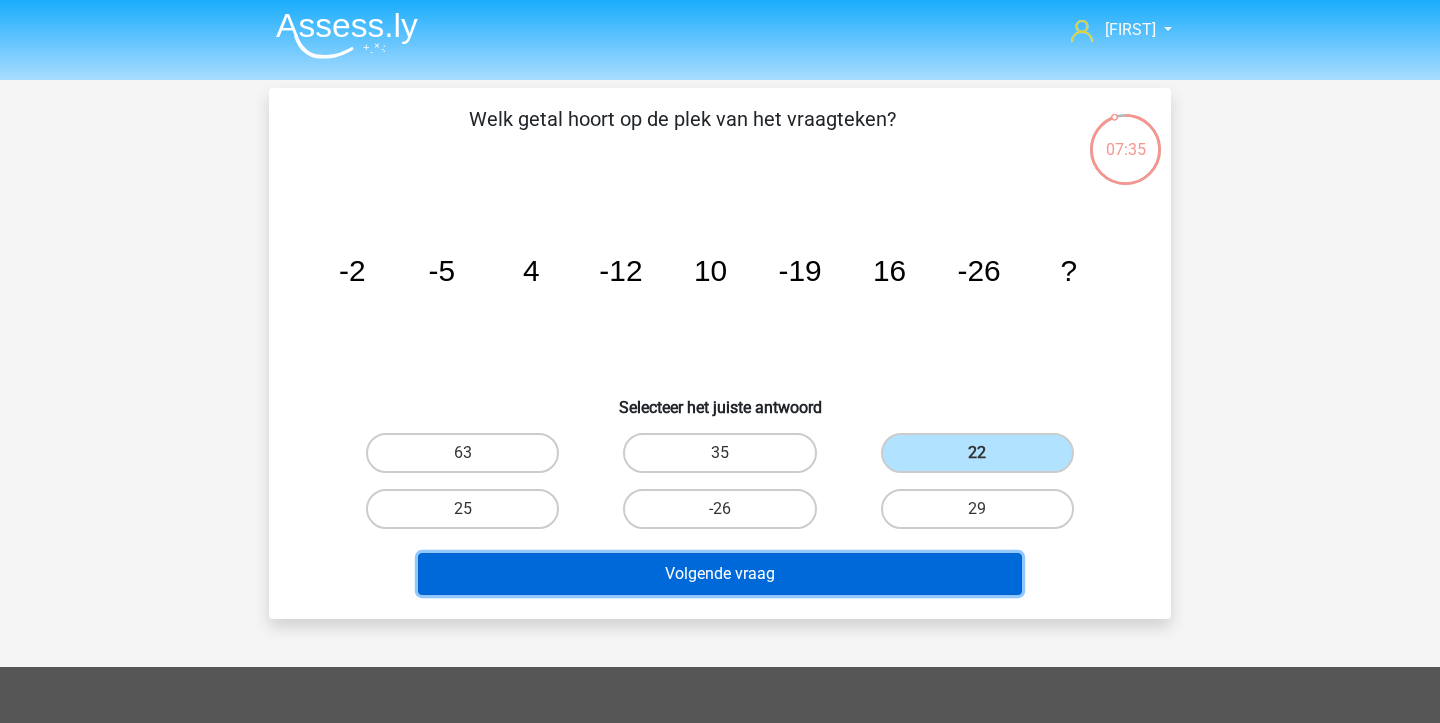 click on "Volgende vraag" at bounding box center [720, 574] 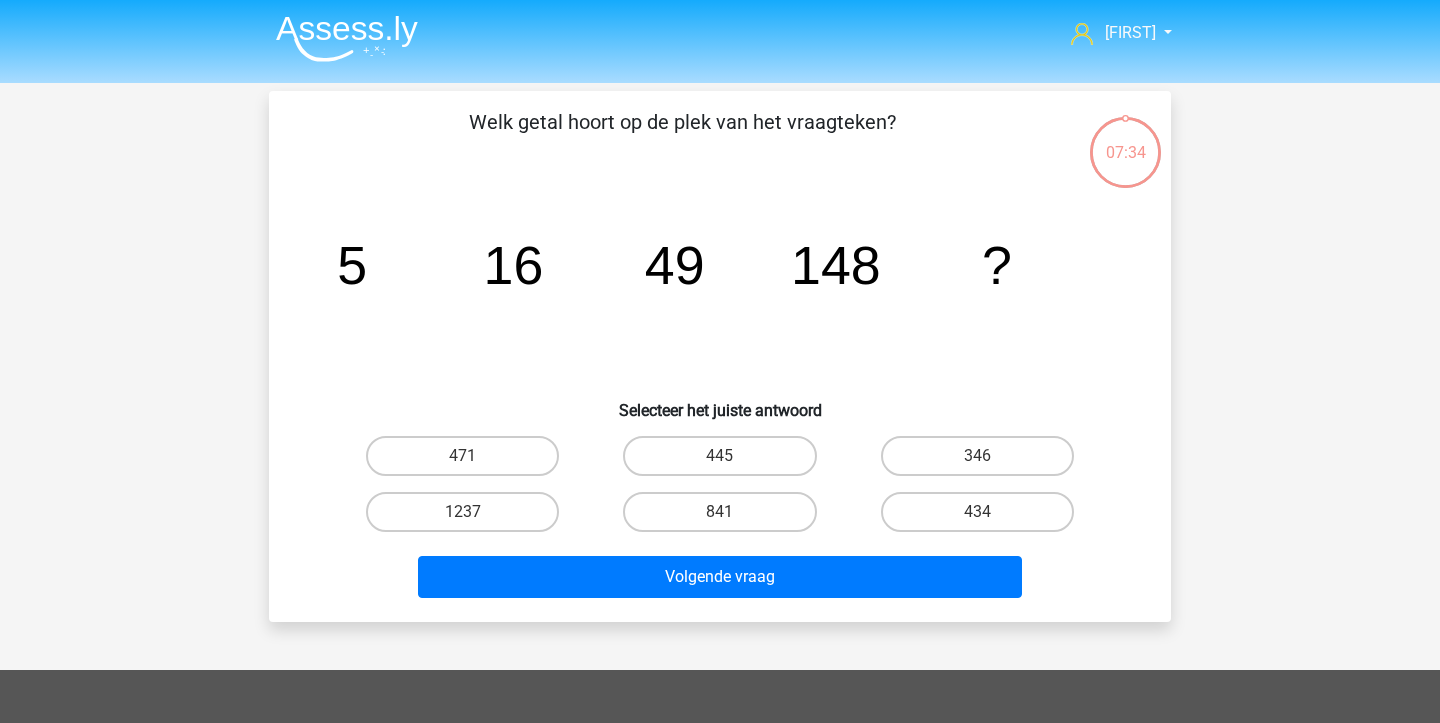 scroll, scrollTop: 0, scrollLeft: 0, axis: both 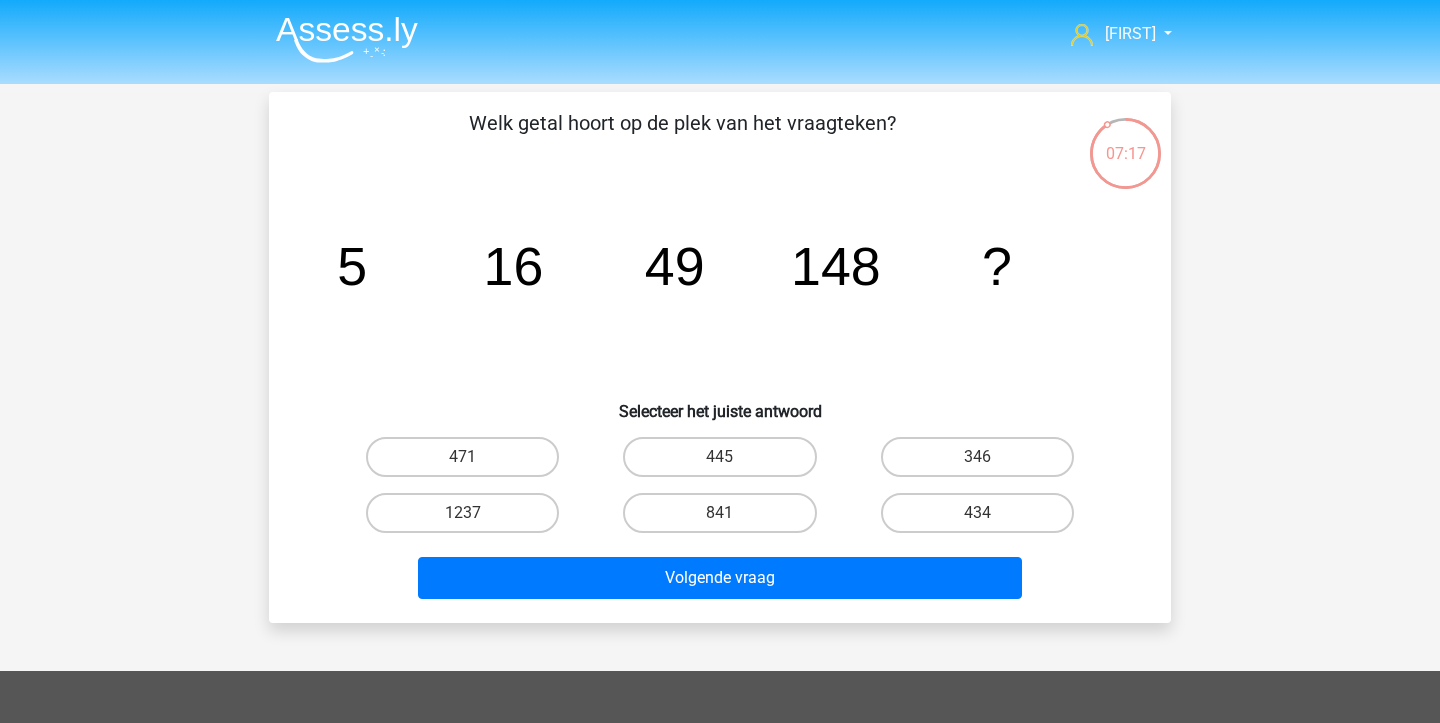 click on "445" at bounding box center (719, 457) 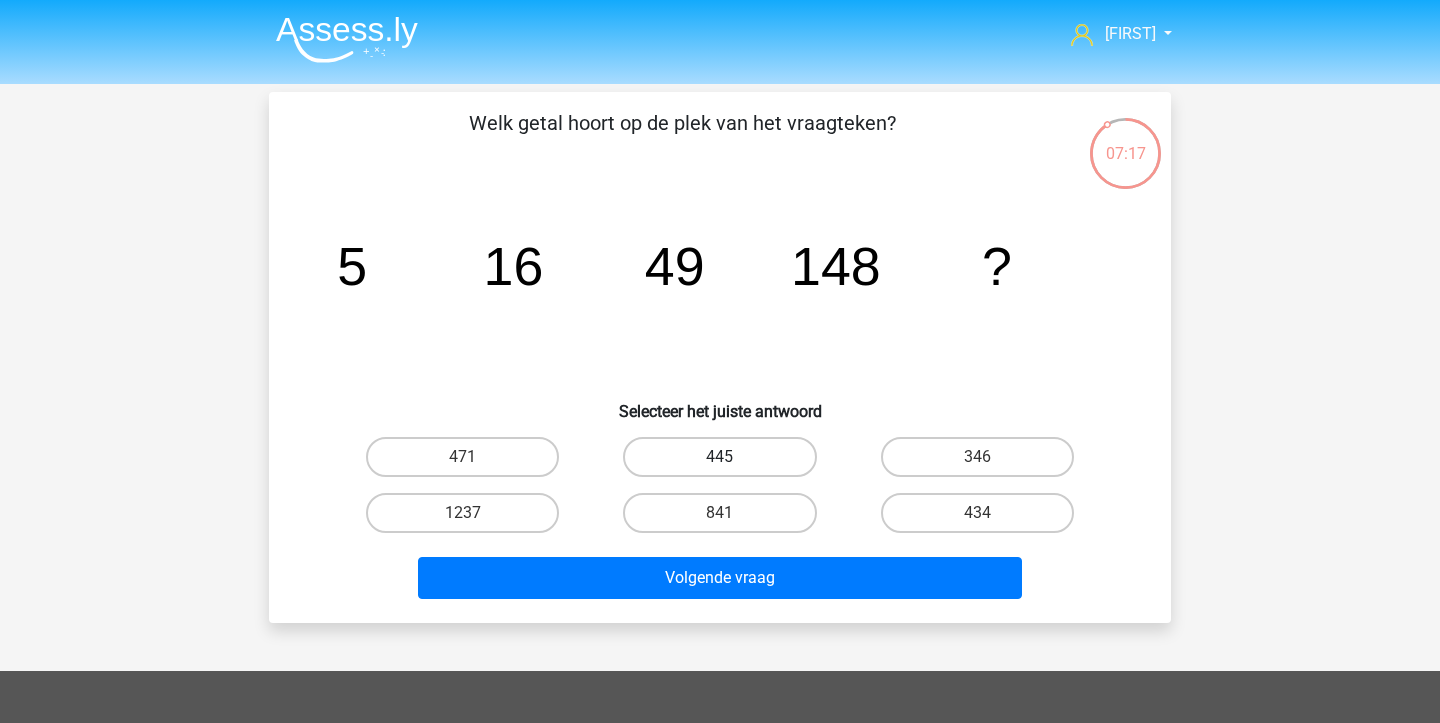 click on "445" at bounding box center [719, 457] 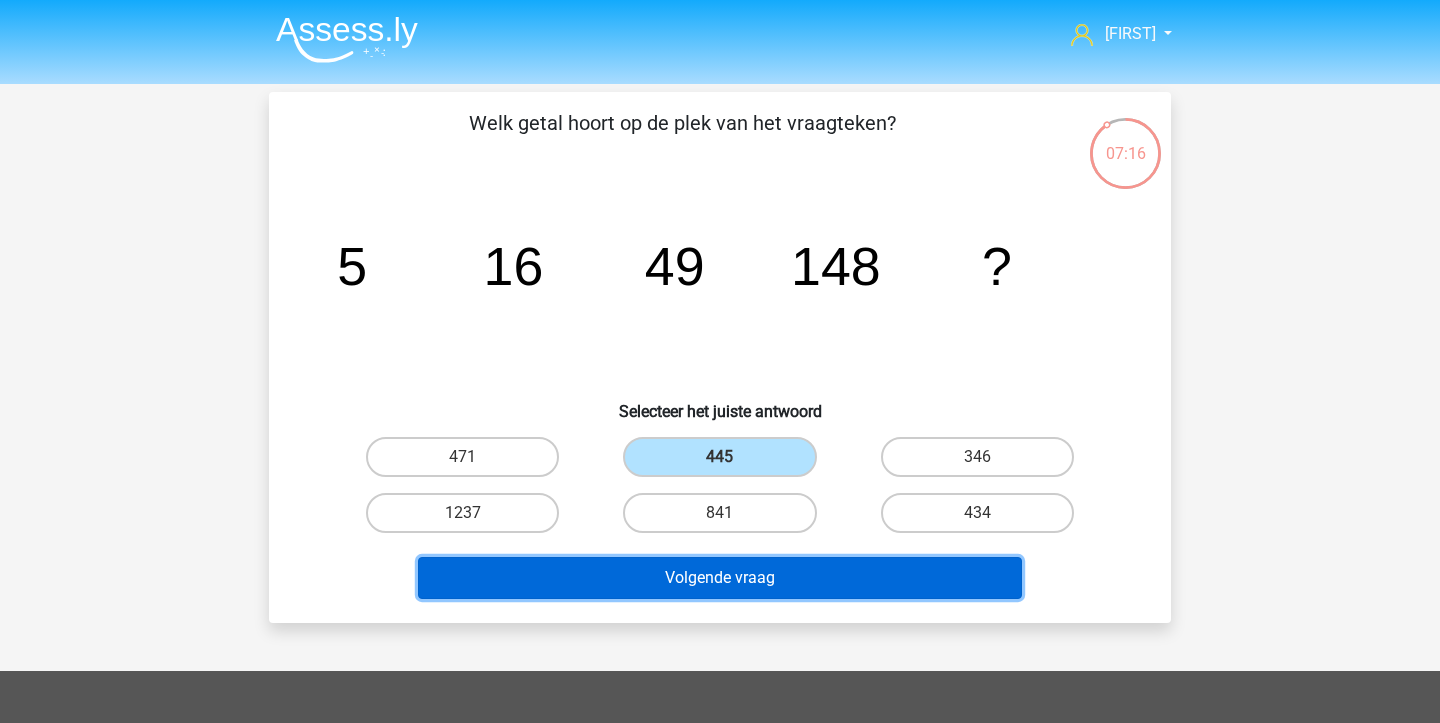 click on "Volgende vraag" at bounding box center (720, 578) 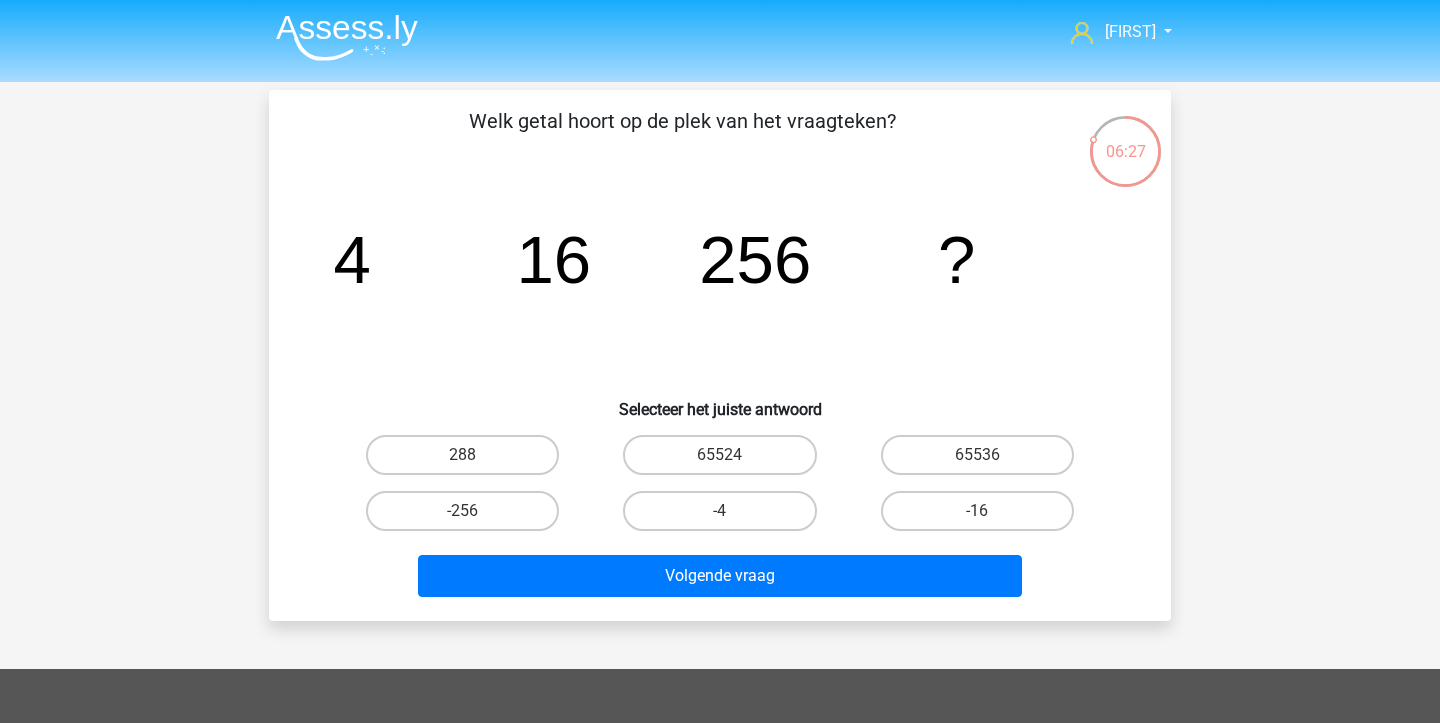scroll, scrollTop: 0, scrollLeft: 0, axis: both 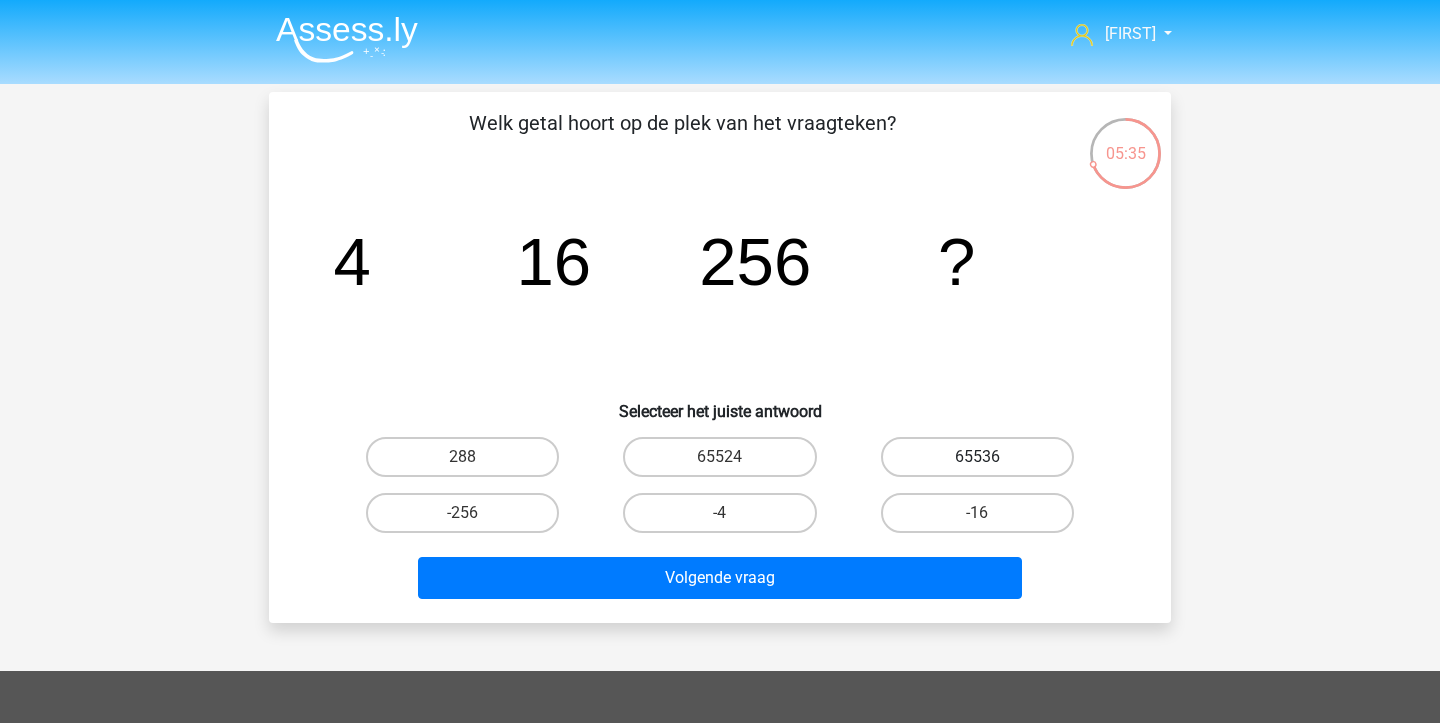 click on "65536" at bounding box center (977, 457) 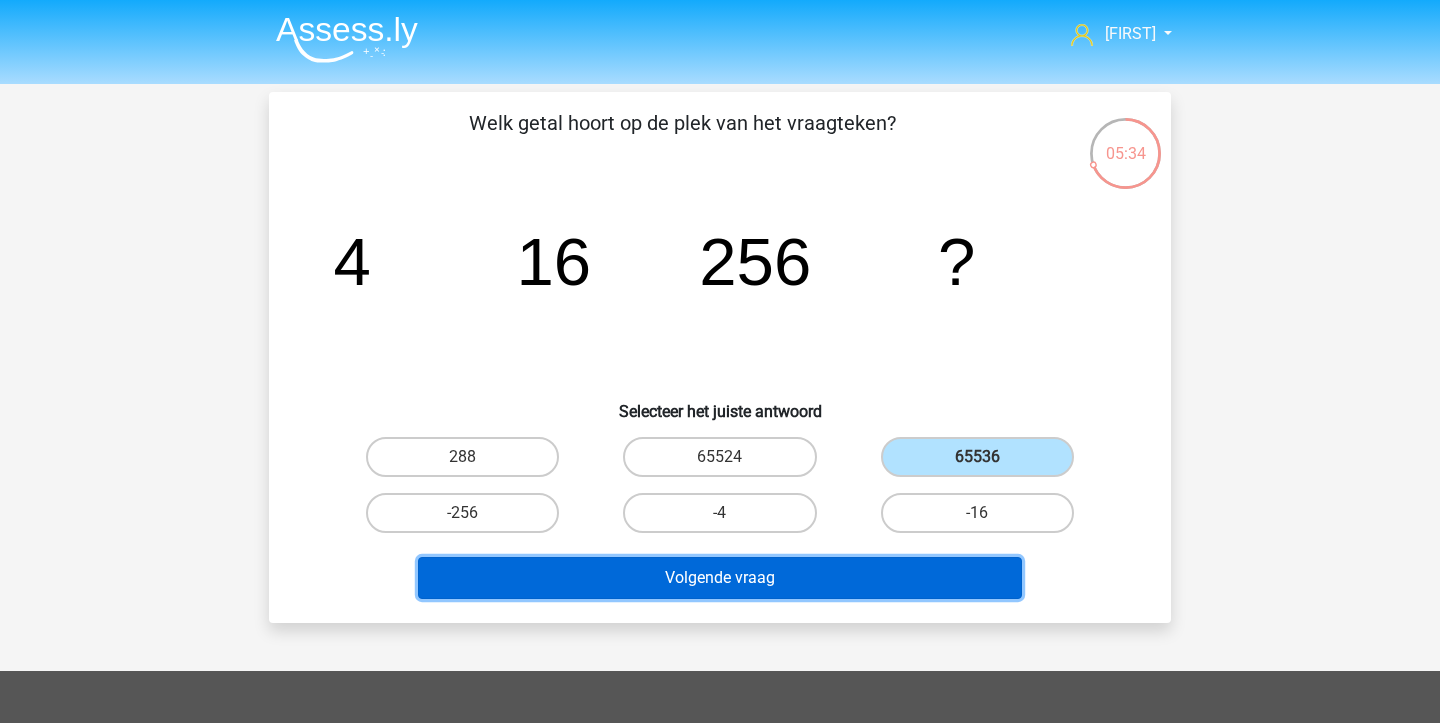 click on "Volgende vraag" at bounding box center [720, 578] 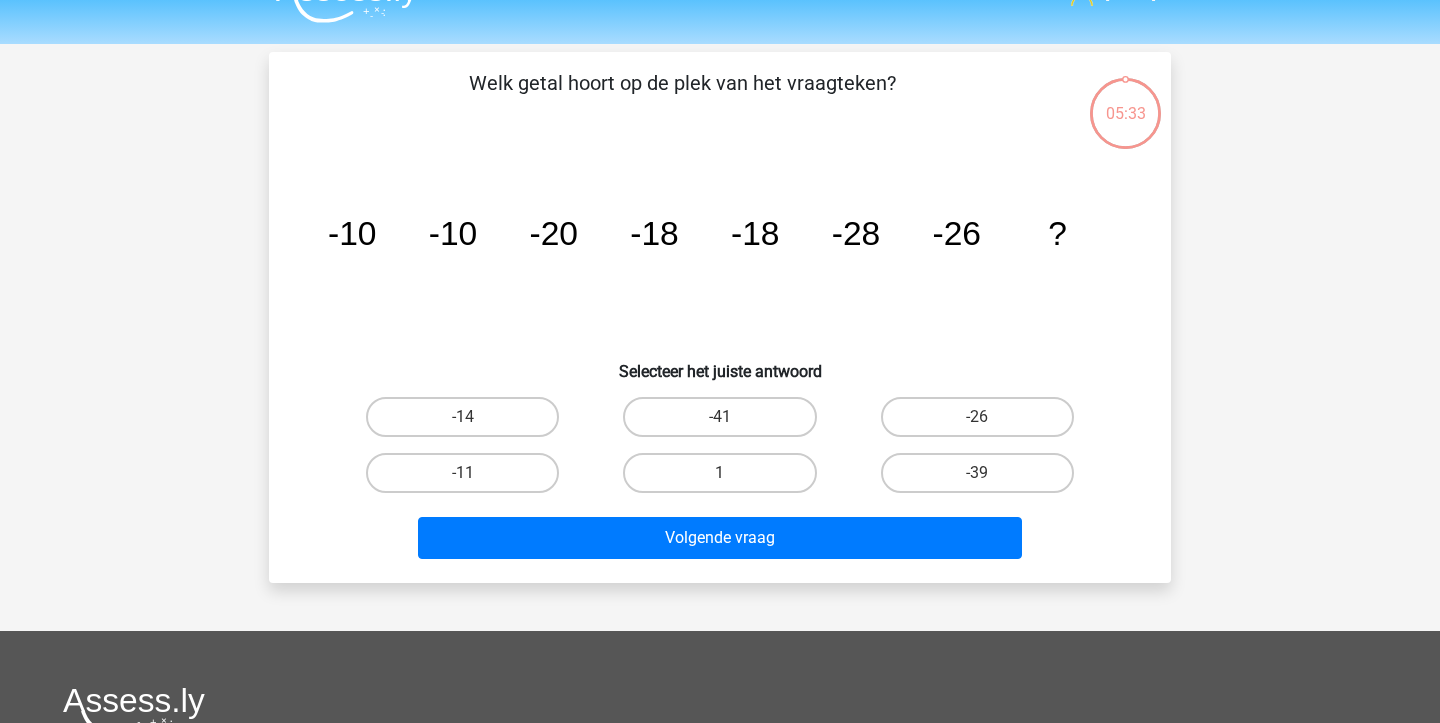 scroll, scrollTop: 39, scrollLeft: 0, axis: vertical 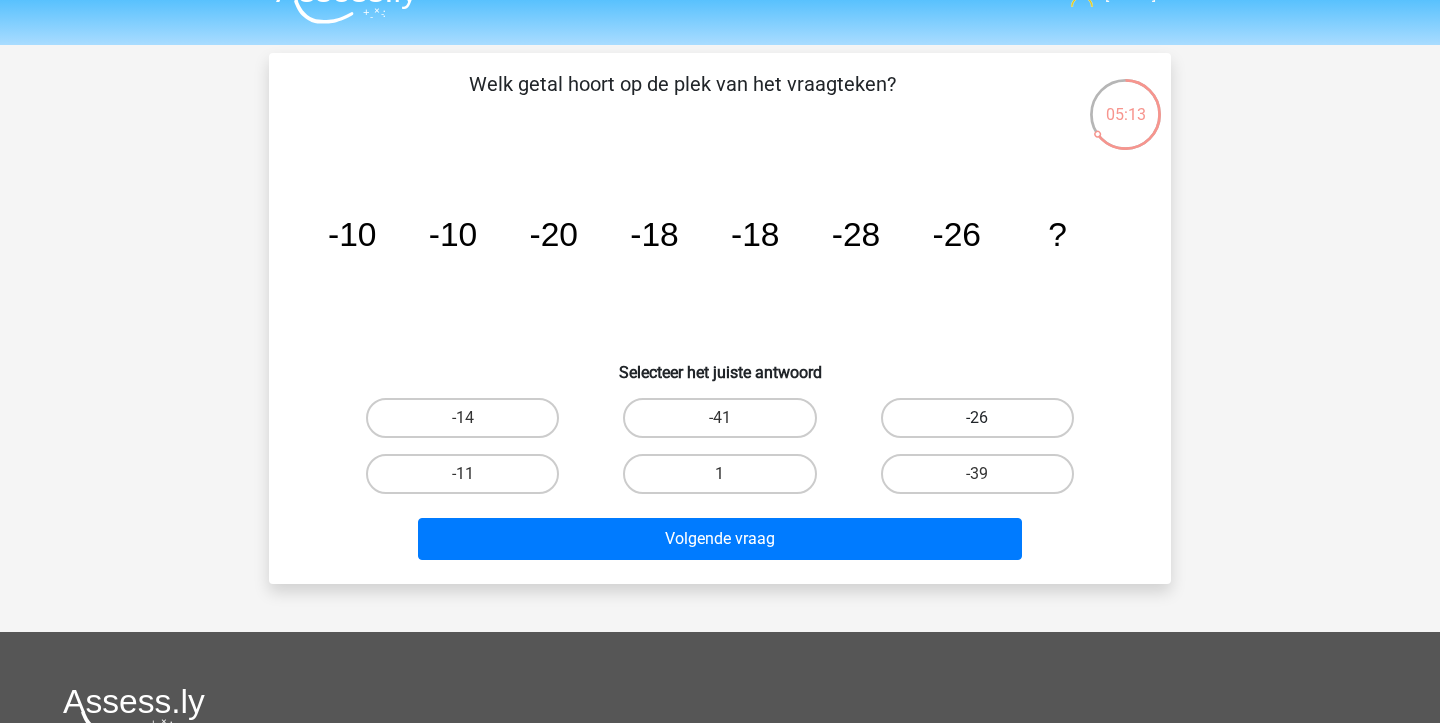 click on "-26" at bounding box center [977, 418] 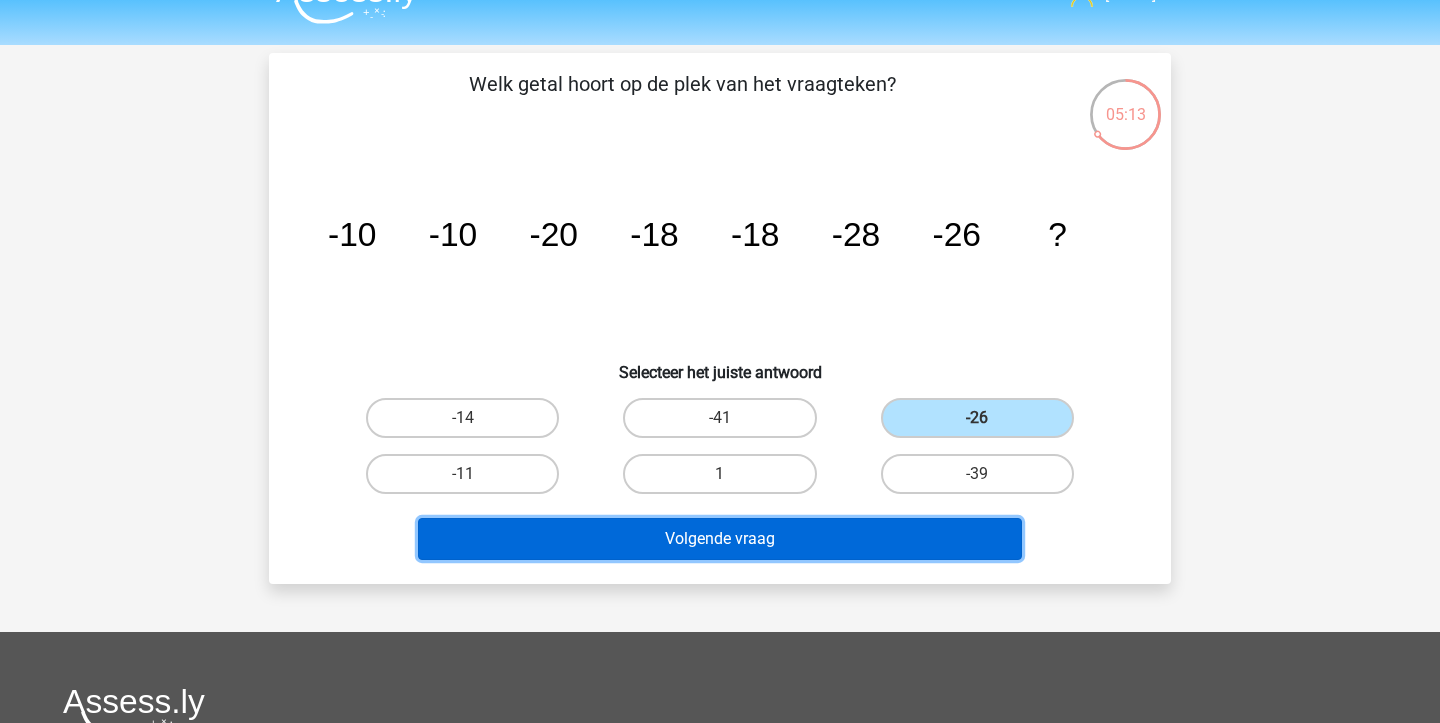 click on "Volgende vraag" at bounding box center [720, 539] 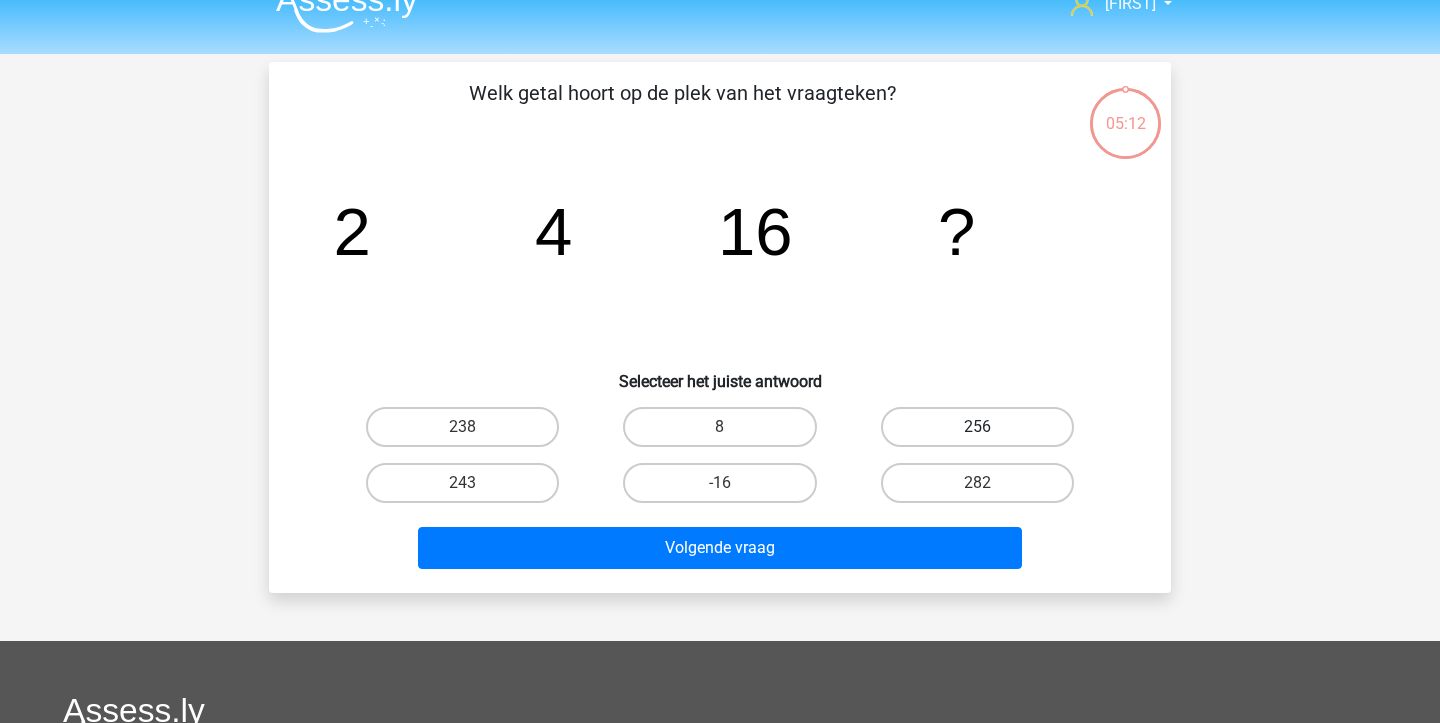 scroll, scrollTop: 9, scrollLeft: 0, axis: vertical 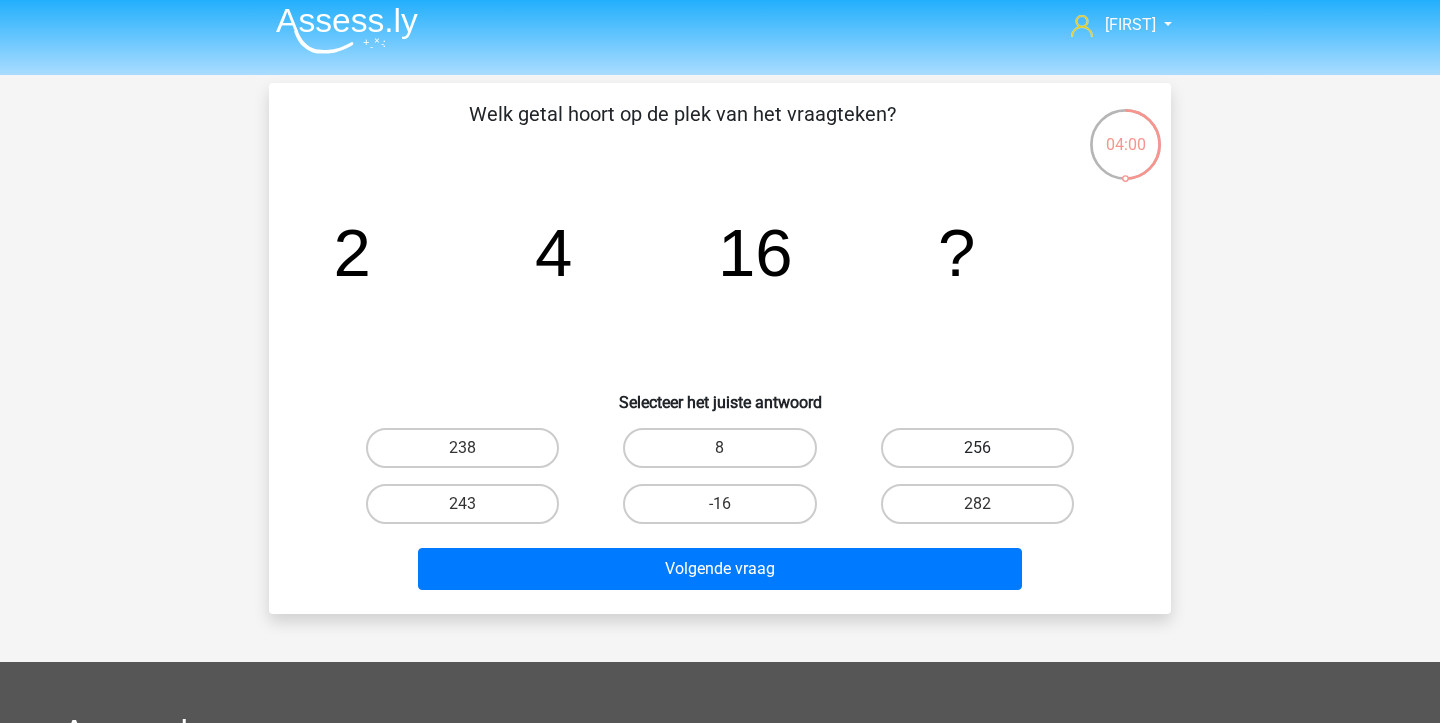 click on "256" at bounding box center [977, 448] 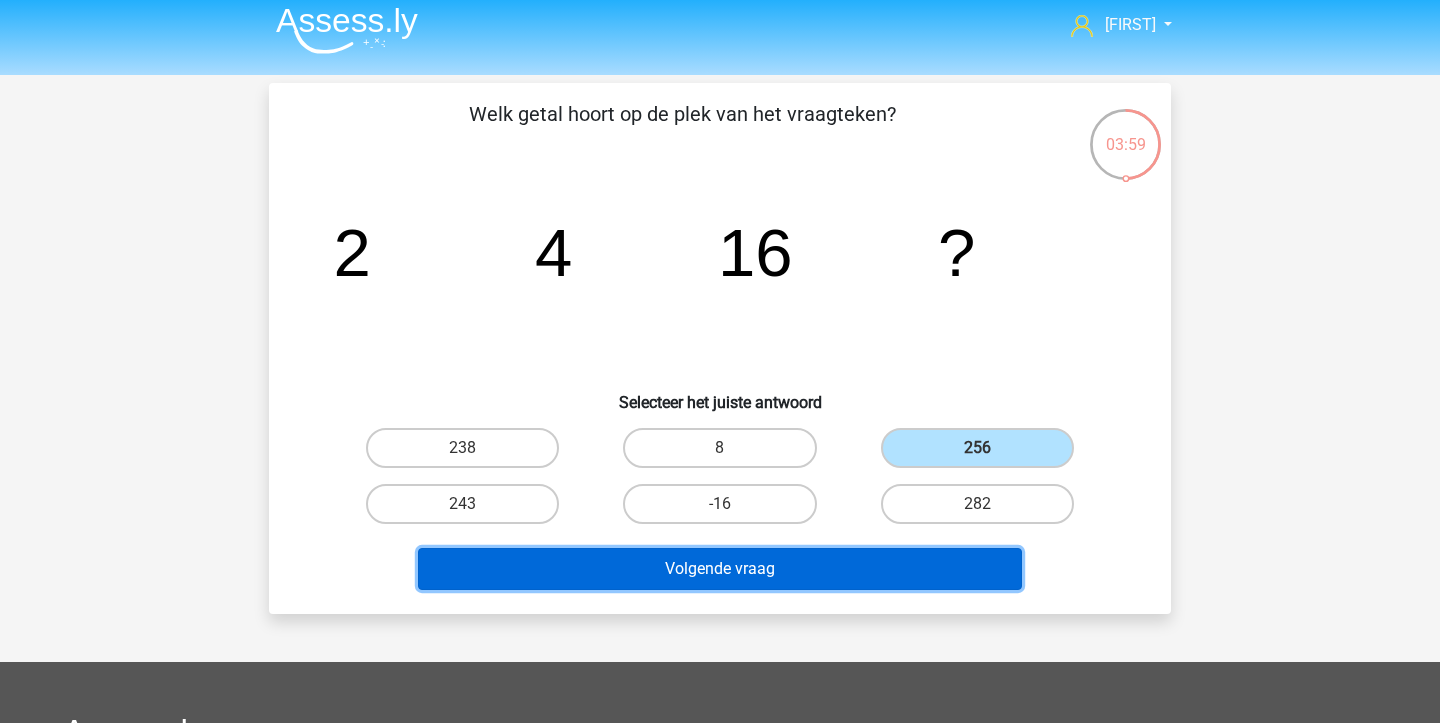 click on "Volgende vraag" at bounding box center [720, 569] 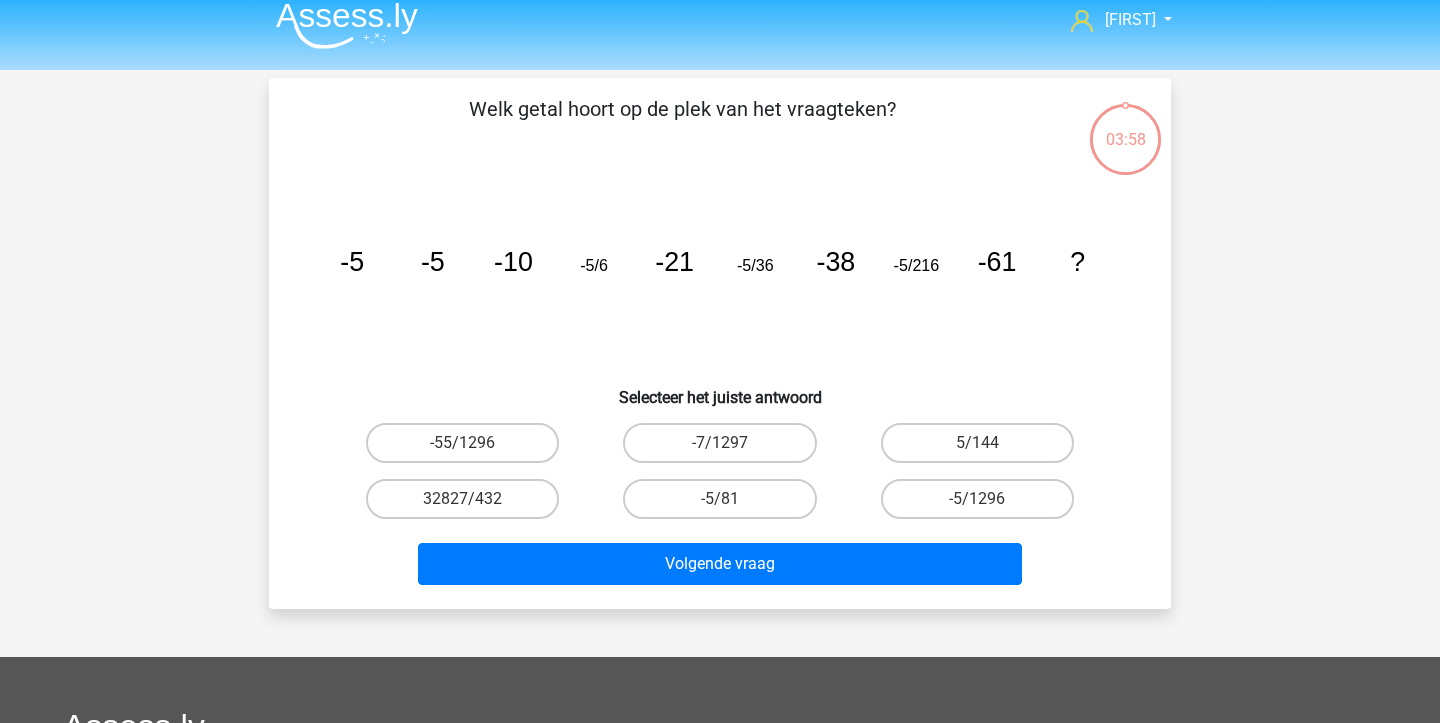 scroll, scrollTop: 0, scrollLeft: 0, axis: both 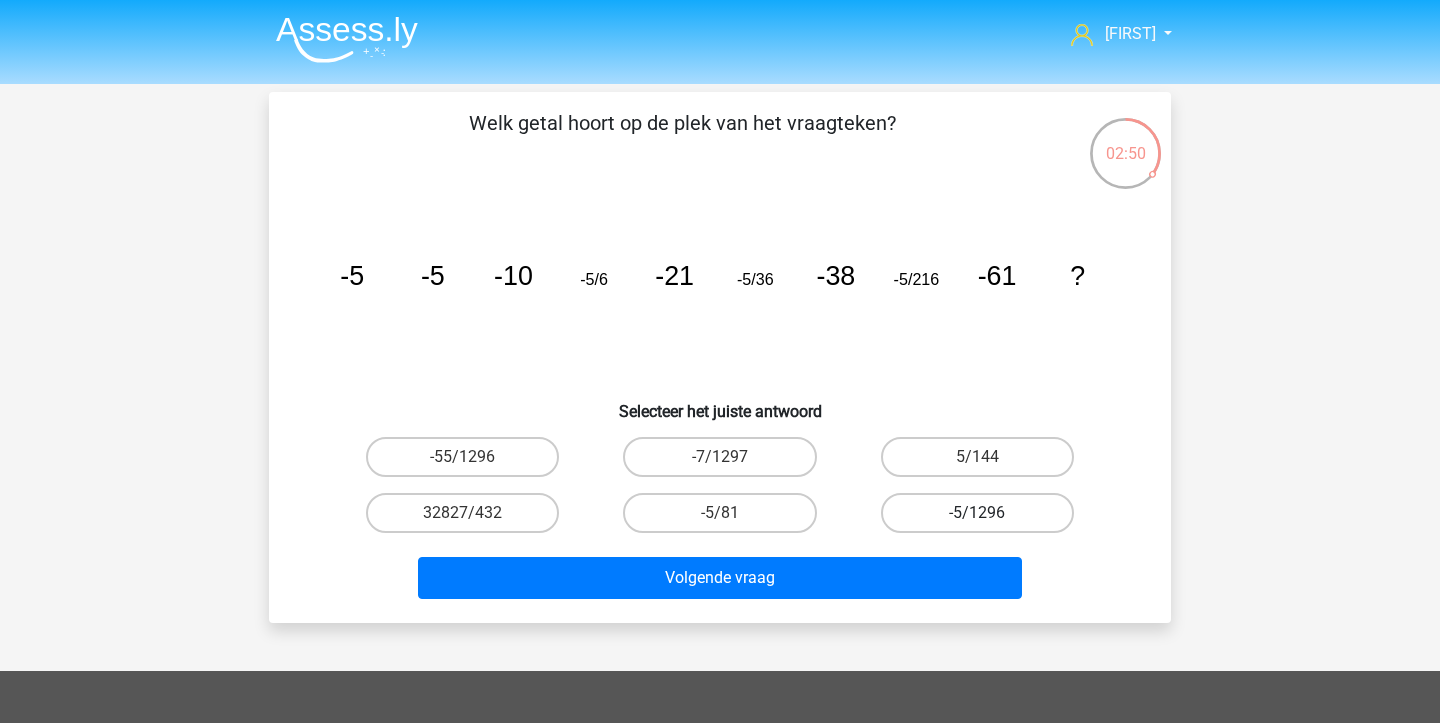 click on "-5/1296" at bounding box center (977, 513) 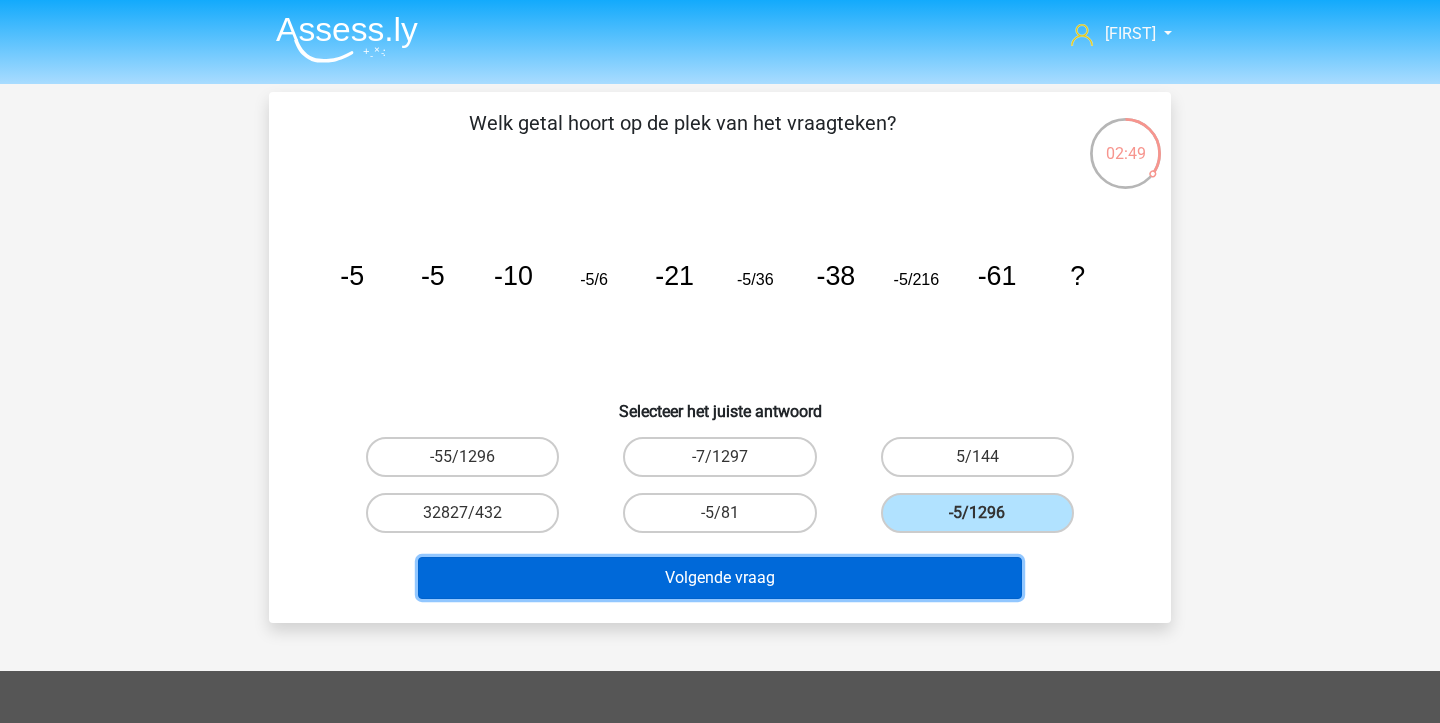 click on "Volgende vraag" at bounding box center [720, 578] 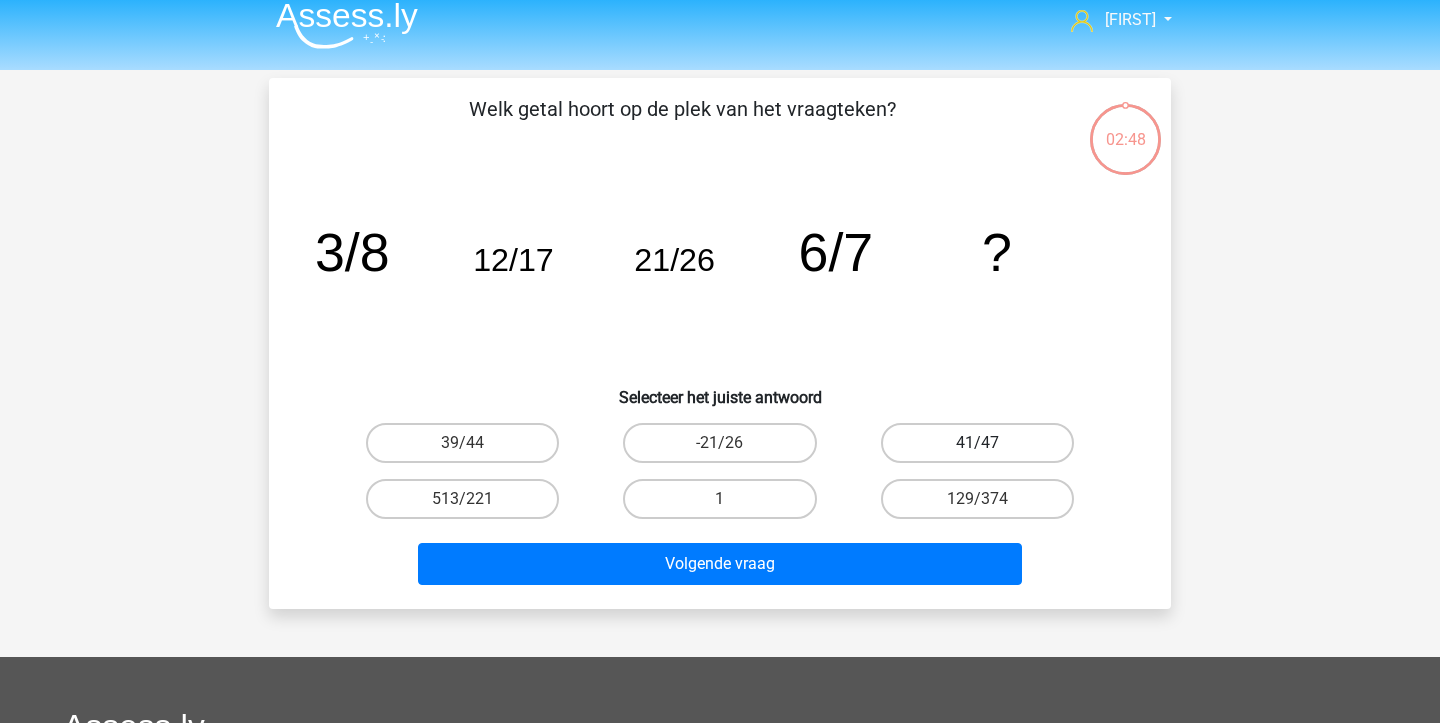 scroll, scrollTop: 0, scrollLeft: 0, axis: both 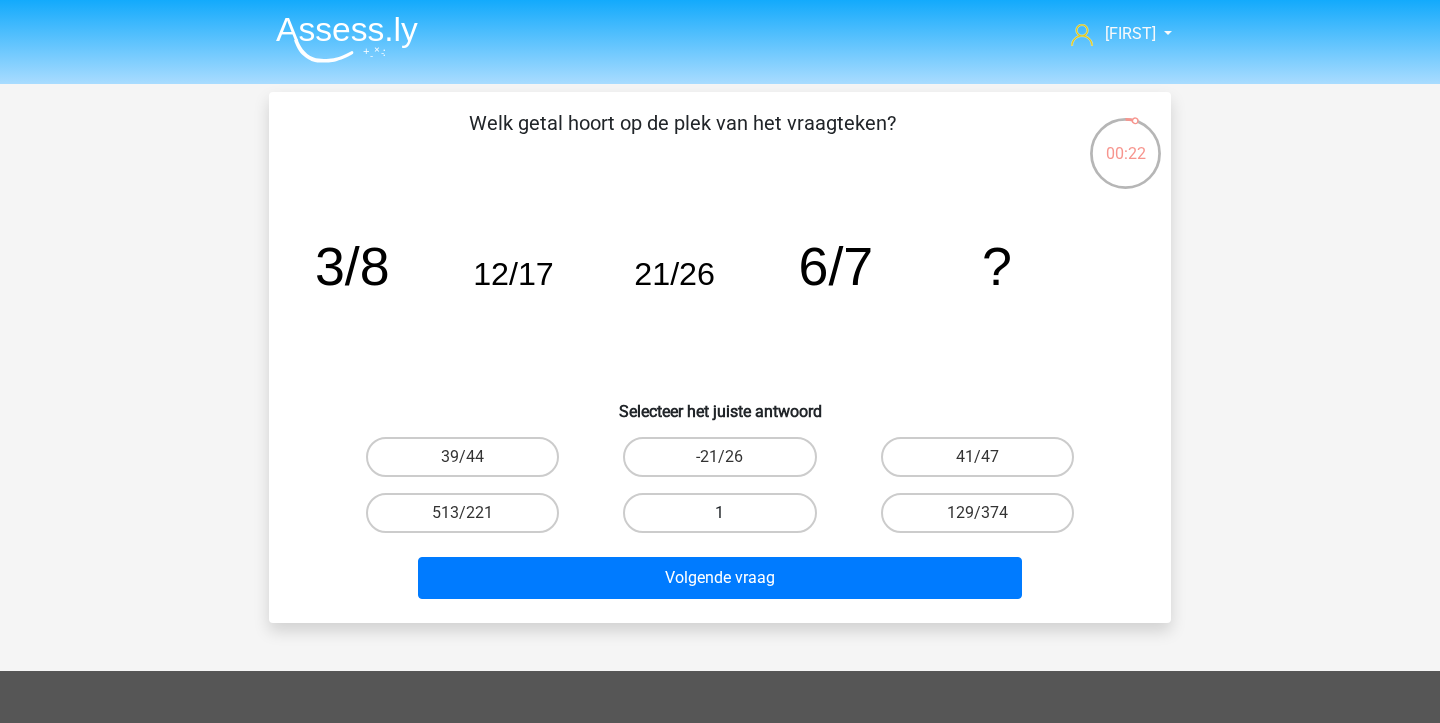 click on "1" at bounding box center (719, 513) 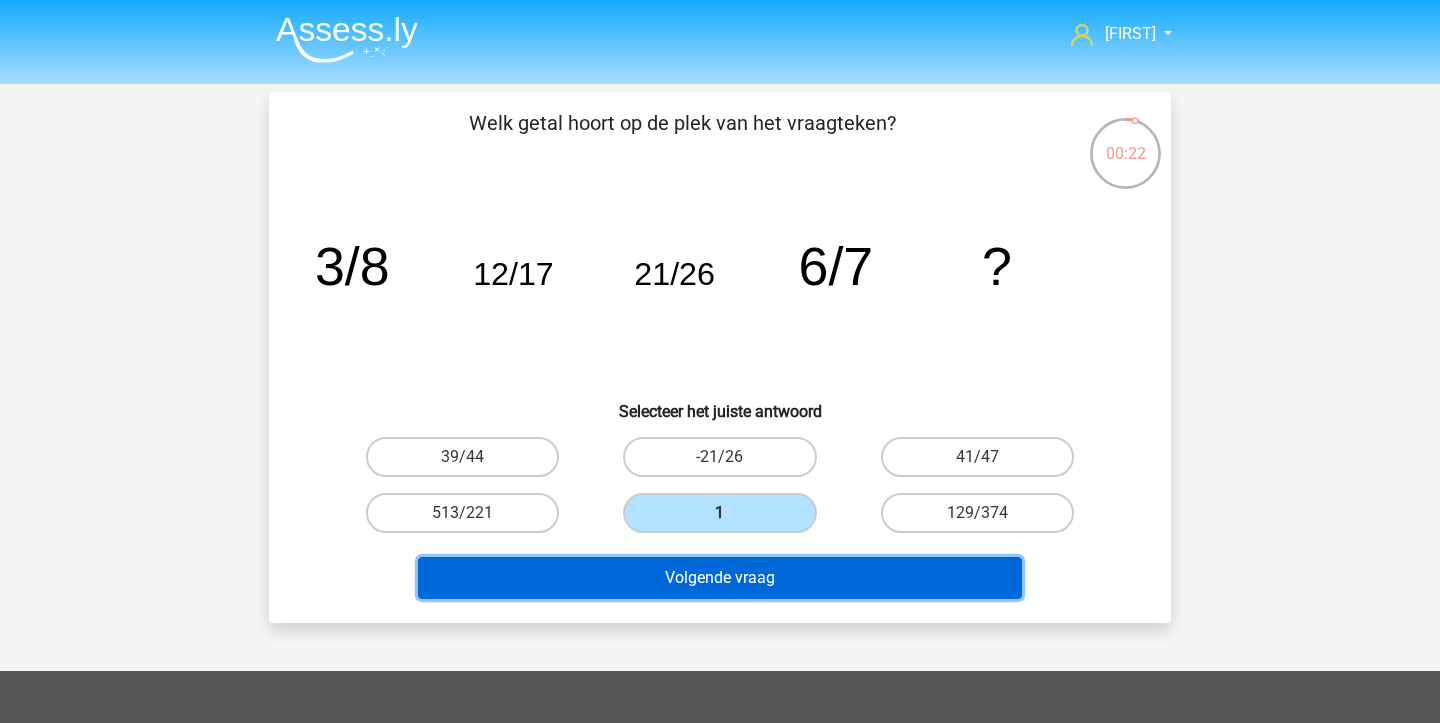 click on "Volgende vraag" at bounding box center [720, 578] 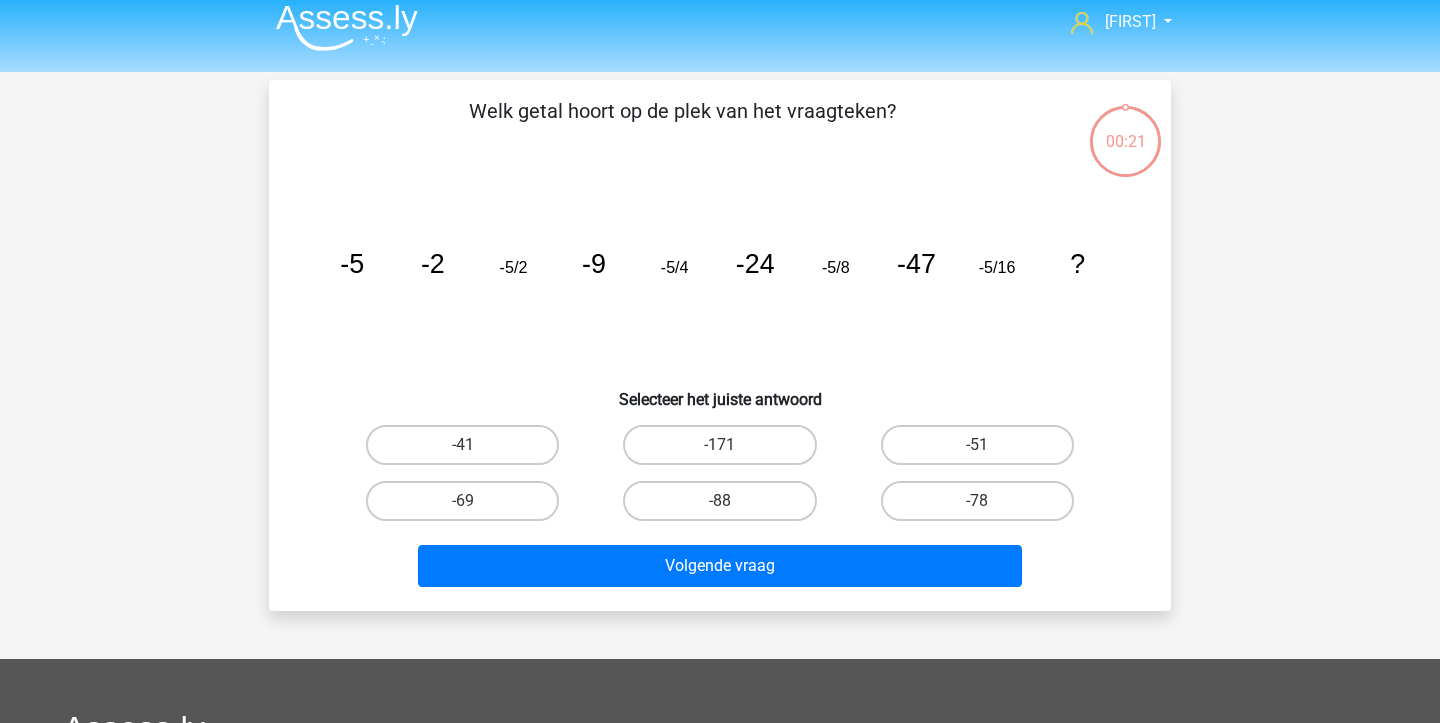 scroll, scrollTop: 0, scrollLeft: 0, axis: both 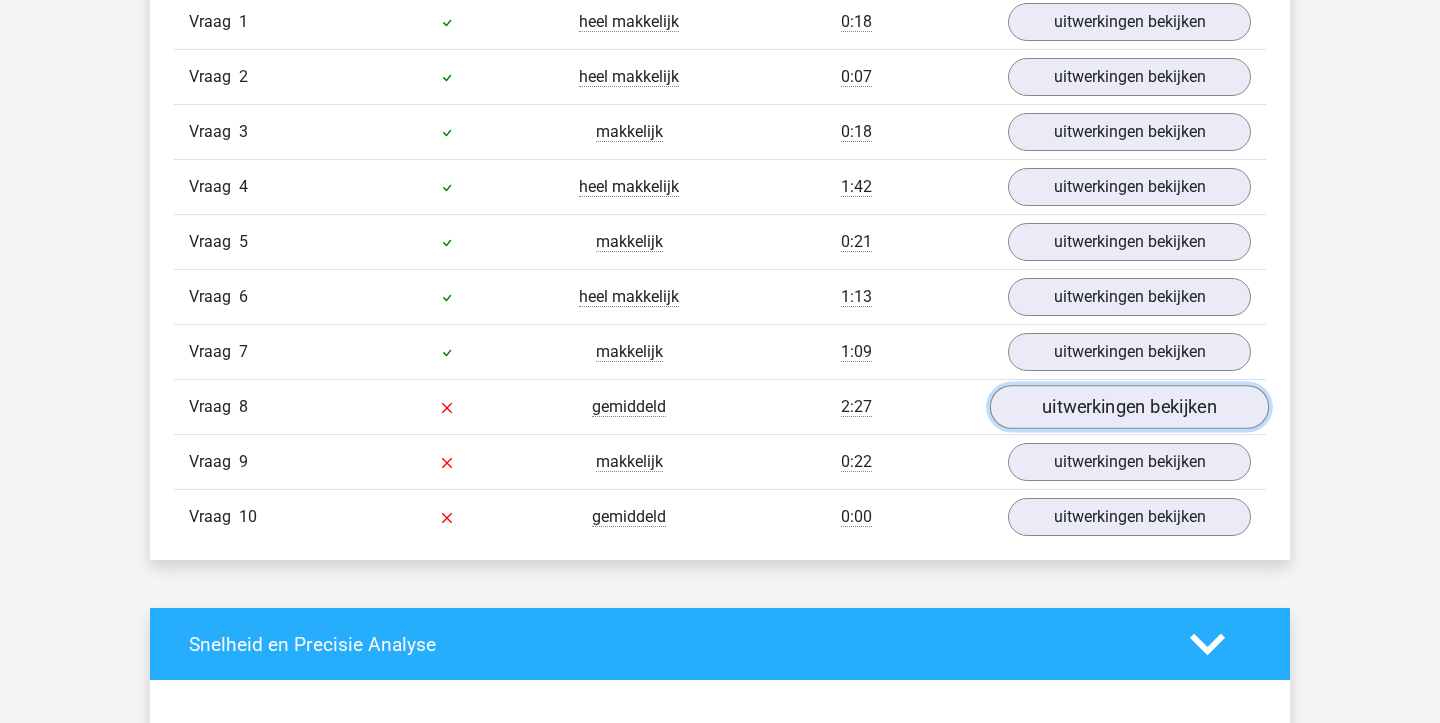 click on "uitwerkingen bekijken" at bounding box center (1129, 407) 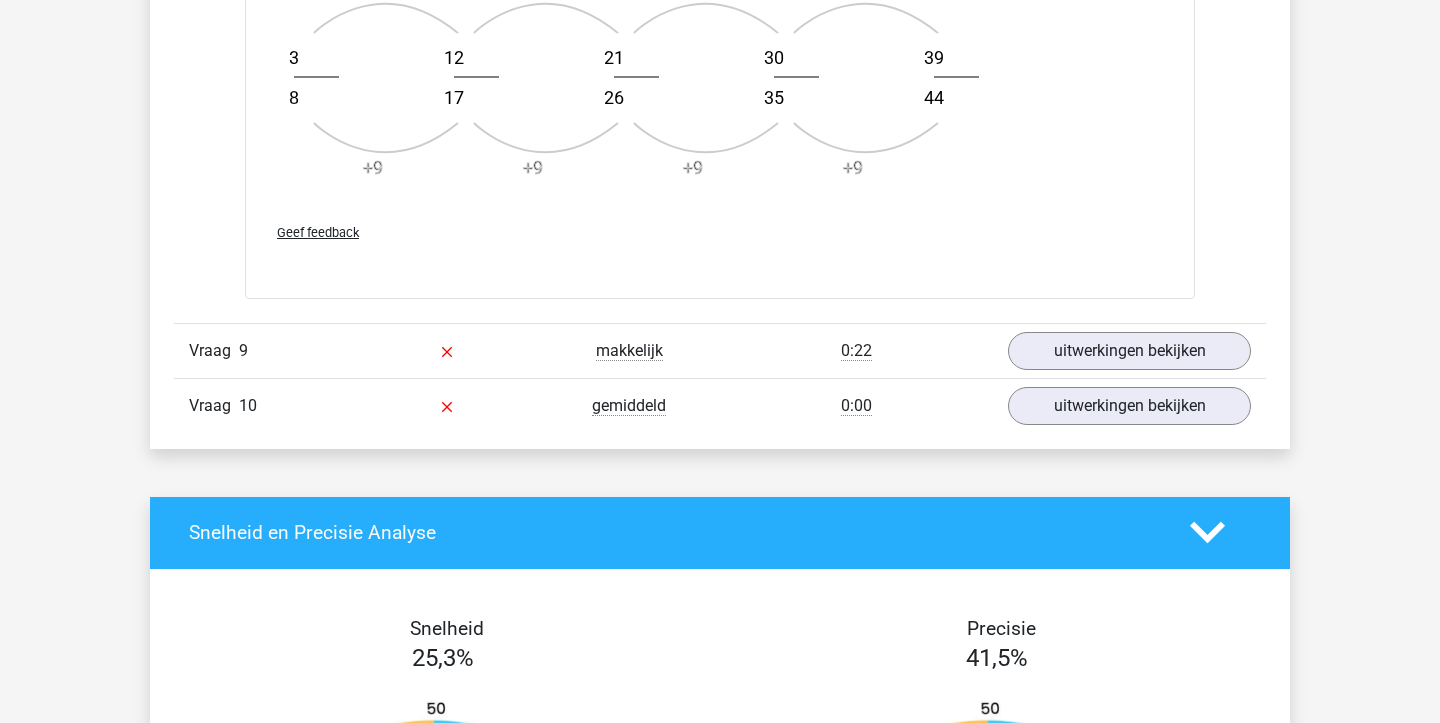 scroll, scrollTop: 2735, scrollLeft: 0, axis: vertical 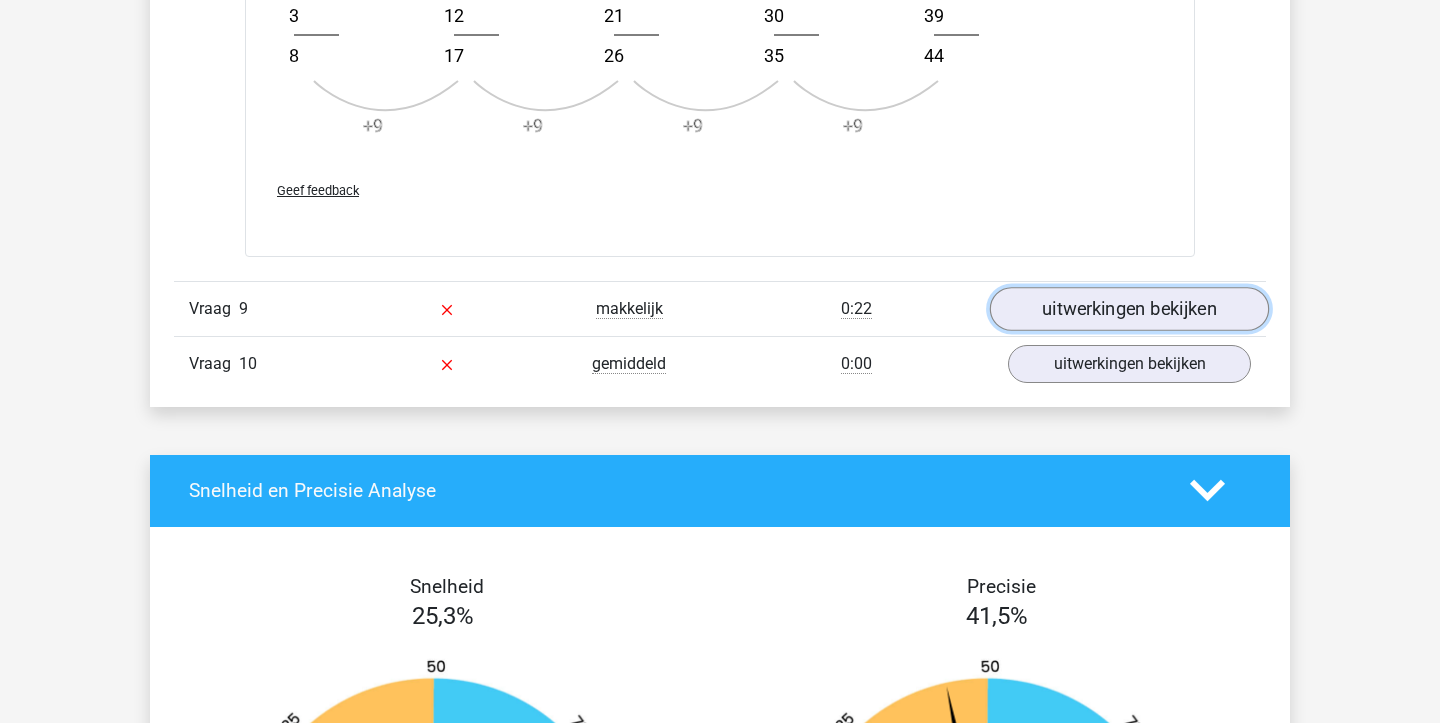 click on "uitwerkingen bekijken" at bounding box center (1129, 309) 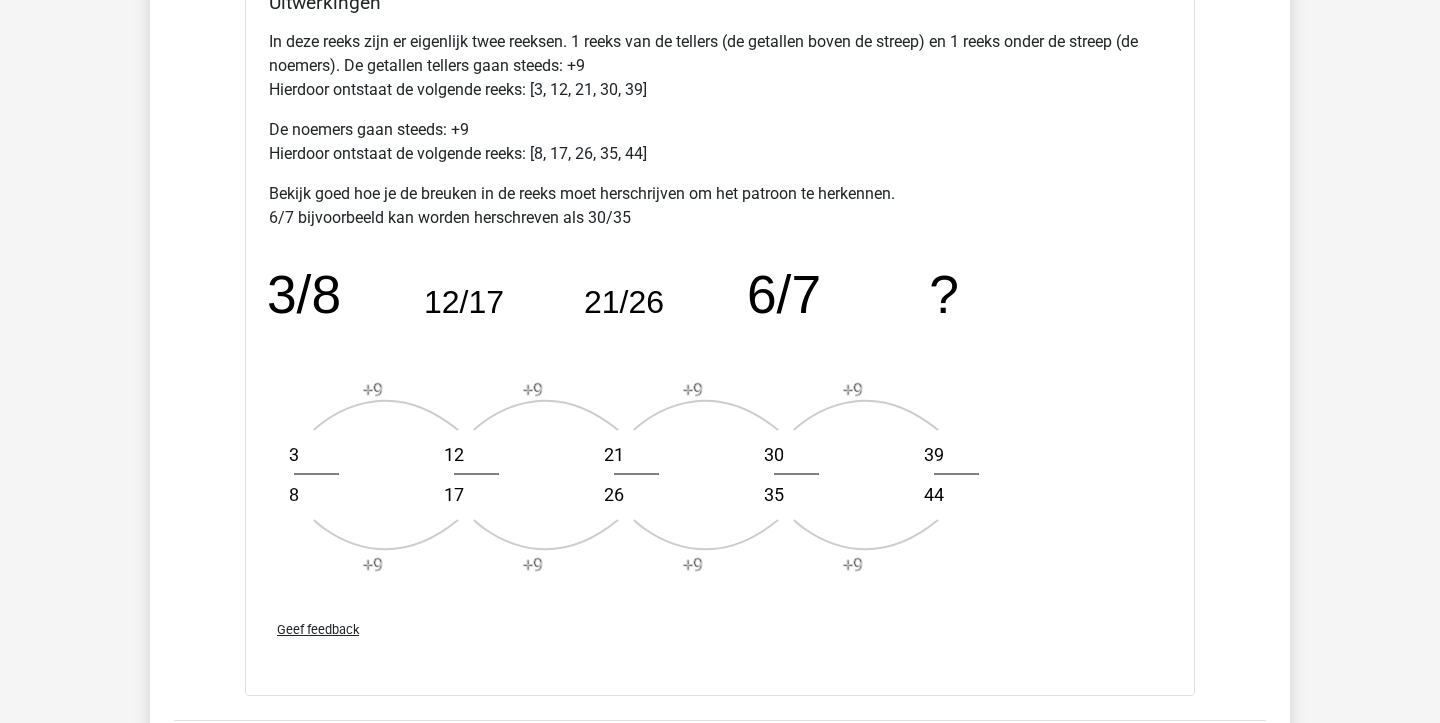scroll, scrollTop: 2305, scrollLeft: 0, axis: vertical 